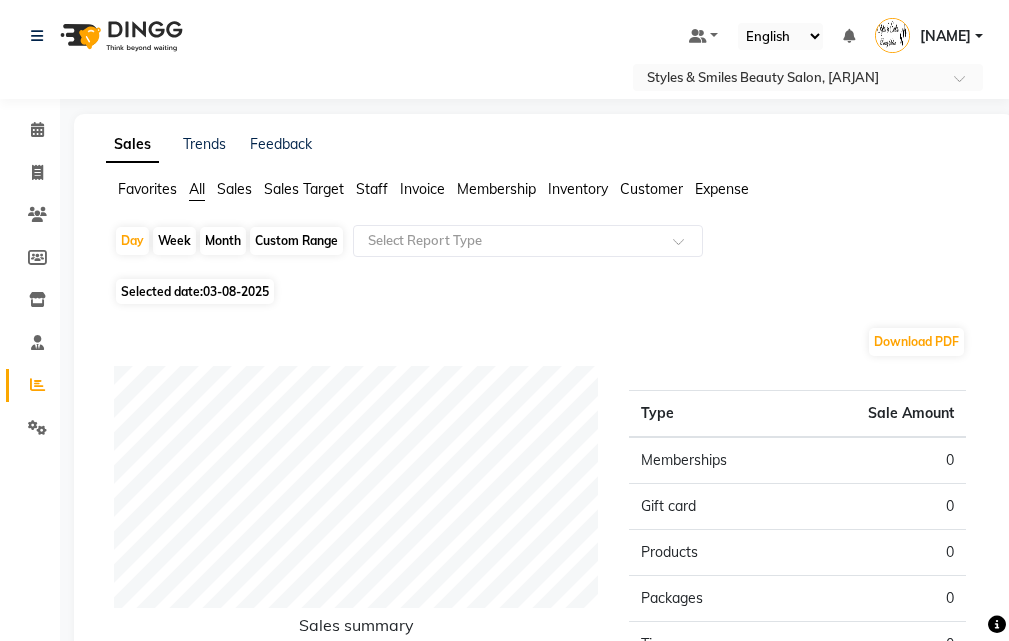 scroll, scrollTop: 0, scrollLeft: 0, axis: both 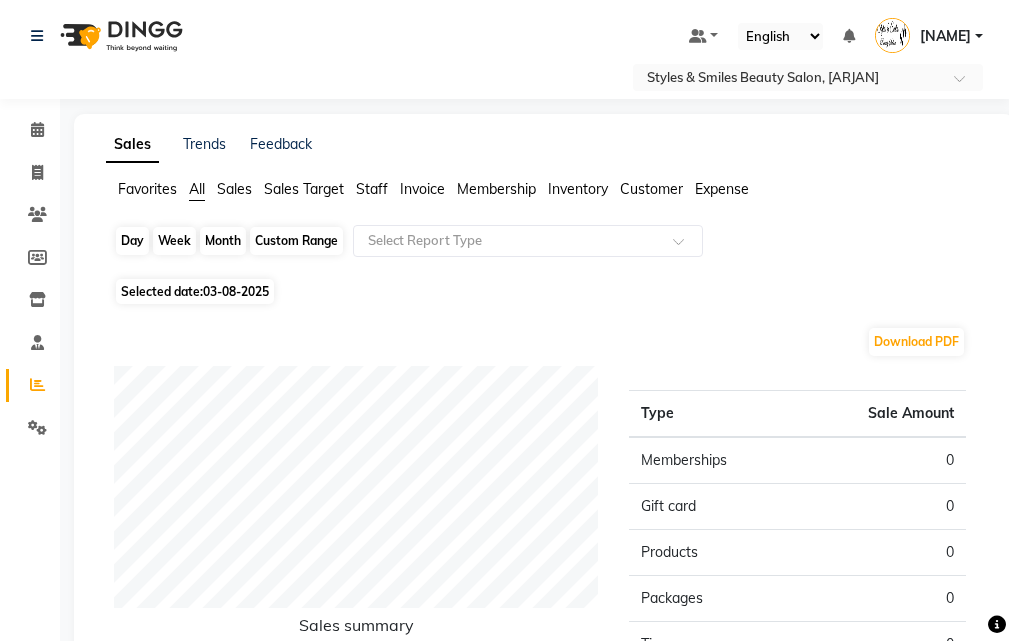 click on "Day" 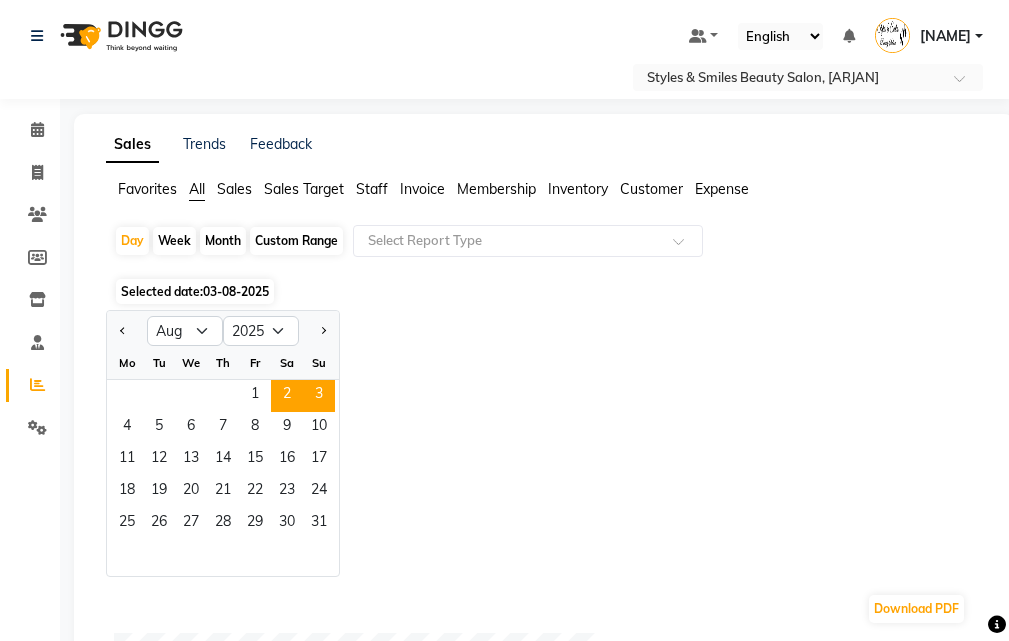 click on "2" 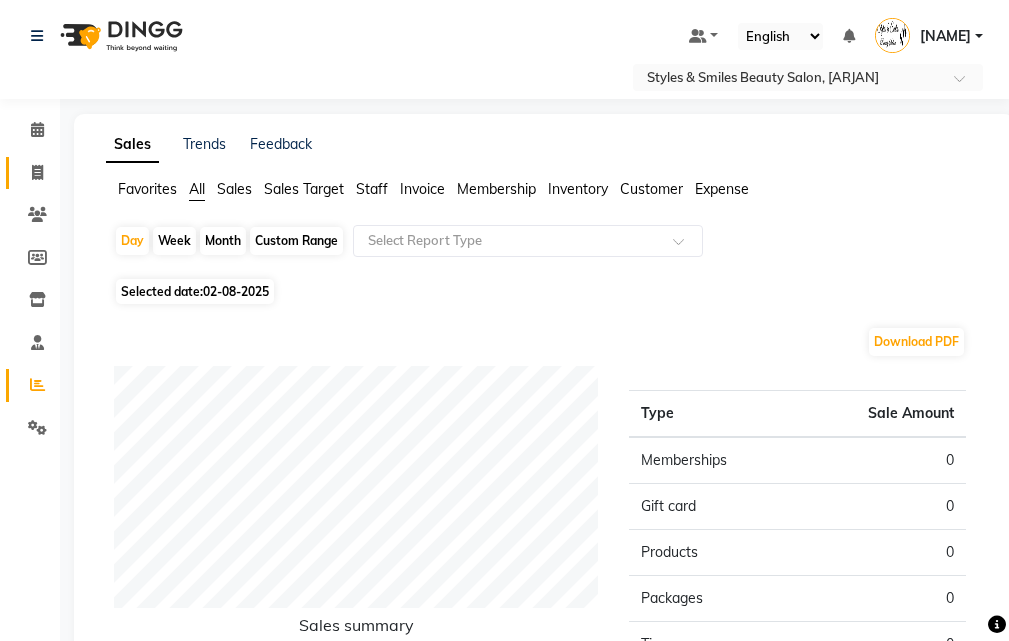 click on "Invoice" 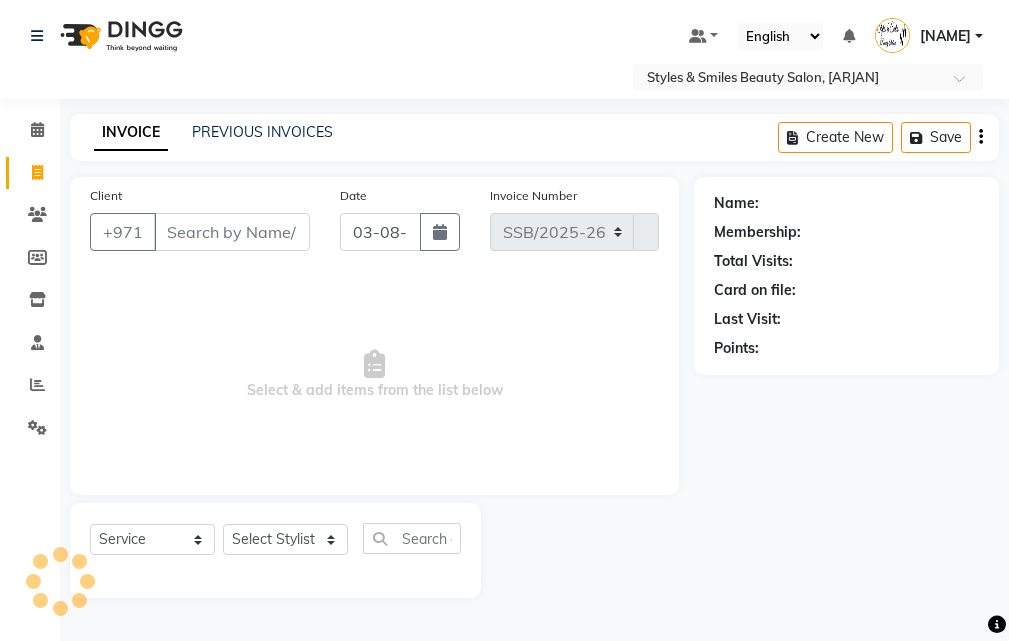 select on "4038" 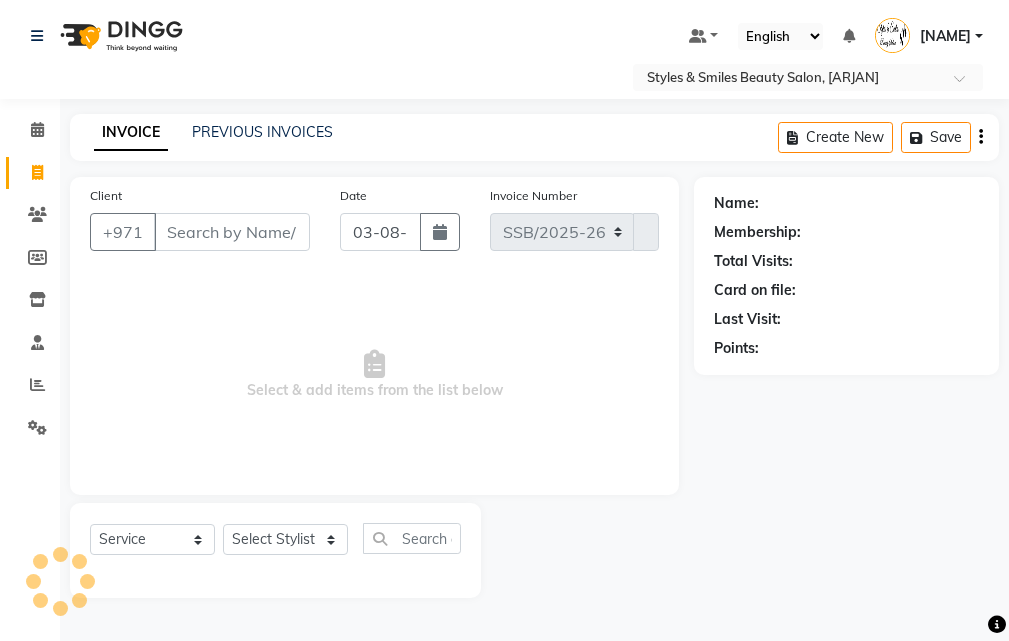 type on "0242" 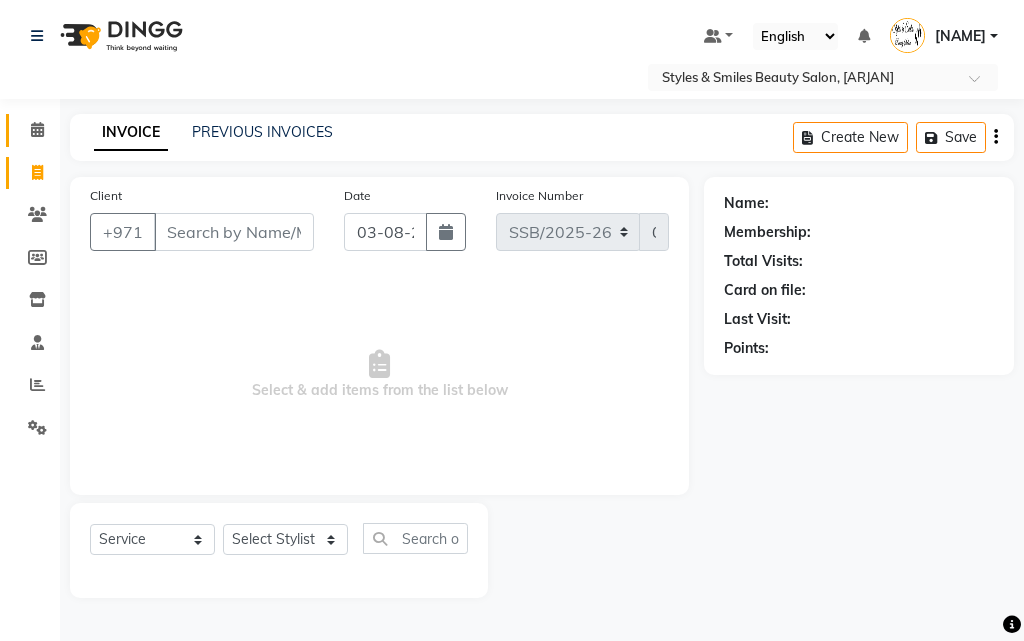 click 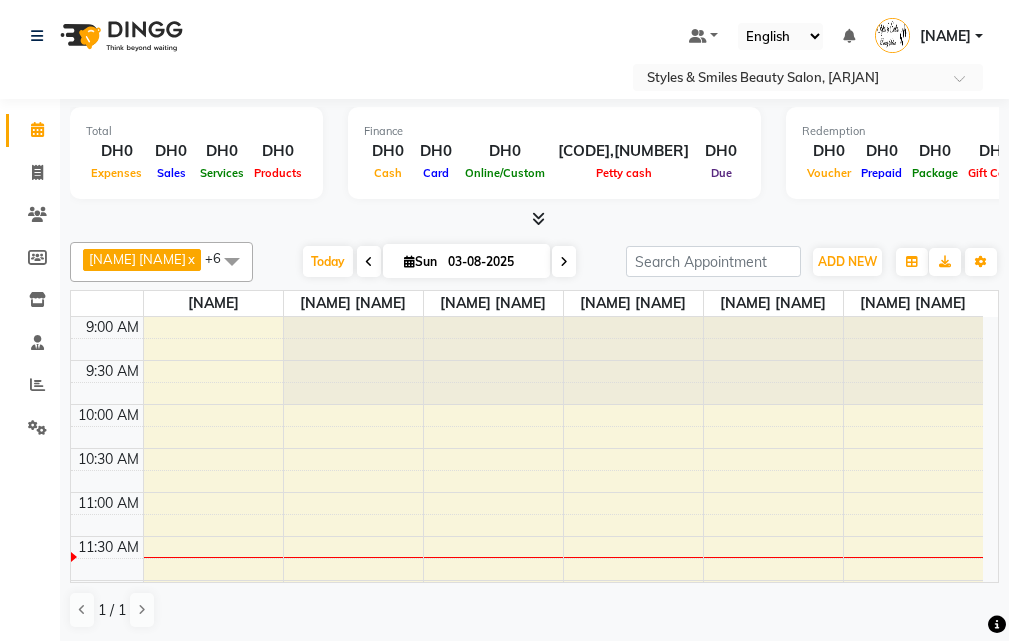 scroll, scrollTop: 0, scrollLeft: 0, axis: both 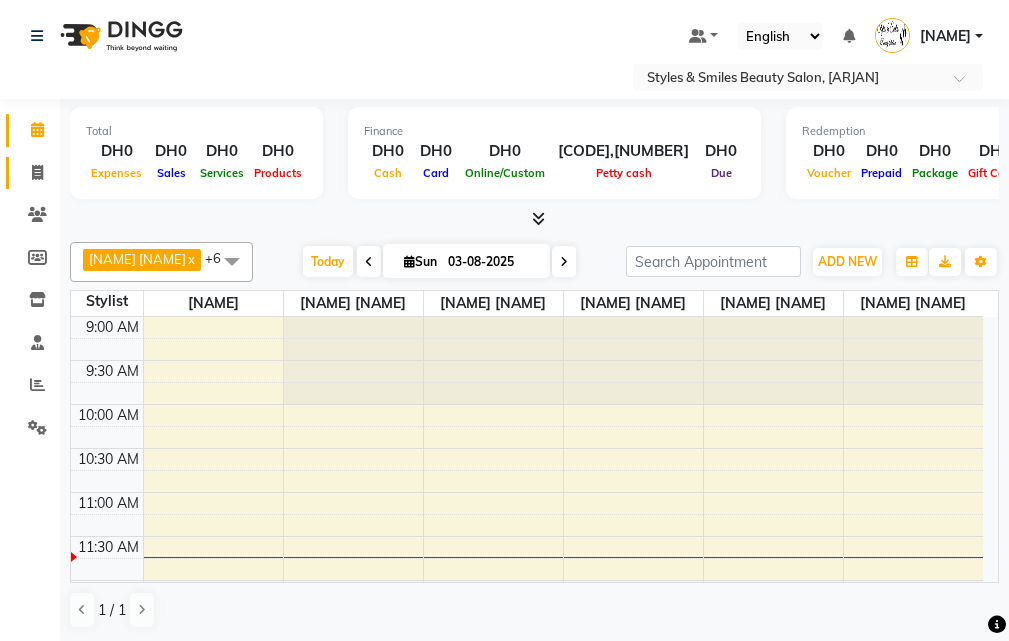 click 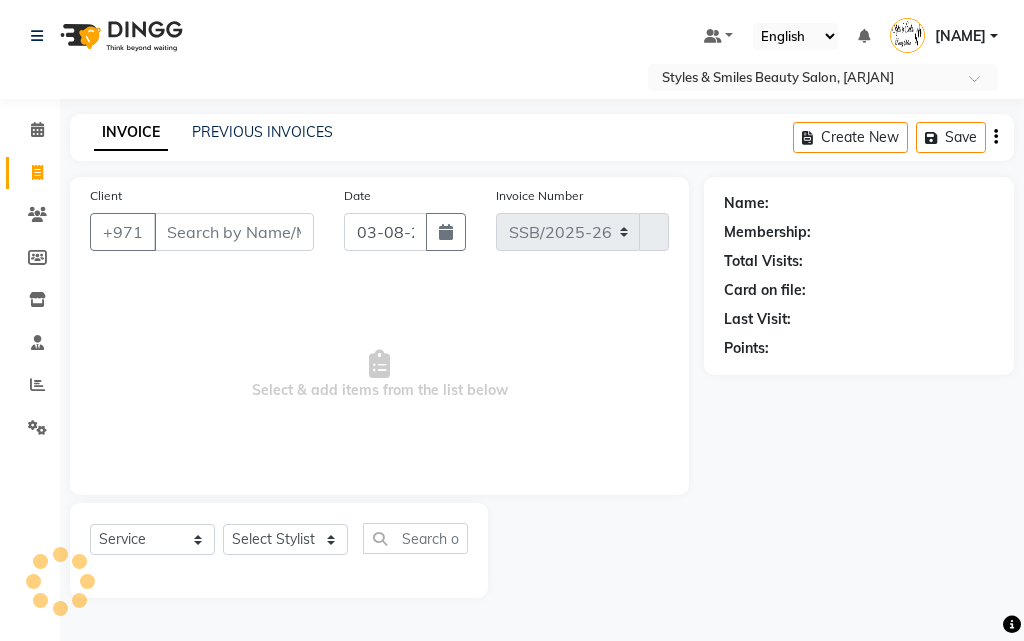 select on "4038" 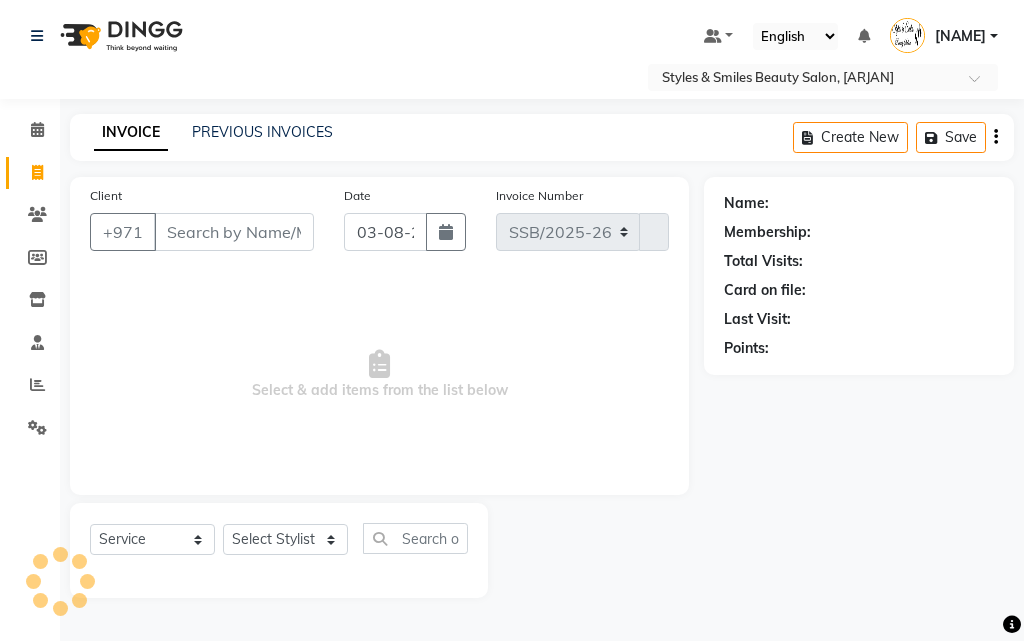 type on "0242" 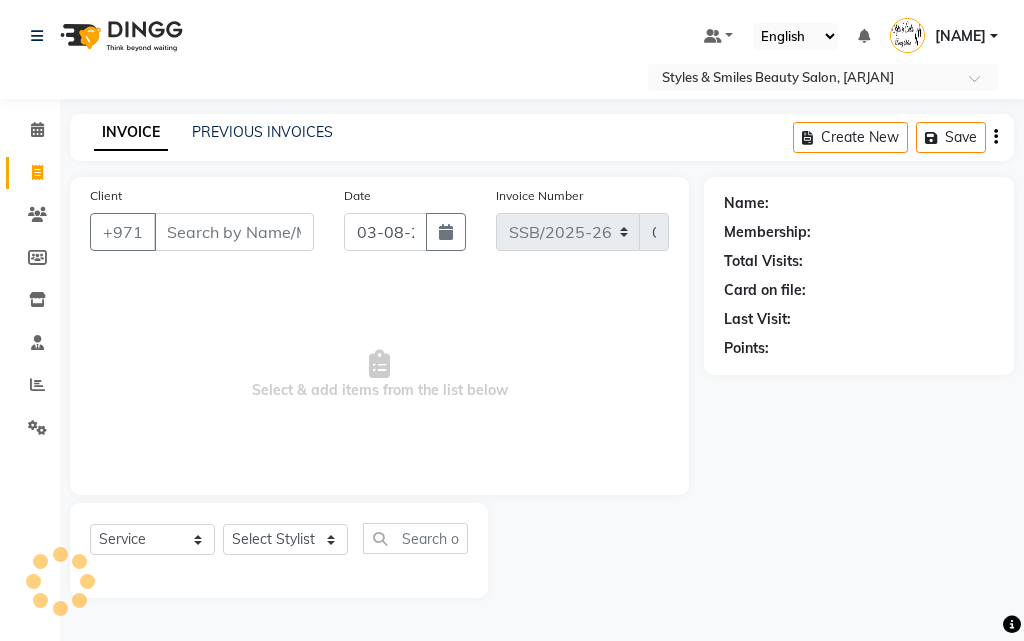 select on "product" 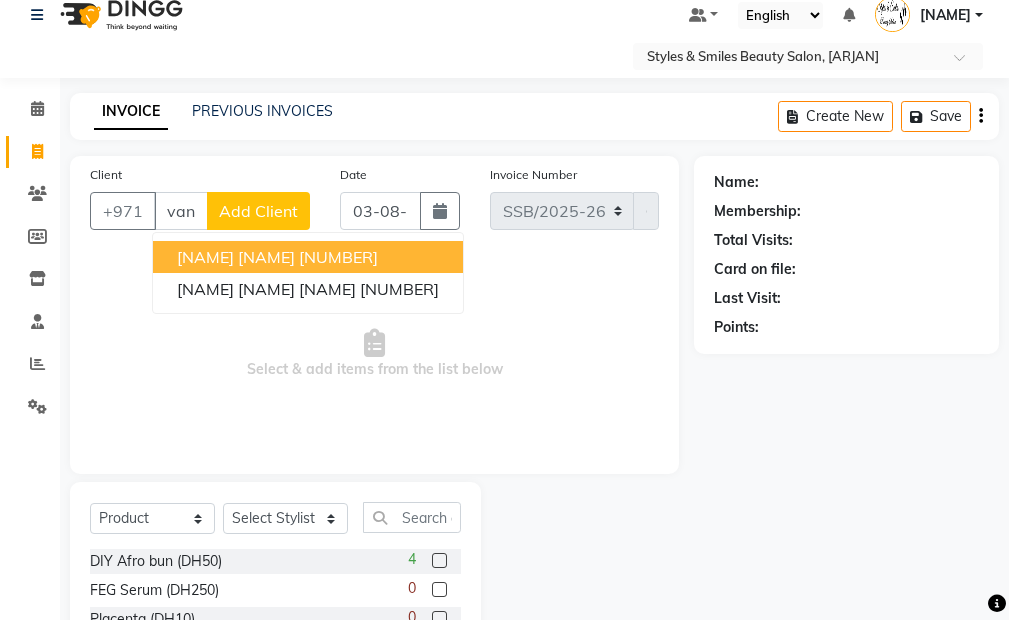 scroll, scrollTop: 0, scrollLeft: 5, axis: horizontal 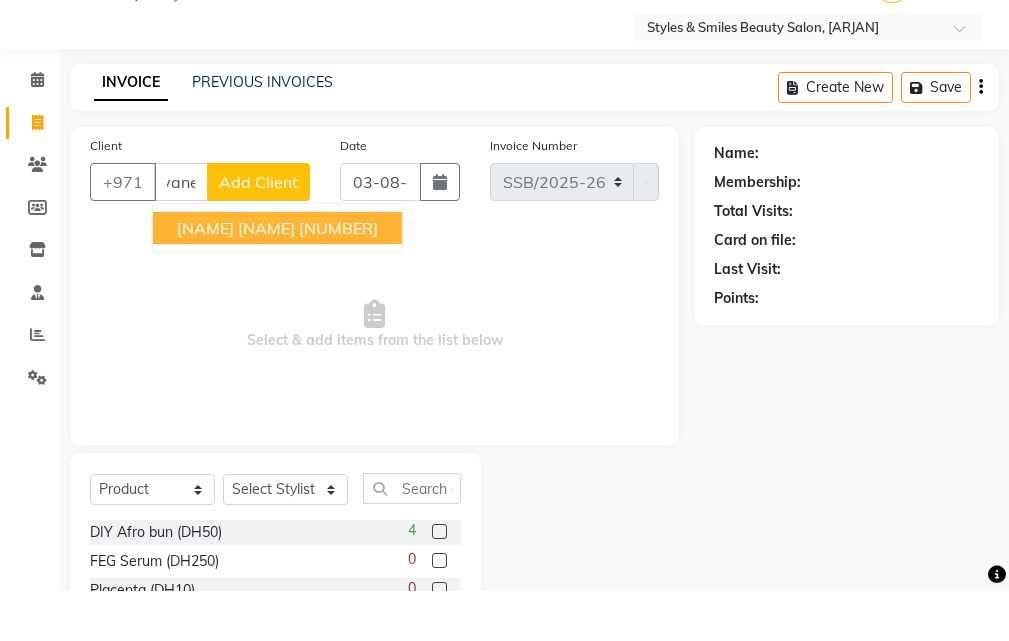 click on "[NUMBER]" at bounding box center [338, 278] 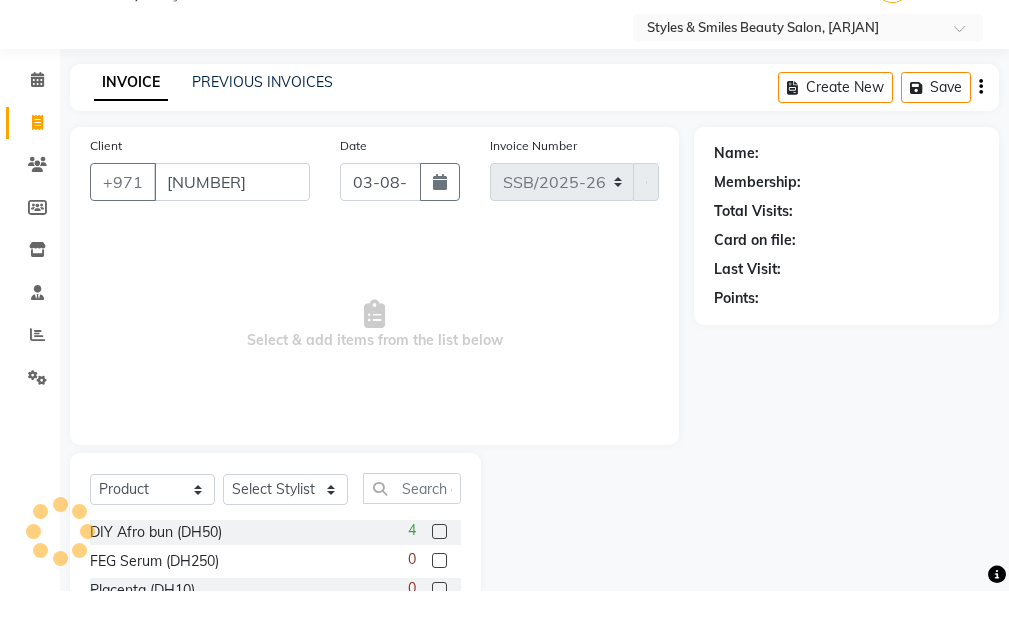 scroll, scrollTop: 0, scrollLeft: 0, axis: both 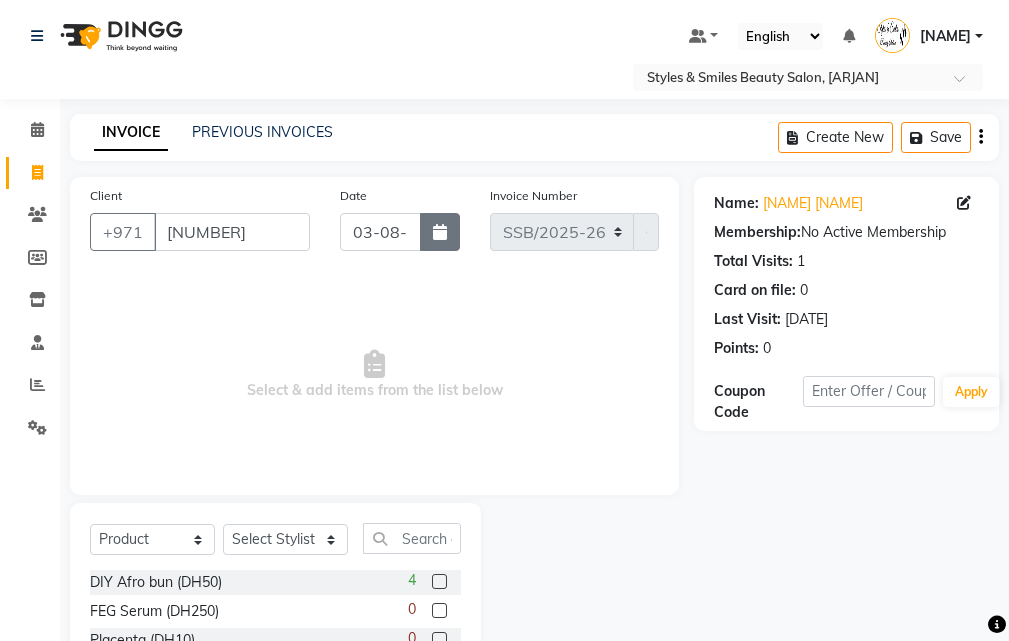 click 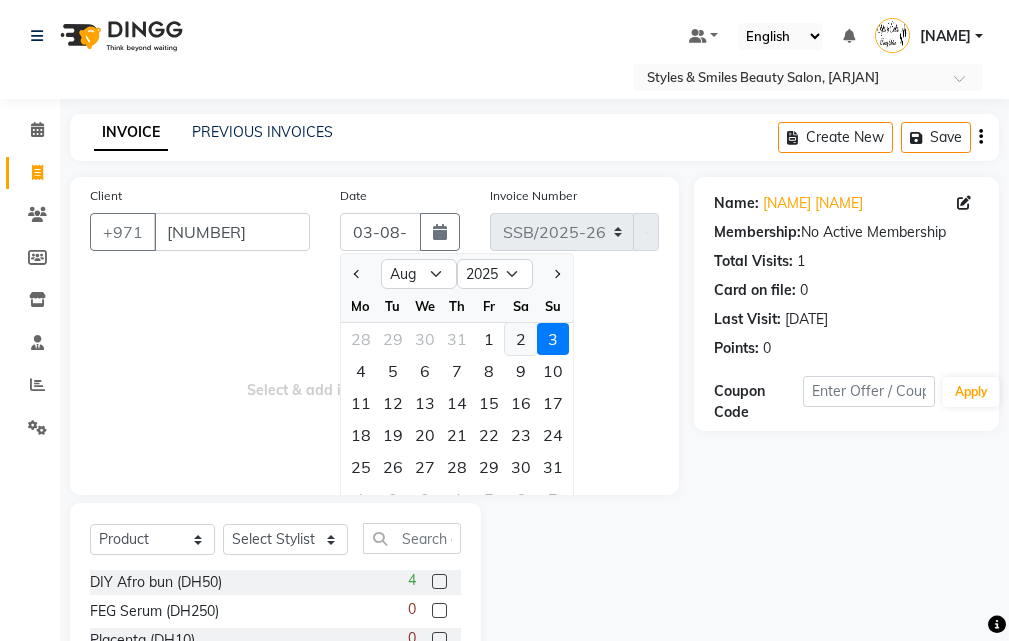 click on "2" 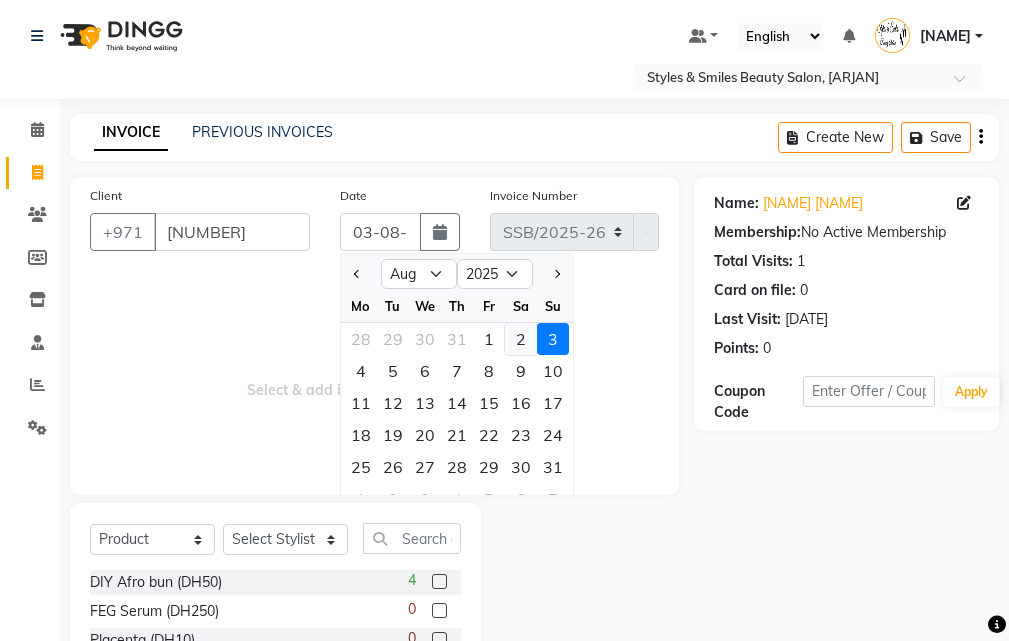 type on "02-08-2025" 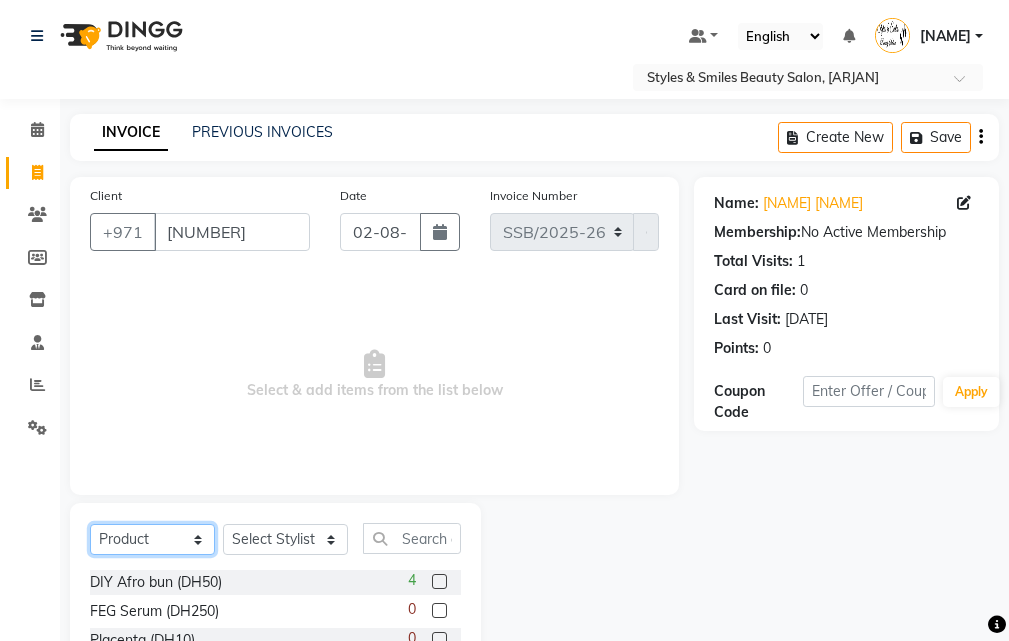 click on "Select  Service  Product  Membership  Package Voucher Prepaid Gift Card" 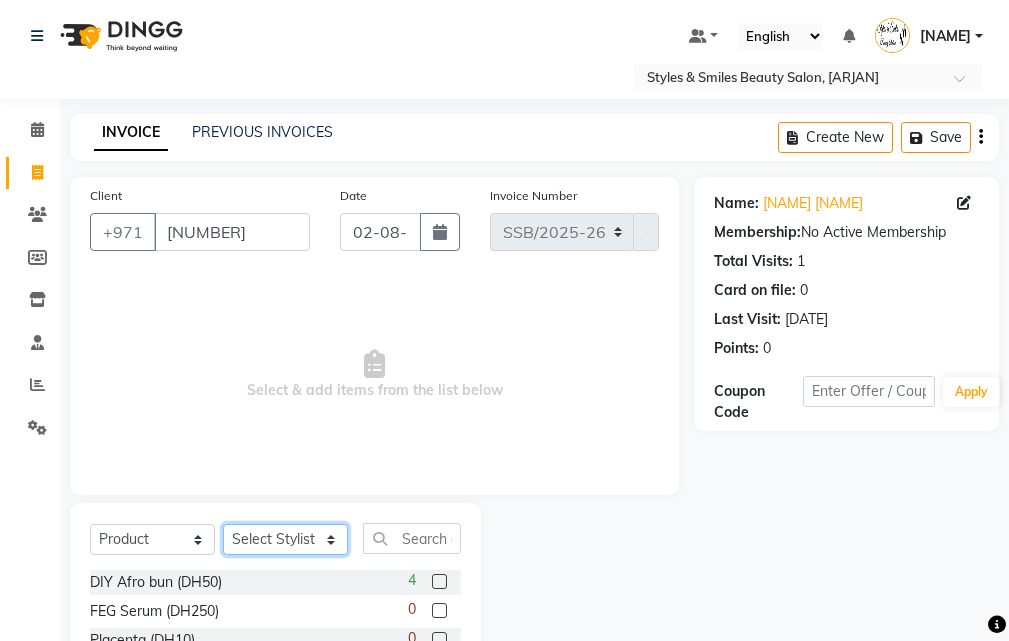 click on "Select Stylist [NAME] [NAME] [NAME] [NAME] [NAME] [NAME] [NAME] [NAME] [NAME] [NAME]" 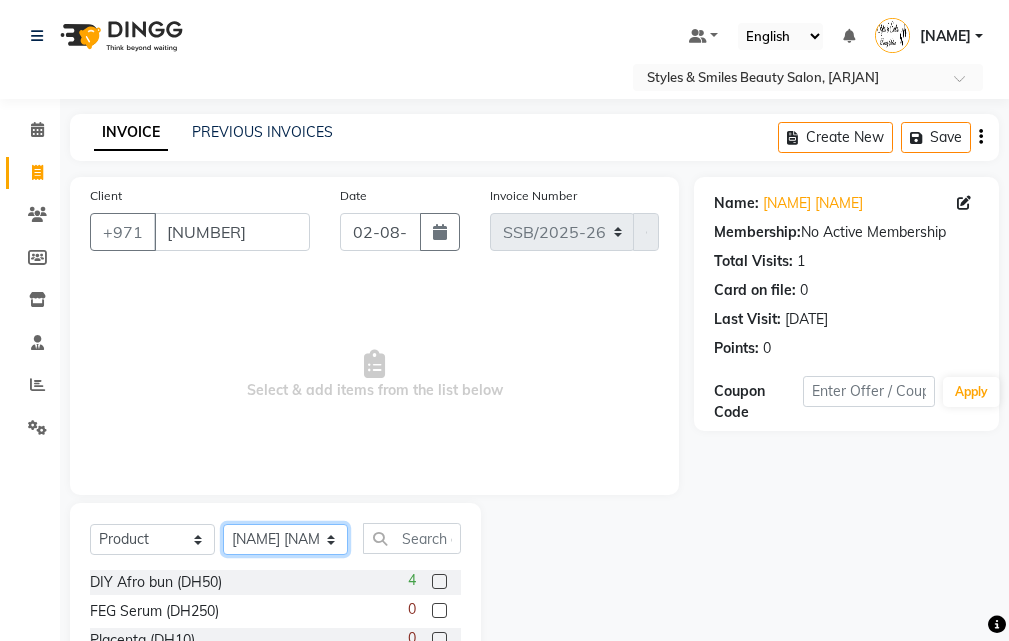 click on "Select Stylist [NAME] [NAME] [NAME] [NAME] [NAME] [NAME] [NAME] [NAME] [NAME] [NAME]" 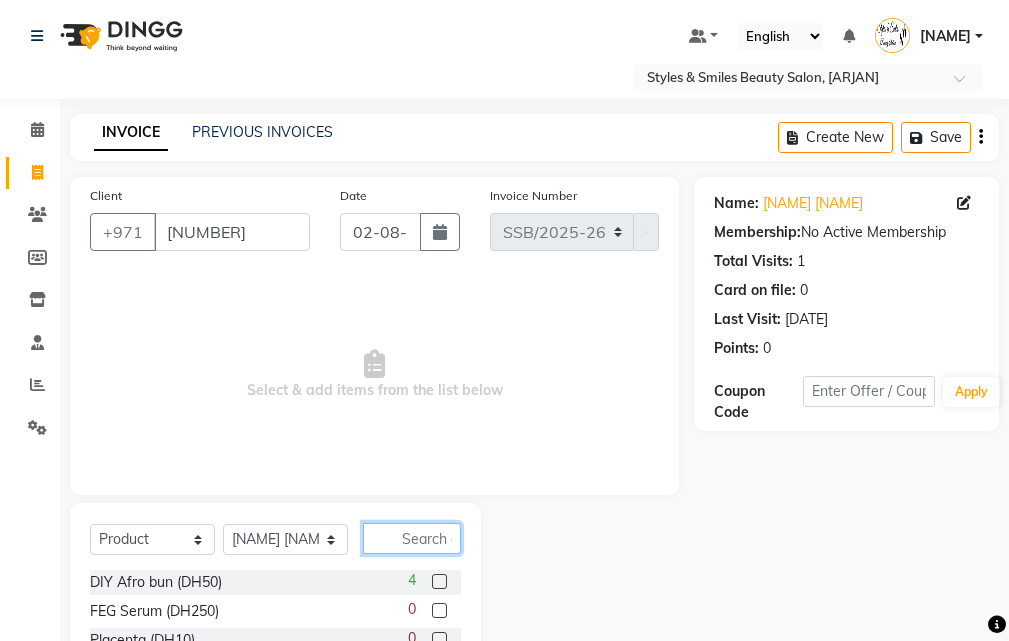 click 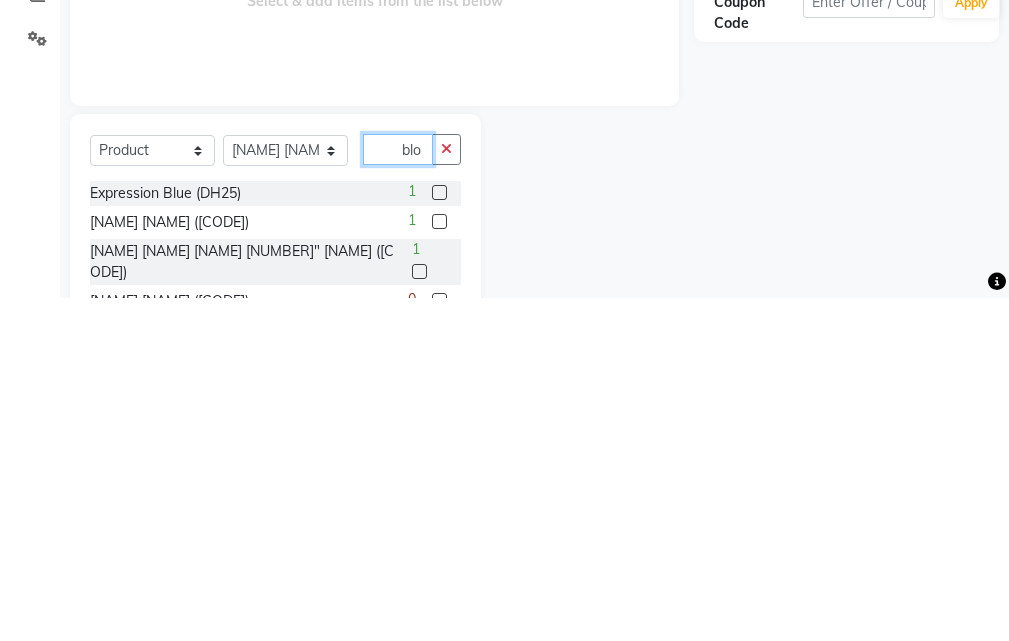 scroll, scrollTop: 0, scrollLeft: 0, axis: both 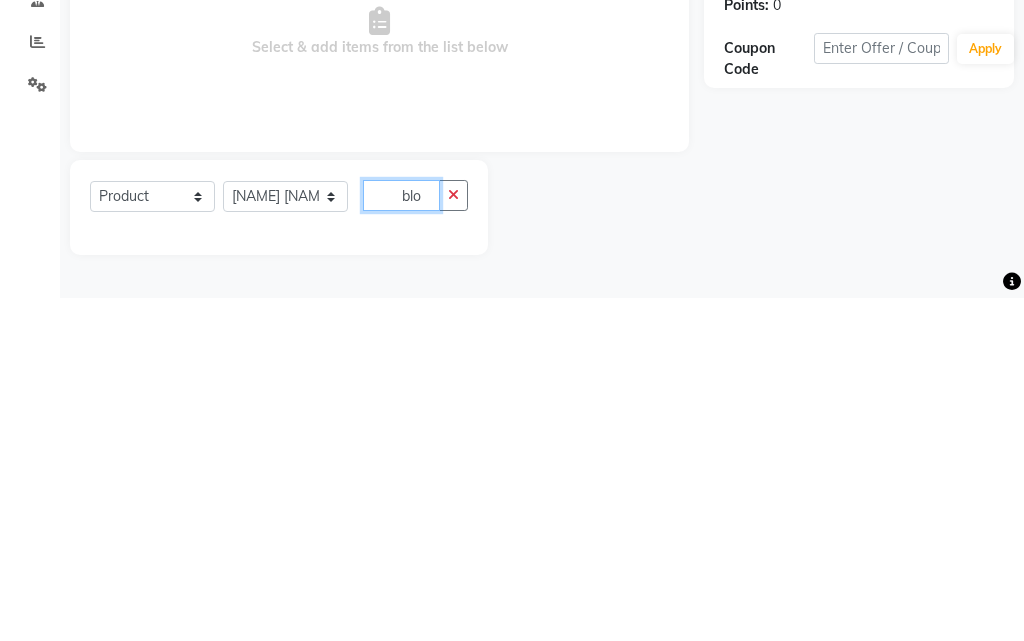 type on "blo" 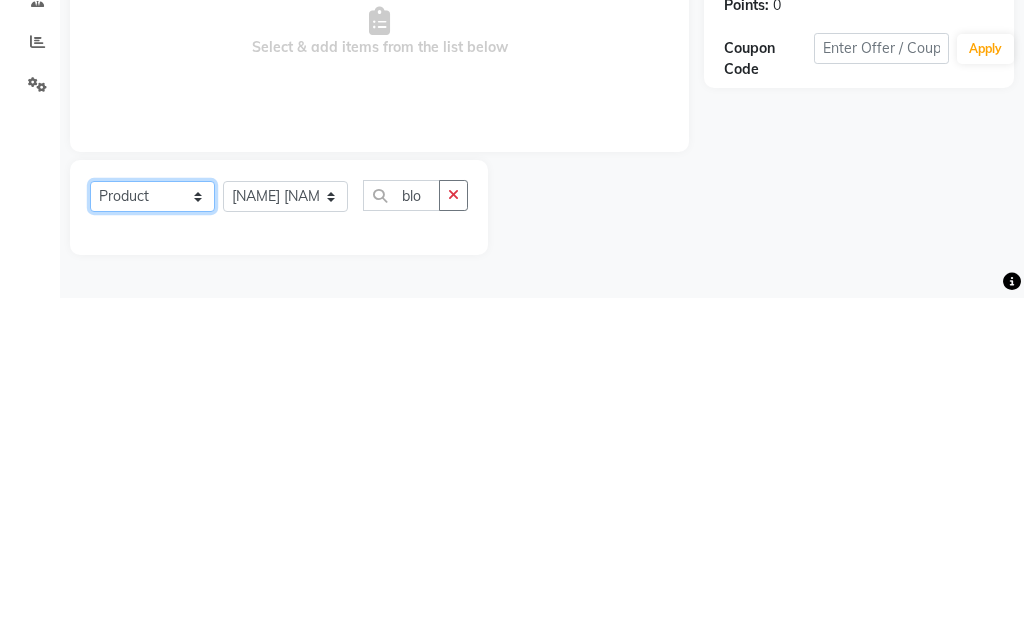 click on "Select  Service  Product  Membership  Package Voucher Prepaid Gift Card" 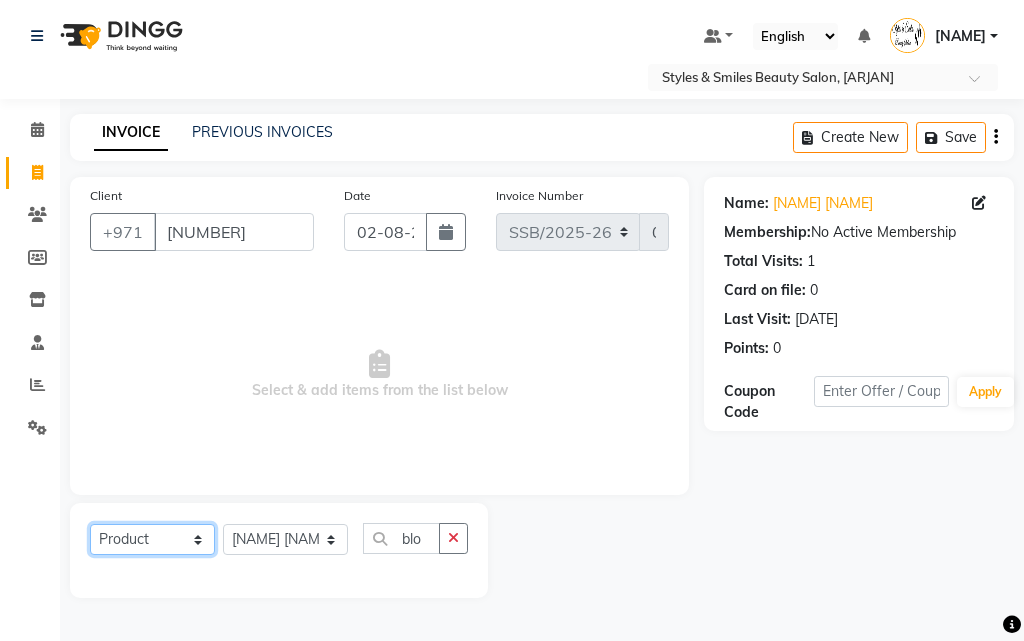 select on "service" 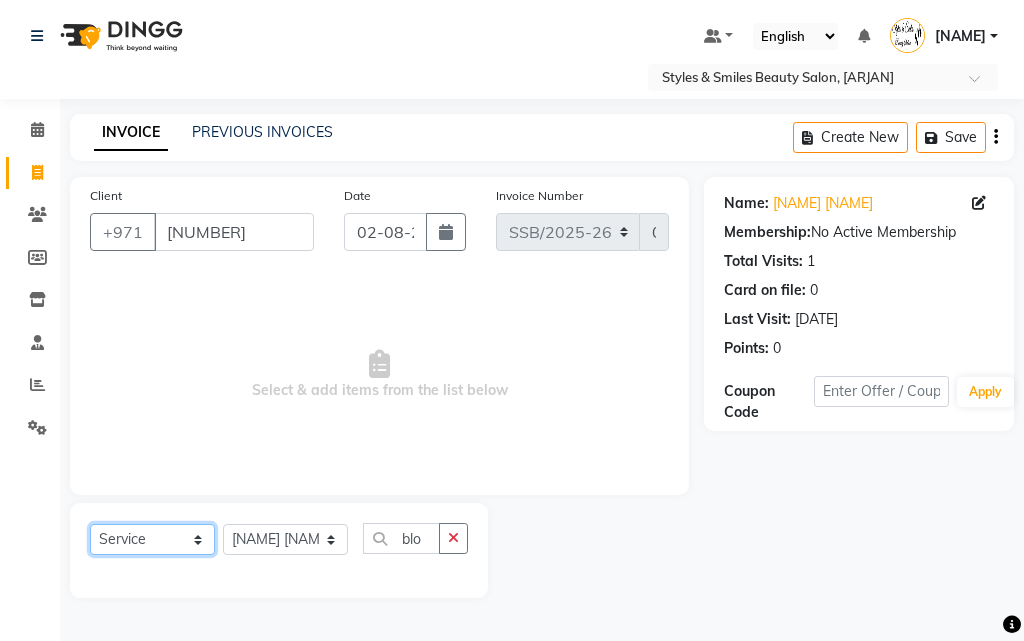 click on "Select  Service  Product  Membership  Package Voucher Prepaid Gift Card" 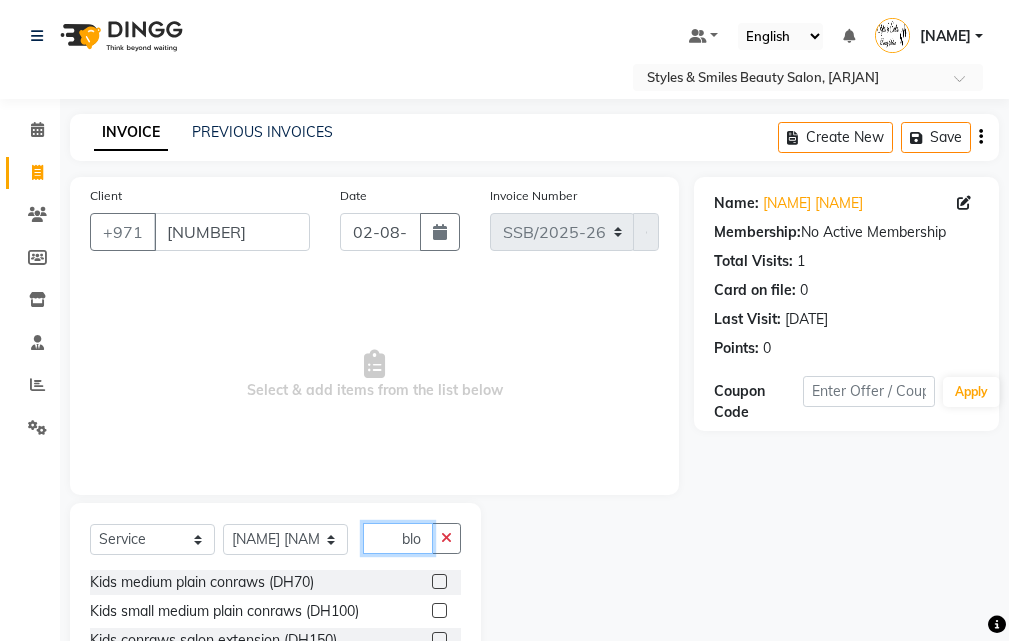 click on "blo" 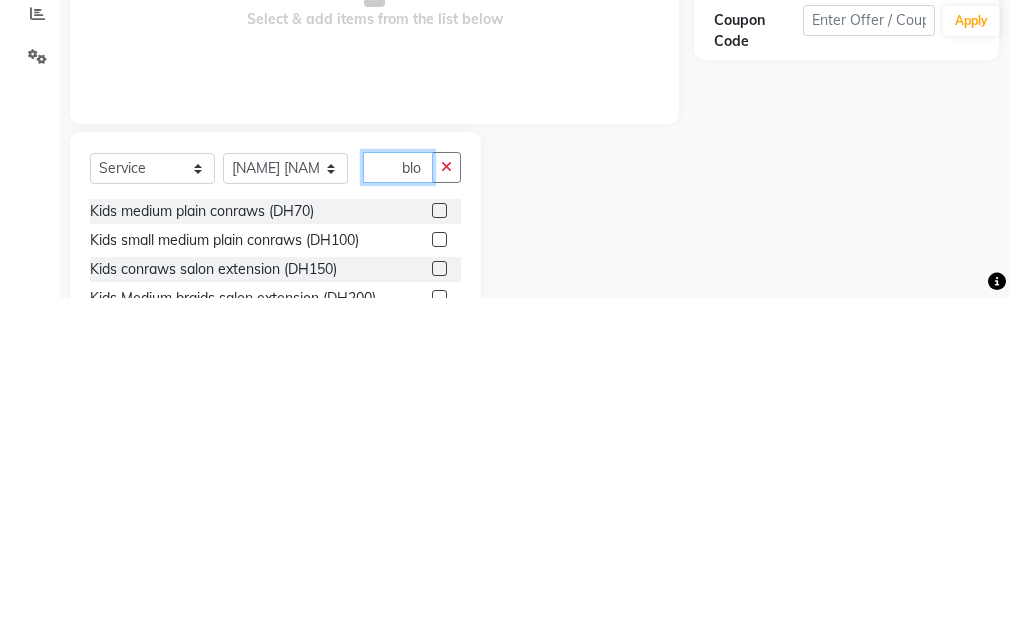 scroll, scrollTop: 46, scrollLeft: 0, axis: vertical 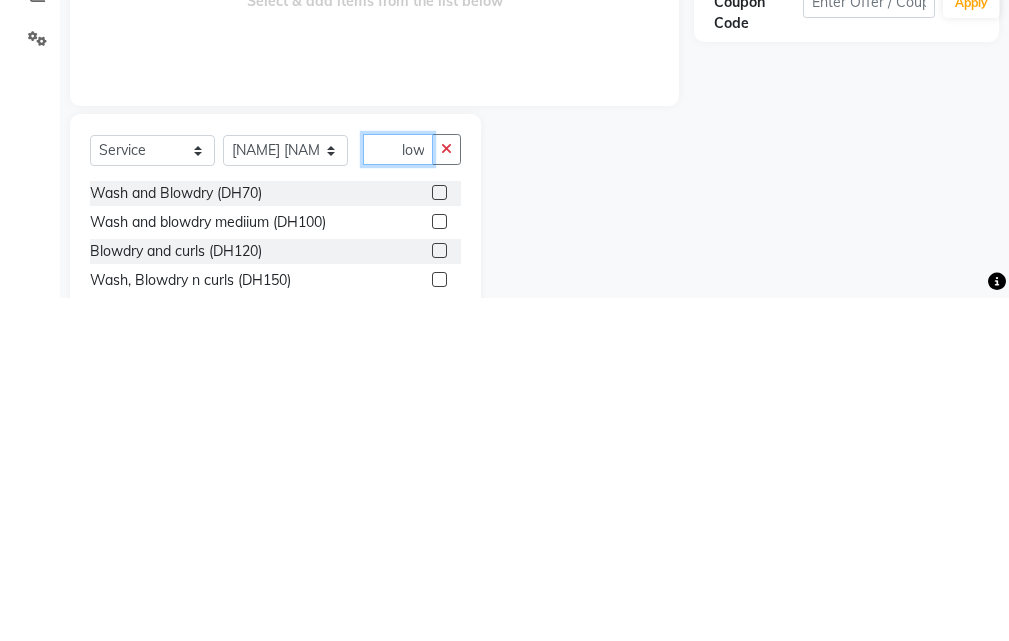 type on "blow" 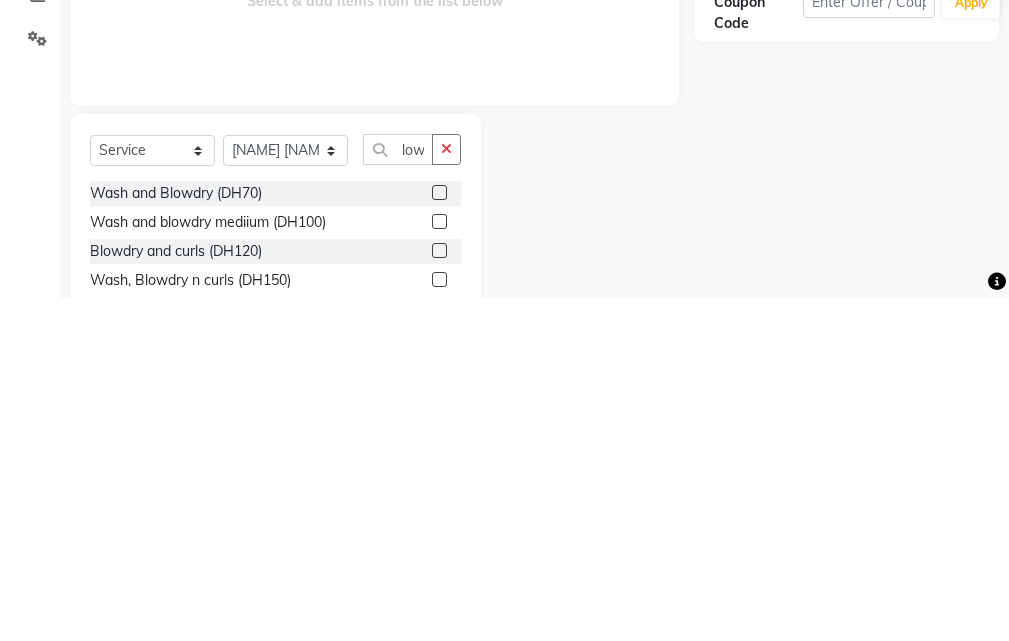 click 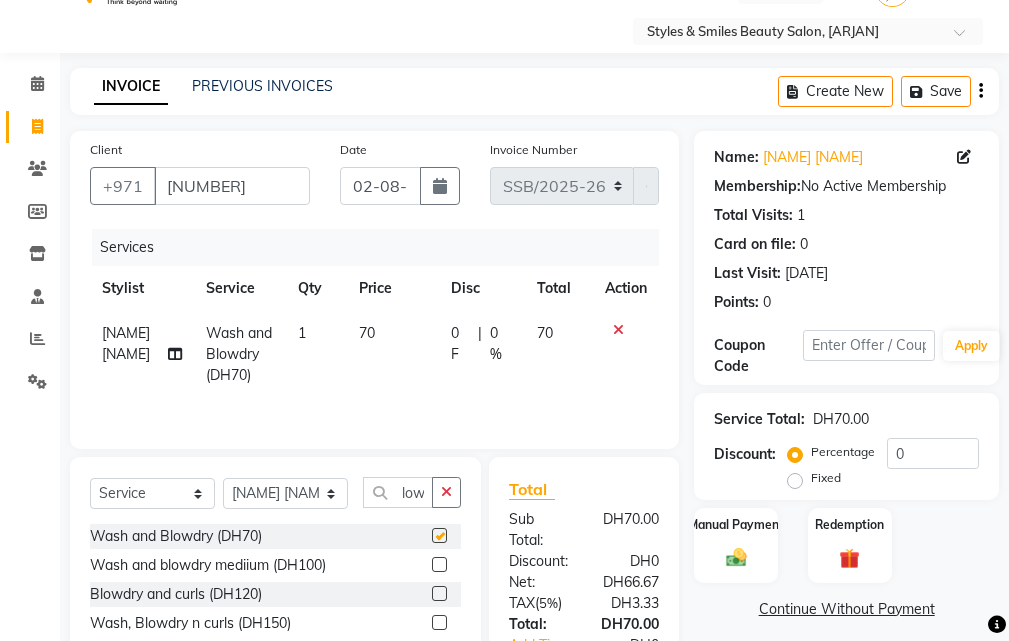 scroll, scrollTop: 0, scrollLeft: 0, axis: both 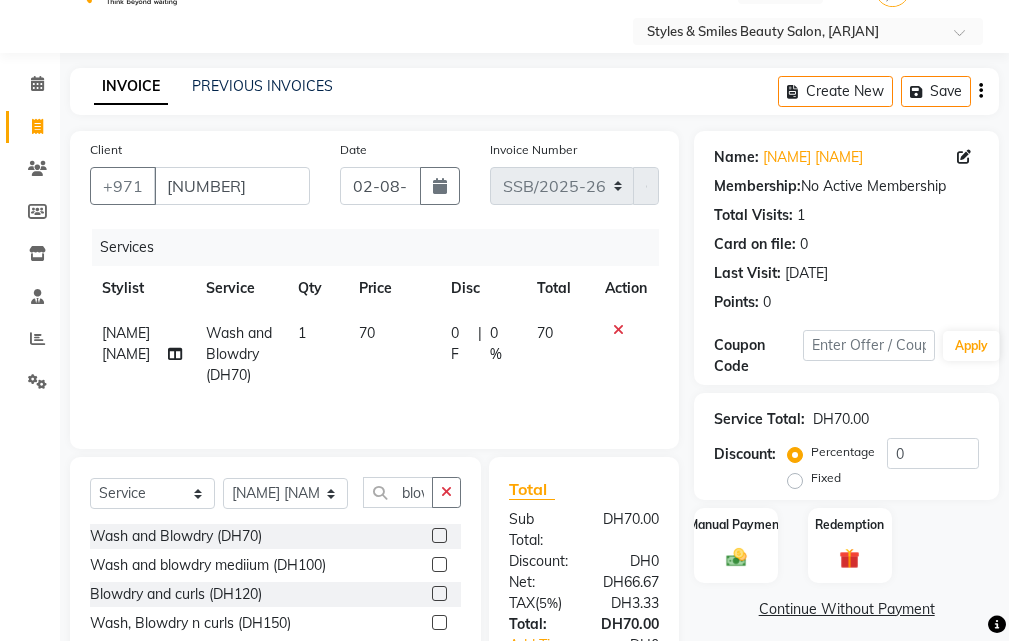 checkbox on "false" 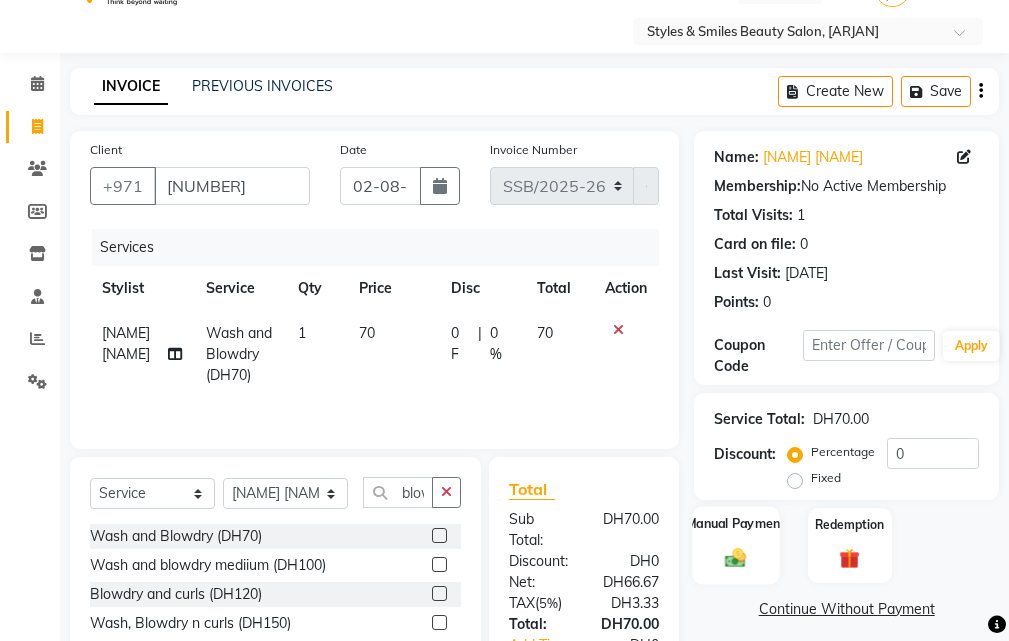 click 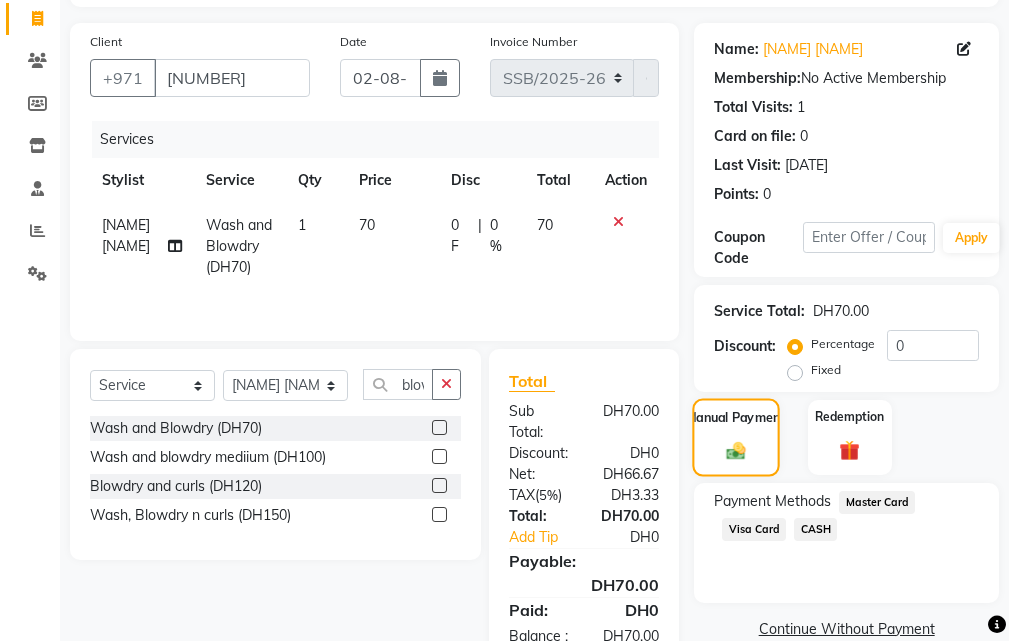 scroll, scrollTop: 231, scrollLeft: 0, axis: vertical 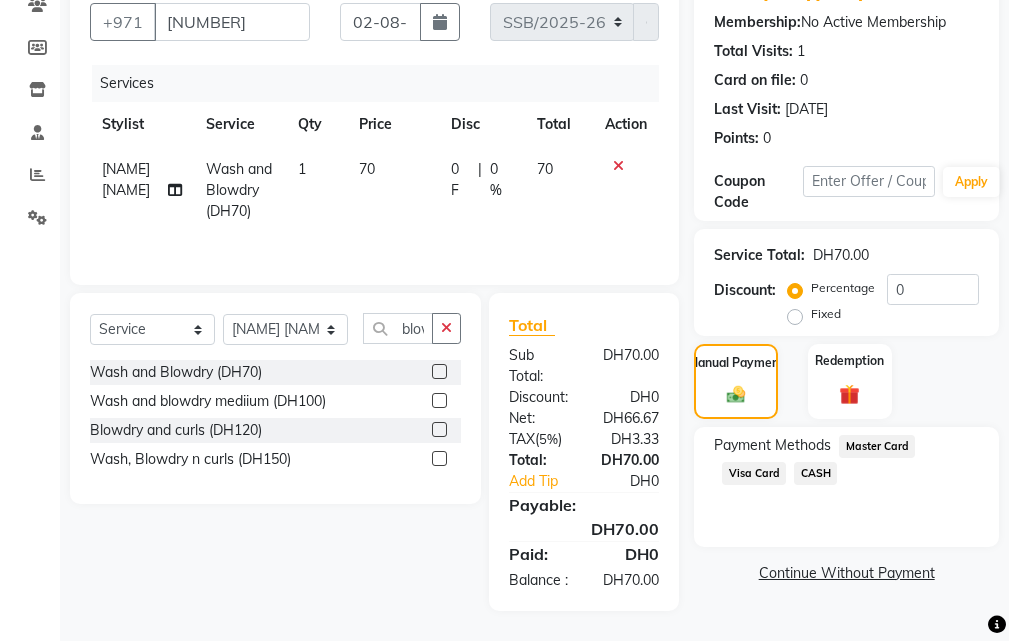 click on "CASH" 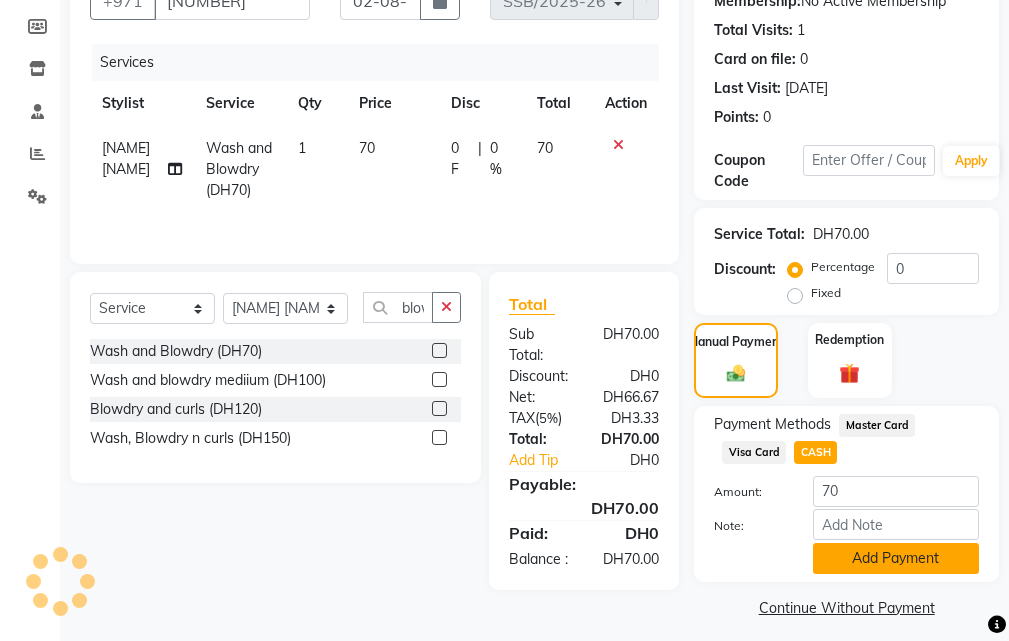 click on "Add Payment" 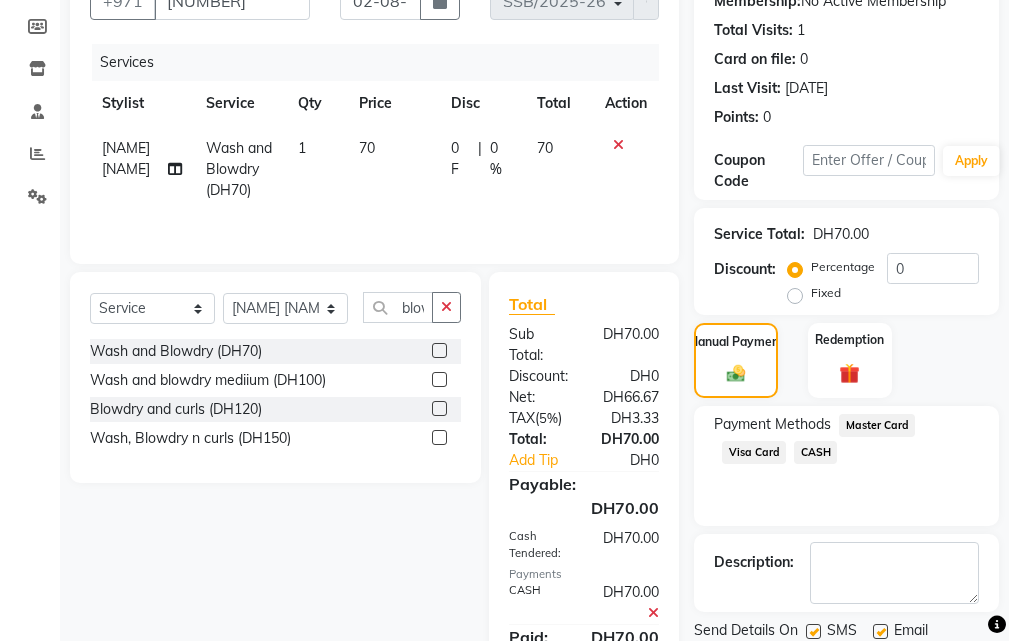 scroll, scrollTop: 335, scrollLeft: 0, axis: vertical 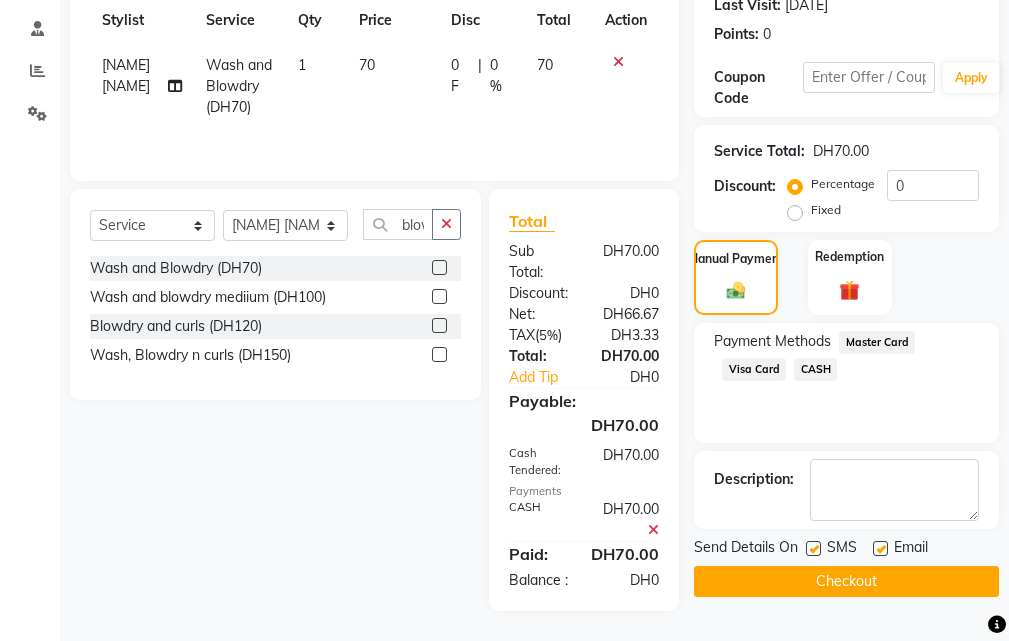 click 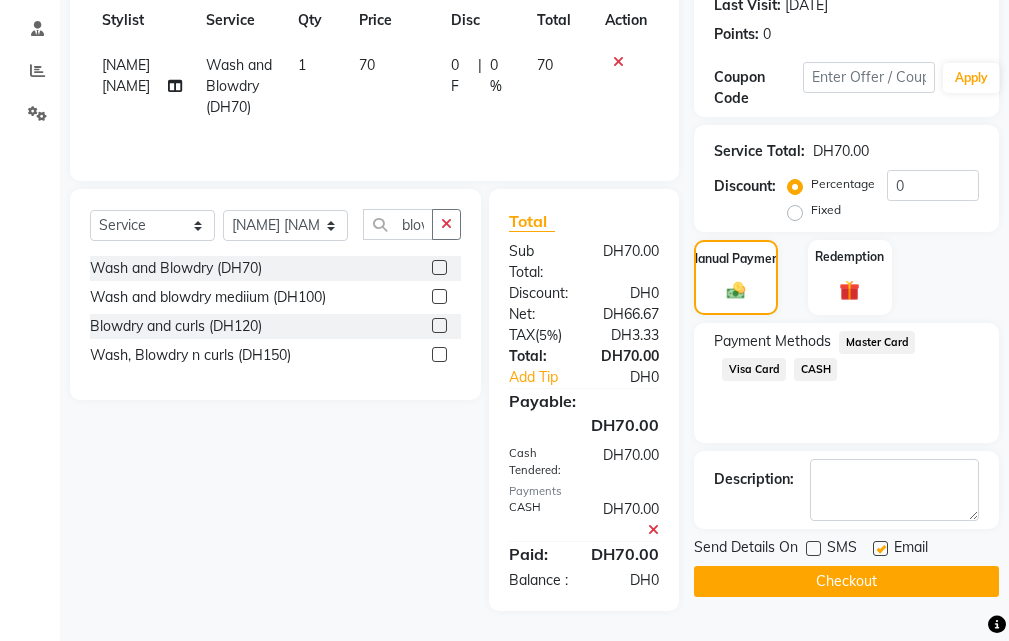 click 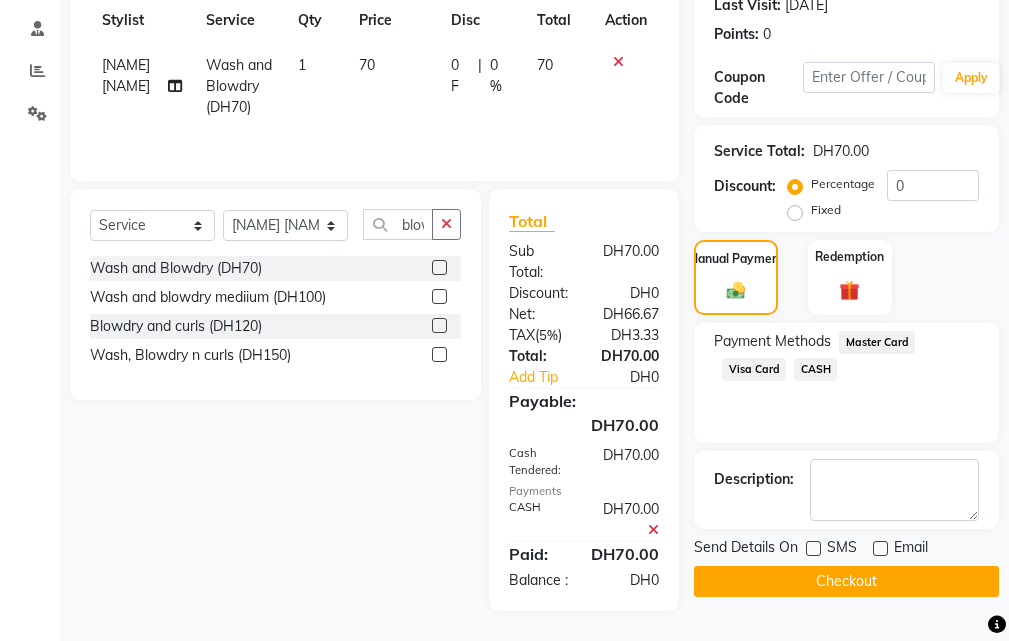 click on "Checkout" 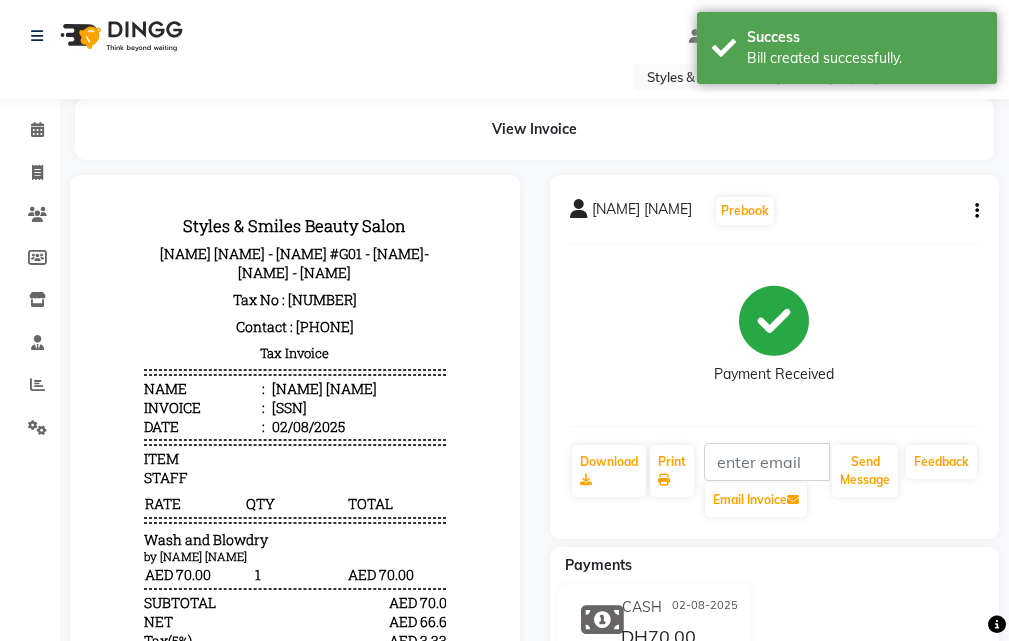 scroll, scrollTop: 0, scrollLeft: 0, axis: both 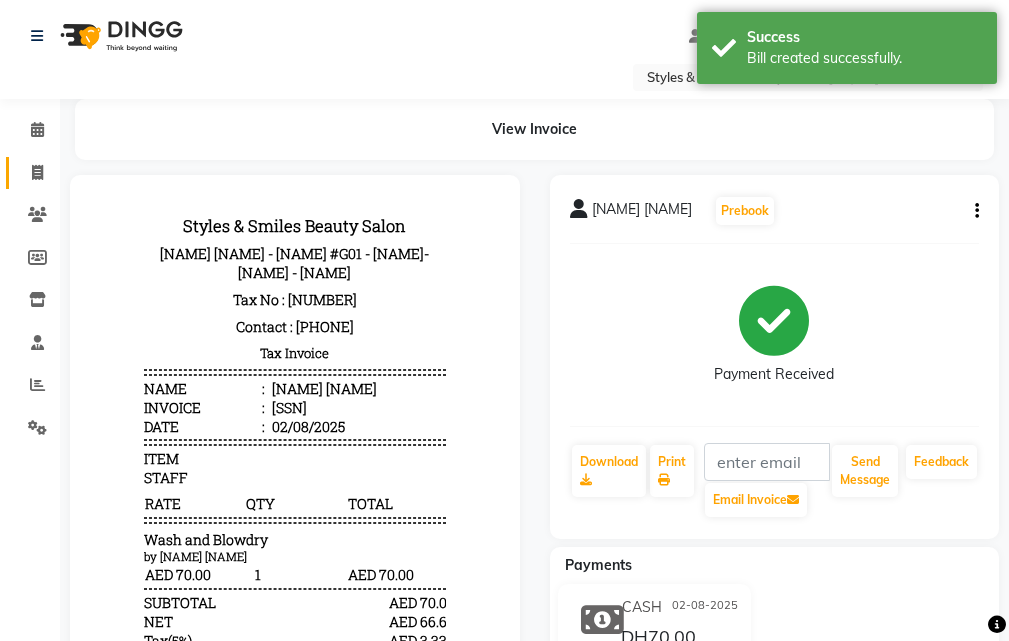 click 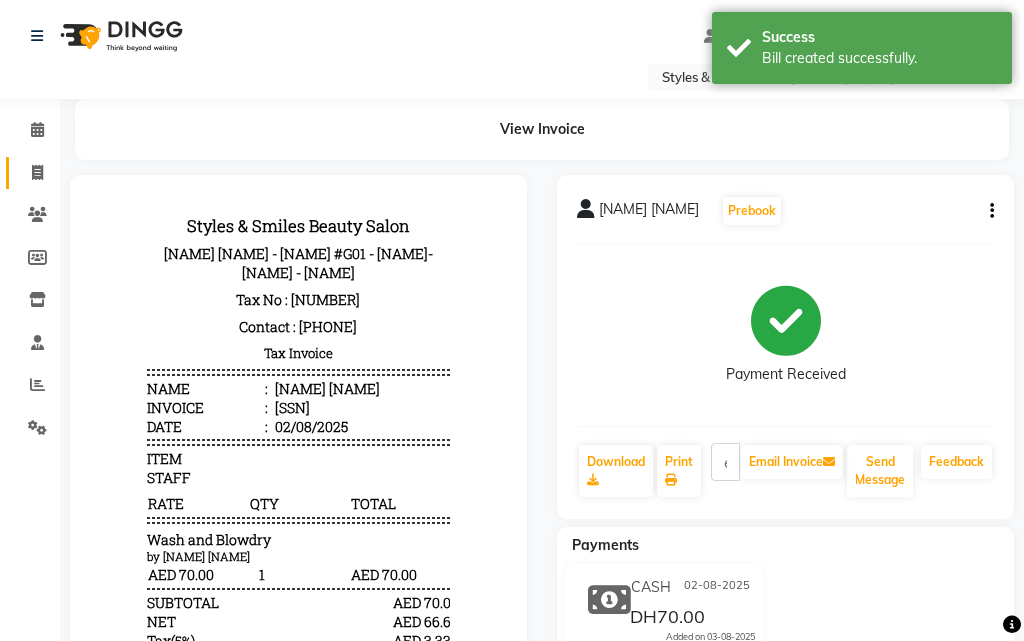 select on "service" 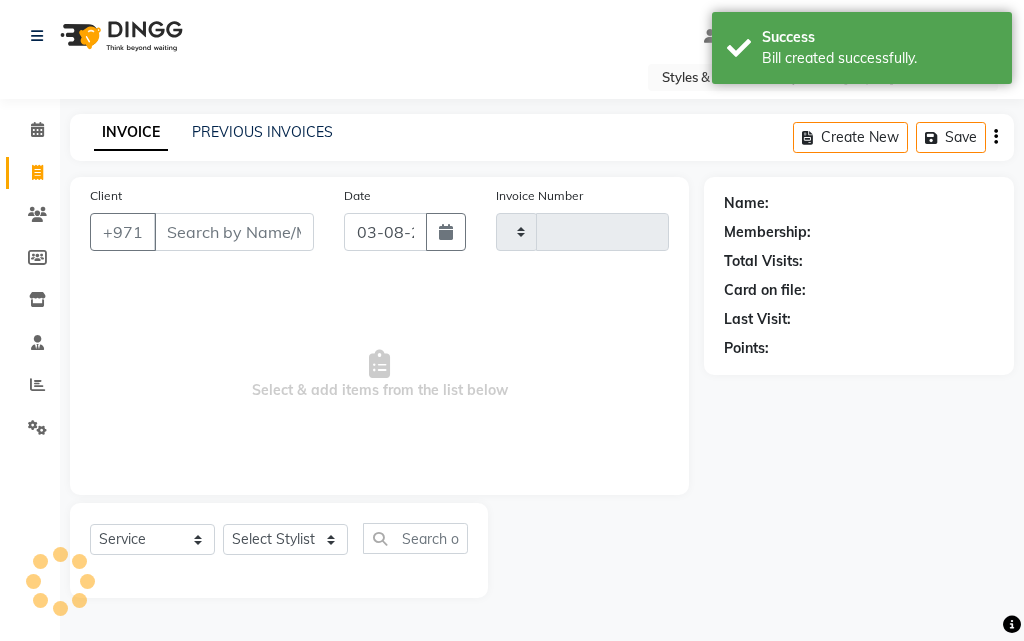 type on "0243" 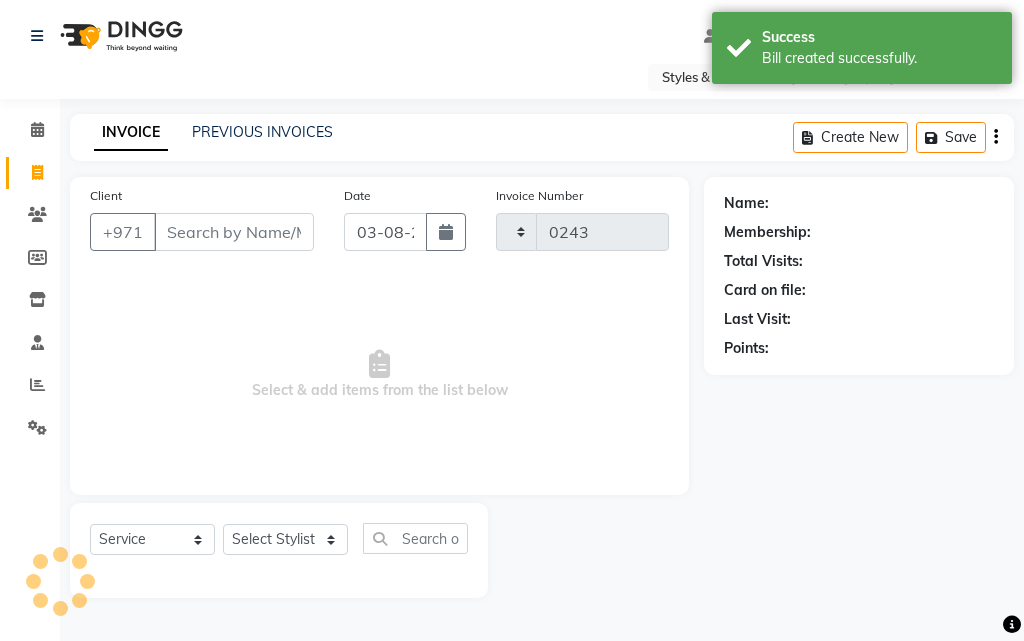 select on "4038" 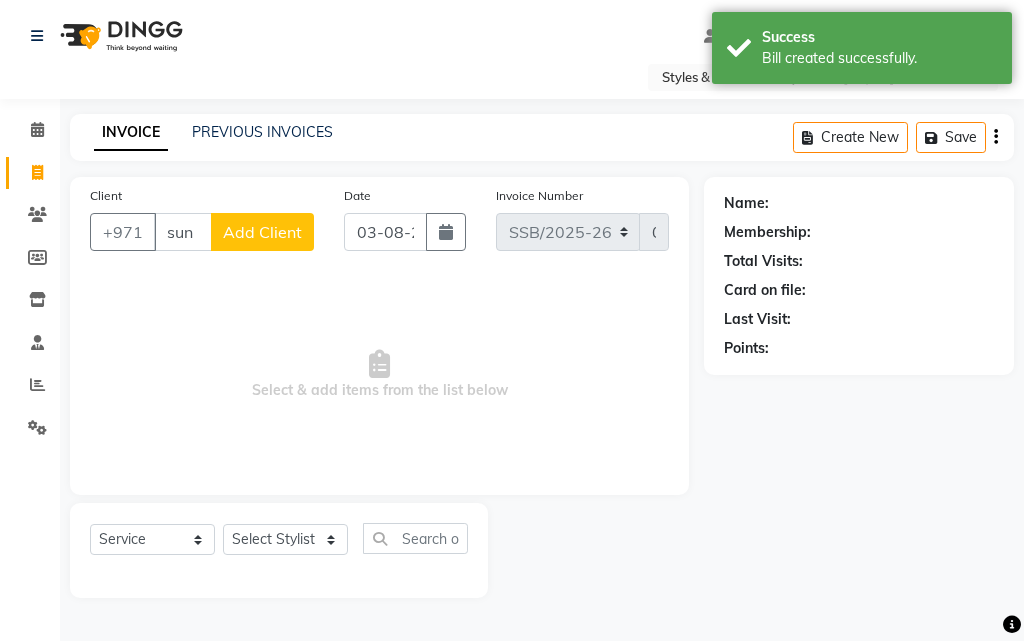 type on "suns" 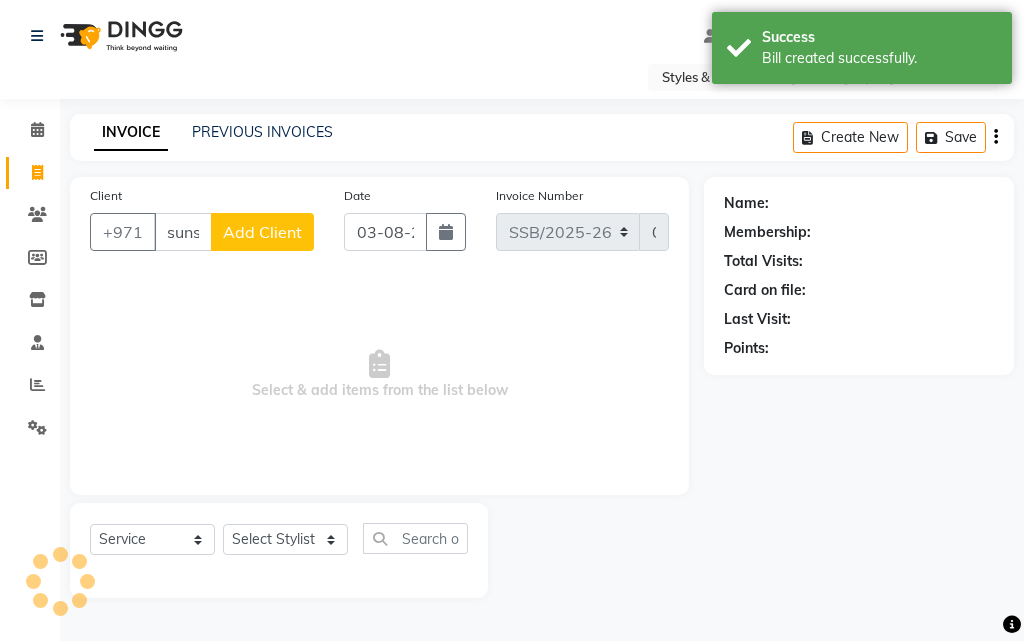 select on "product" 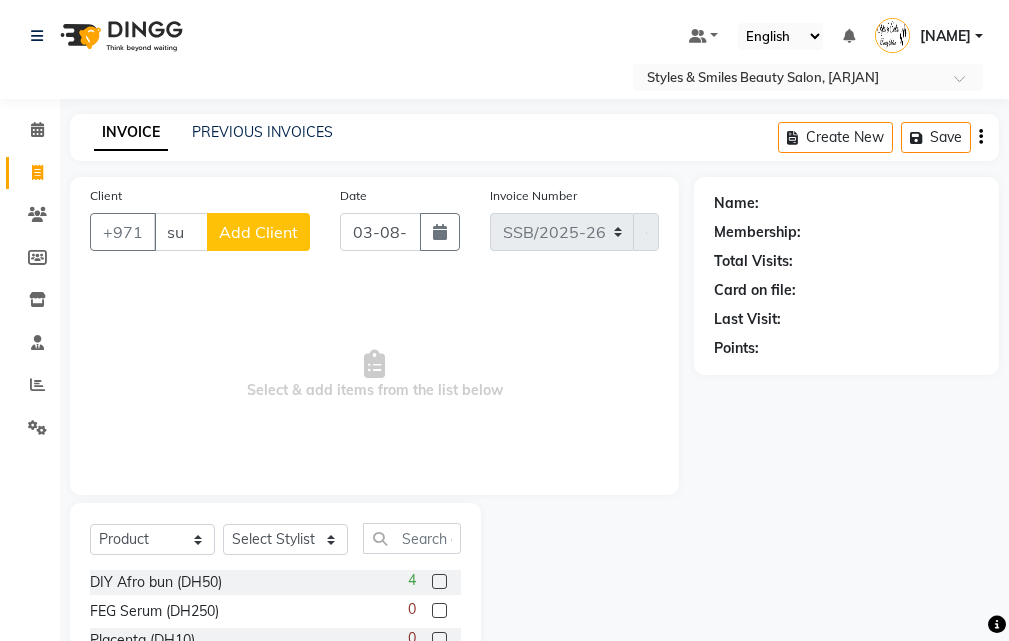 type on "s" 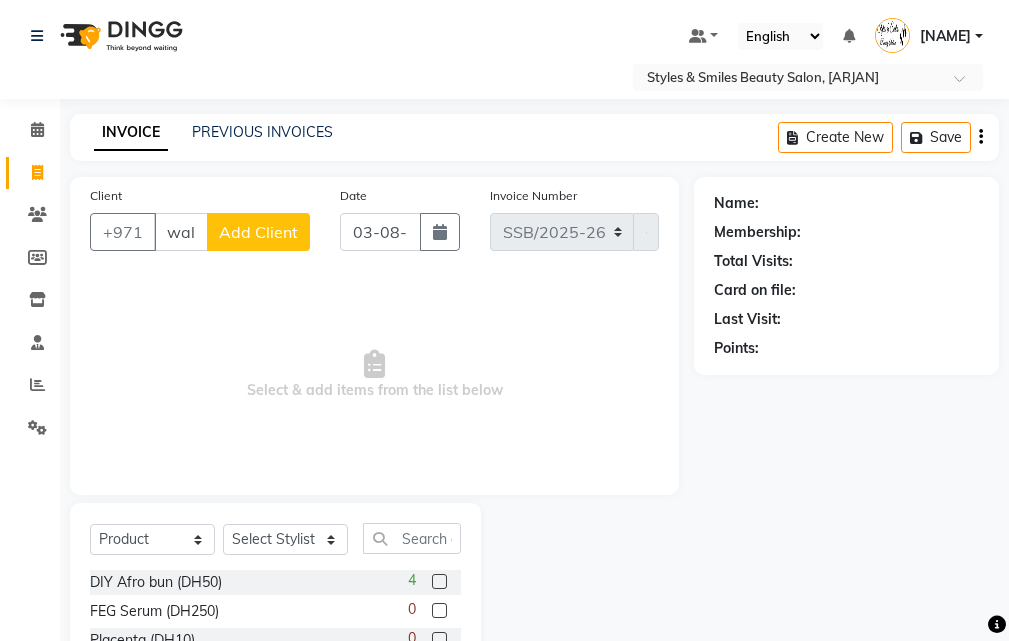 scroll, scrollTop: 0, scrollLeft: 4, axis: horizontal 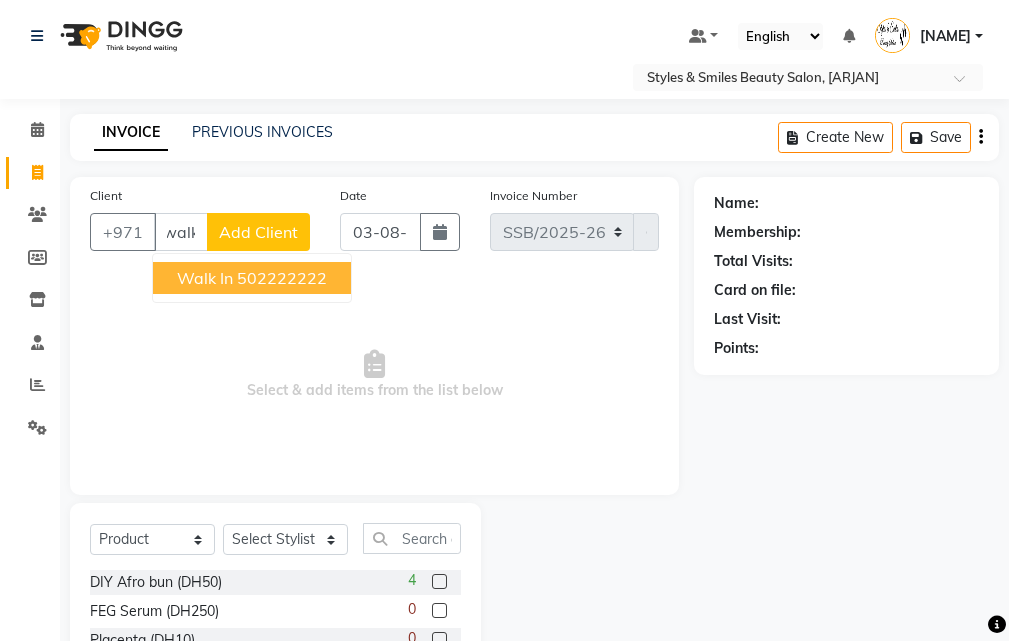 click on "502222222" at bounding box center [282, 278] 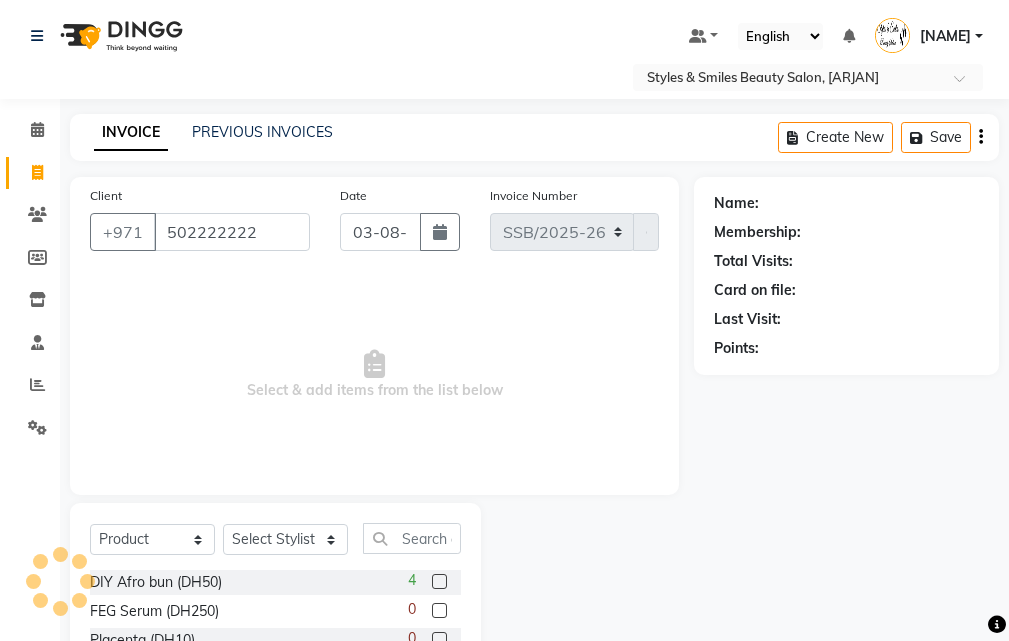 scroll, scrollTop: 0, scrollLeft: 0, axis: both 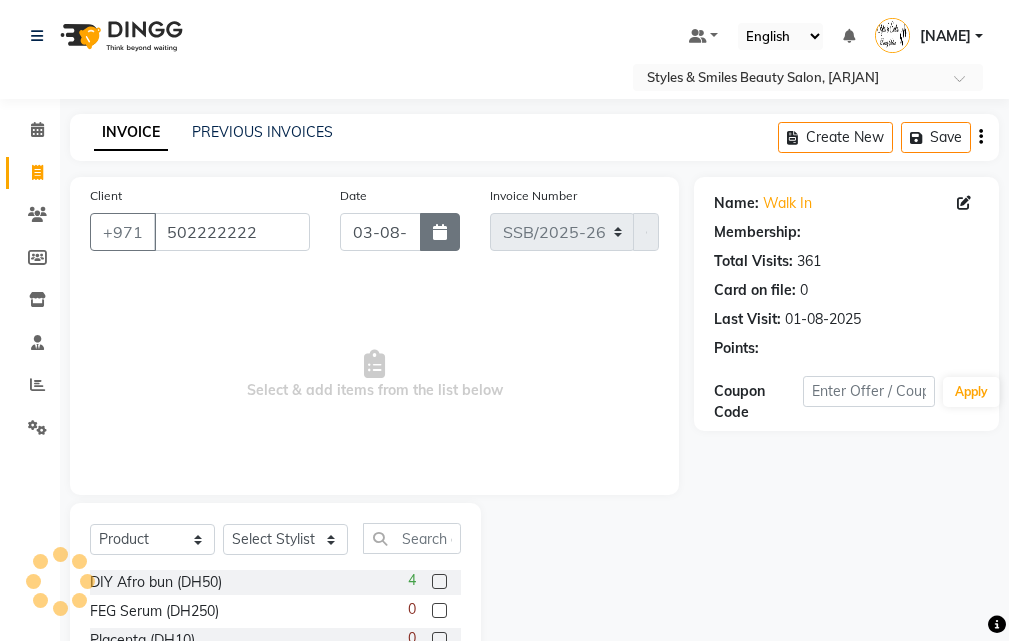 click 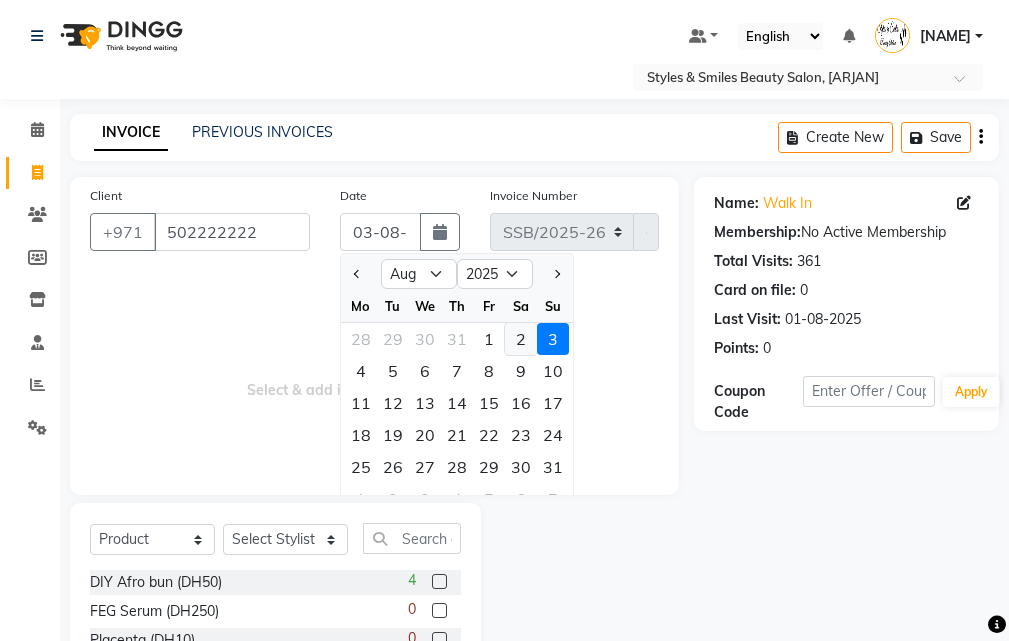 click on "2" 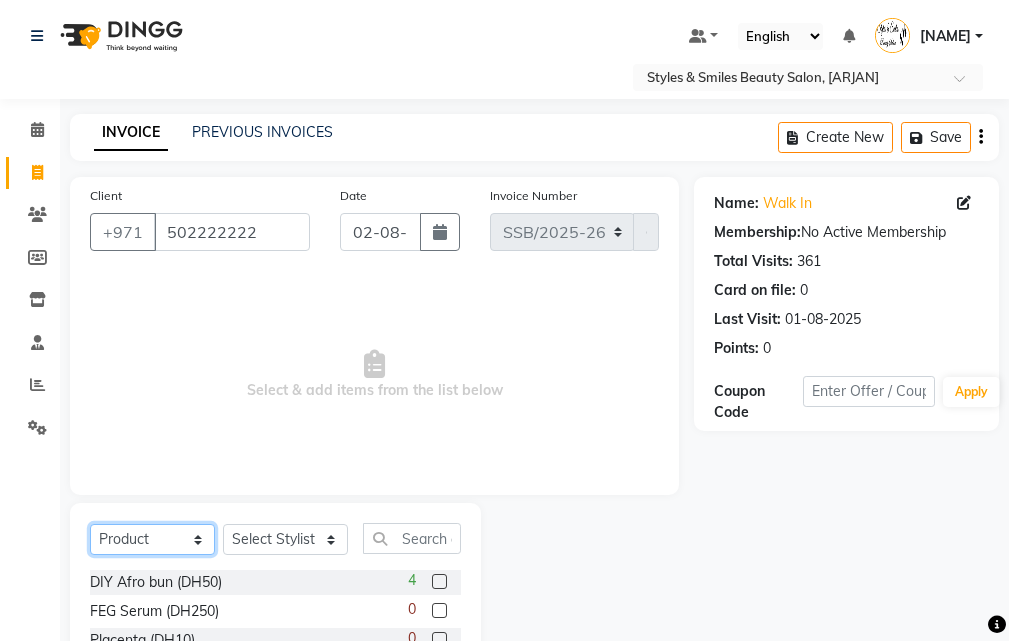 click on "Select  Service  Product  Membership  Package Voucher Prepaid Gift Card" 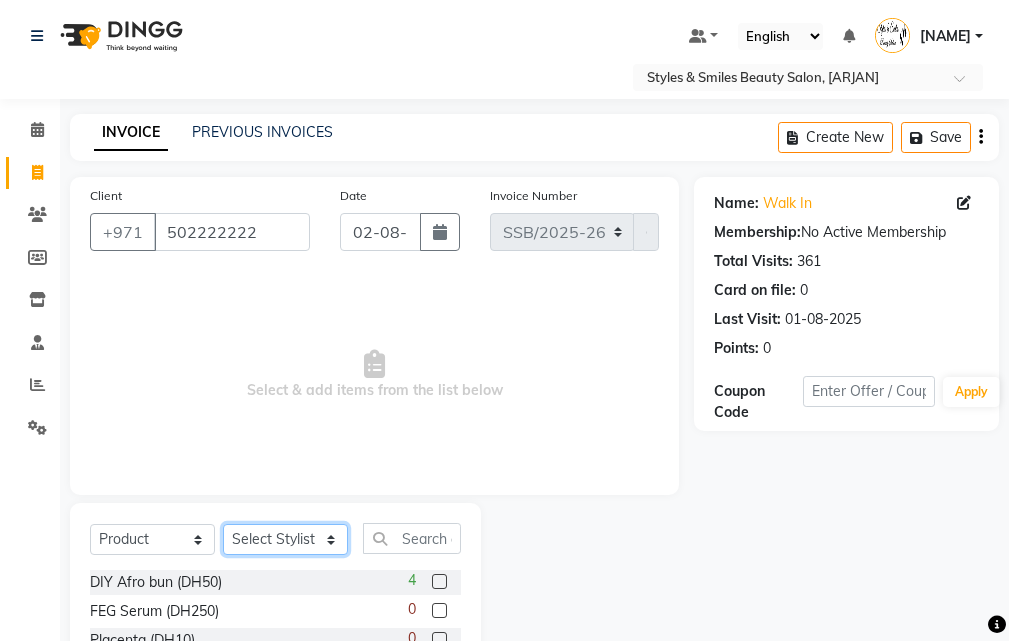 click on "Select Stylist [NAME] [NAME] [NAME] [NAME] [NAME] [NAME] [NAME] [NAME] [NAME] [NAME]" 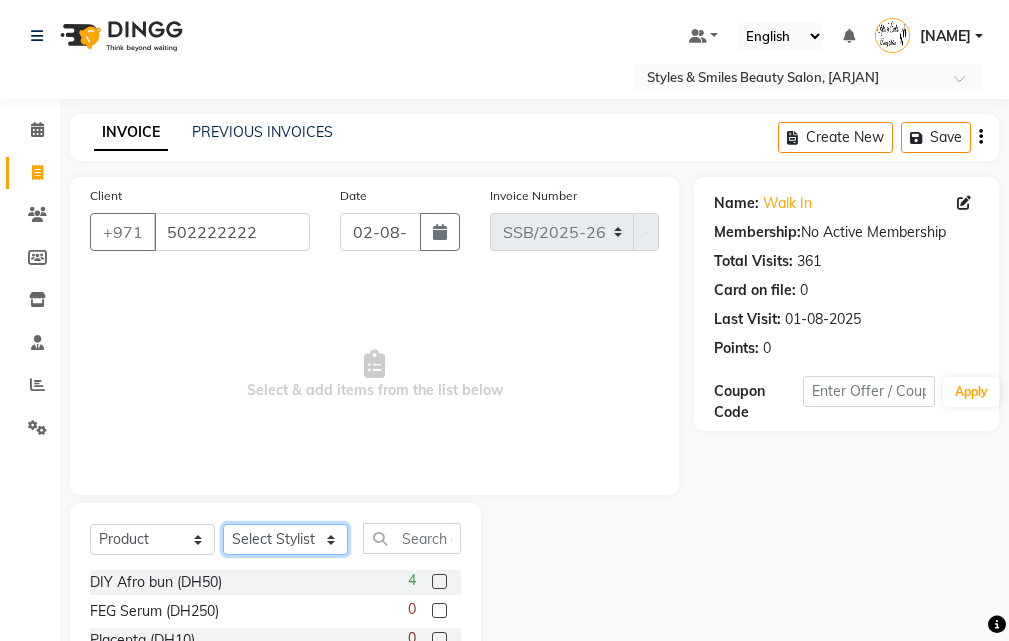 select on "37328" 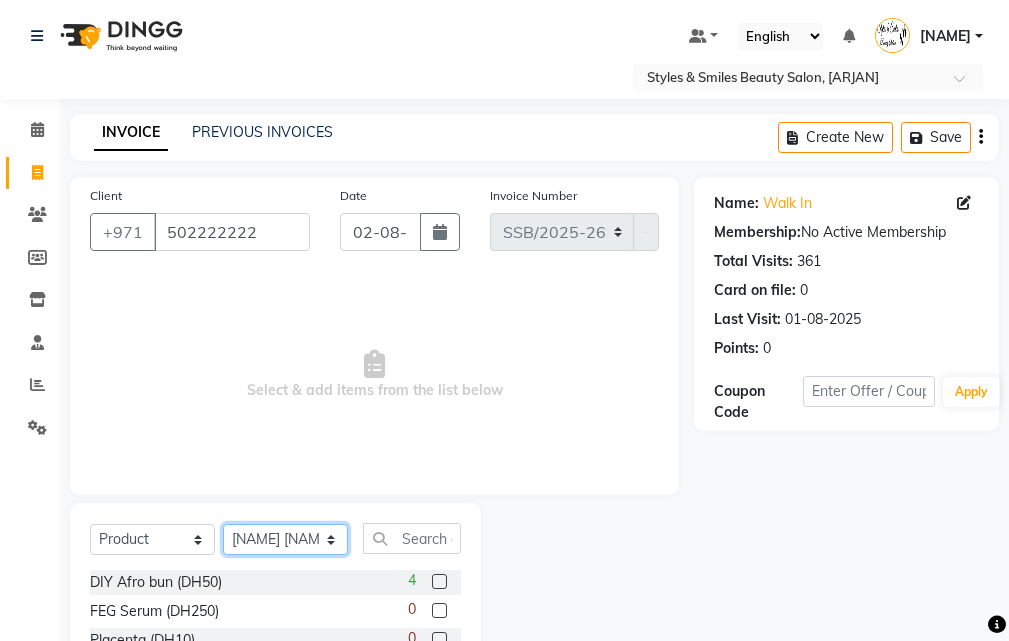 click on "Select Stylist [NAME] [NAME] [NAME] [NAME] [NAME] [NAME] [NAME] [NAME] [NAME] [NAME]" 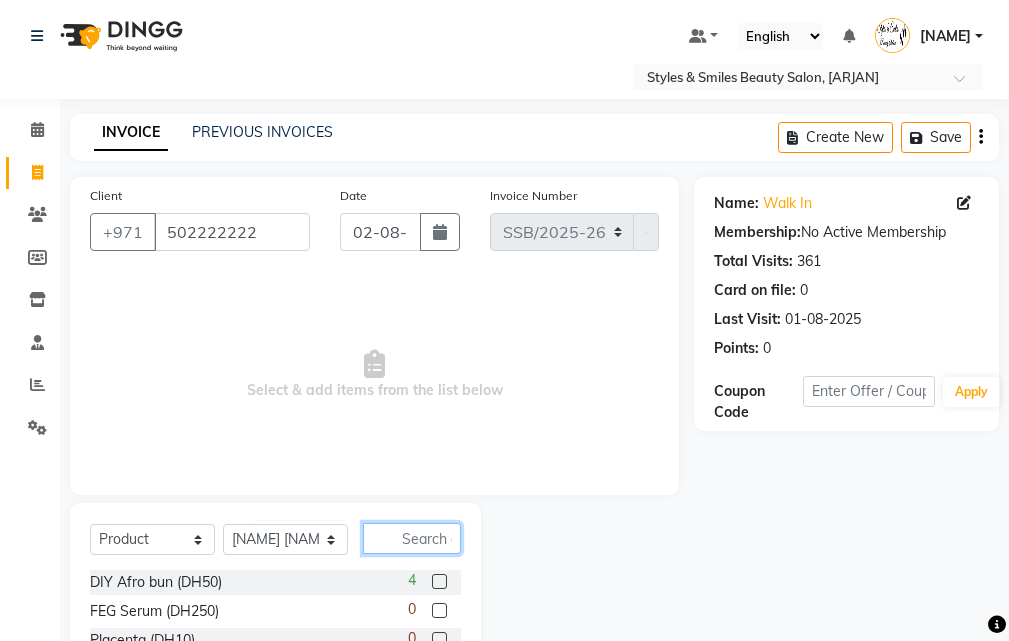 click 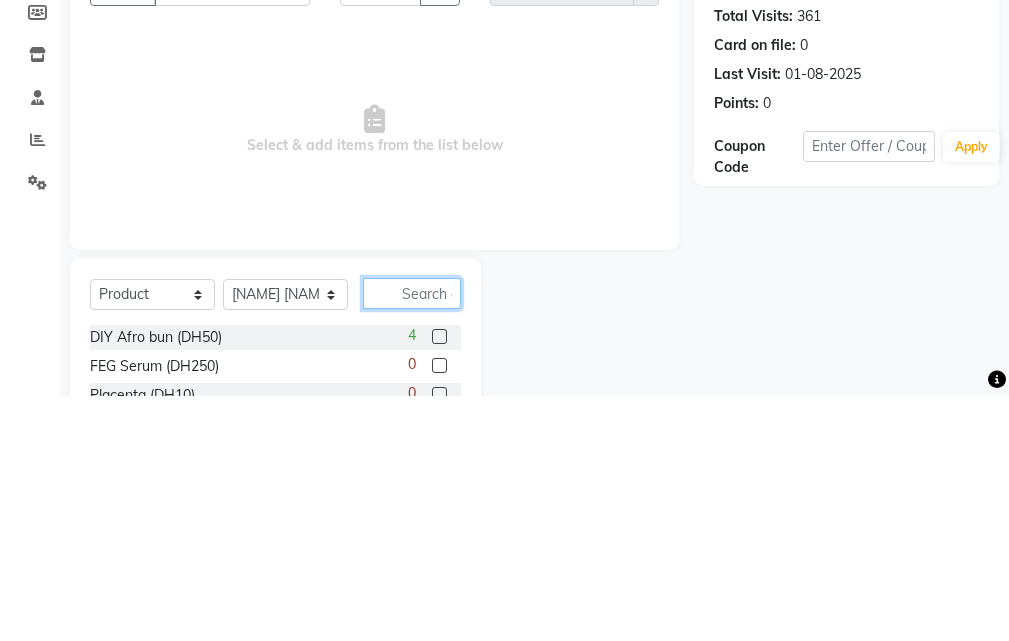 scroll, scrollTop: 46, scrollLeft: 0, axis: vertical 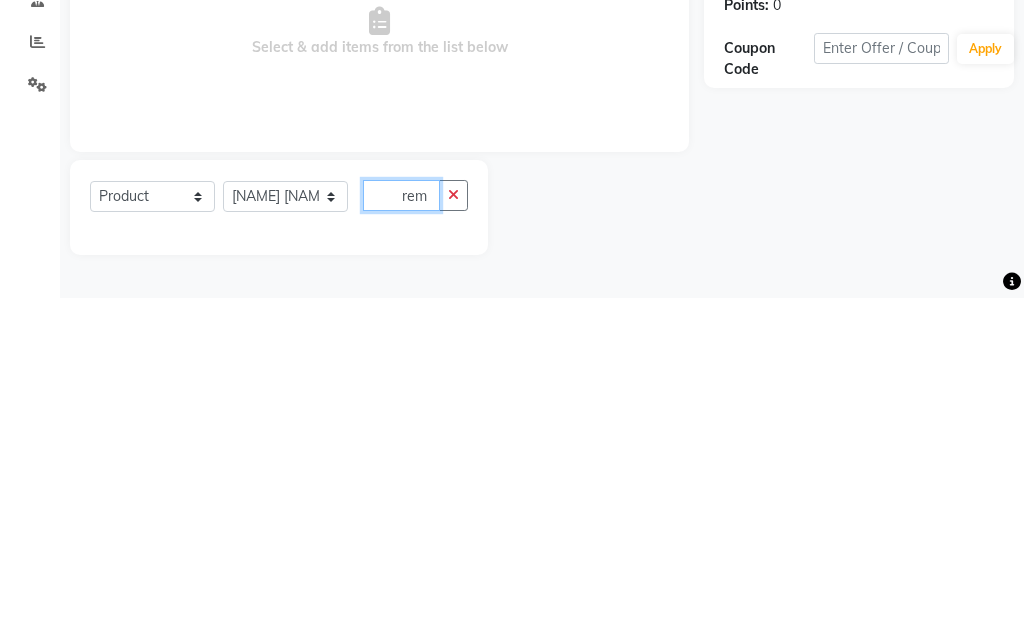 type on "rem" 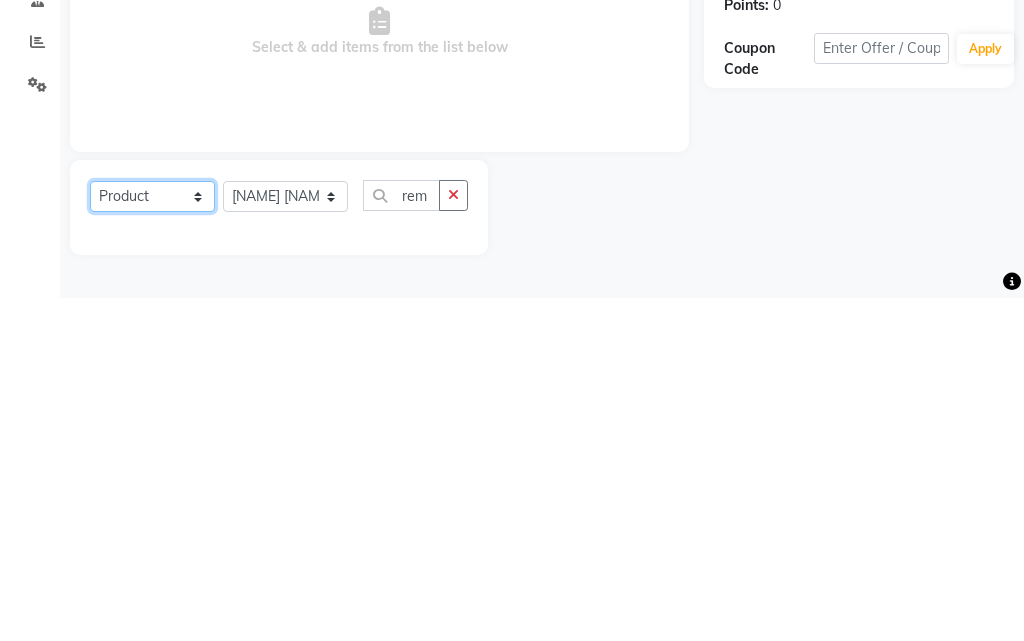 click on "Select  Service  Product  Membership  Package Voucher Prepaid Gift Card" 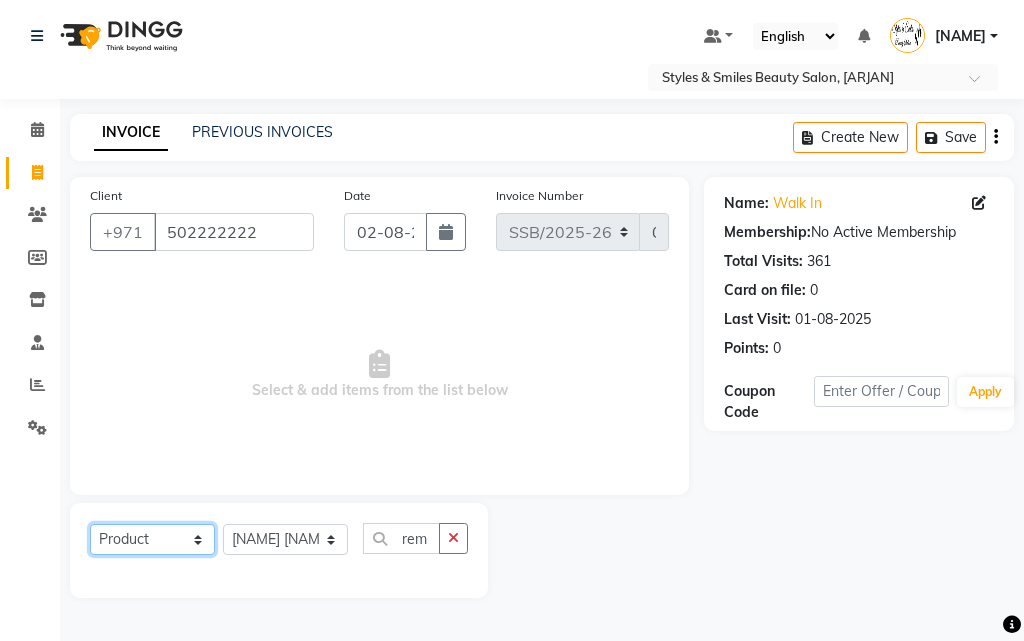 select on "service" 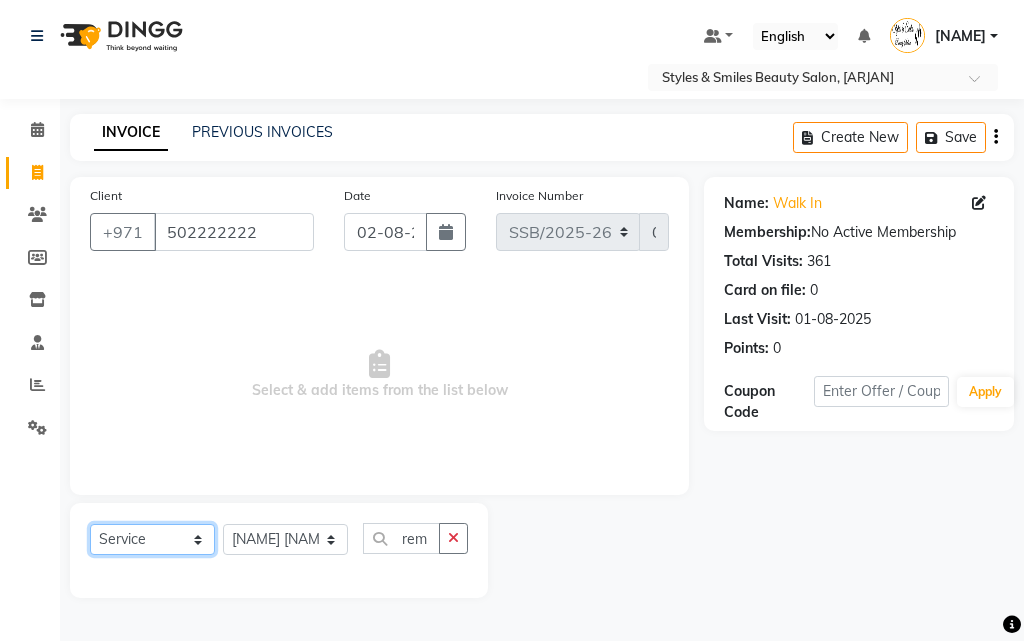 click on "Select  Service  Product  Membership  Package Voucher Prepaid Gift Card" 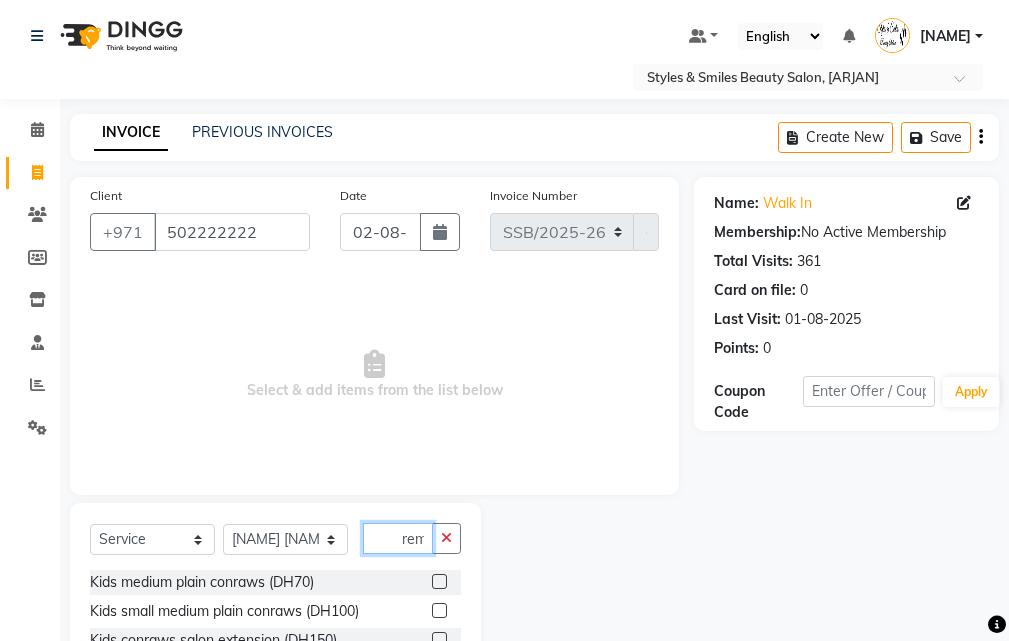 click on "rem" 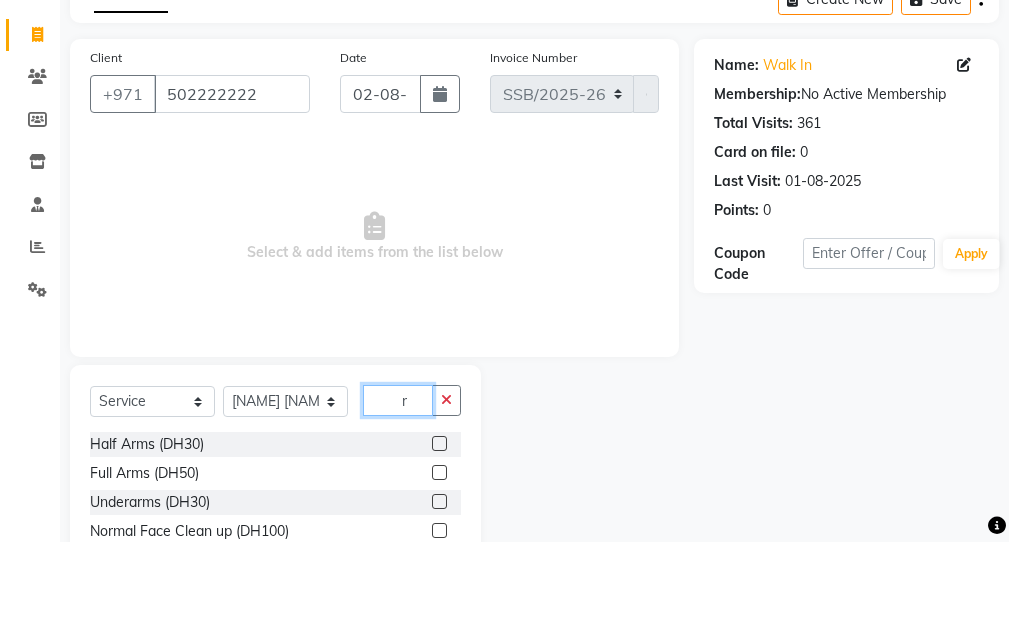 scroll, scrollTop: 46, scrollLeft: 0, axis: vertical 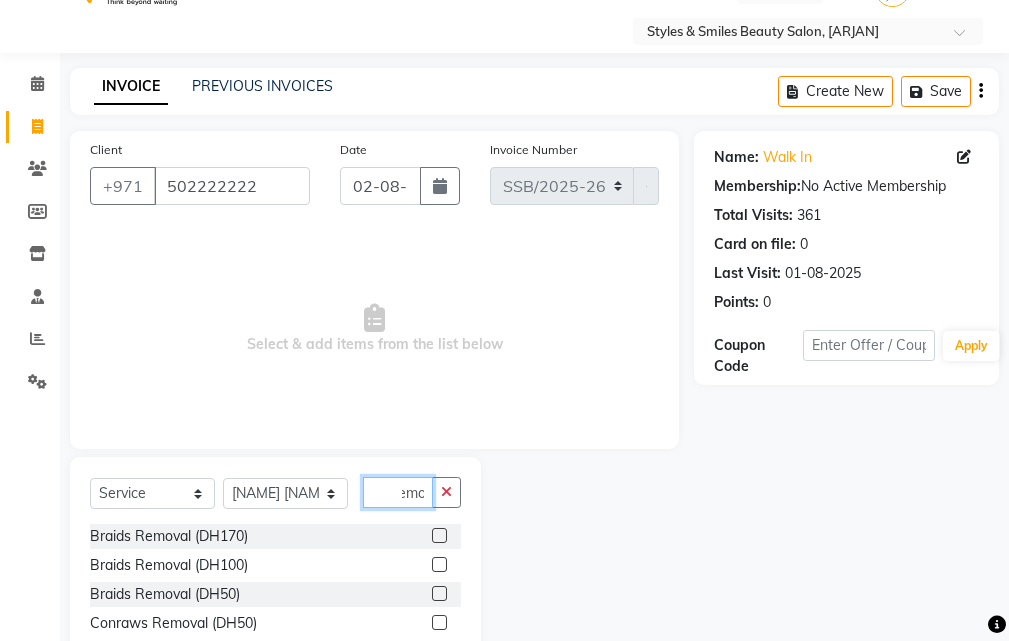 type on "remo" 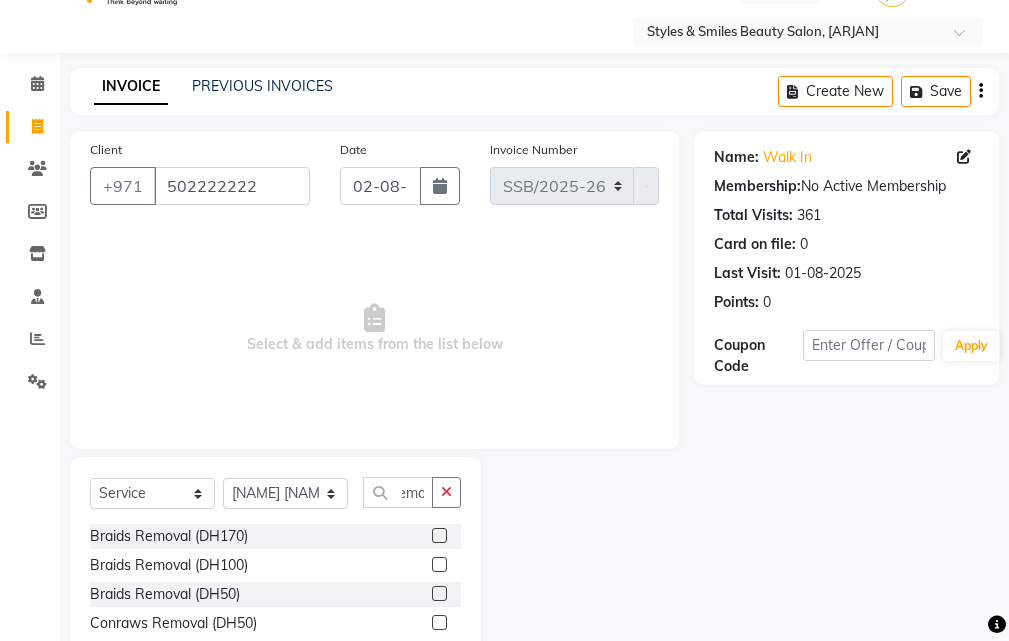 click 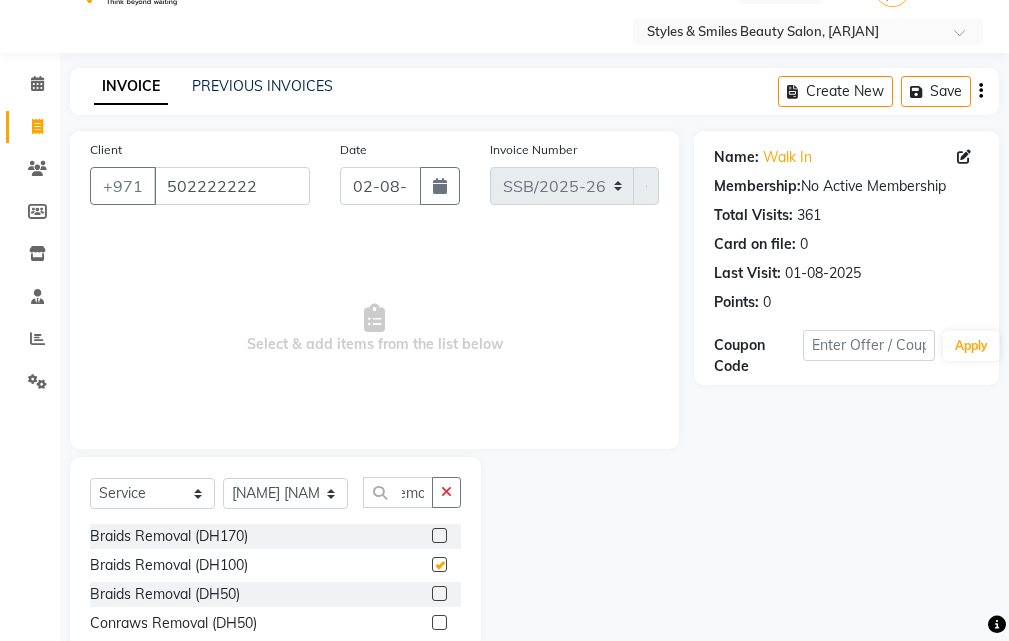 scroll, scrollTop: 0, scrollLeft: 0, axis: both 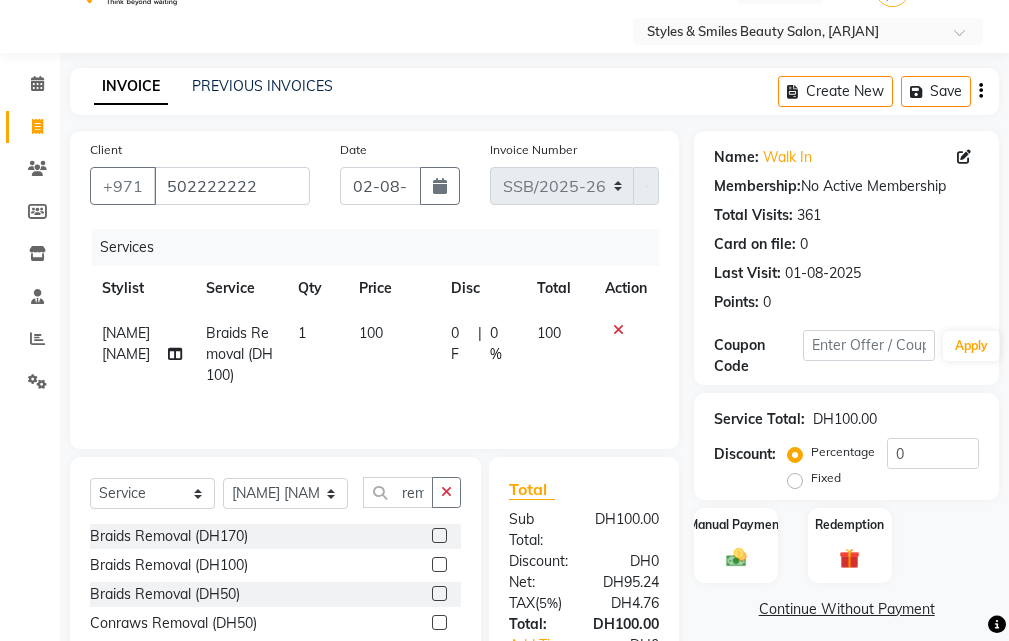 checkbox on "false" 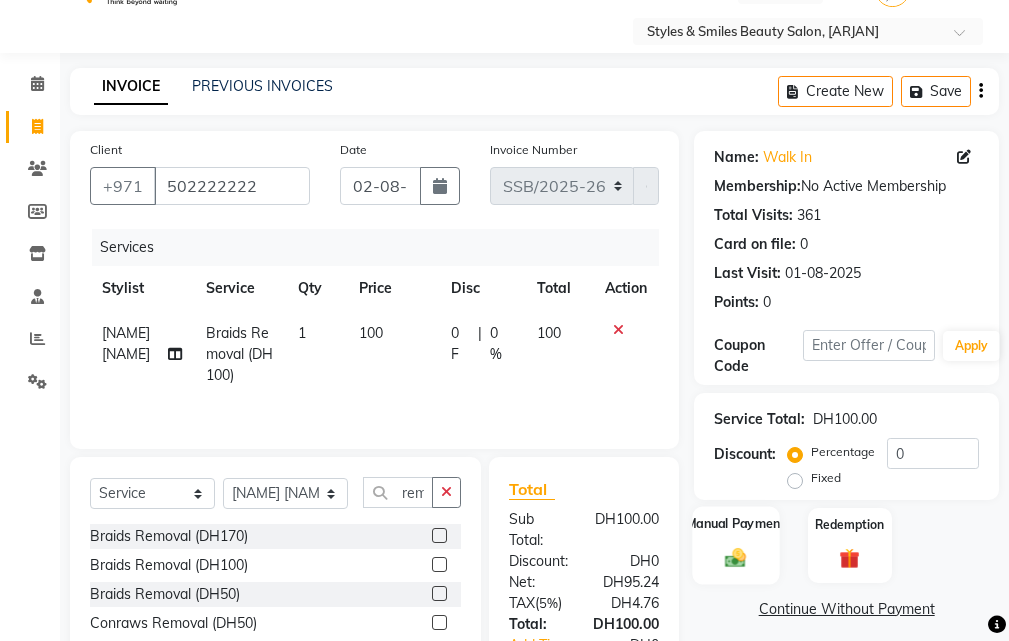click 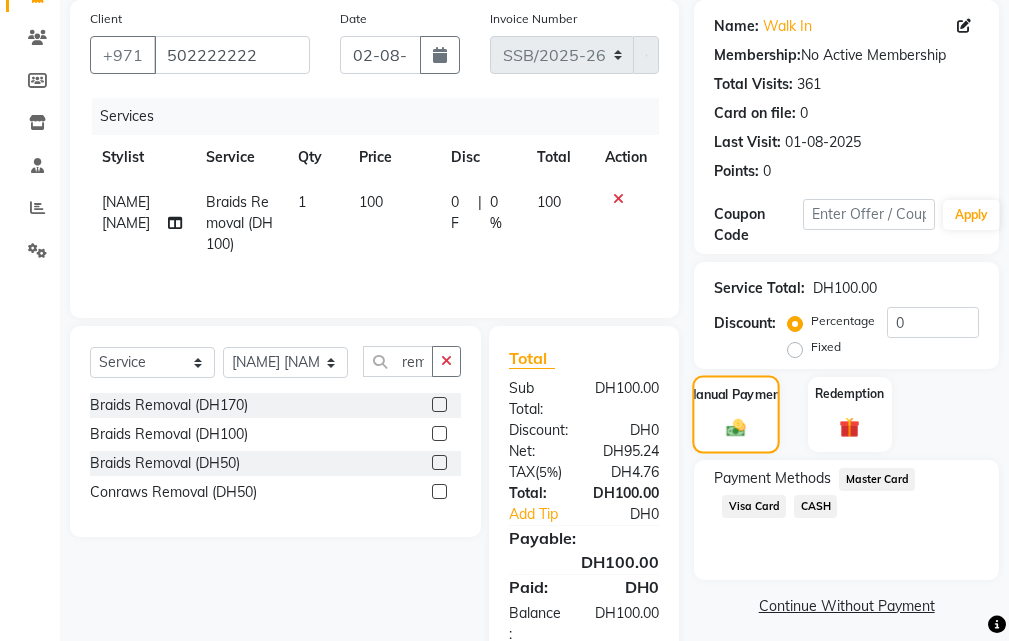 scroll, scrollTop: 231, scrollLeft: 0, axis: vertical 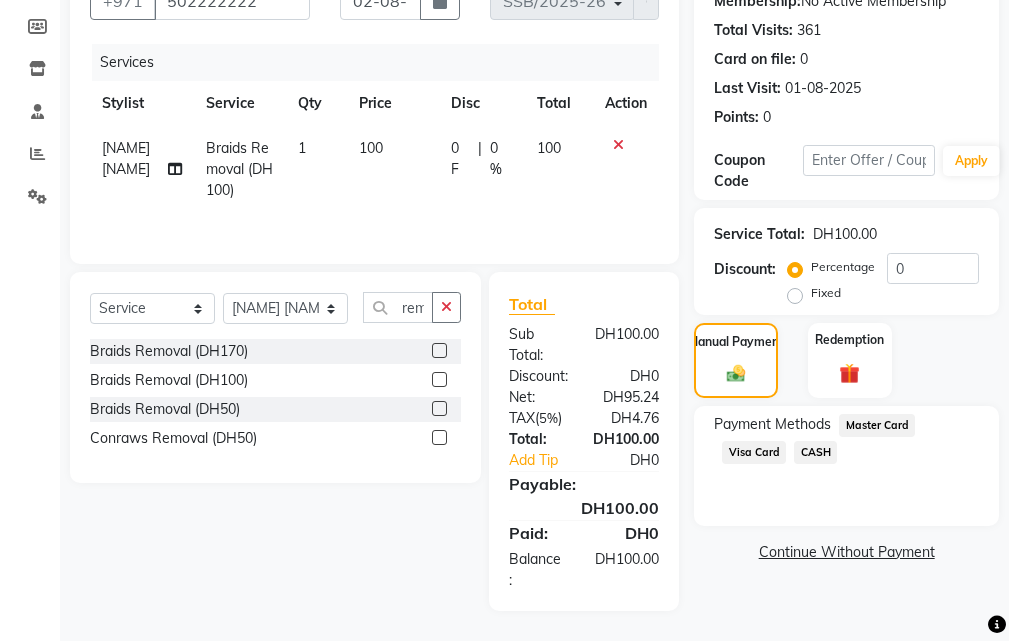 click on "Visa Card" 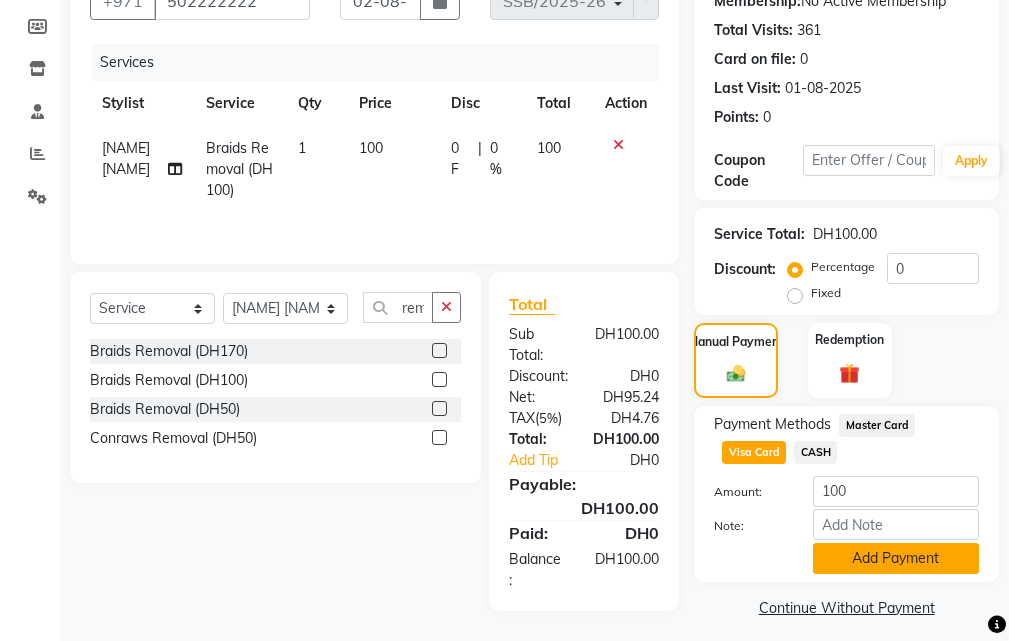 click on "Add Payment" 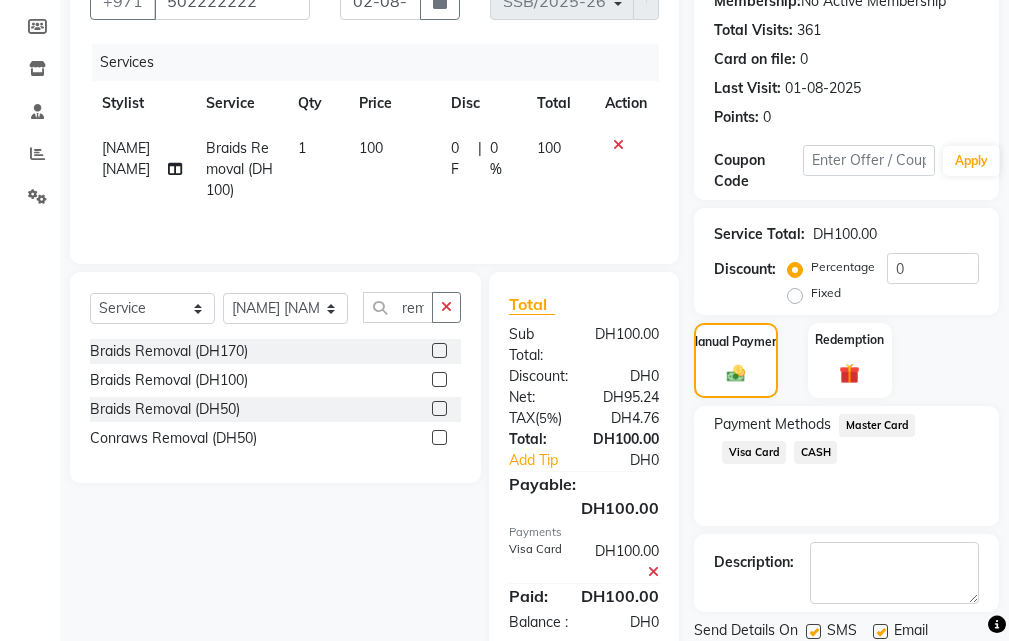 scroll, scrollTop: 300, scrollLeft: 0, axis: vertical 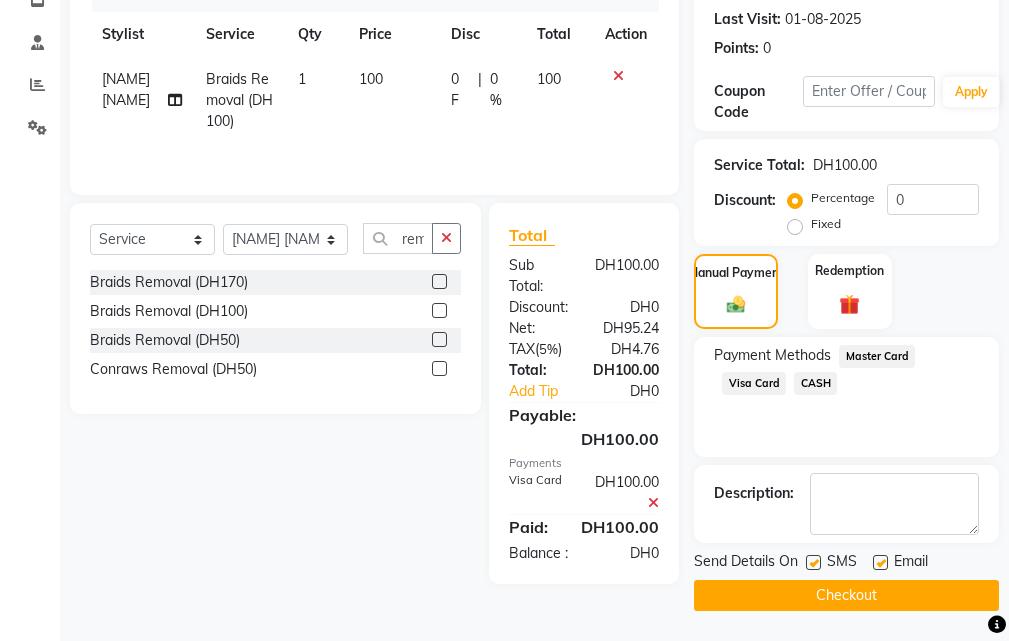 click 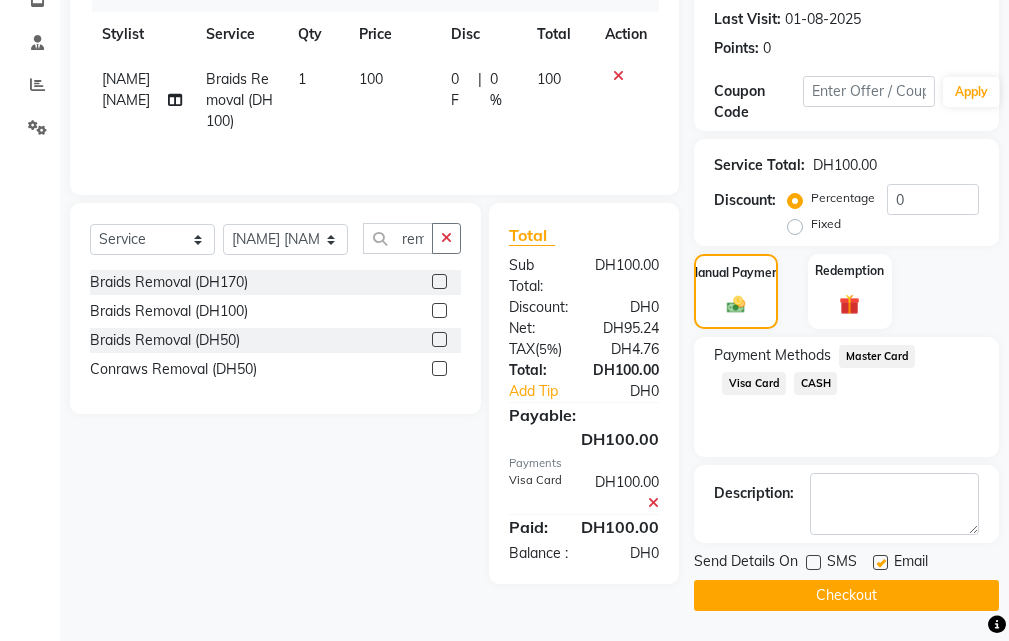 click 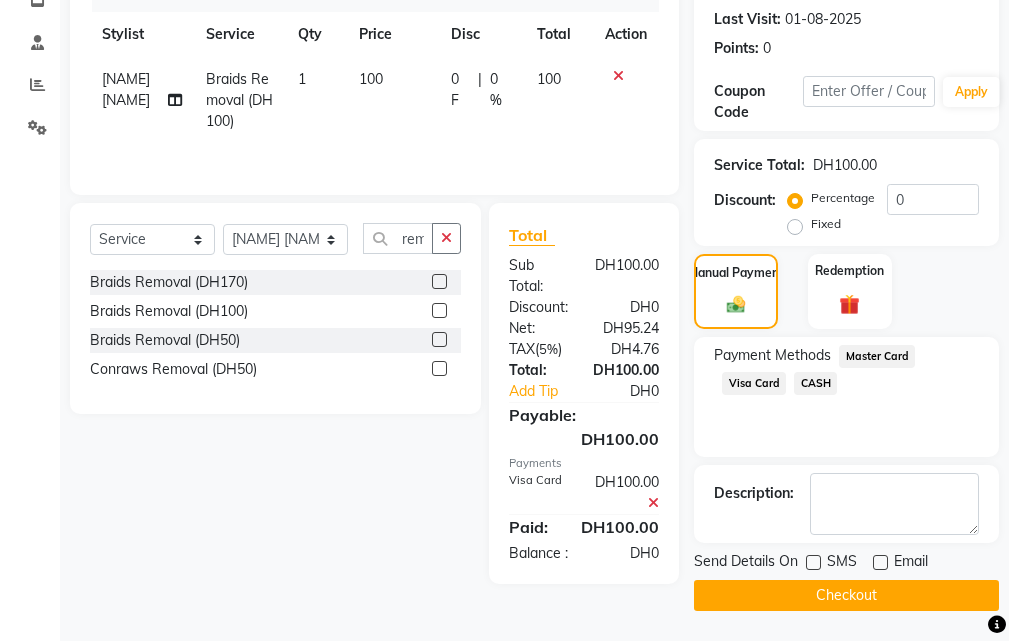 click on "Checkout" 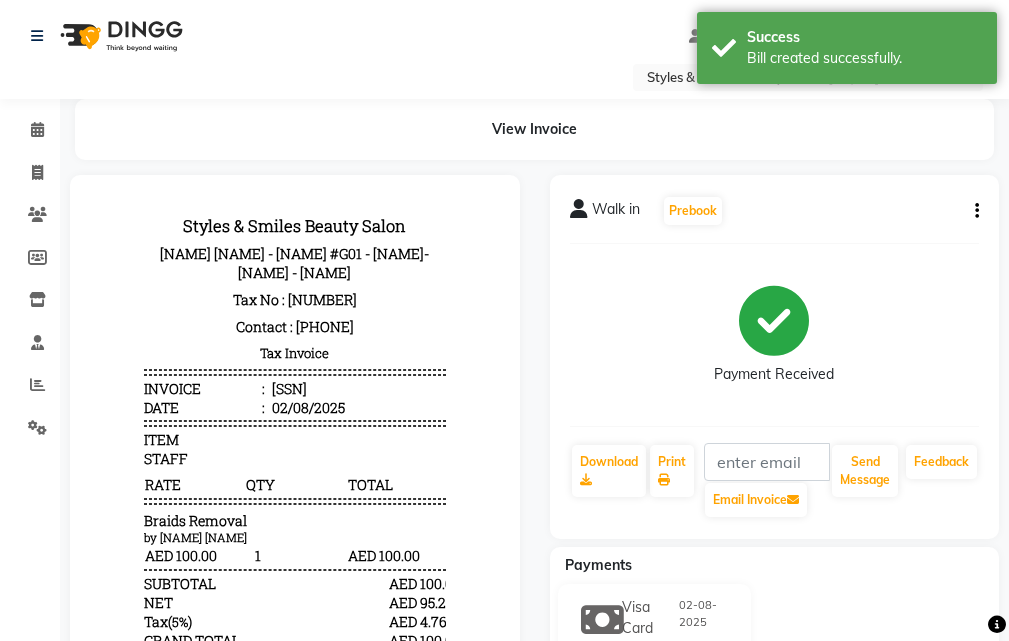 scroll, scrollTop: 0, scrollLeft: 0, axis: both 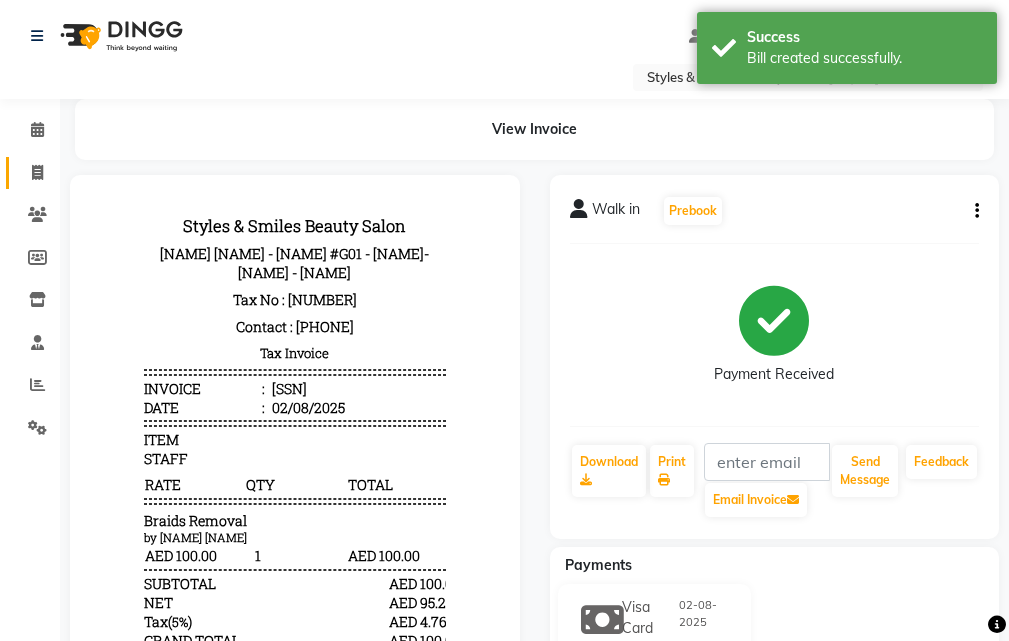 click 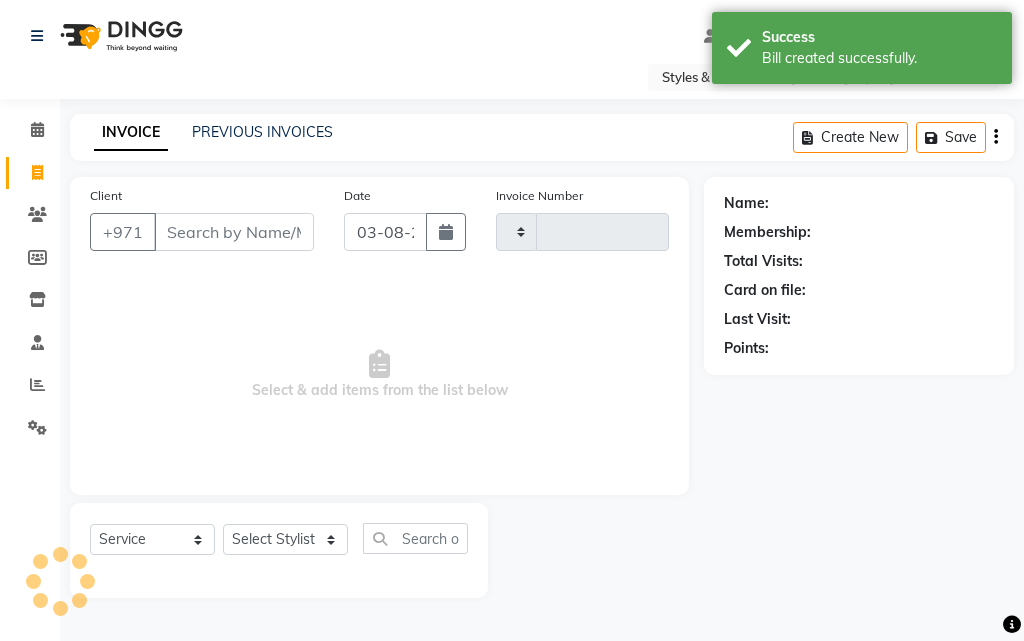 type on "w" 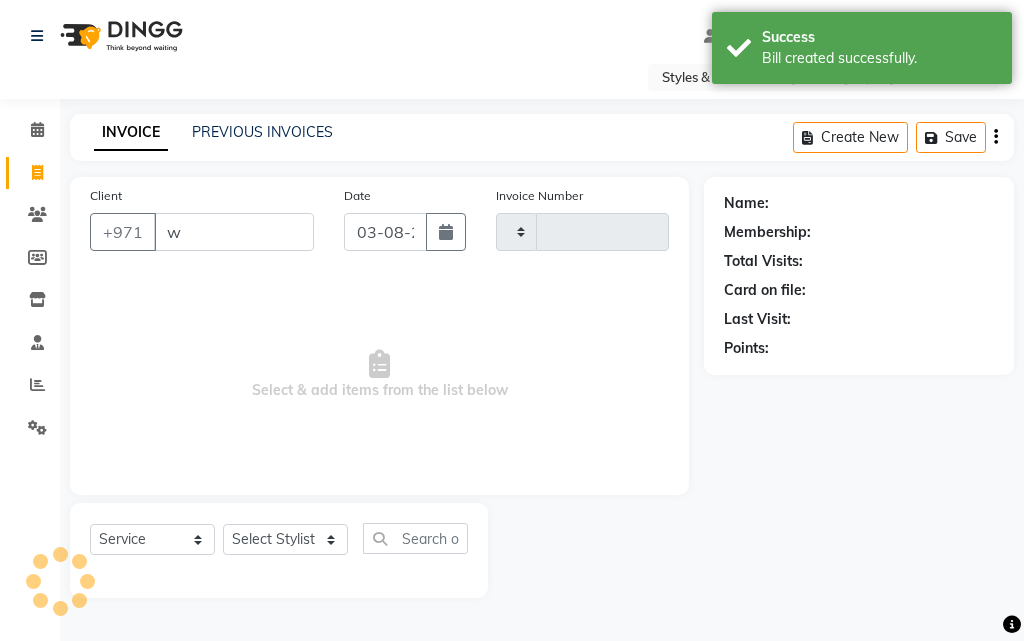 type on "0244" 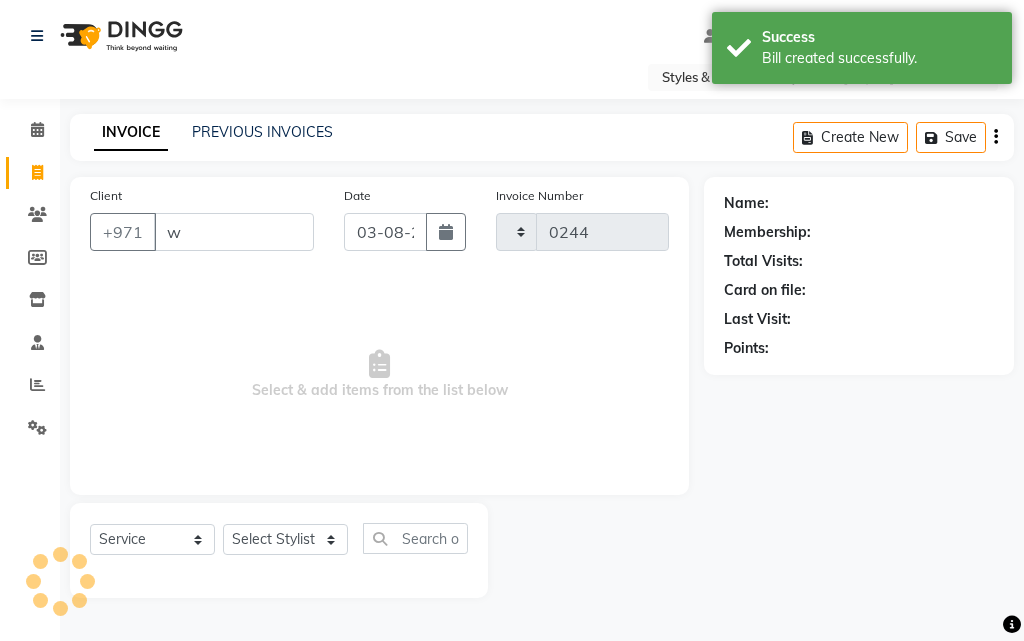 select on "4038" 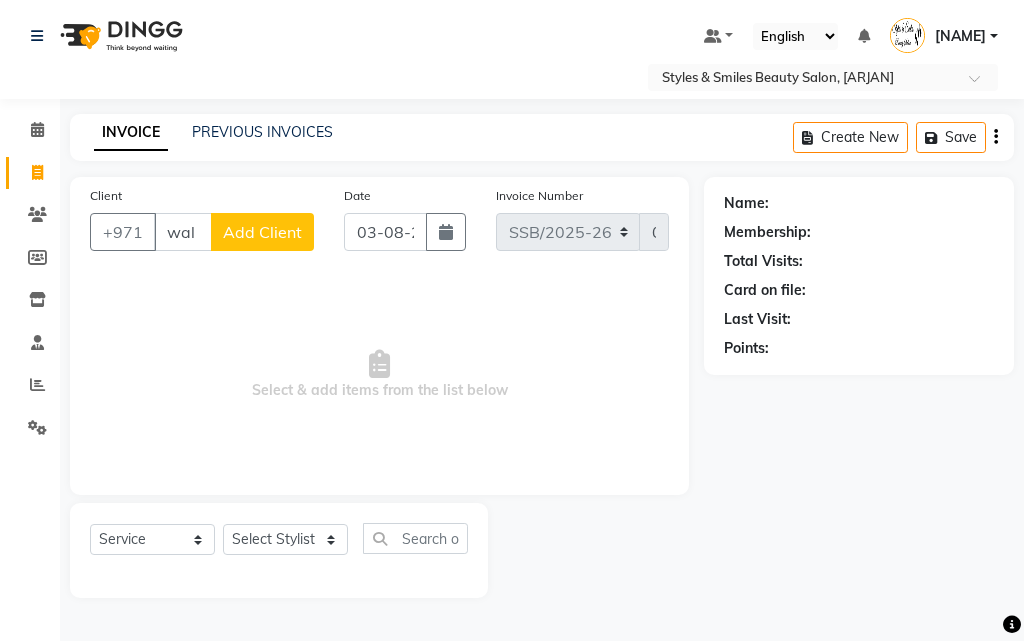 type on "walk" 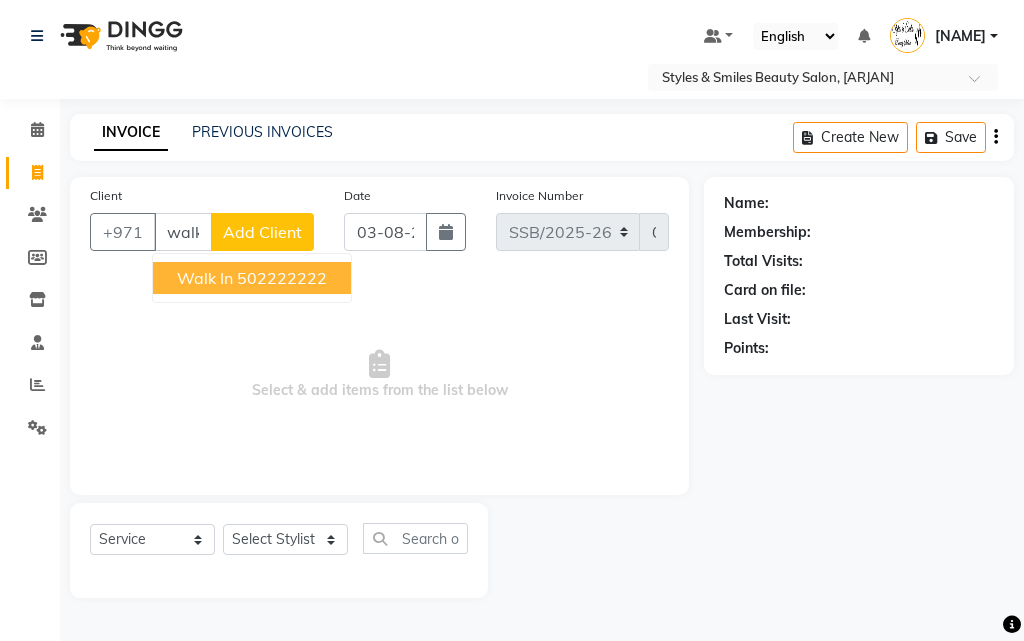 select on "product" 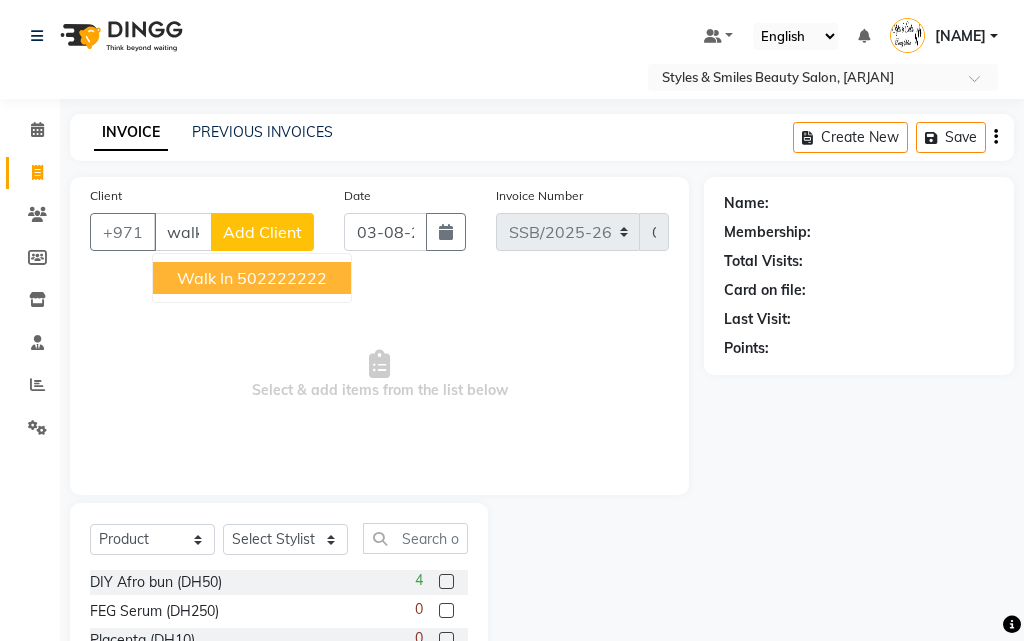 click on "502222222" at bounding box center [282, 278] 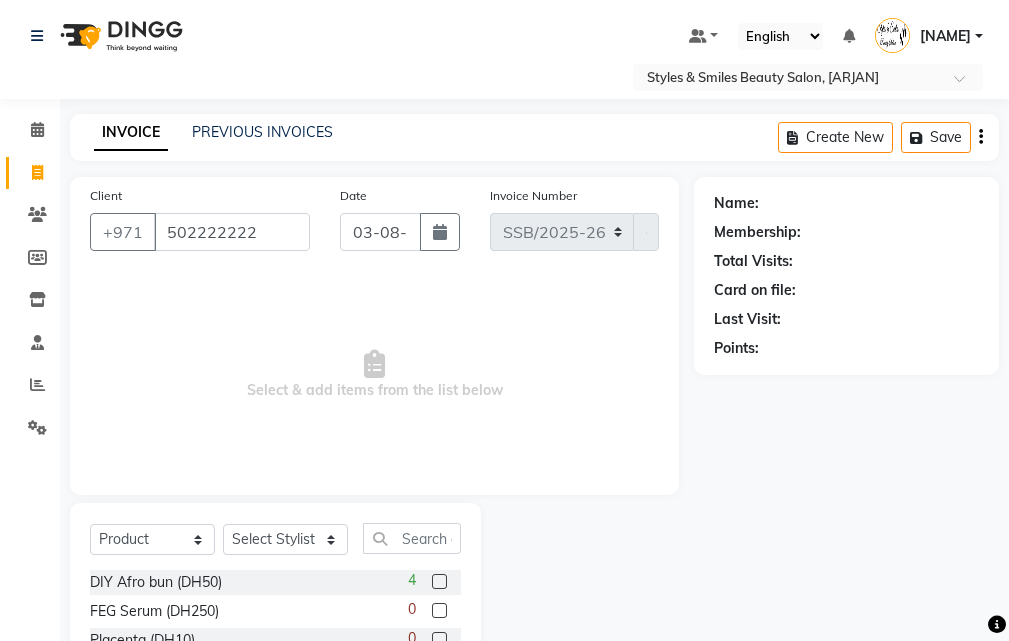 type on "502222222" 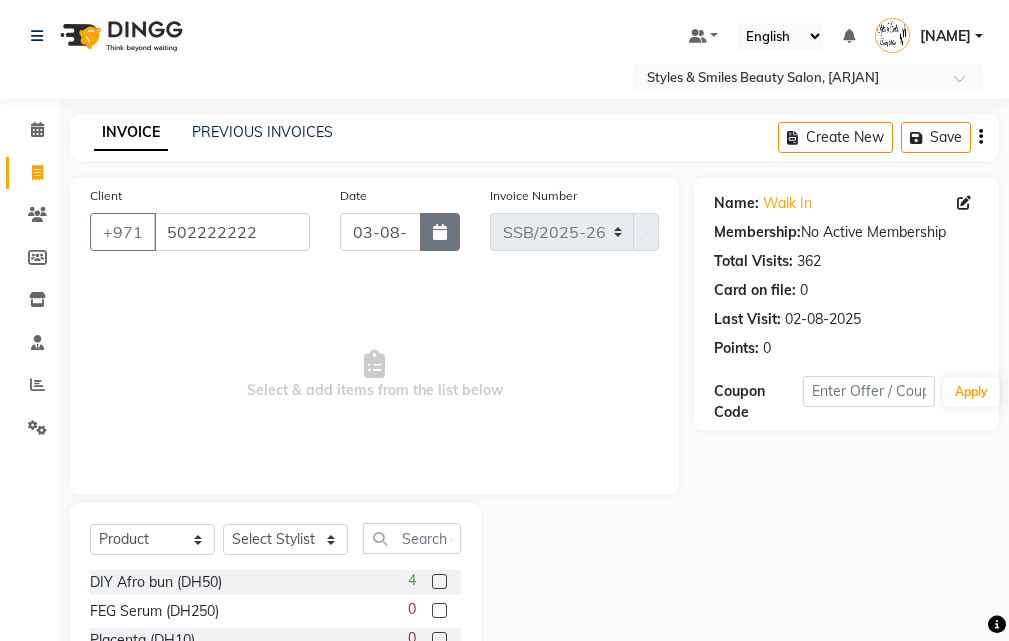 click 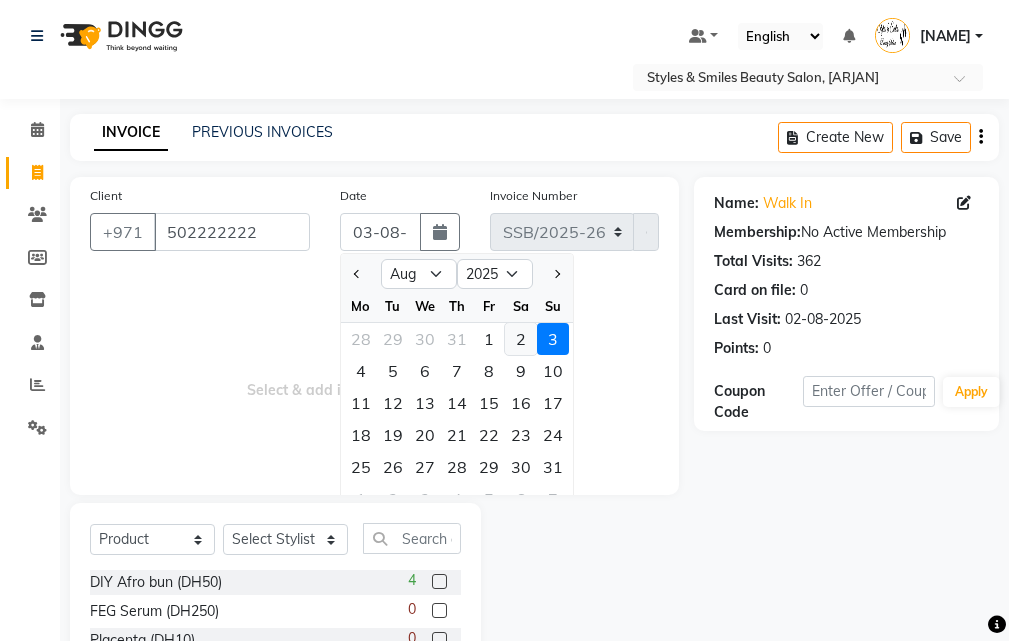click on "2" 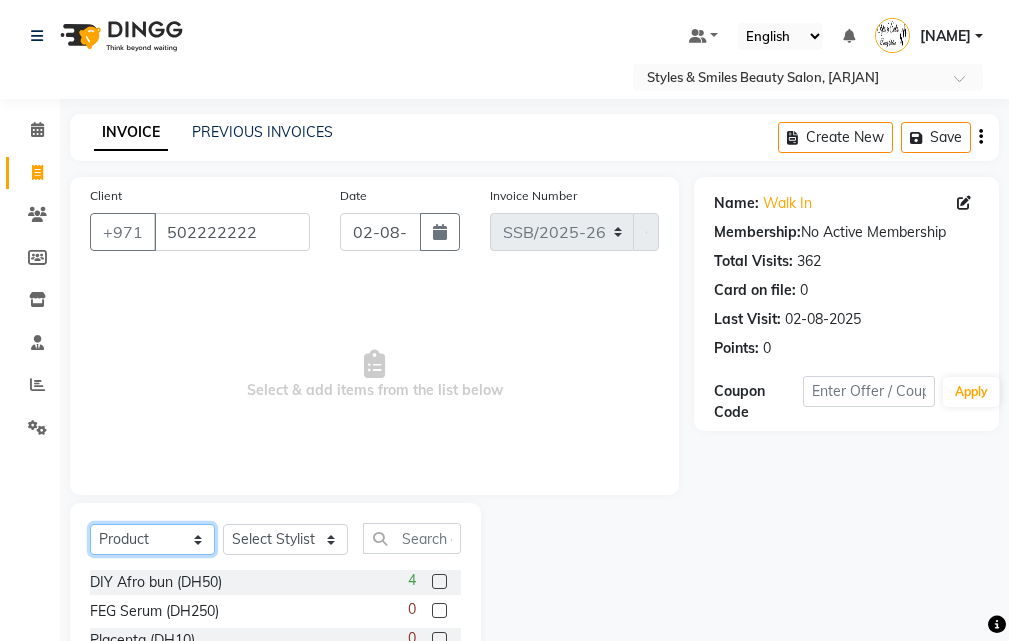 click on "Select  Service  Product  Membership  Package Voucher Prepaid Gift Card" 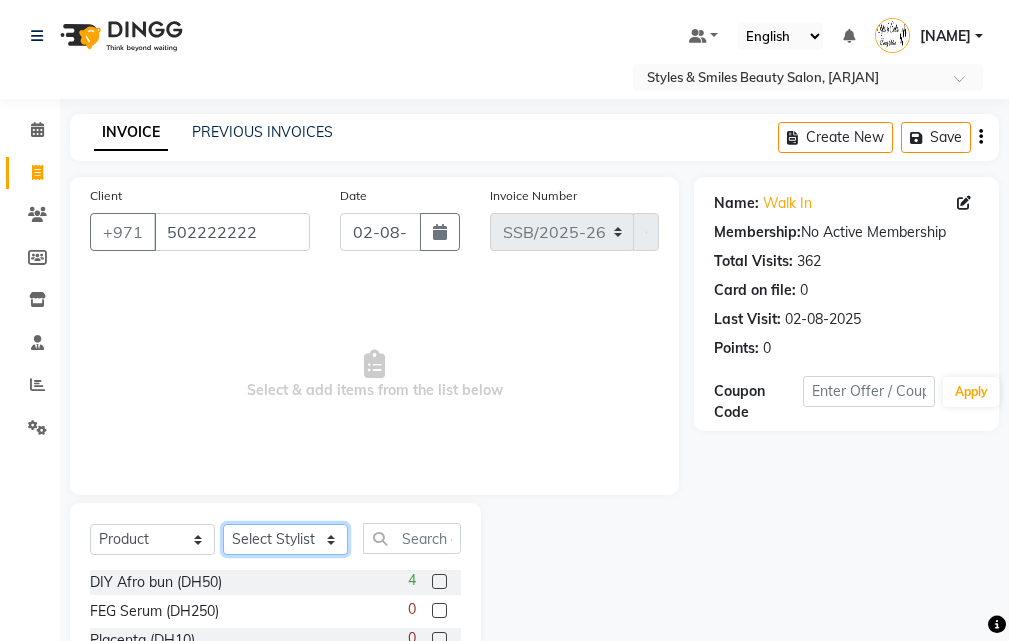 click on "Select Stylist [NAME] [NAME] [NAME] [NAME] [NAME] [NAME] [NAME] [NAME] [NAME] [NAME]" 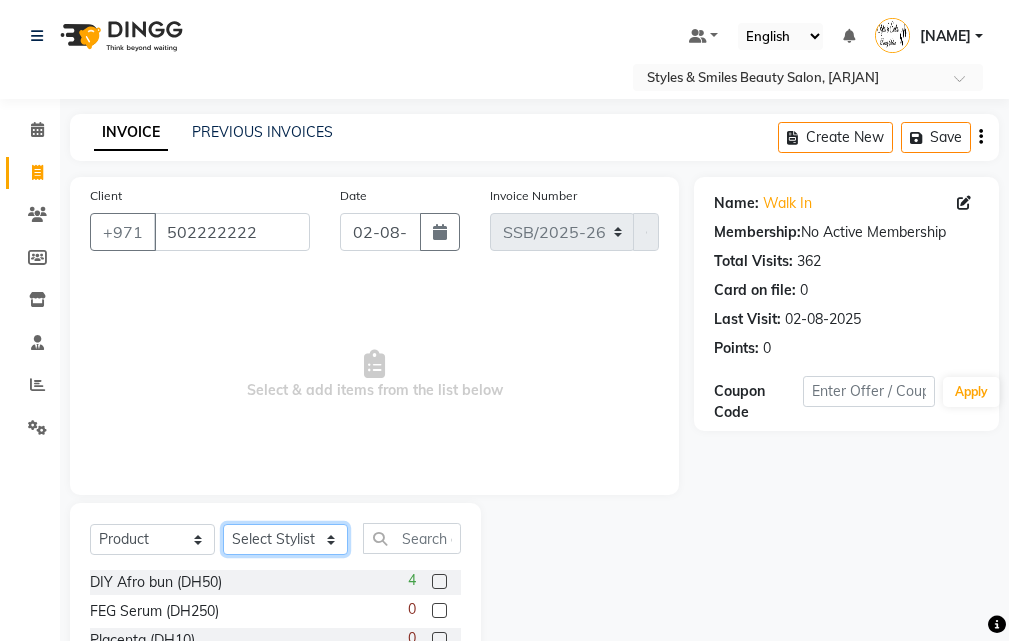 select on "20463" 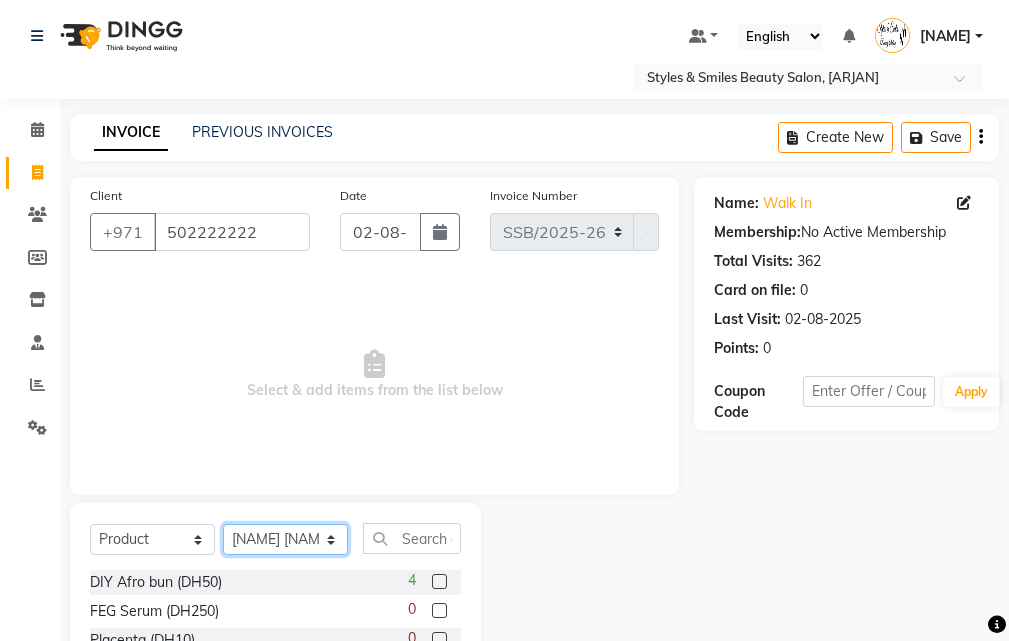 click on "Select Stylist [NAME] [NAME] [NAME] [NAME] [NAME] [NAME] [NAME] [NAME] [NAME] [NAME]" 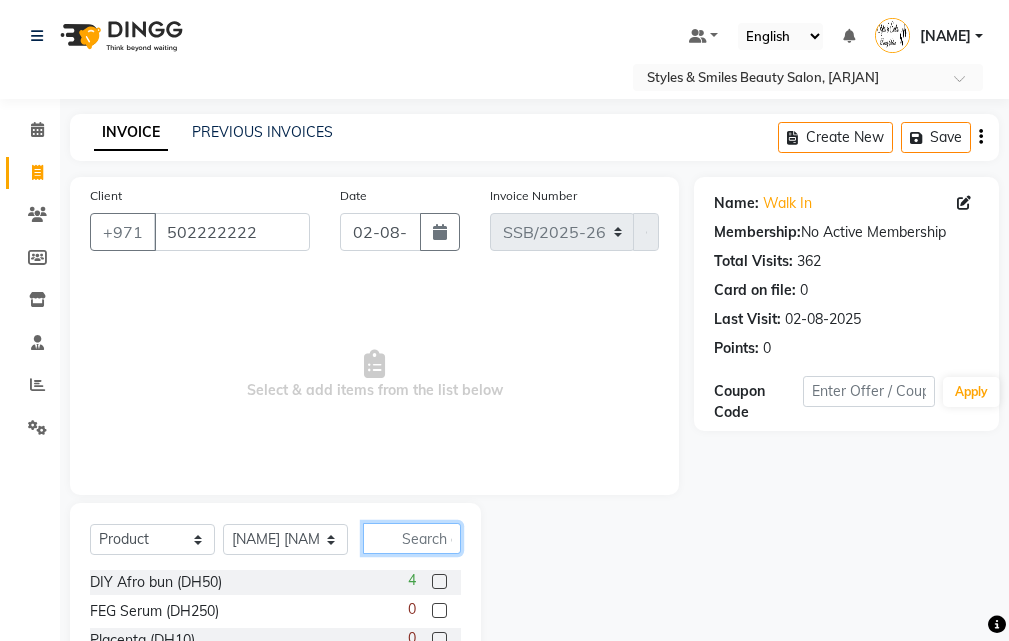 click 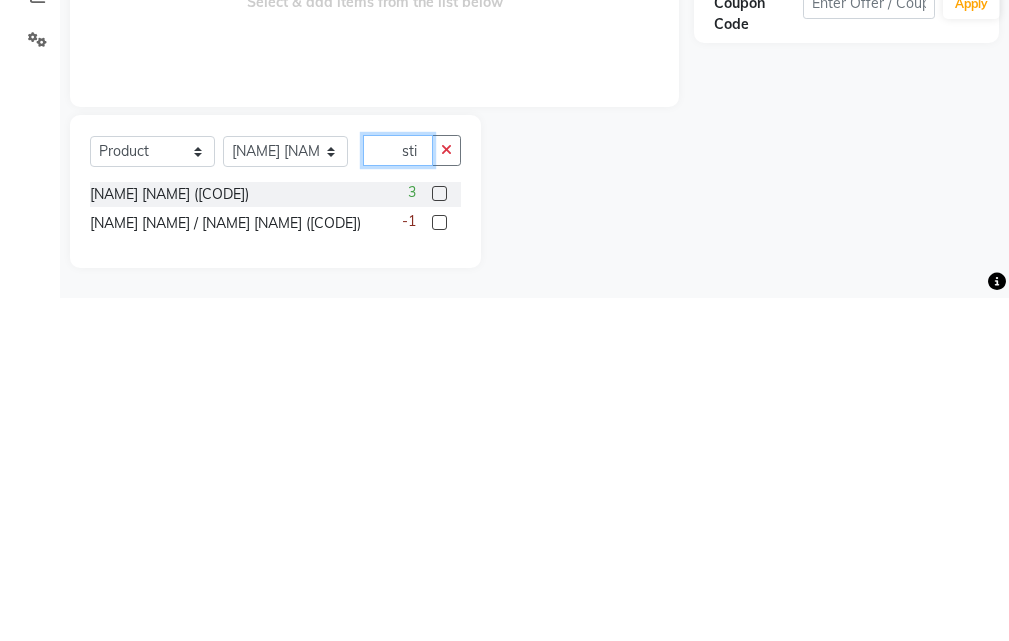 scroll, scrollTop: 45, scrollLeft: 0, axis: vertical 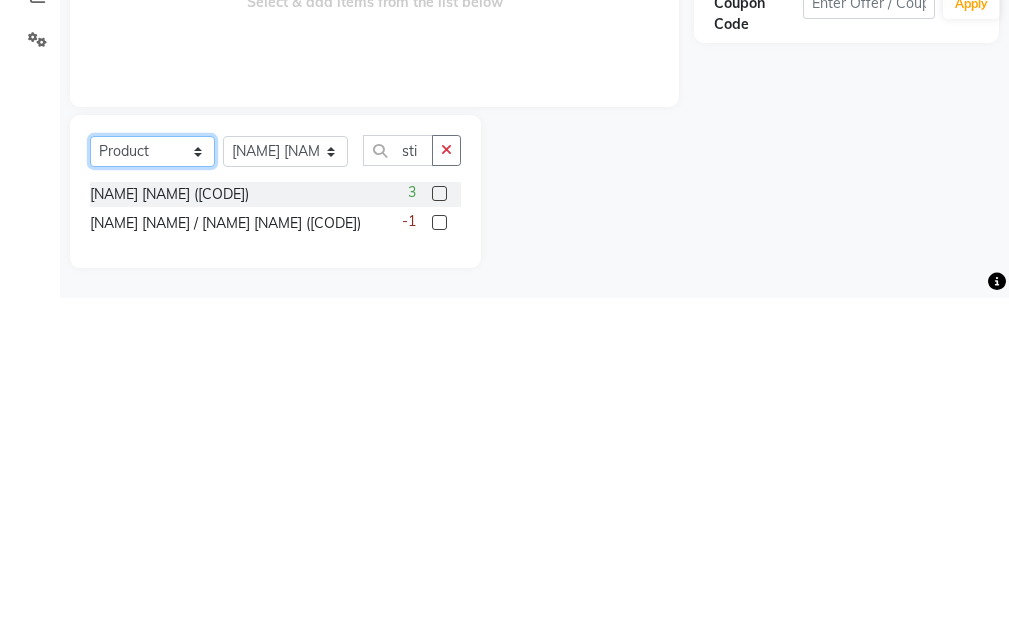 click on "Select  Service  Product  Membership  Package Voucher Prepaid Gift Card" 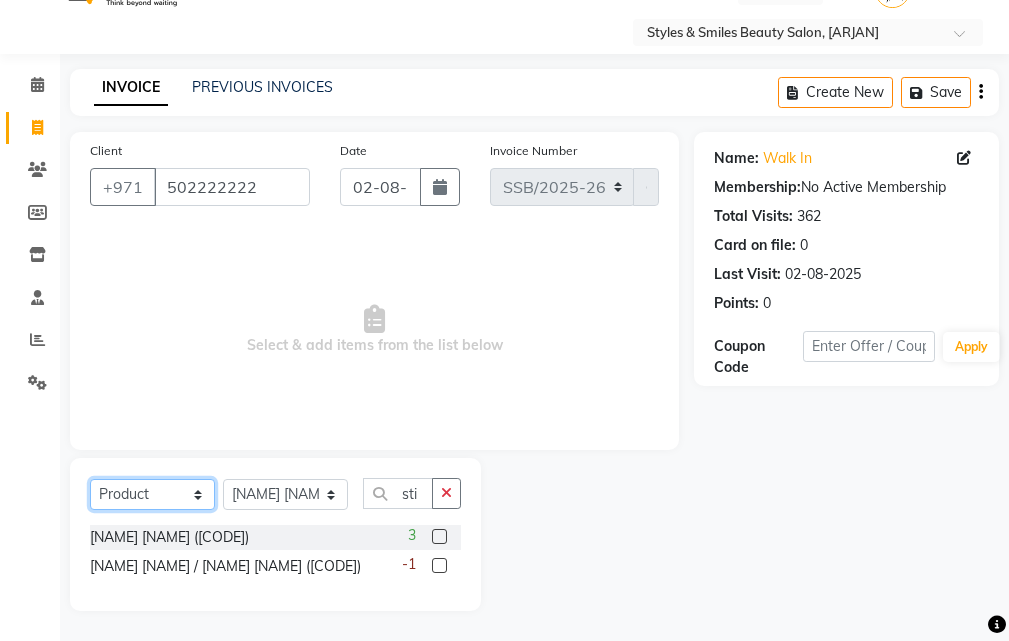 select on "service" 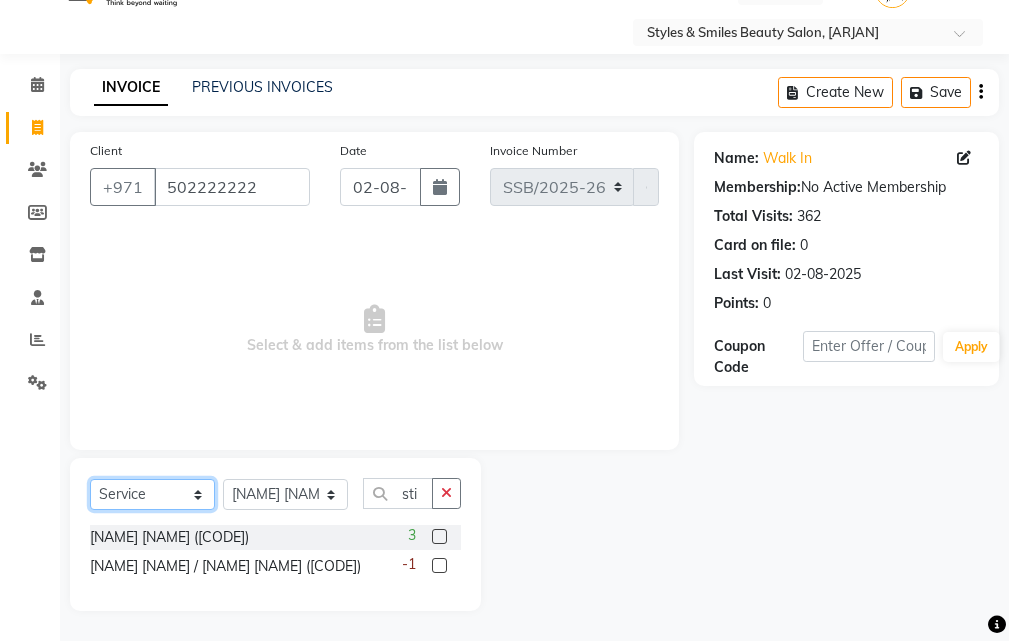 click on "Select  Service  Product  Membership  Package Voucher Prepaid Gift Card" 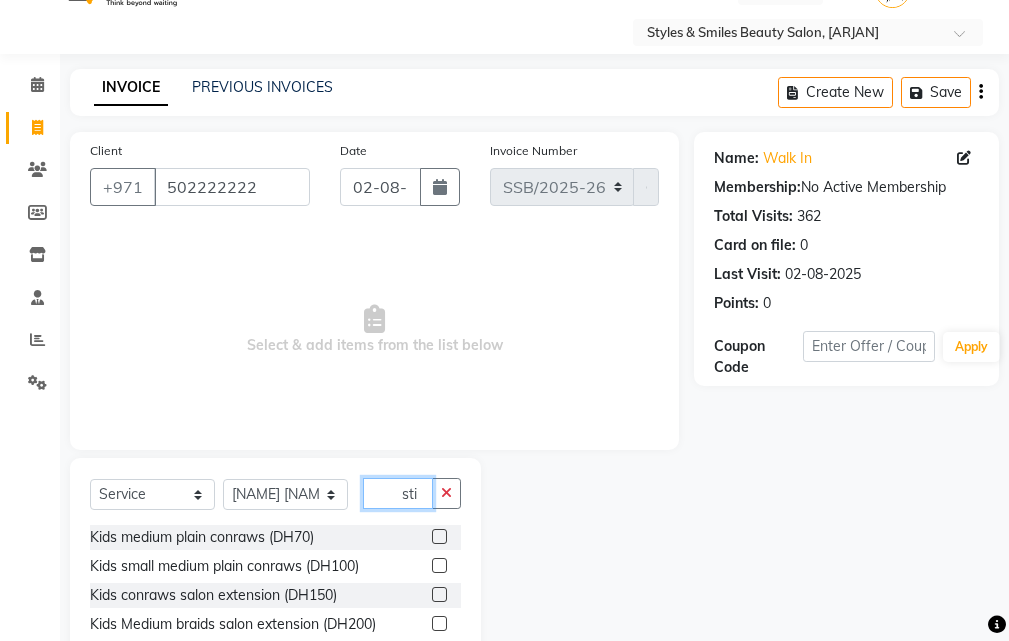 click on "sti" 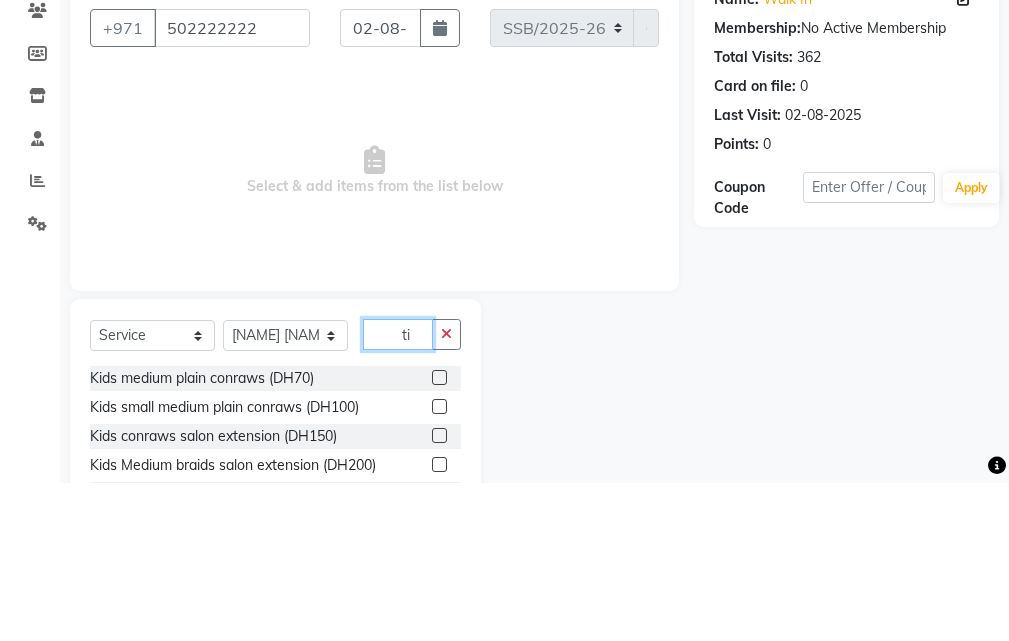 type on "i" 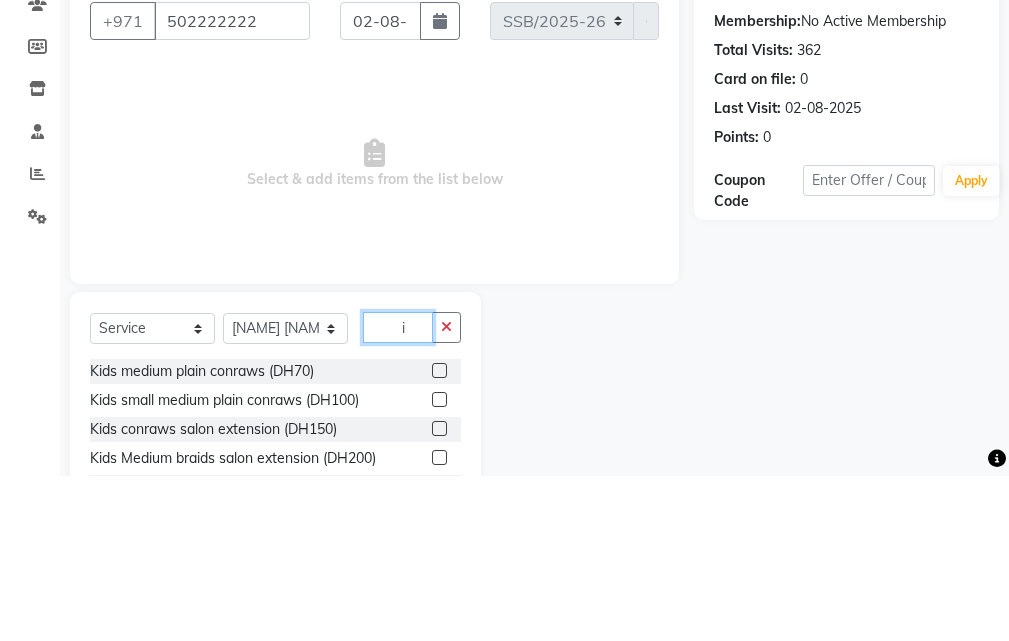 scroll, scrollTop: 46, scrollLeft: 0, axis: vertical 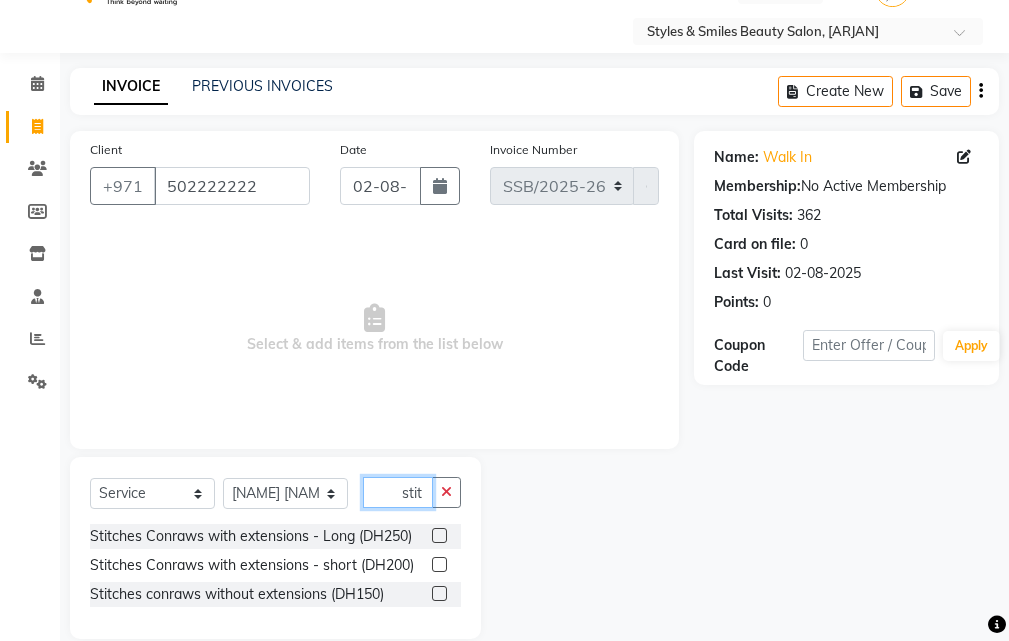 type on "stit" 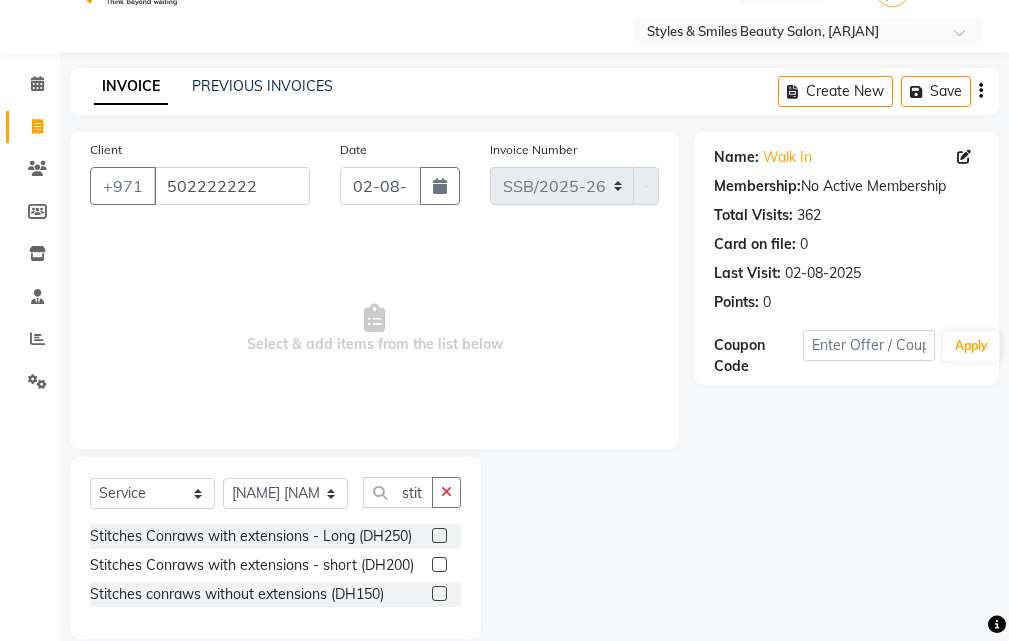 click 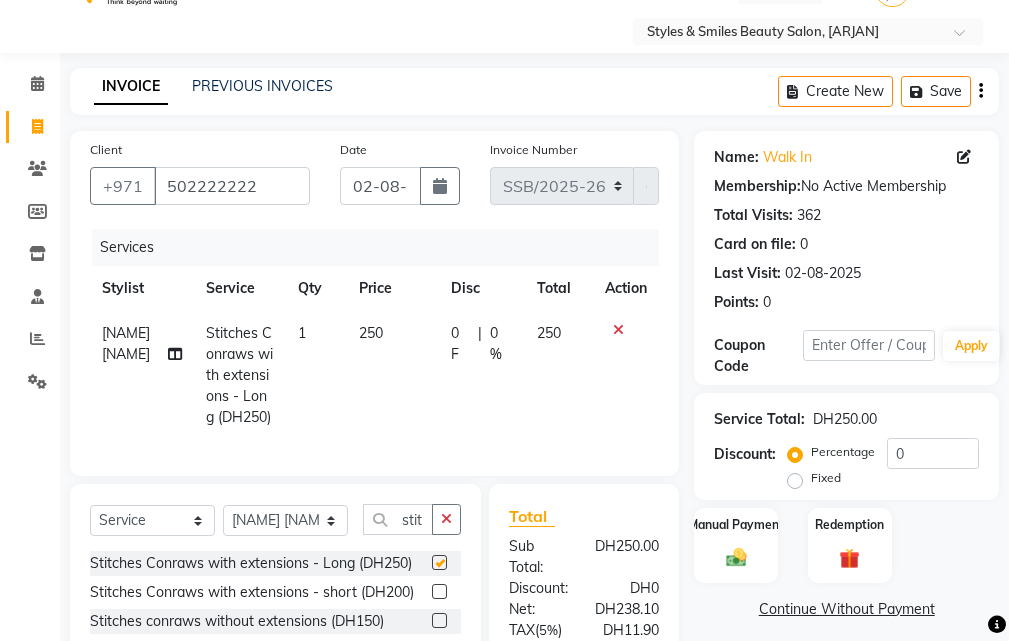 checkbox on "false" 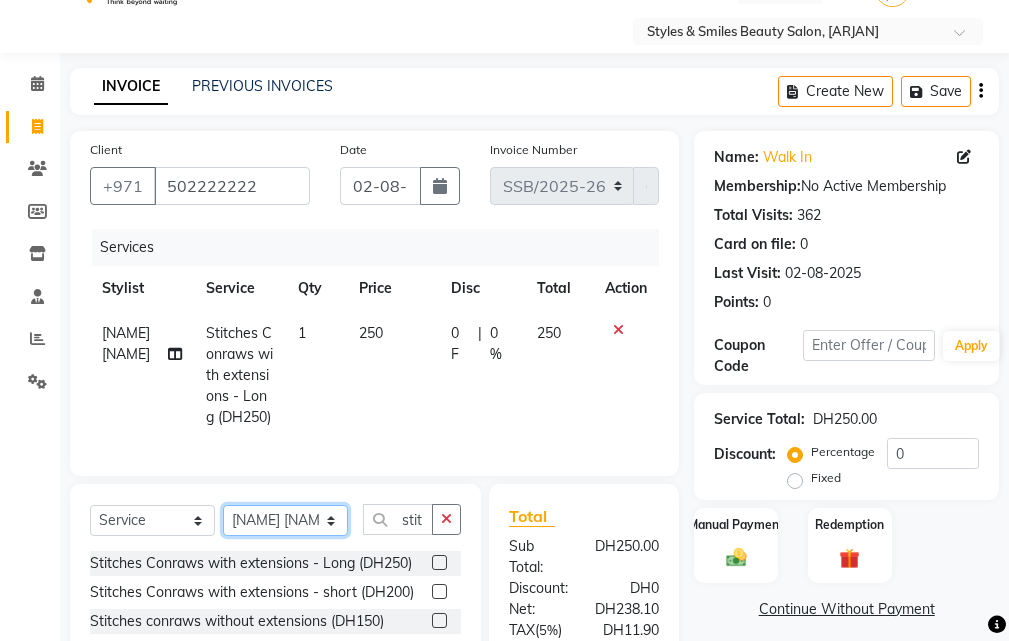 click on "Select Stylist [NAME] [NAME] [NAME] [NAME] [NAME] [NAME] [NAME] [NAME] [NAME] [NAME]" 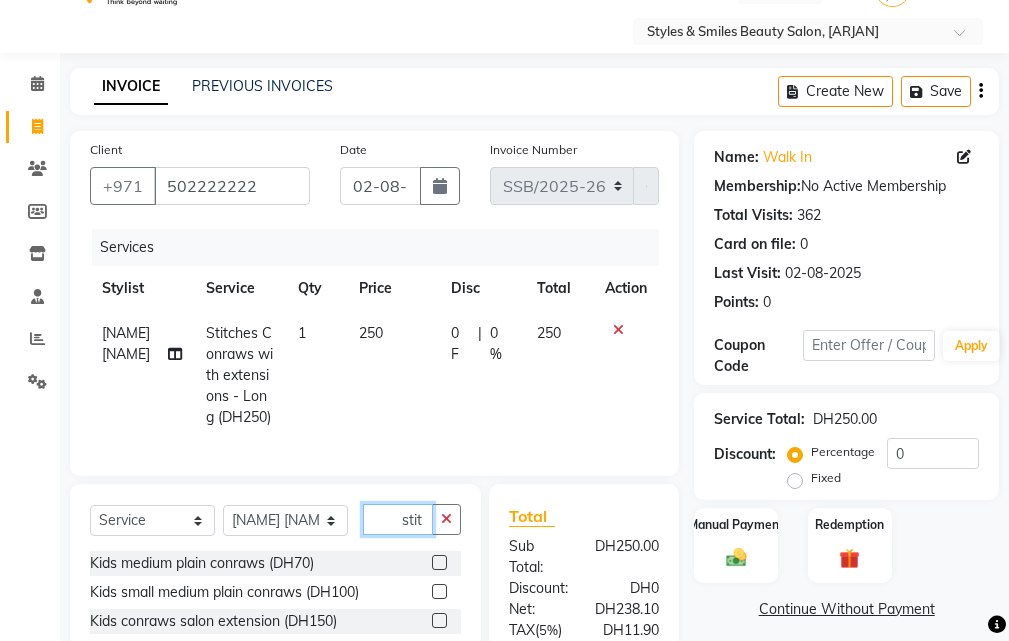 click on "stit" 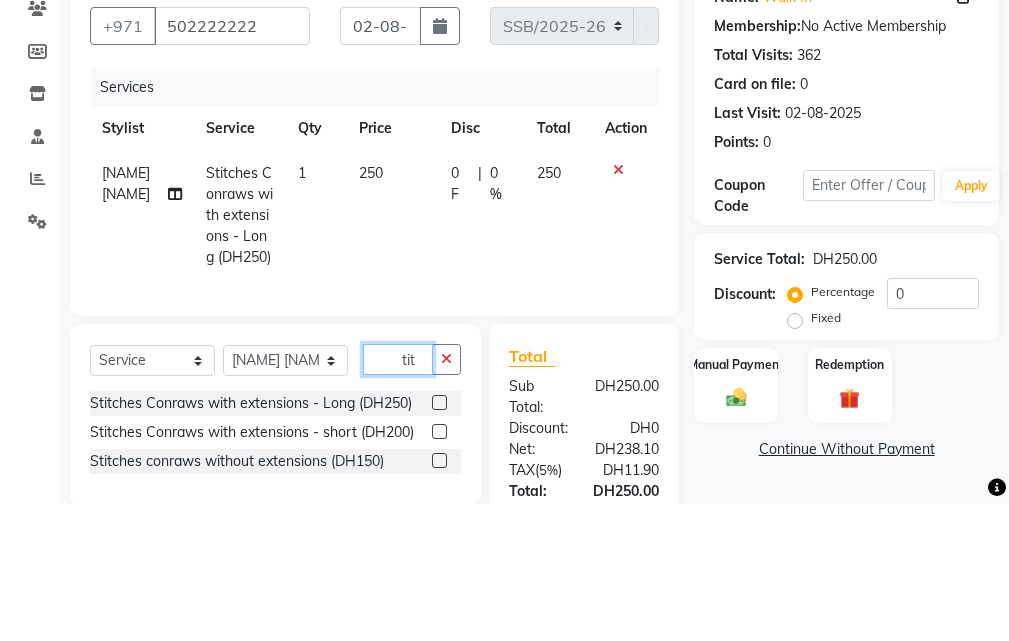 scroll, scrollTop: 109, scrollLeft: 0, axis: vertical 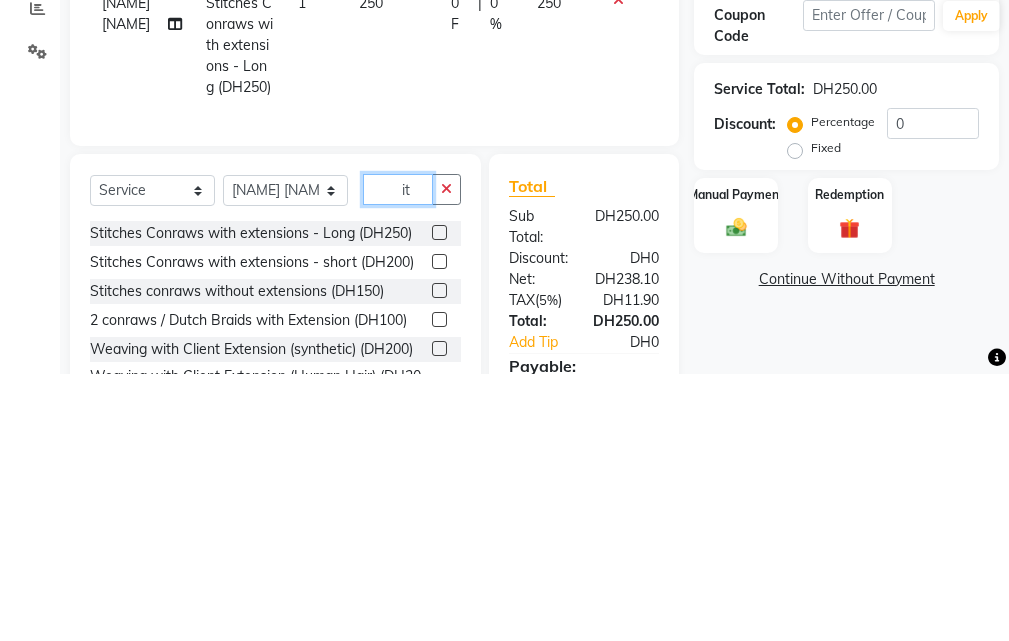 type on "t" 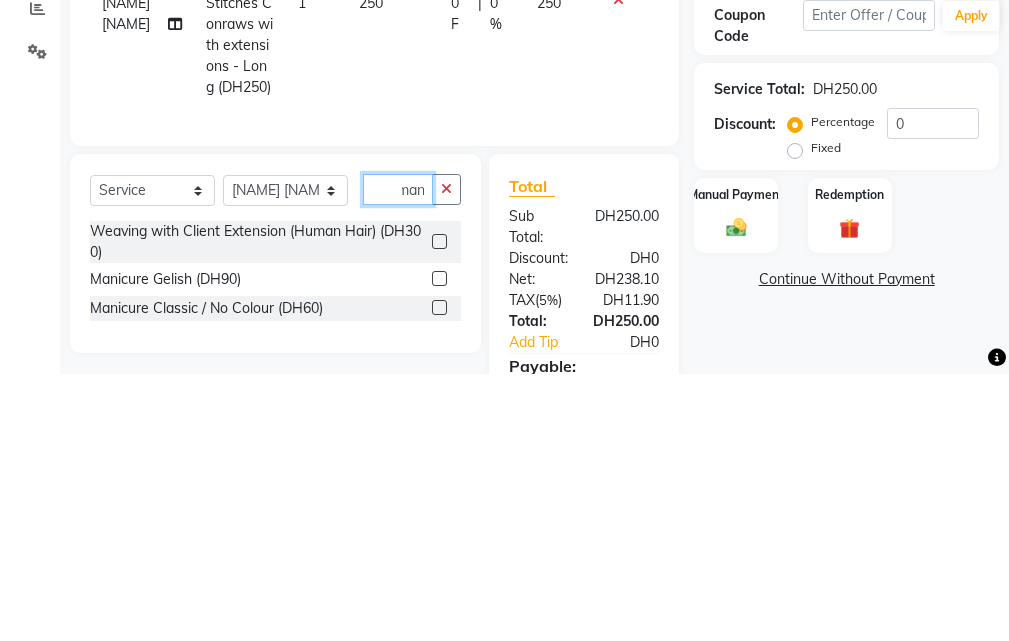 scroll, scrollTop: 0, scrollLeft: 9, axis: horizontal 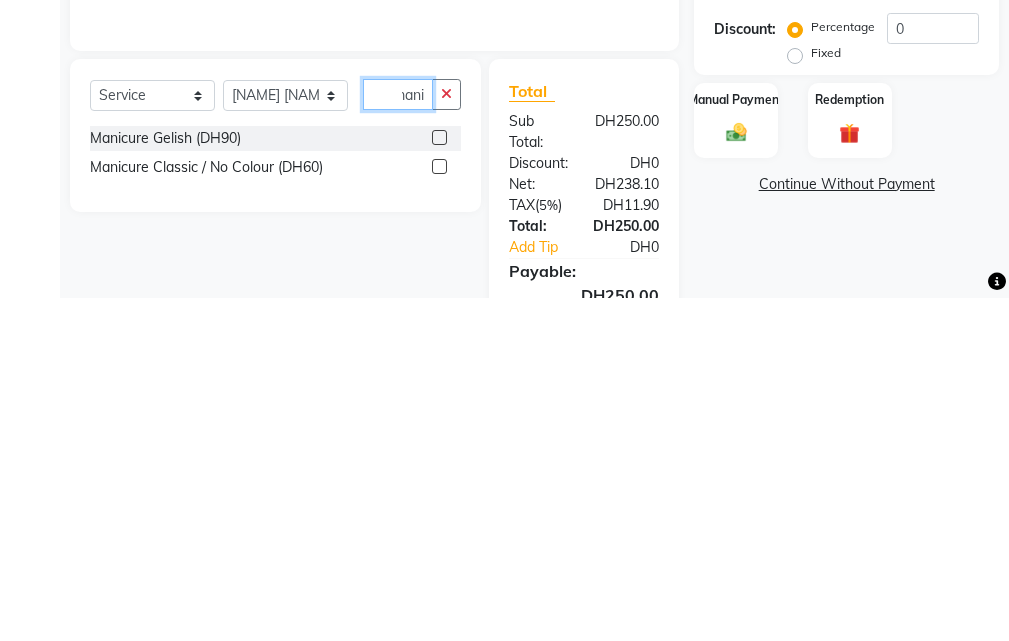 type on "mani" 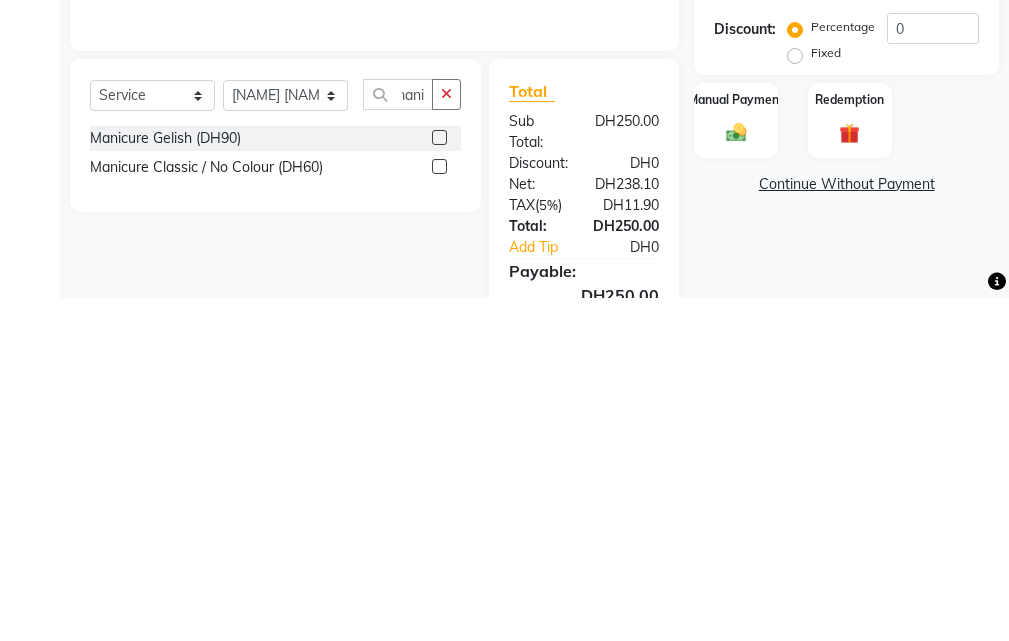 click 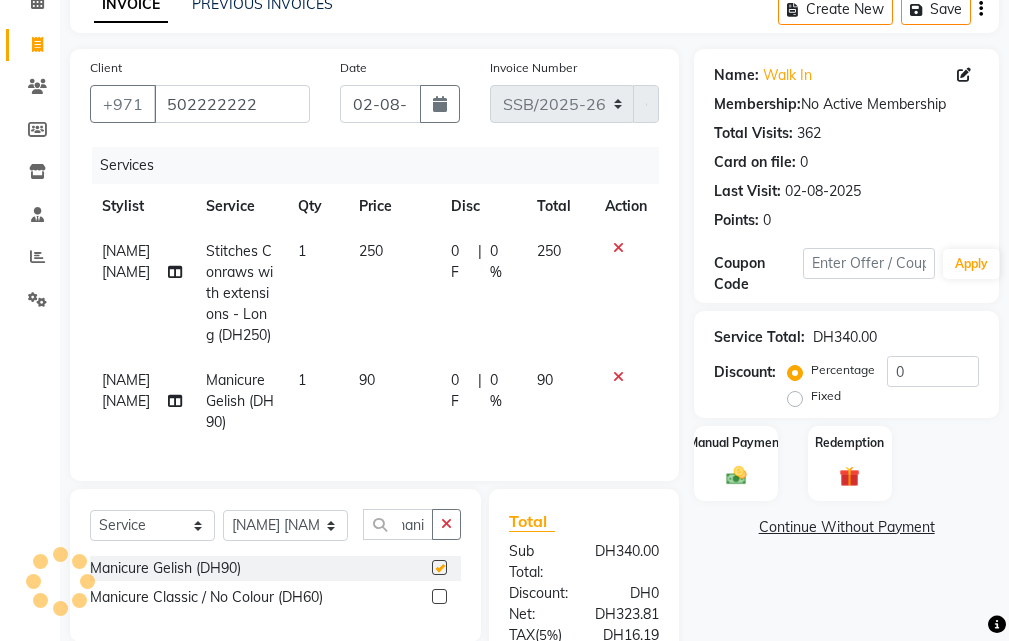 scroll, scrollTop: 0, scrollLeft: 0, axis: both 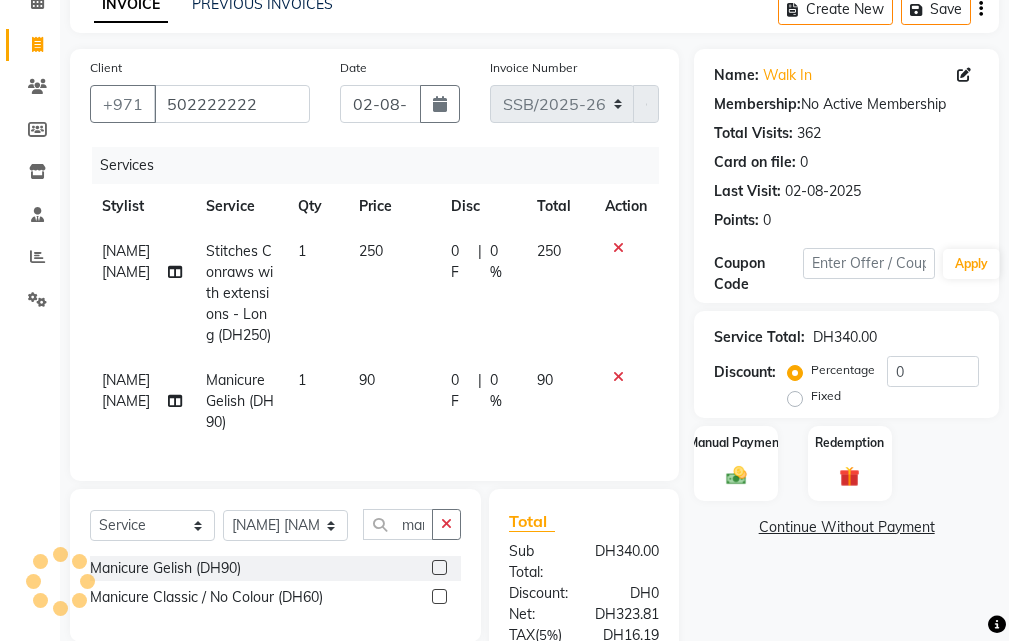 checkbox on "false" 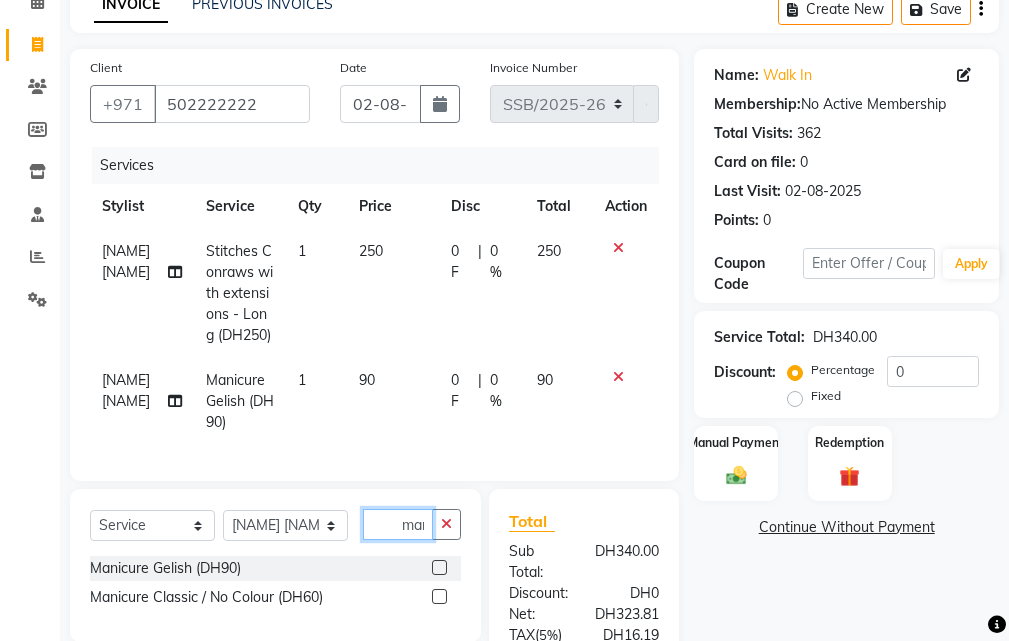 click on "mani" 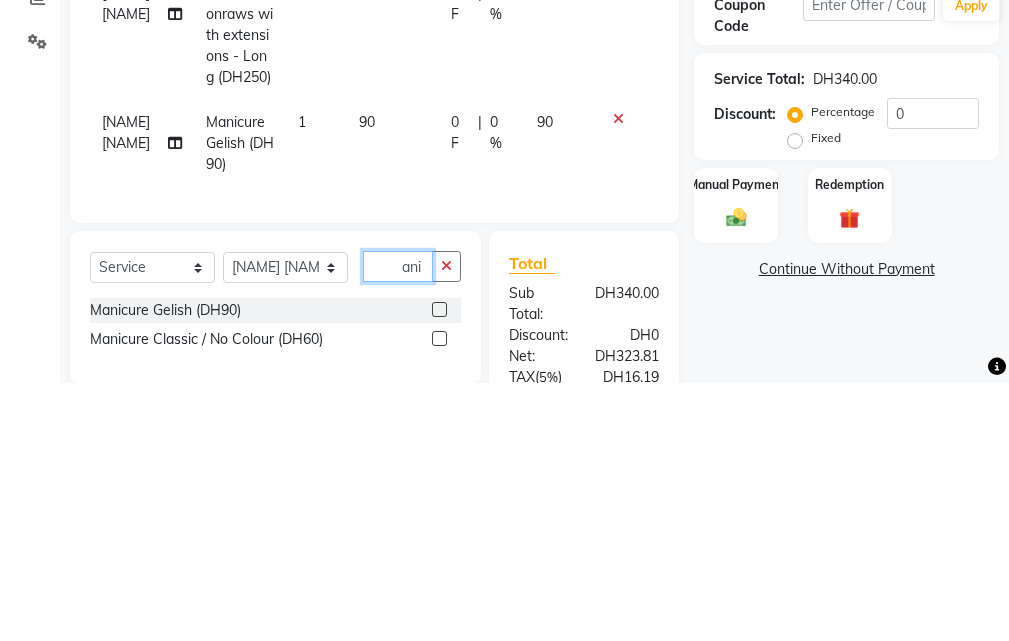 scroll, scrollTop: 196, scrollLeft: 0, axis: vertical 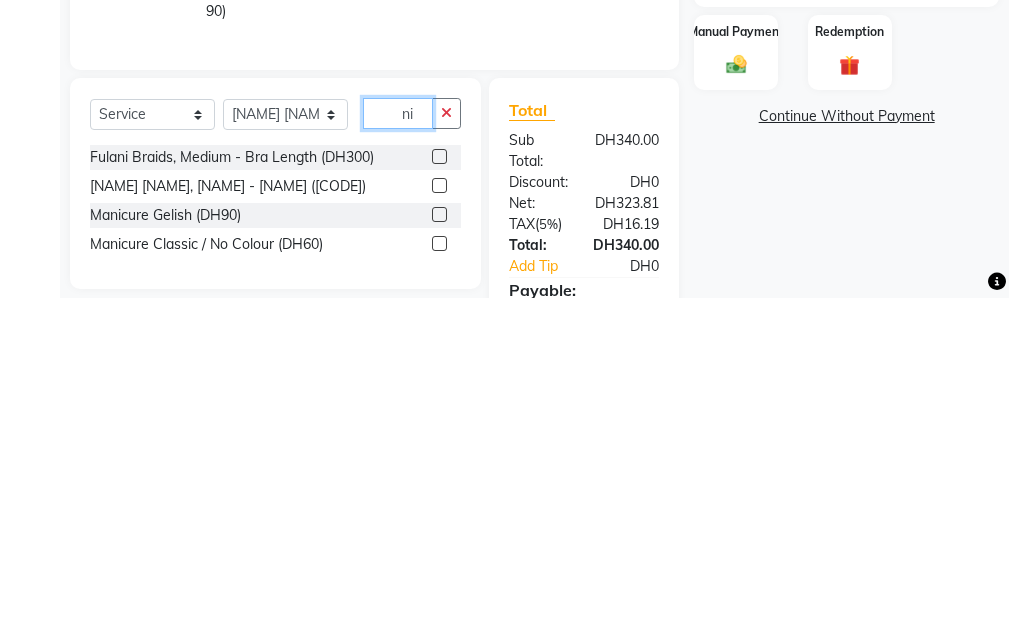 type on "i" 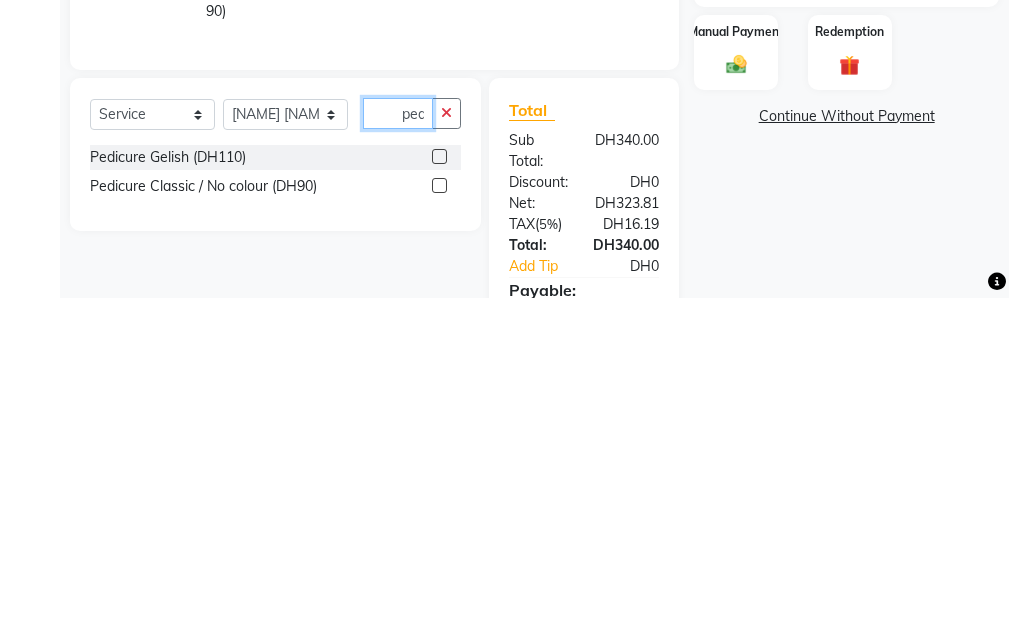 scroll, scrollTop: 0, scrollLeft: 1, axis: horizontal 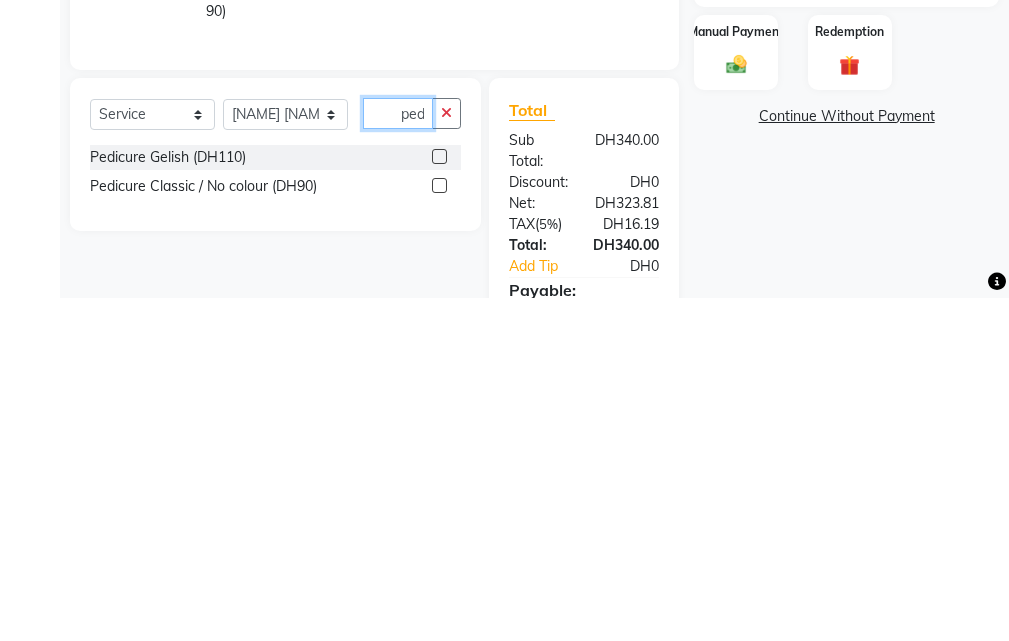type on "ped" 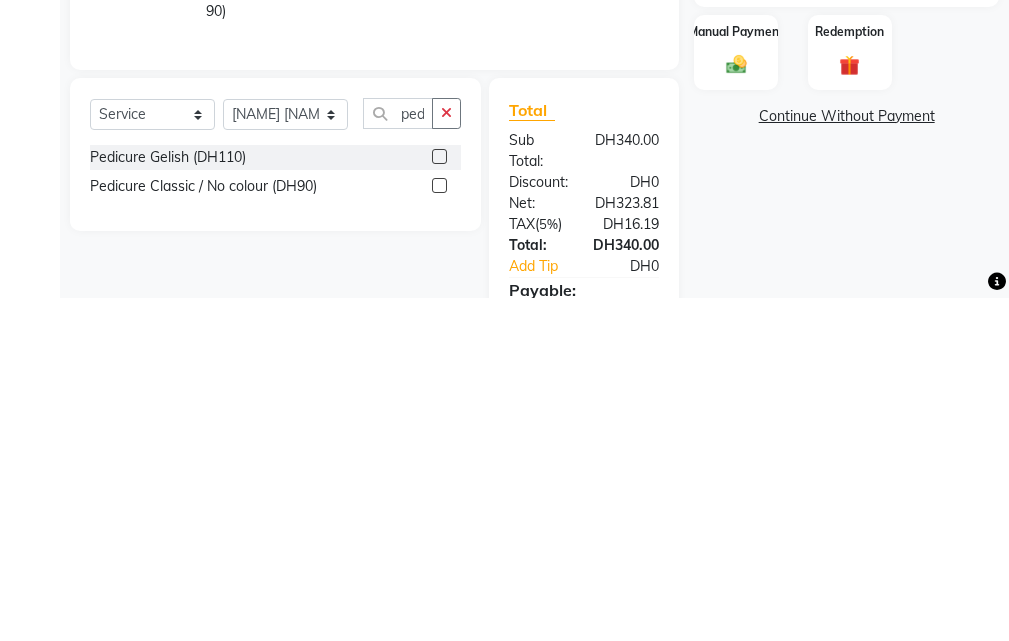 click 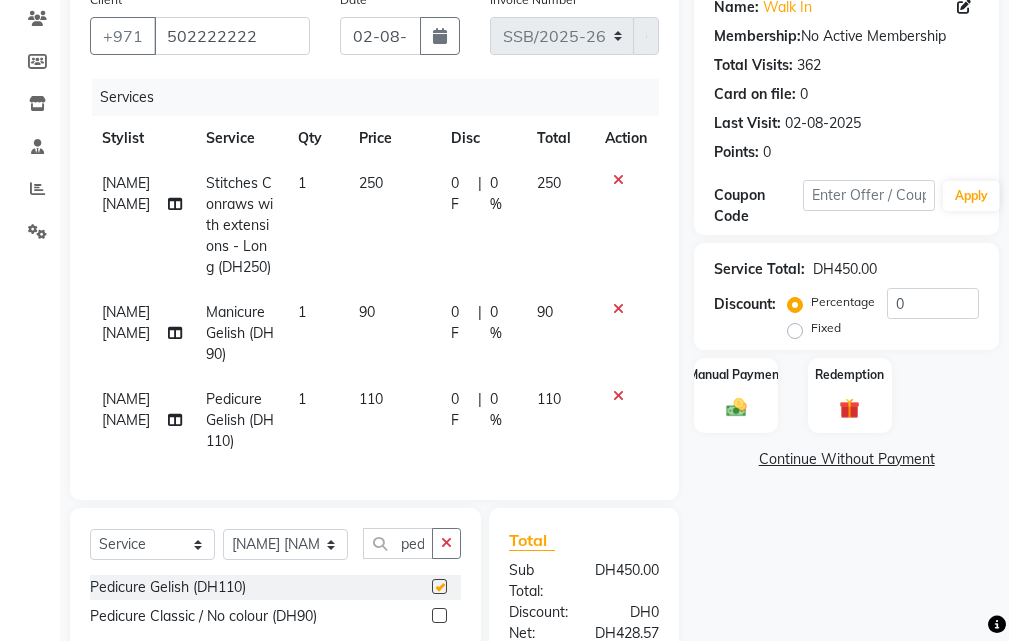 scroll, scrollTop: 0, scrollLeft: 0, axis: both 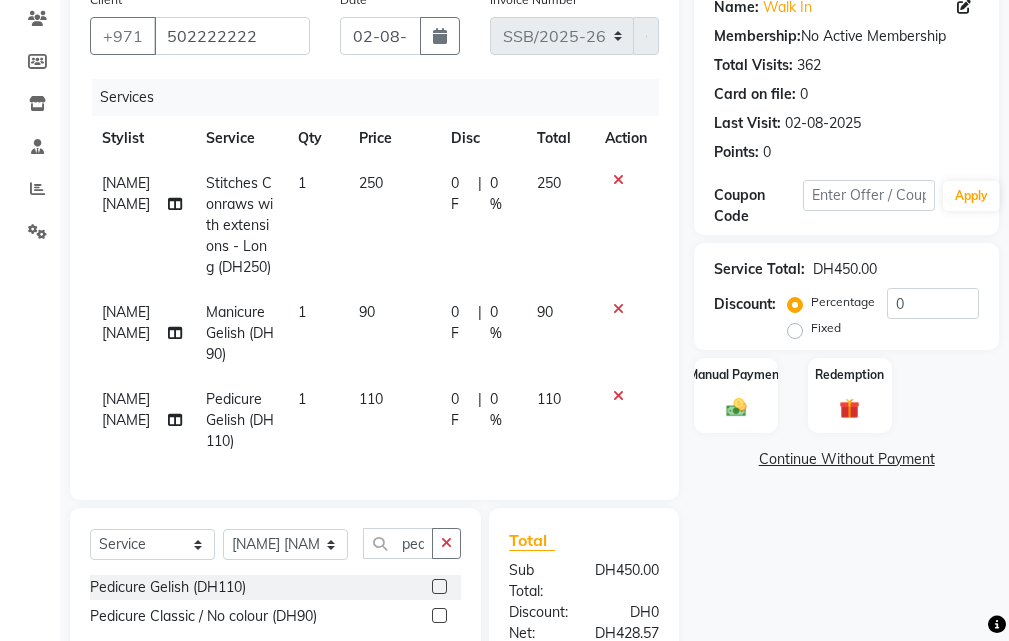 checkbox on "false" 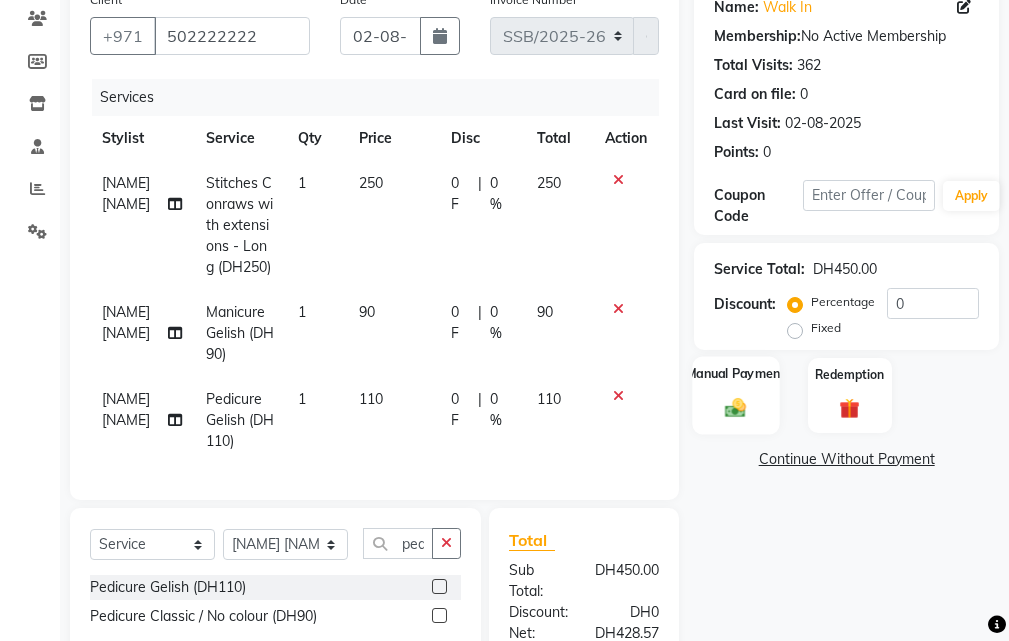 click 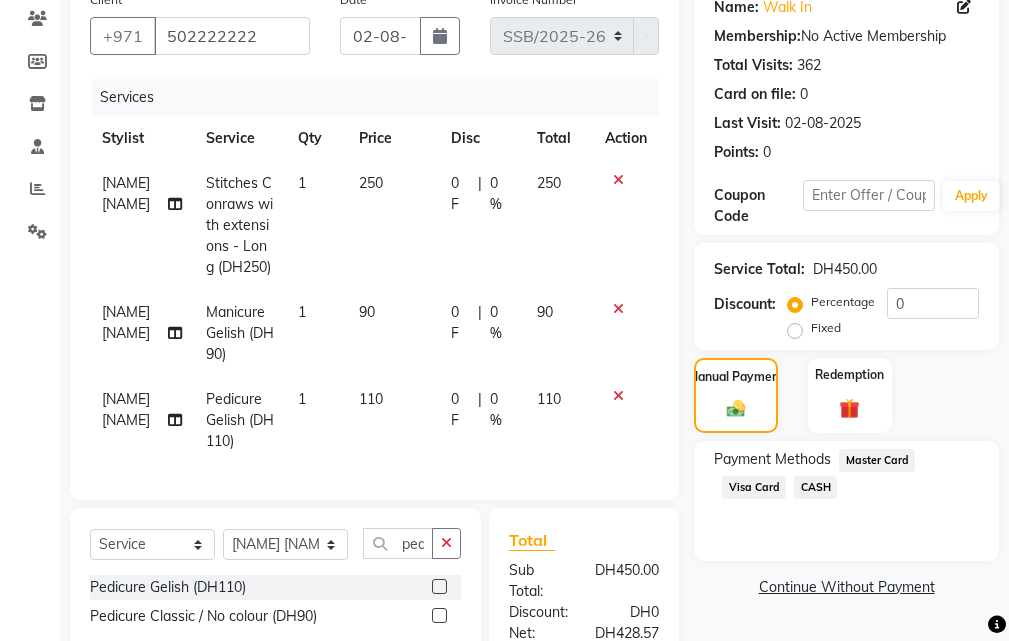 click on "Visa Card" 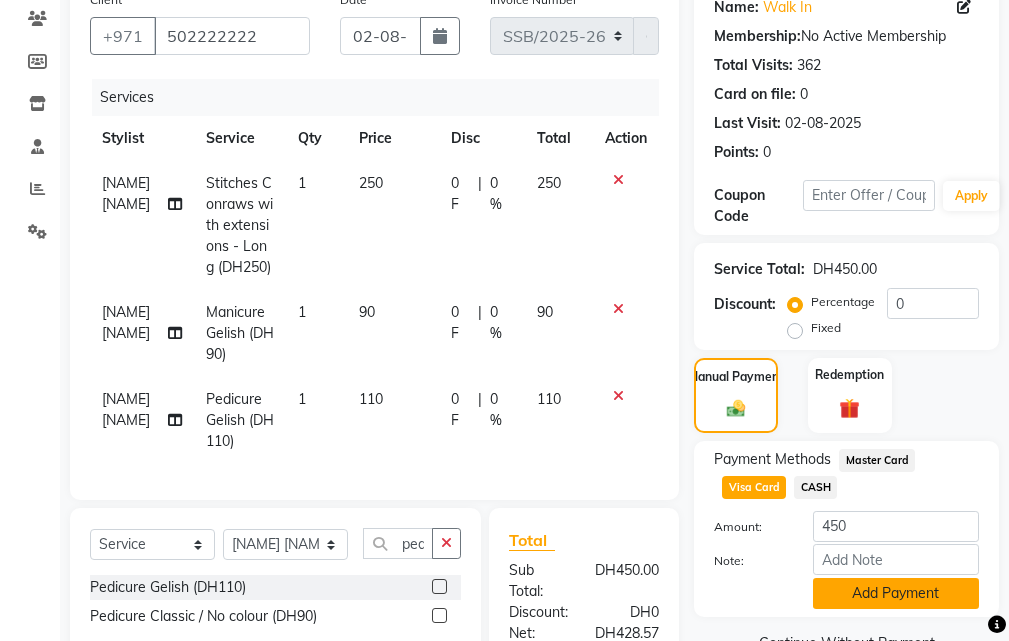 click on "Add Payment" 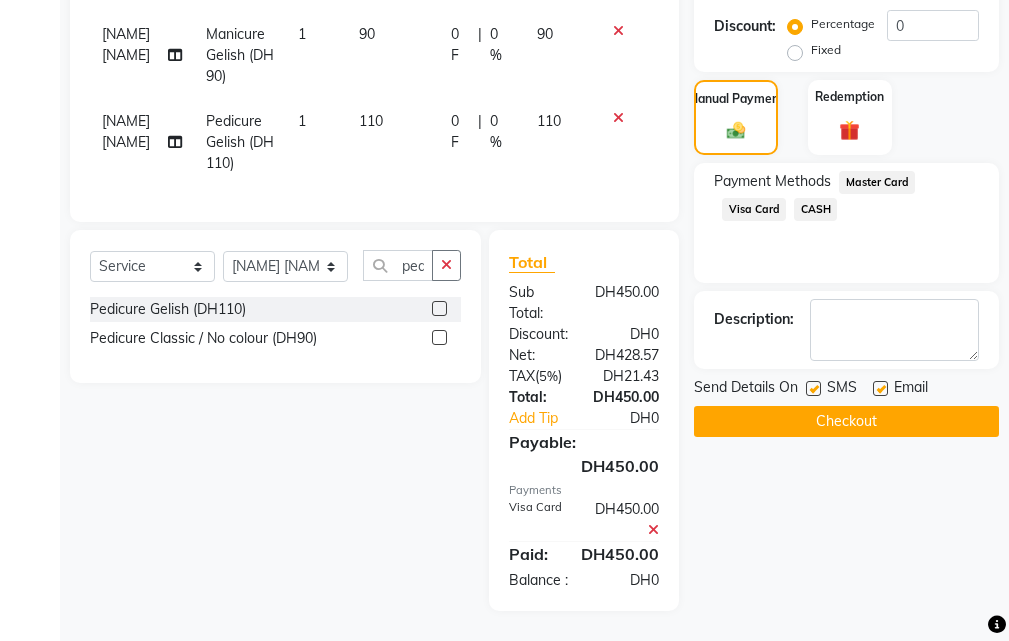scroll, scrollTop: 531, scrollLeft: 0, axis: vertical 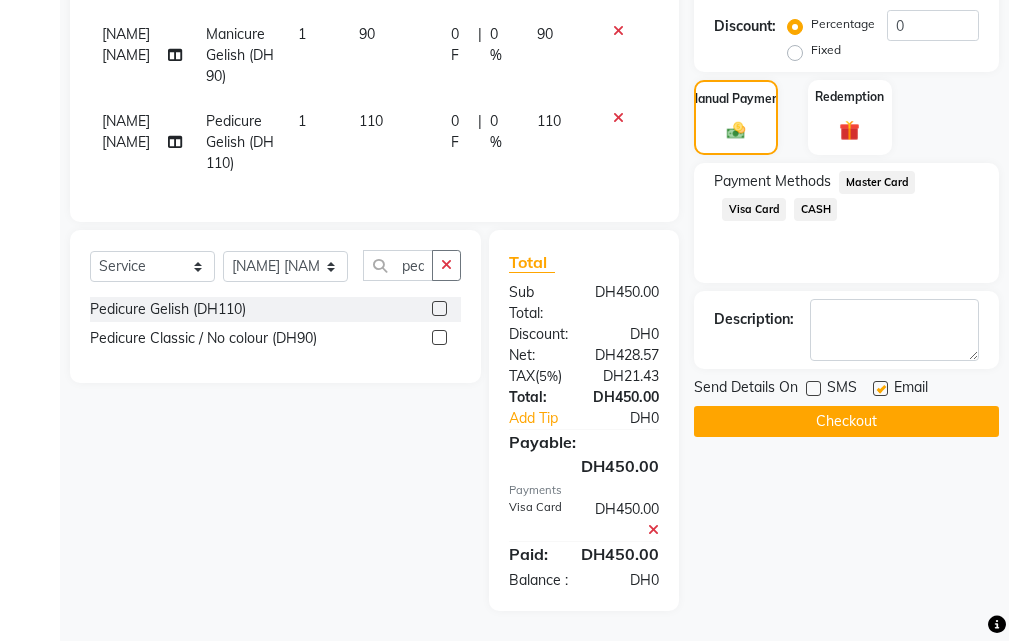 click 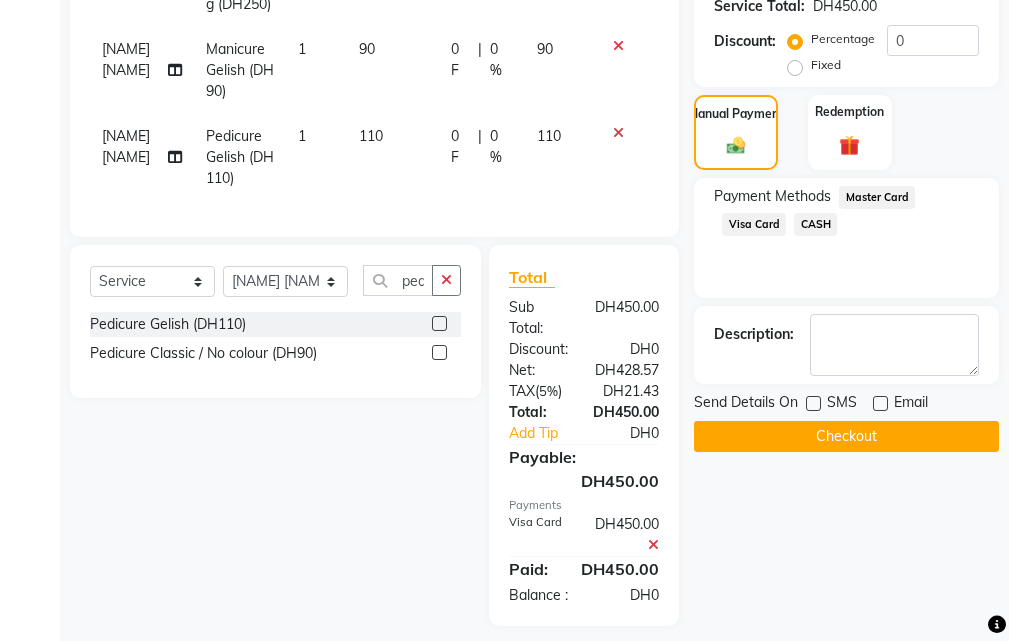 scroll, scrollTop: 460, scrollLeft: 0, axis: vertical 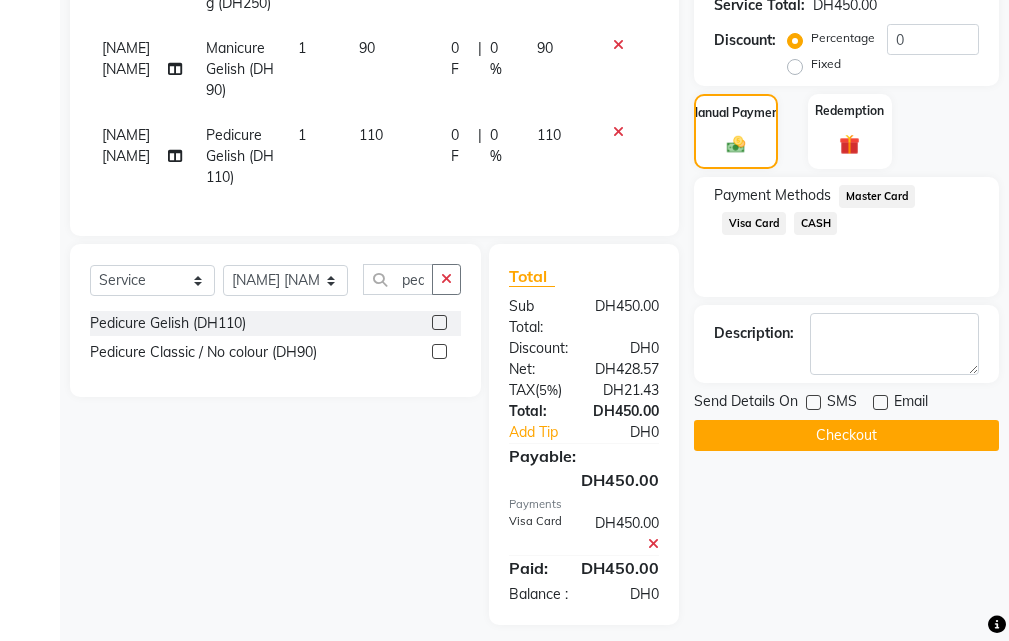 click on "Checkout" 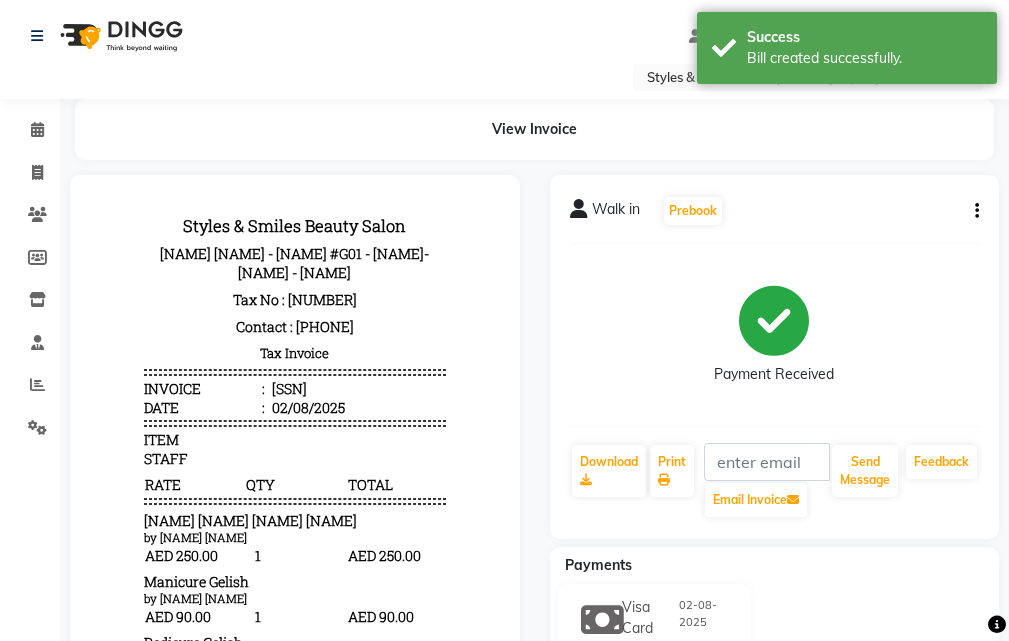 scroll, scrollTop: 0, scrollLeft: 0, axis: both 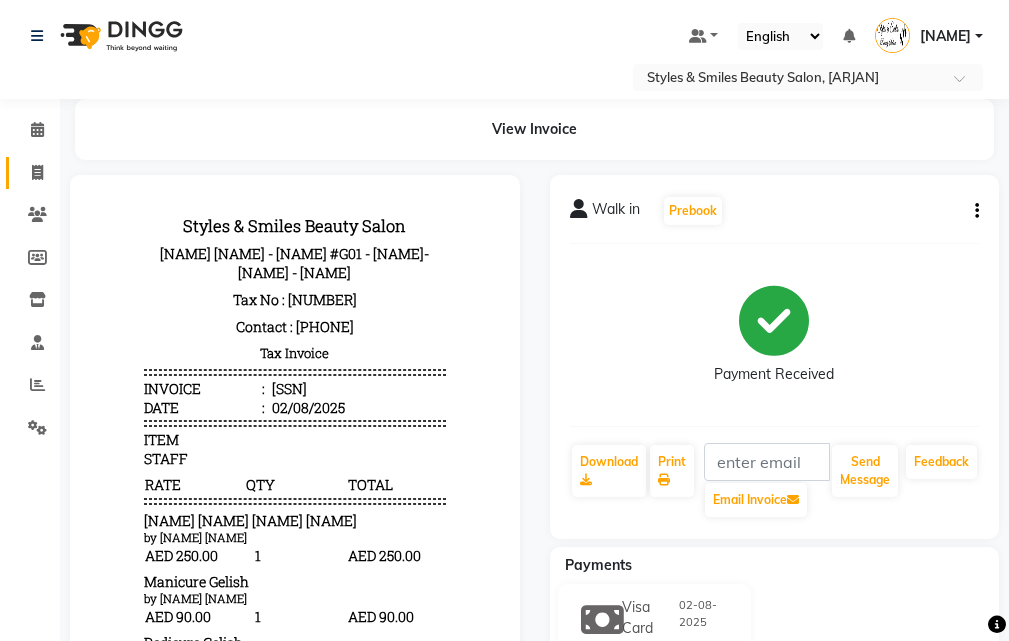 click 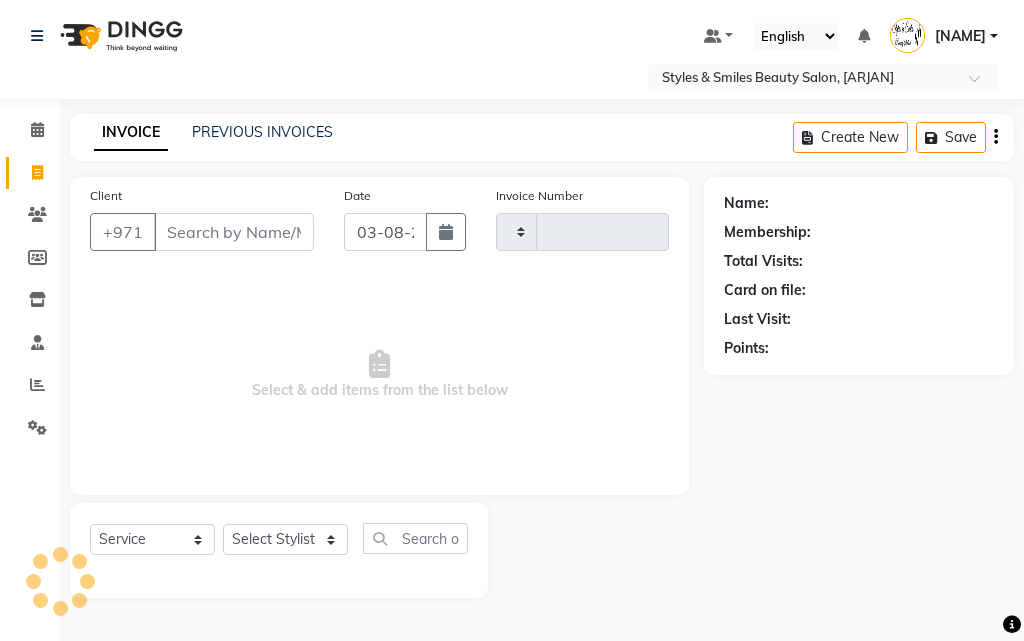 type on "0245" 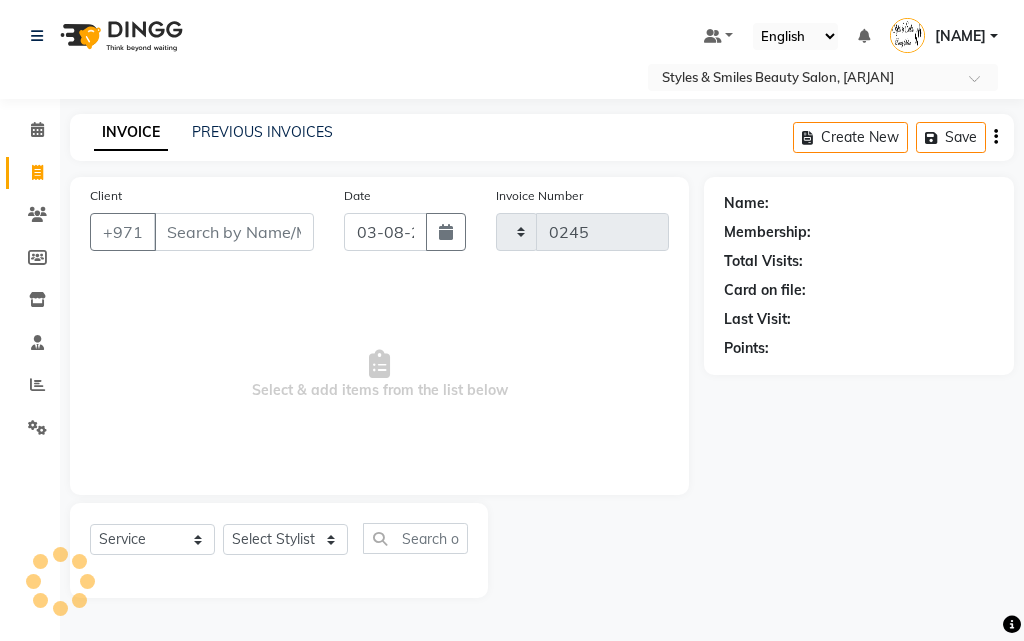 select on "4038" 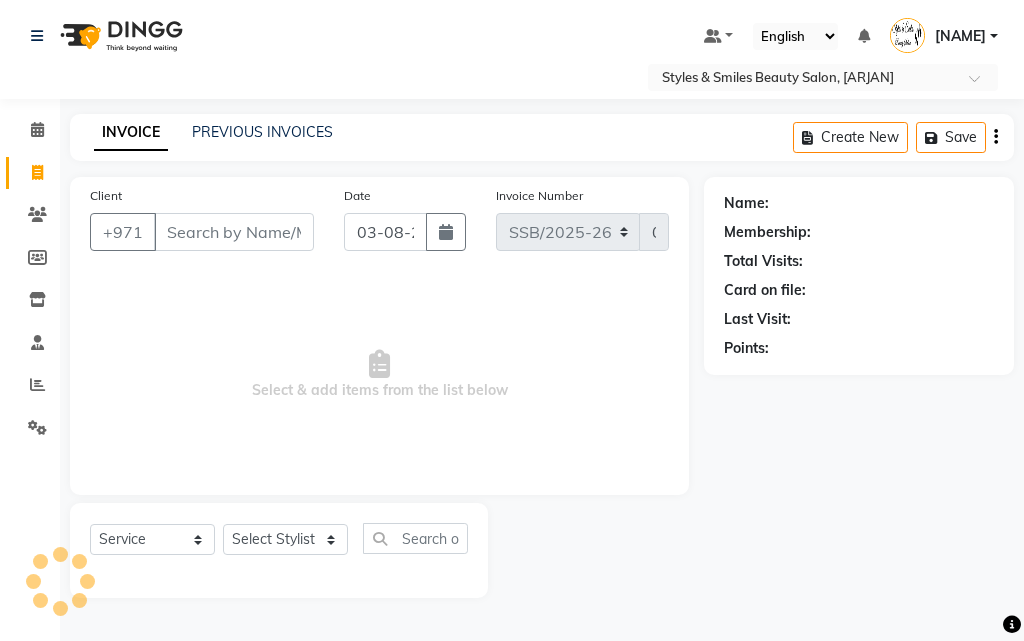 select on "product" 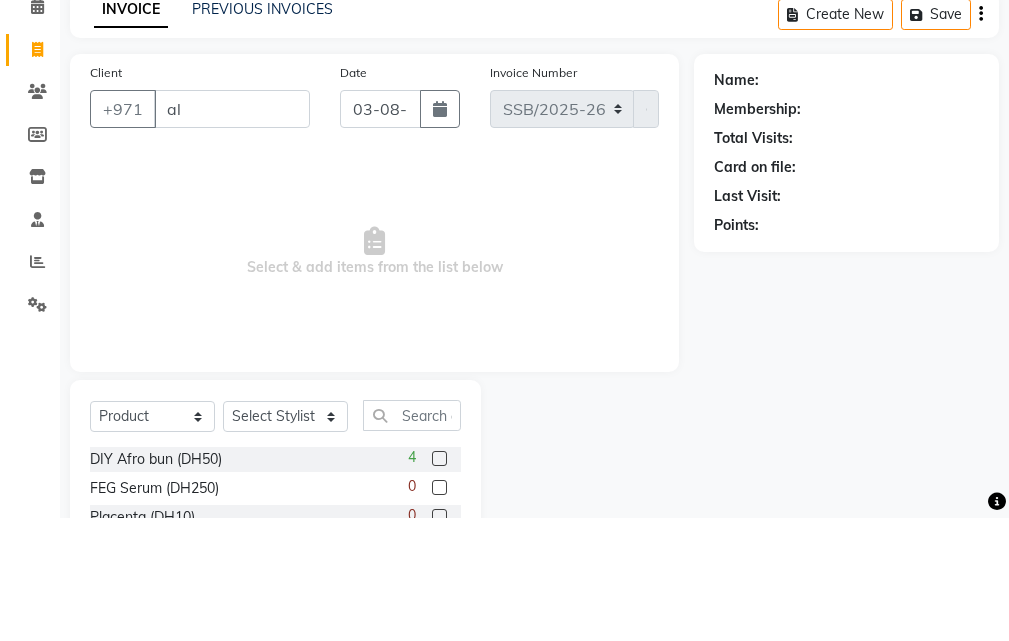 type on "a" 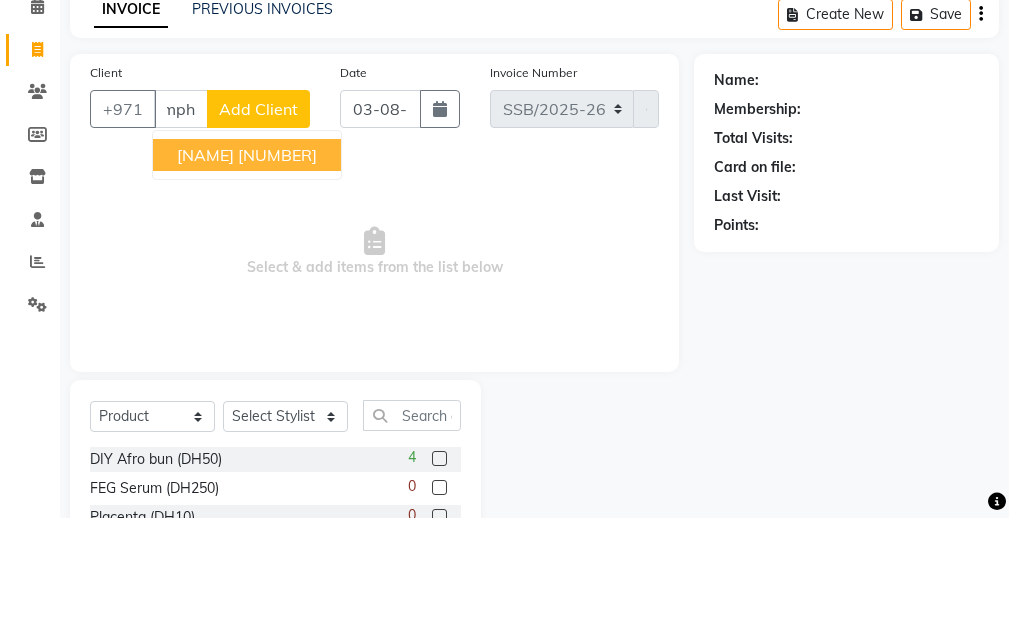 scroll, scrollTop: 0, scrollLeft: 2, axis: horizontal 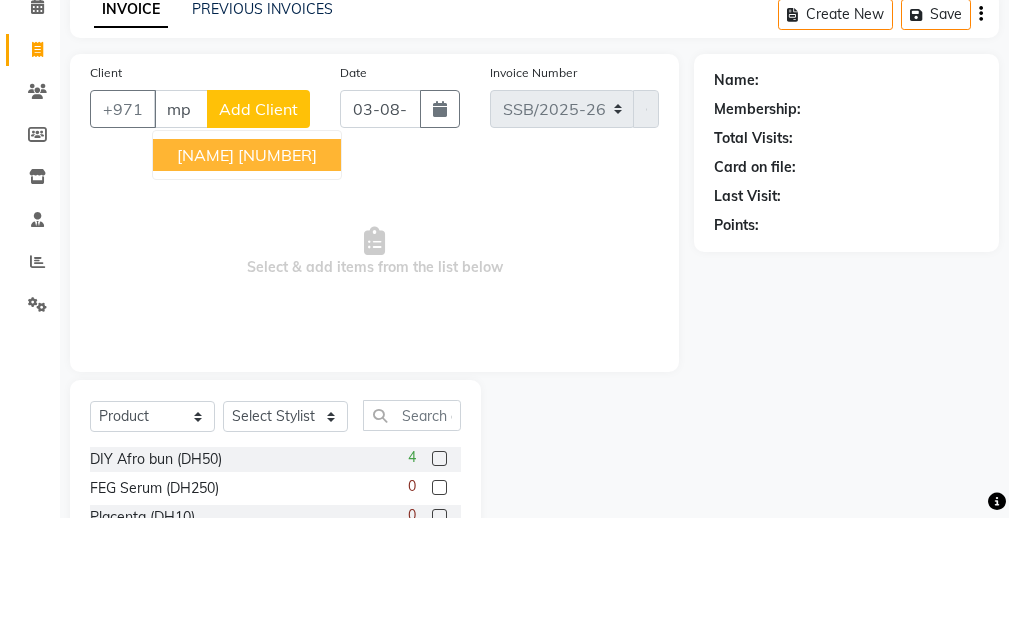 type on "m" 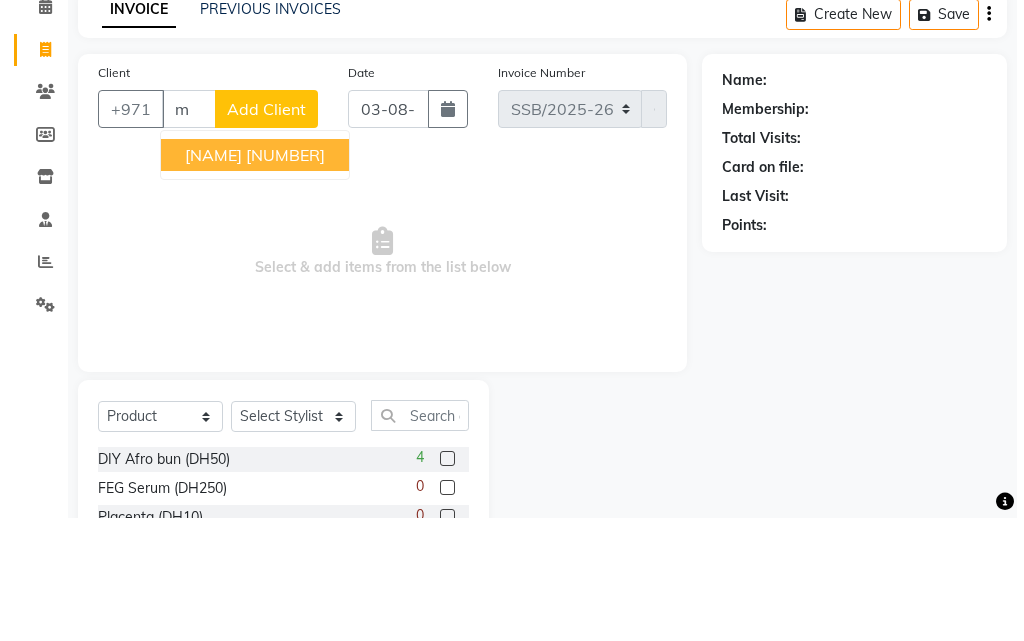 scroll, scrollTop: 0, scrollLeft: 0, axis: both 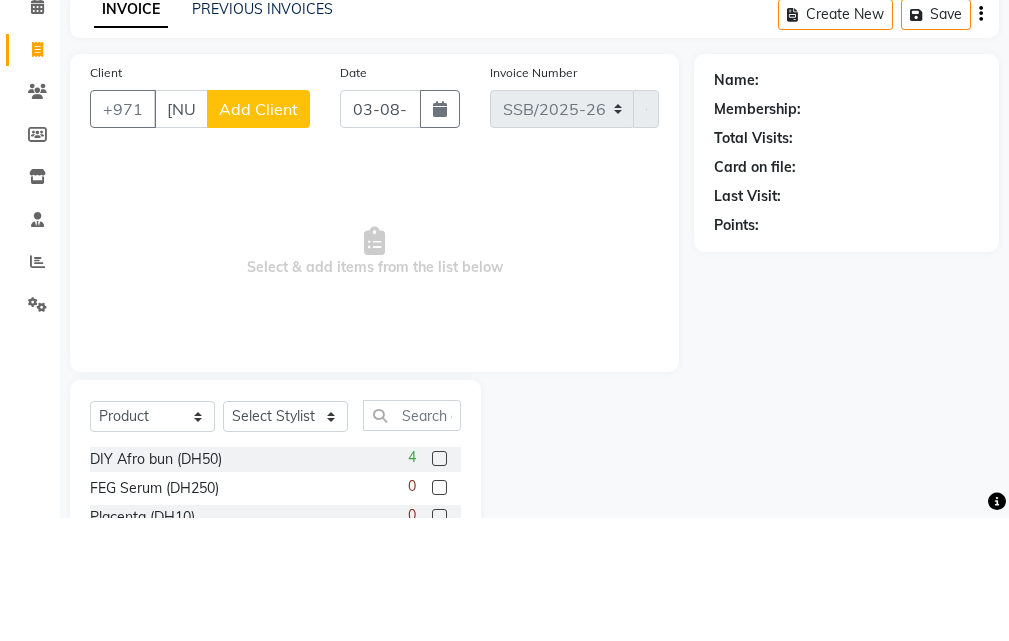 type on "[NUMBER]" 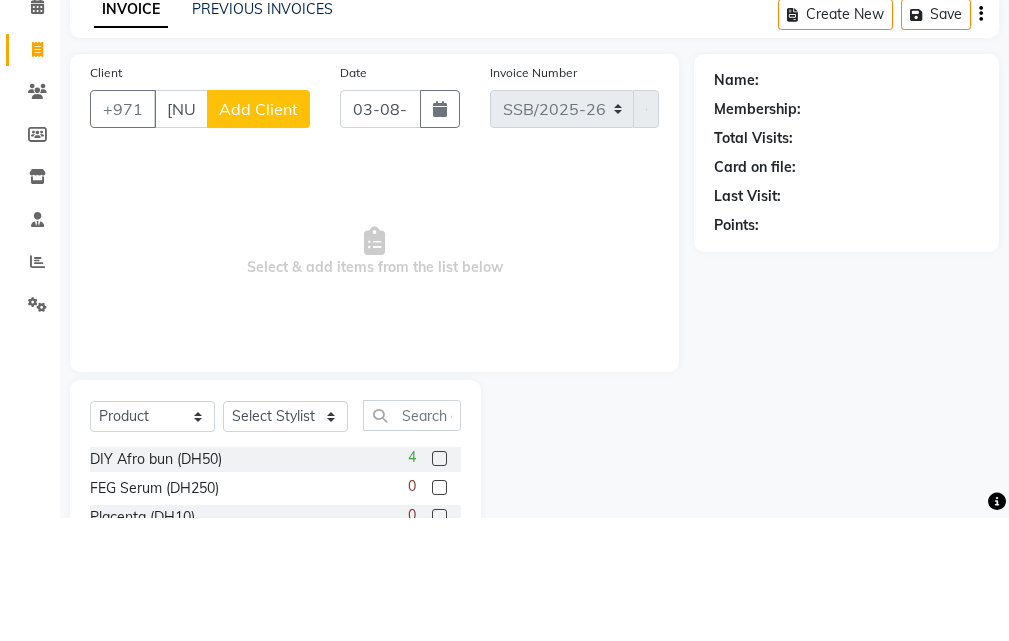 click on "Add Client" 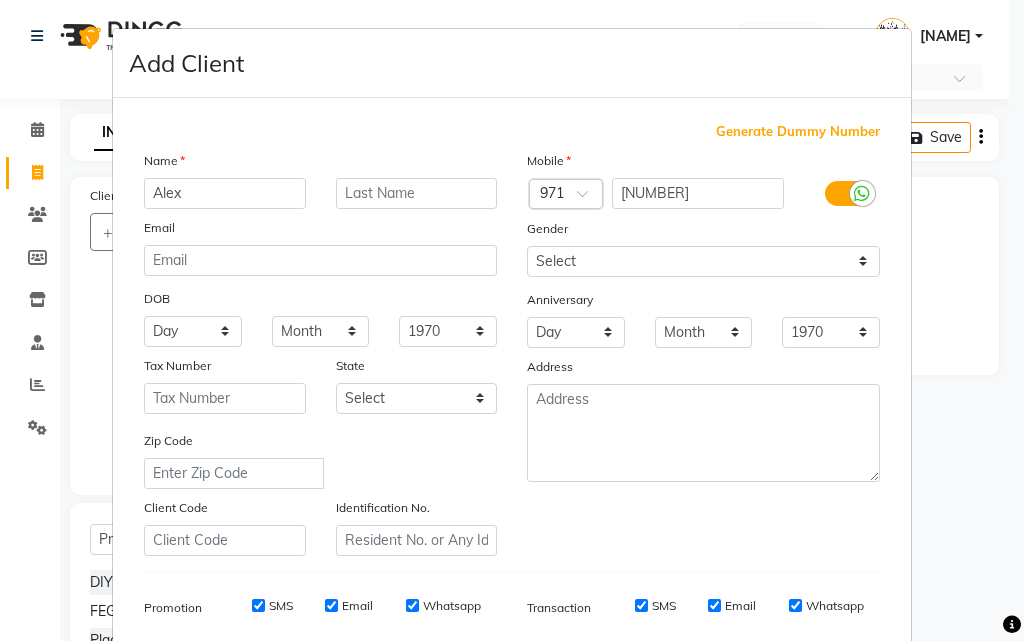 type on "Alex" 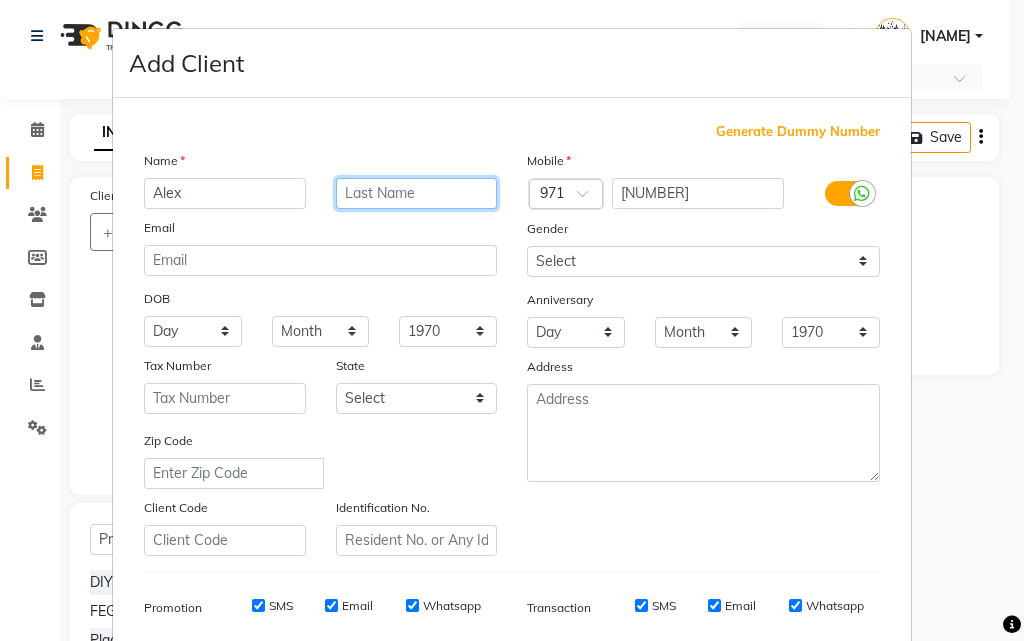 click at bounding box center [417, 193] 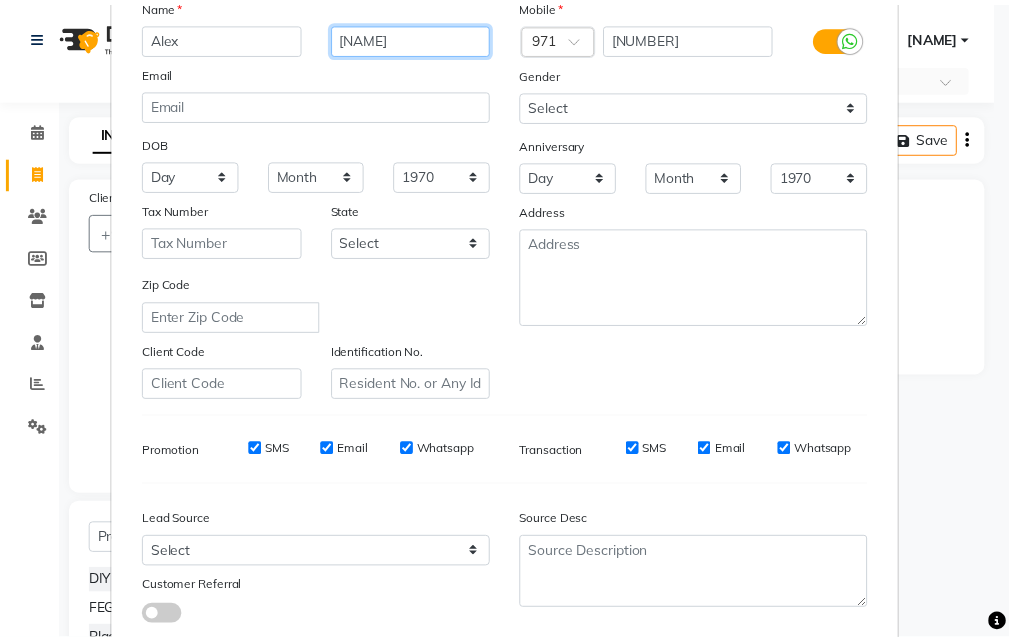 scroll, scrollTop: 282, scrollLeft: 0, axis: vertical 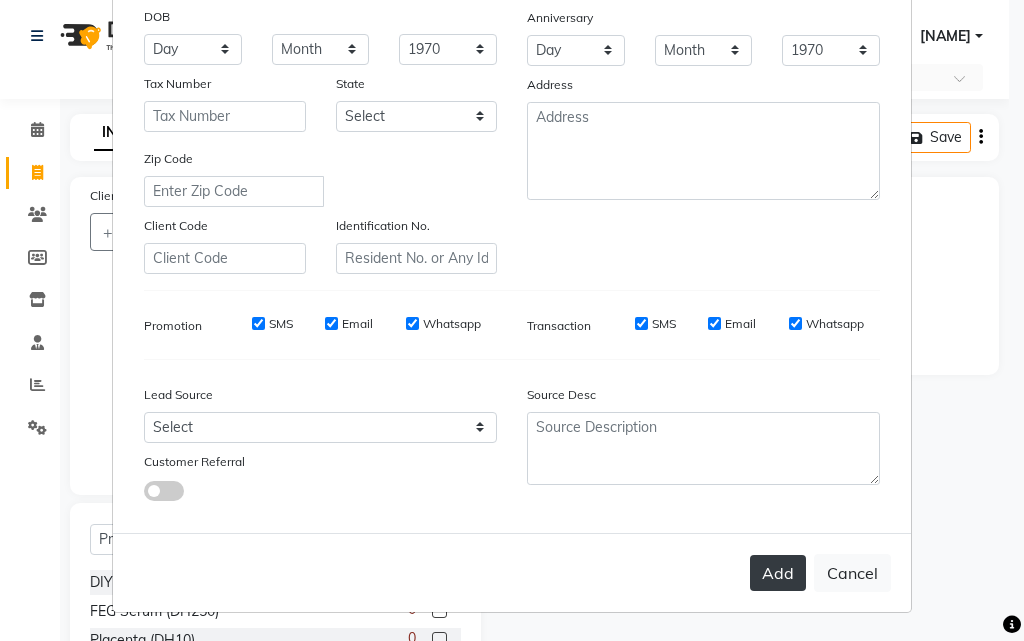 type on "[NAME]" 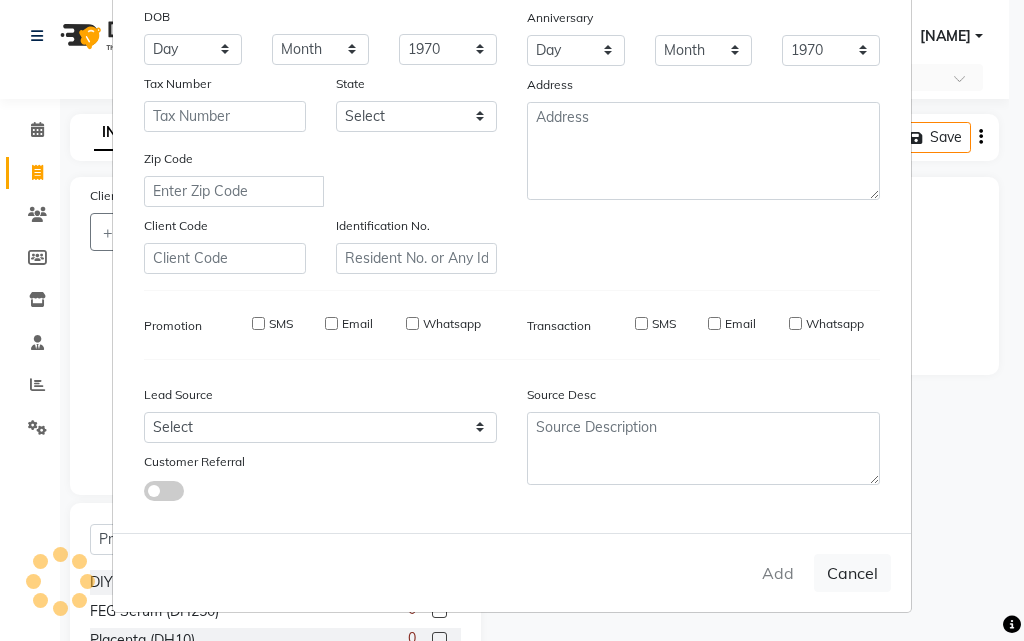 type 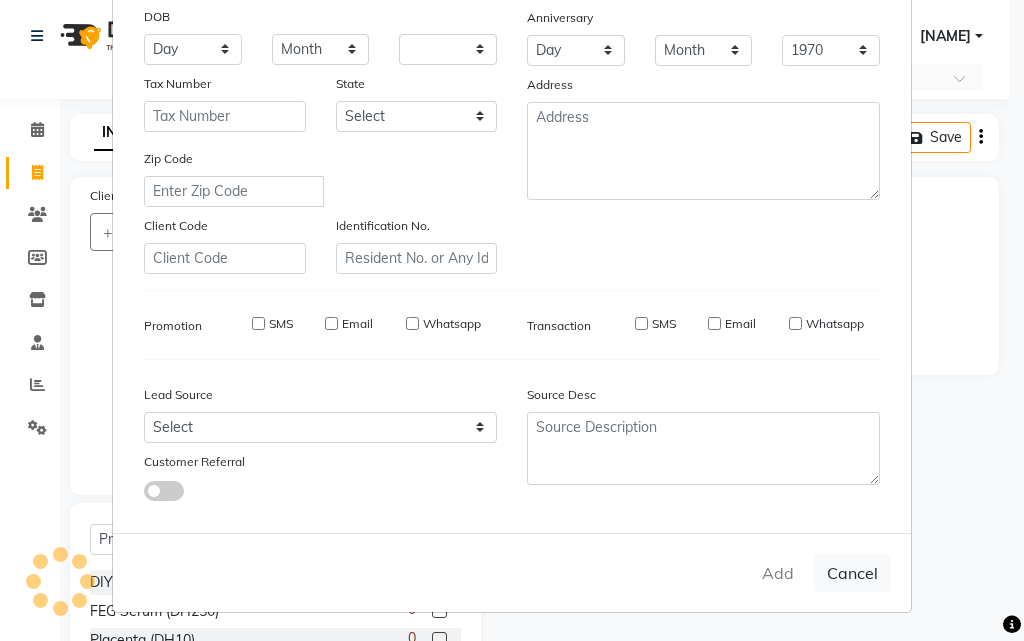 type 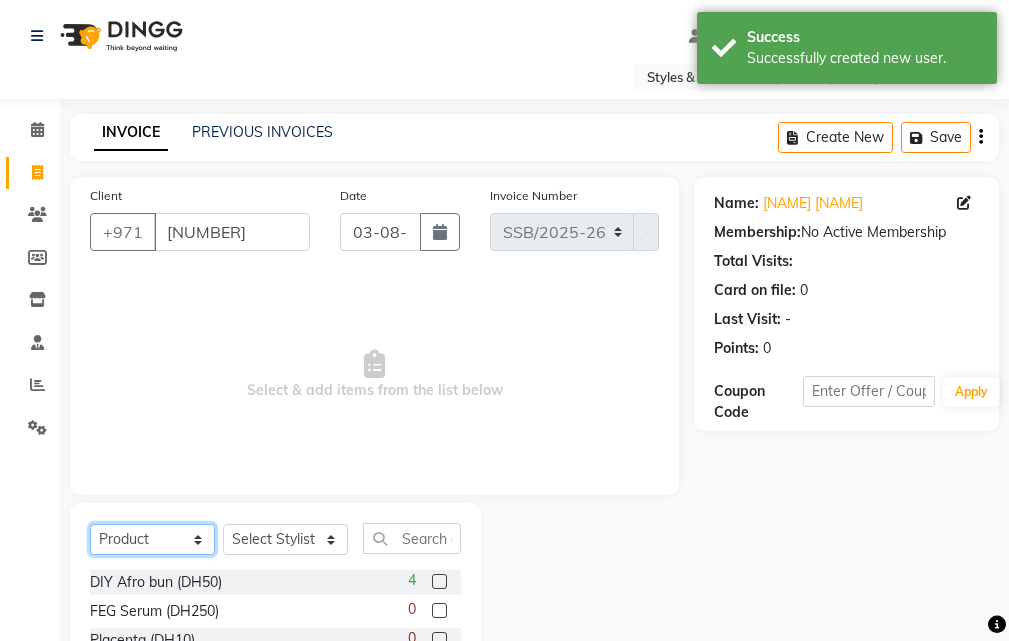 click on "Select  Service  Product  Membership  Package Voucher Prepaid Gift Card" 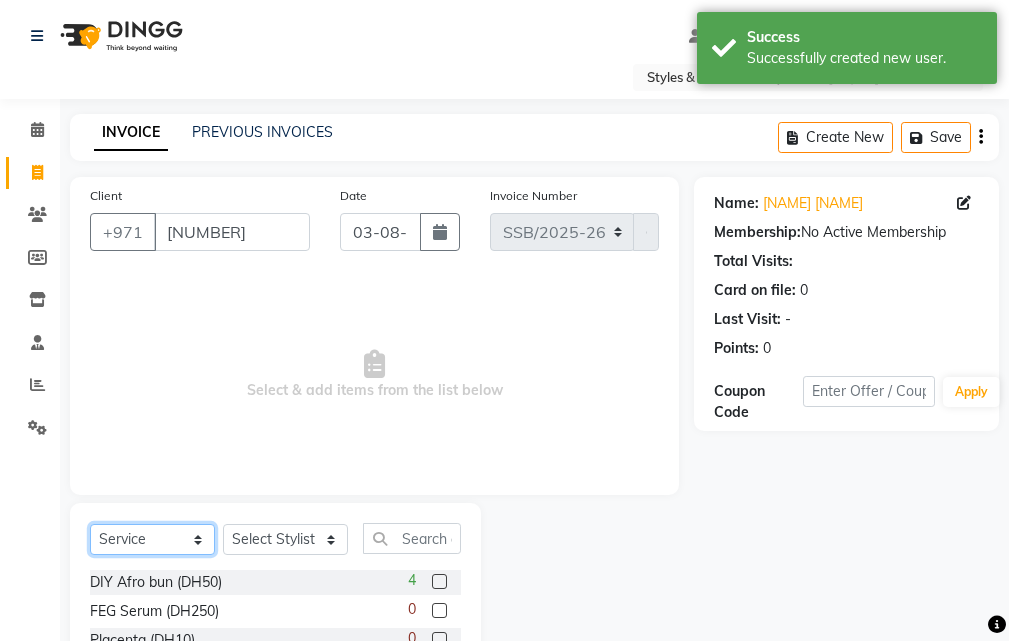 click on "Select  Service  Product  Membership  Package Voucher Prepaid Gift Card" 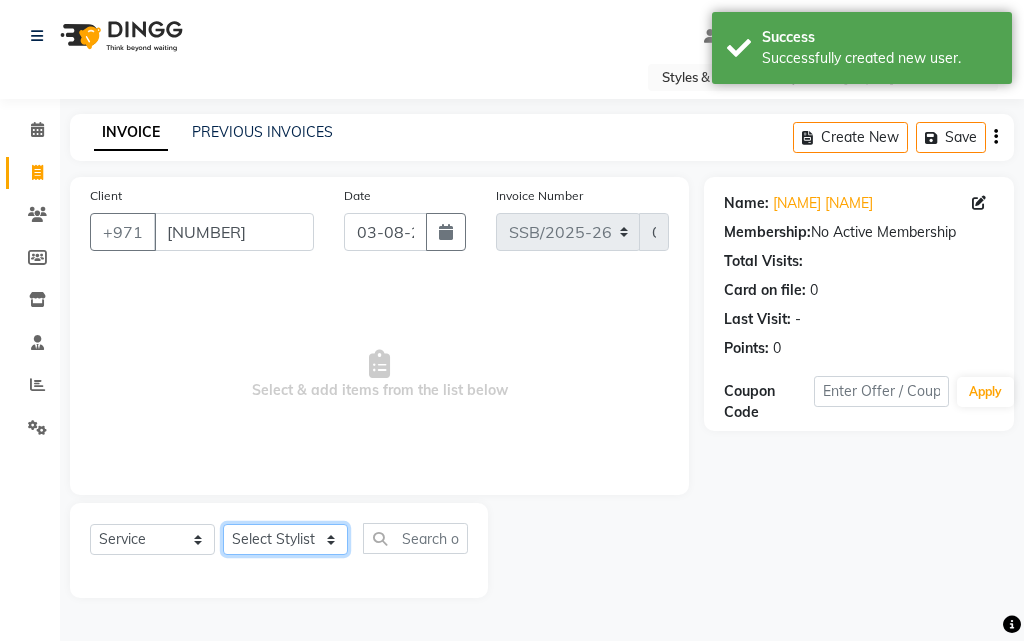 click on "Select Stylist [NAME] [NAME] [NAME] [NAME] [NAME] [NAME] [NAME] [NAME] [NAME] [NAME]" 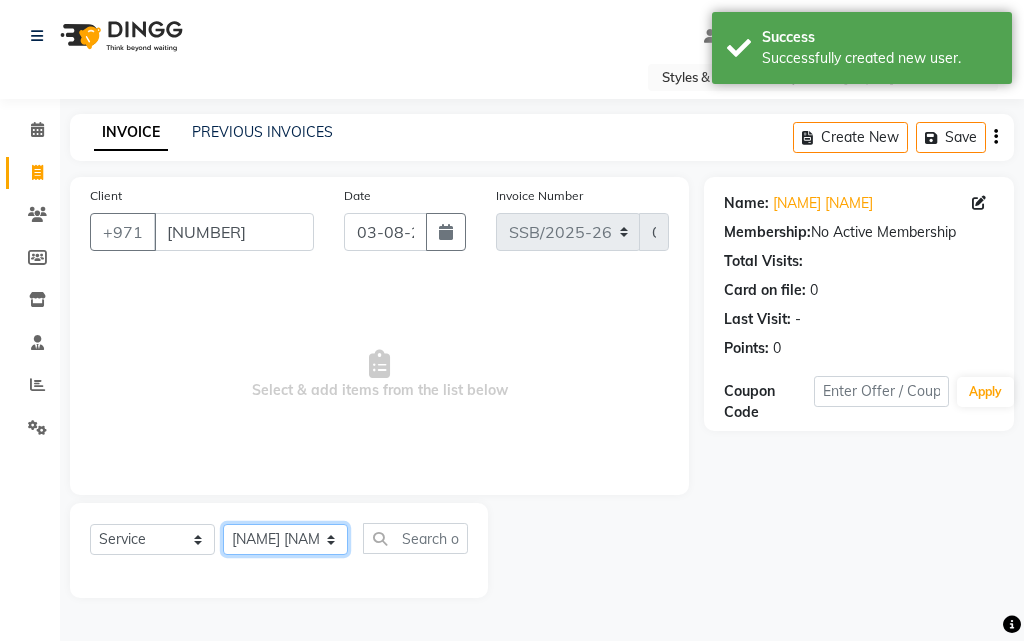 click on "Select Stylist [NAME] [NAME] [NAME] [NAME] [NAME] [NAME] [NAME] [NAME] [NAME] [NAME]" 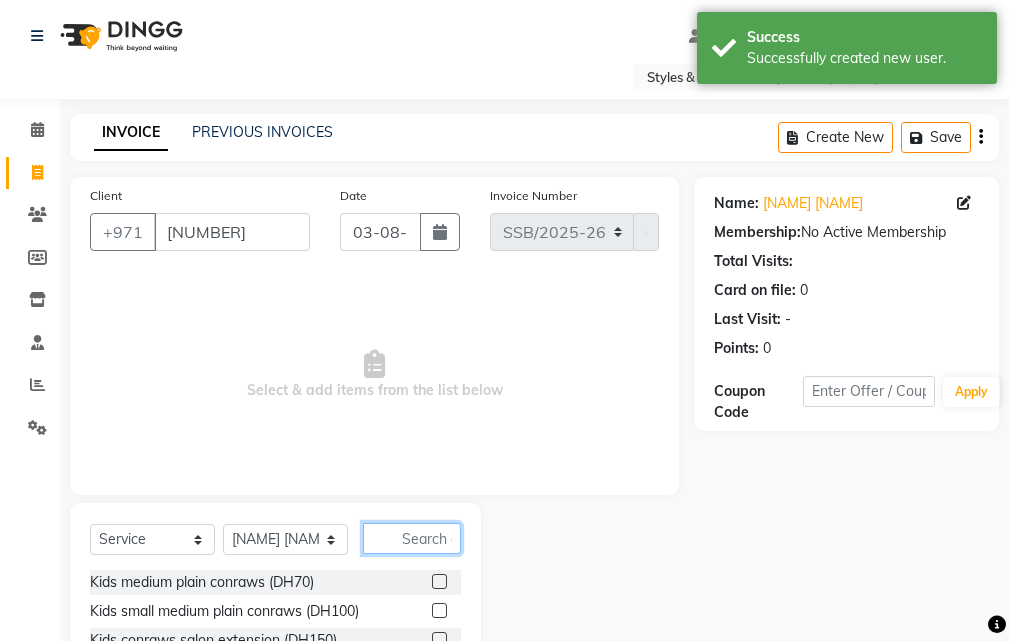 click 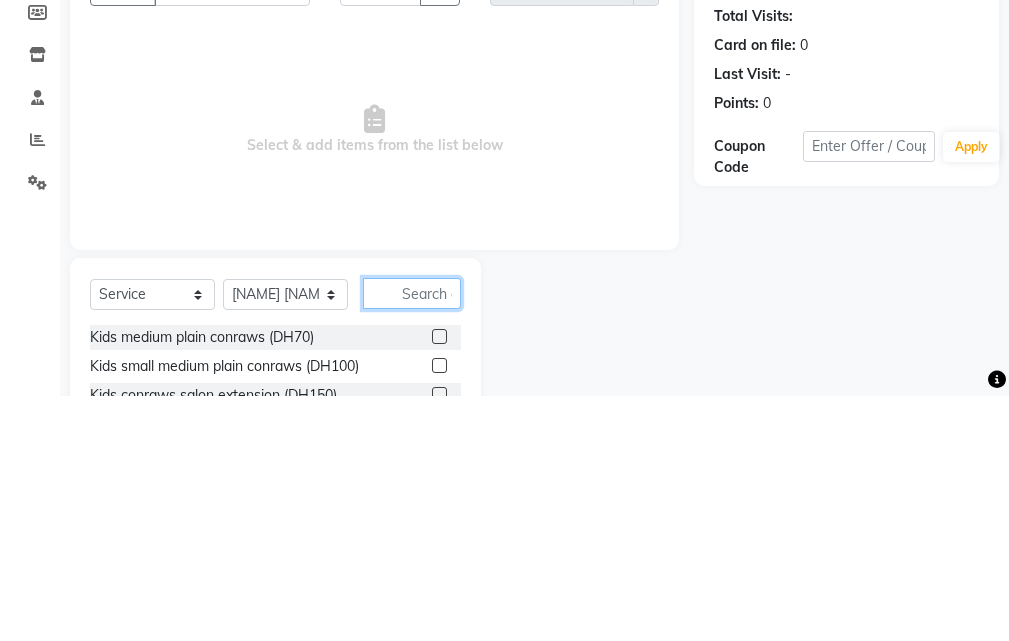 scroll, scrollTop: 46, scrollLeft: 0, axis: vertical 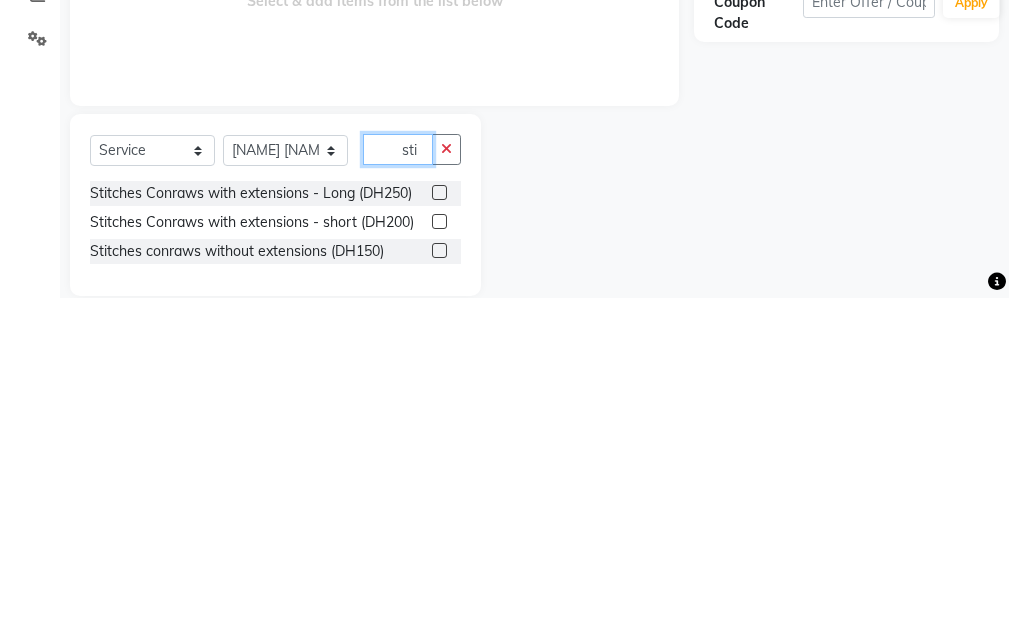type on "sti" 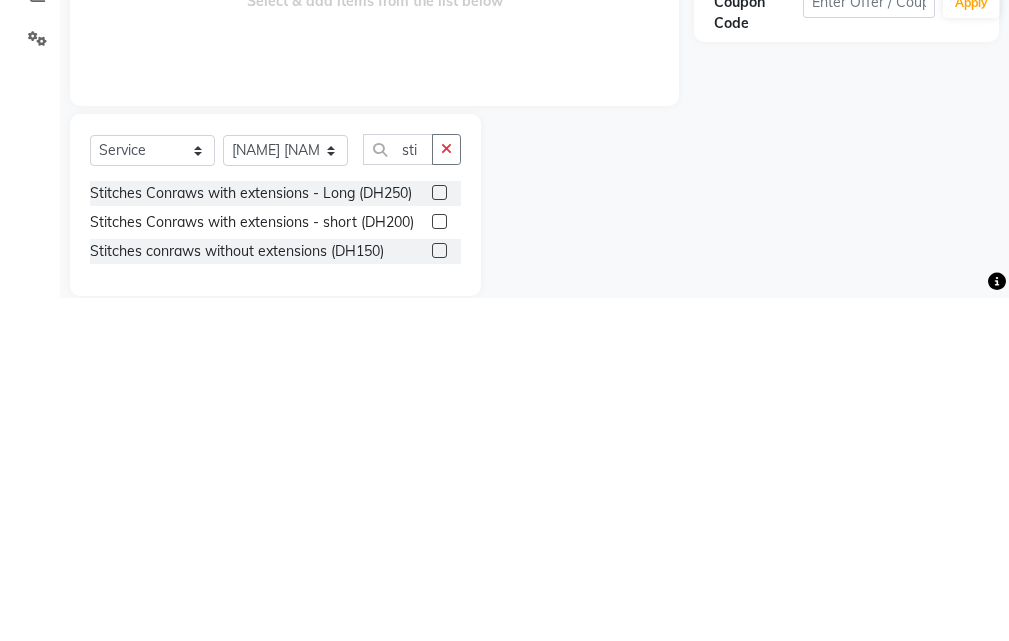 click 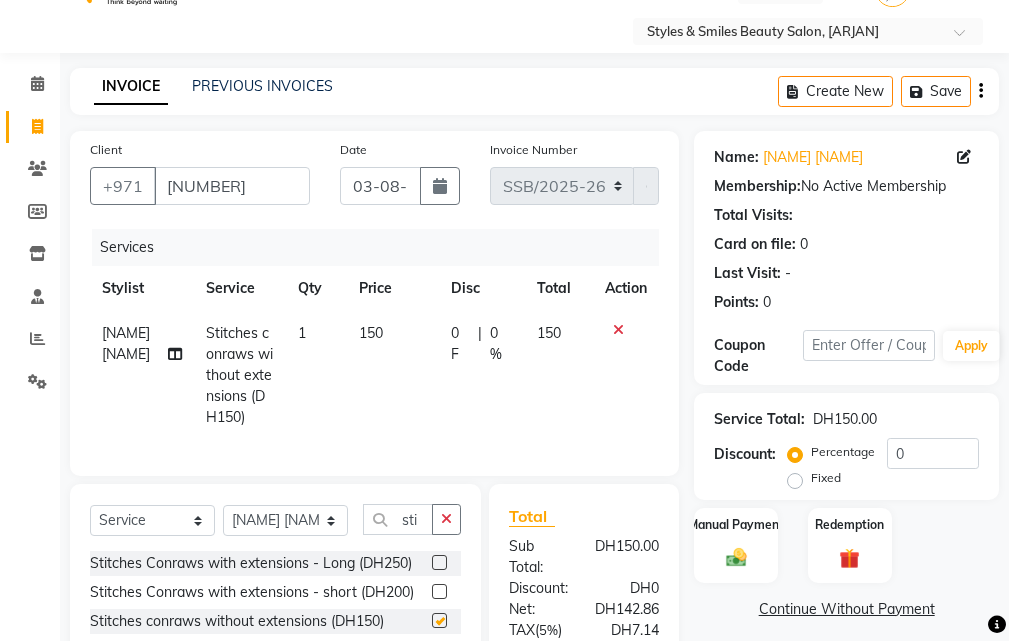 checkbox on "false" 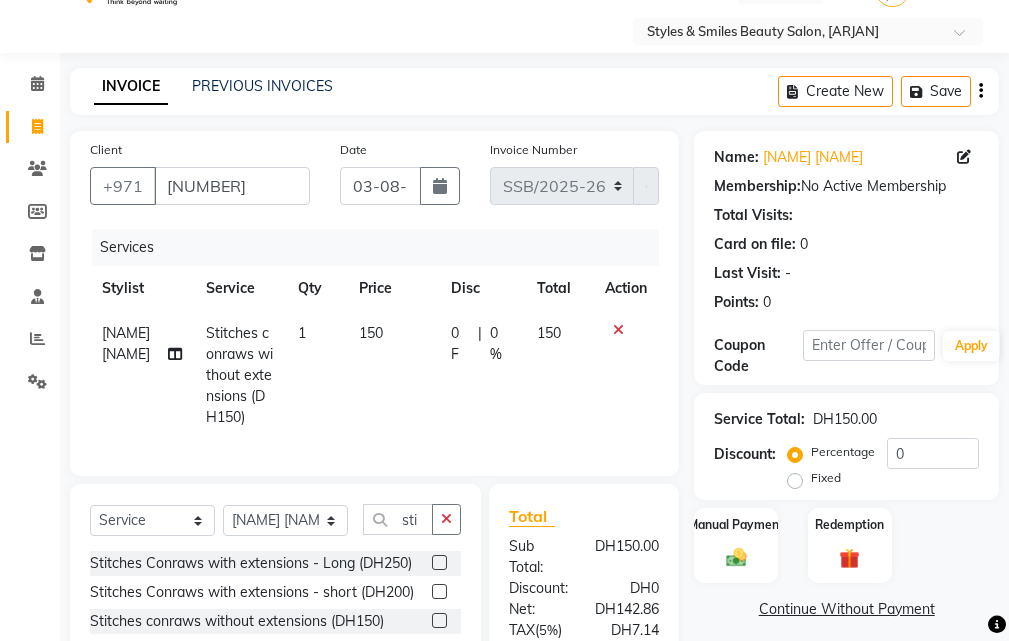 click 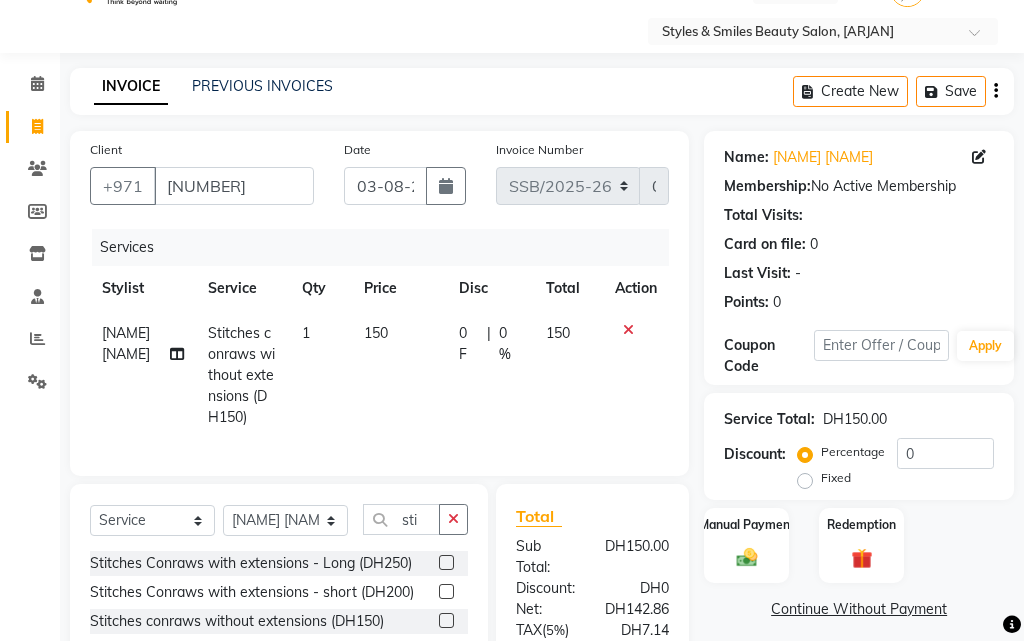 select on "20463" 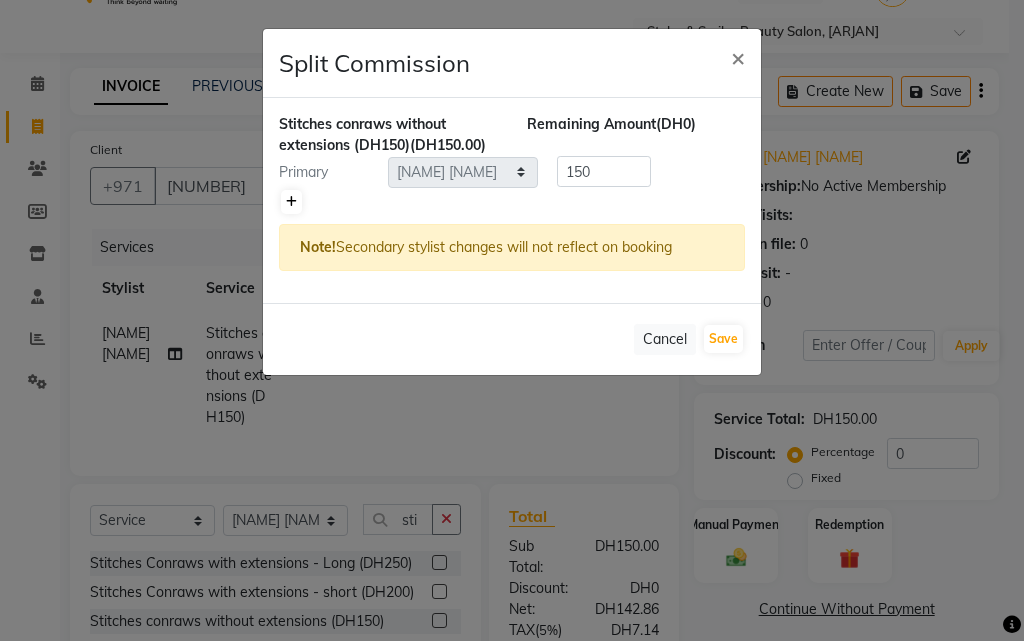 click 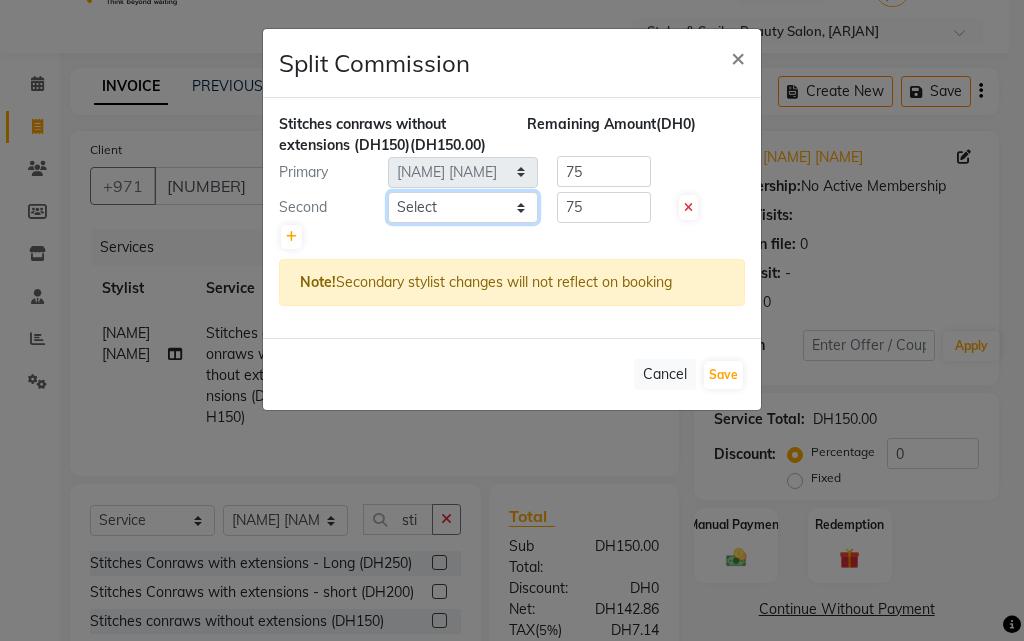 click on "Select  [NAME] [NAME]   [NAME] [NAME]   [NAME]   [NAME] [NAME]   [NAME] [NAME]   [NAME]   [NAME] [NAME]" 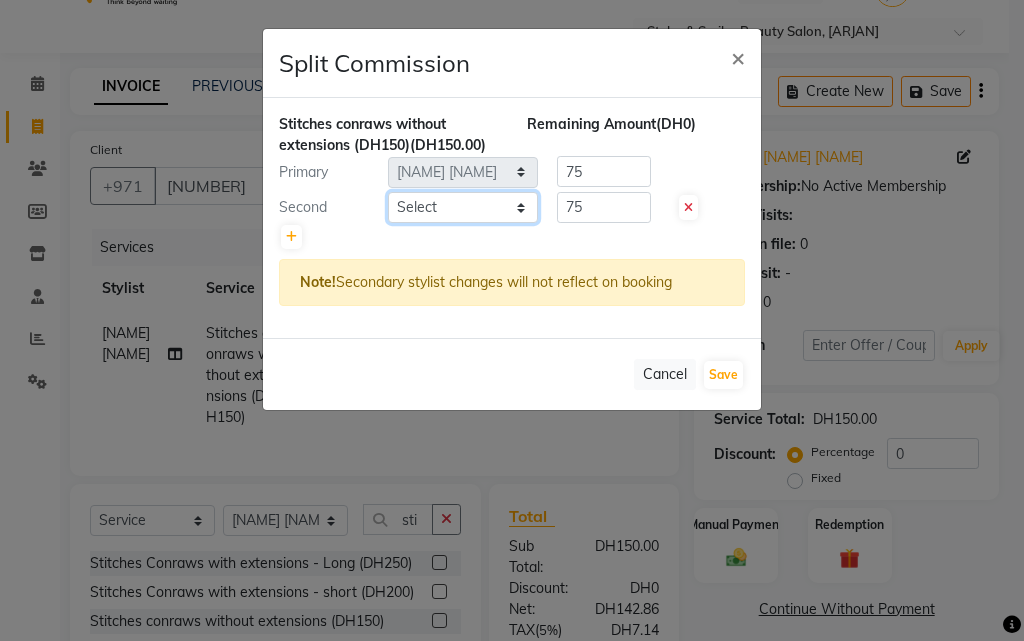 select on "63278" 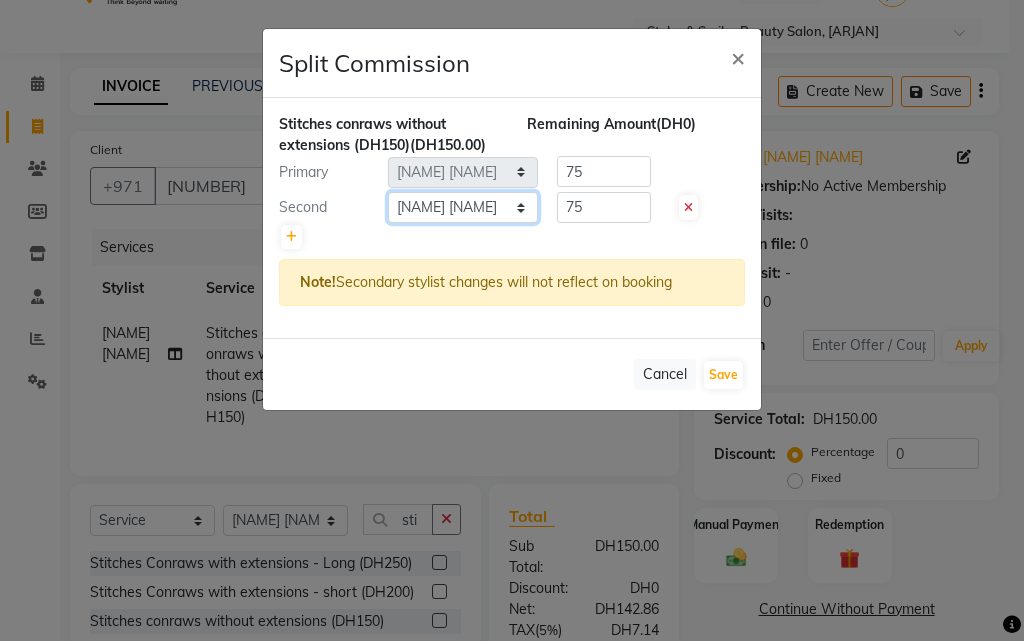 click on "Select  [NAME] [NAME]   [NAME] [NAME]   [NAME]   [NAME] [NAME]   [NAME] [NAME]   [NAME]   [NAME] [NAME]" 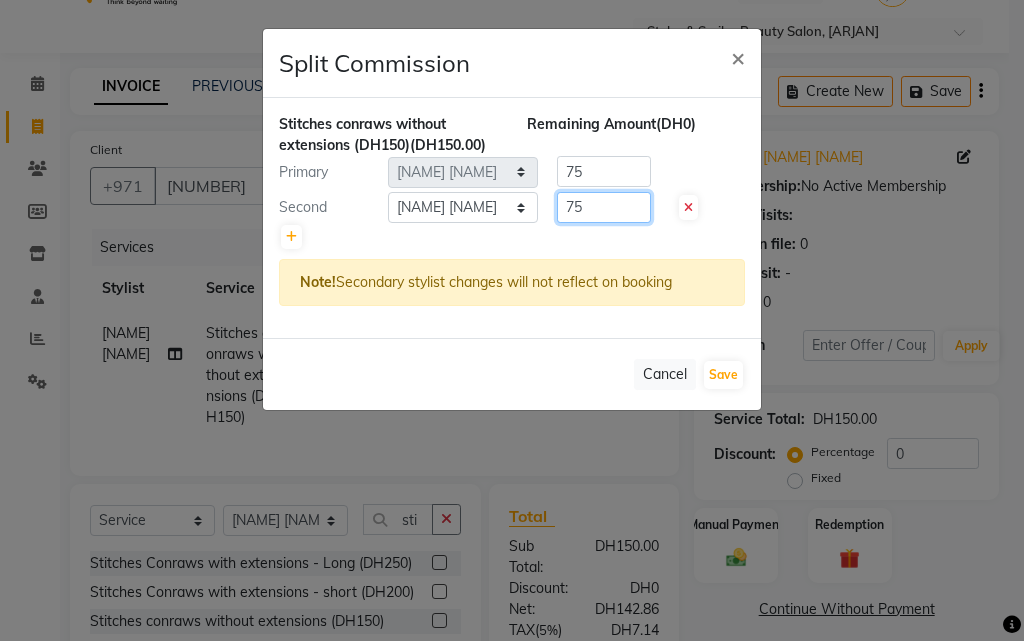 click on "75" 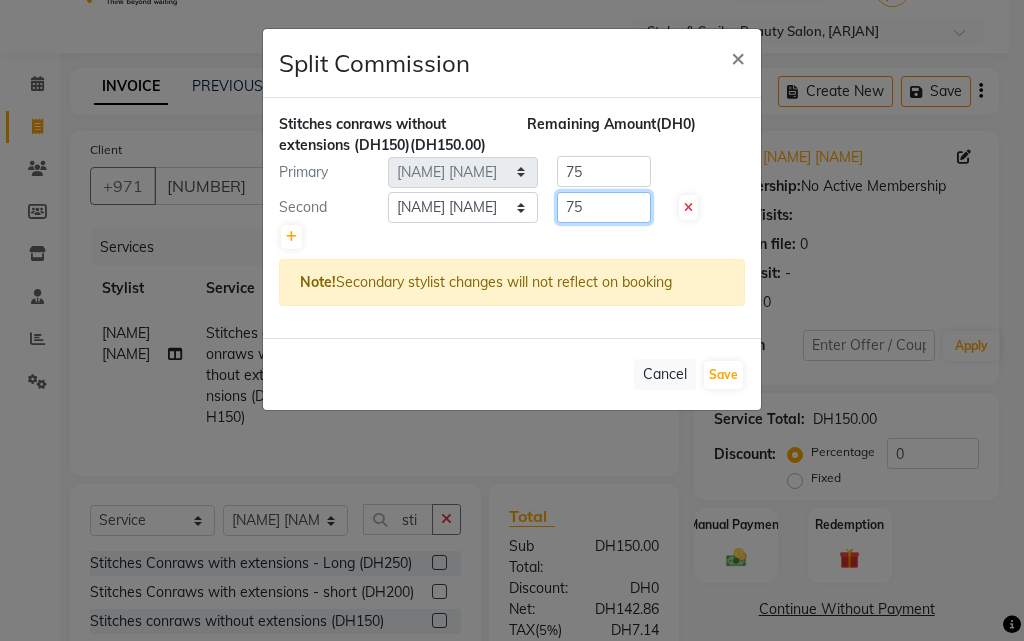 type on "7" 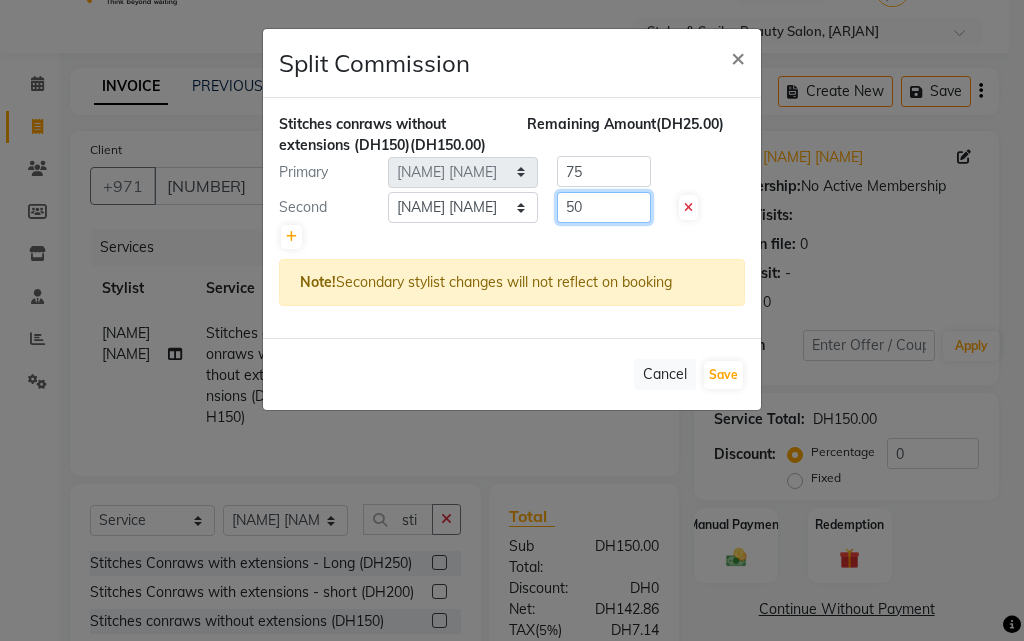 type on "50" 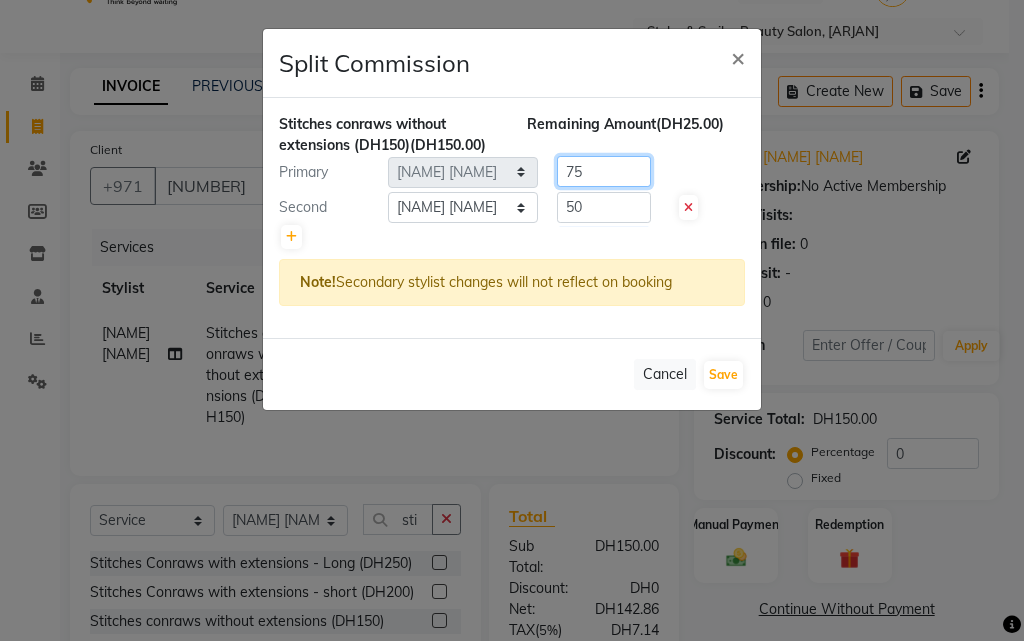 click on "75" 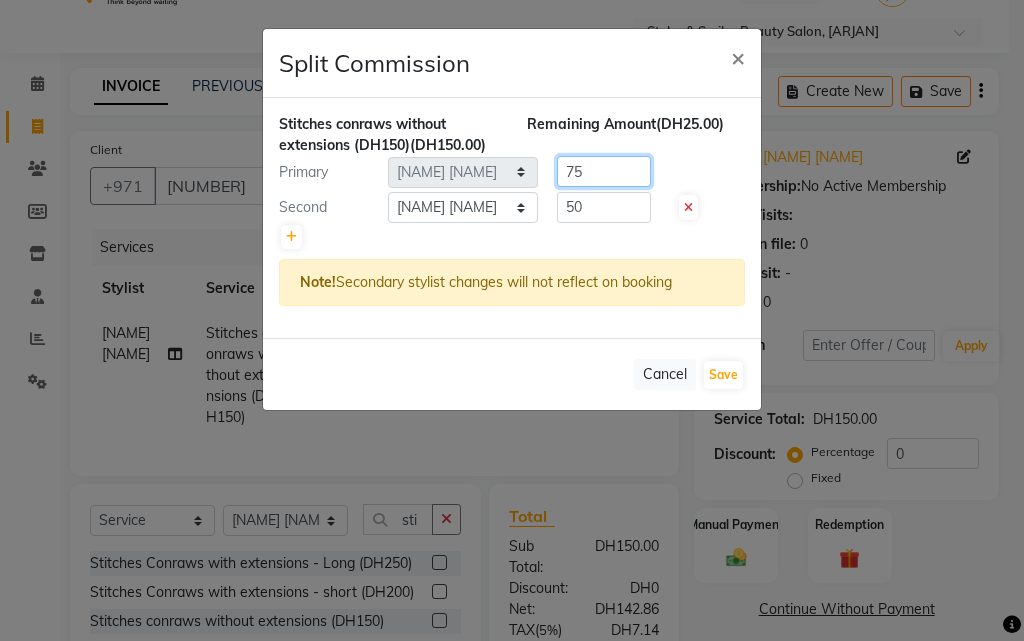 type on "7" 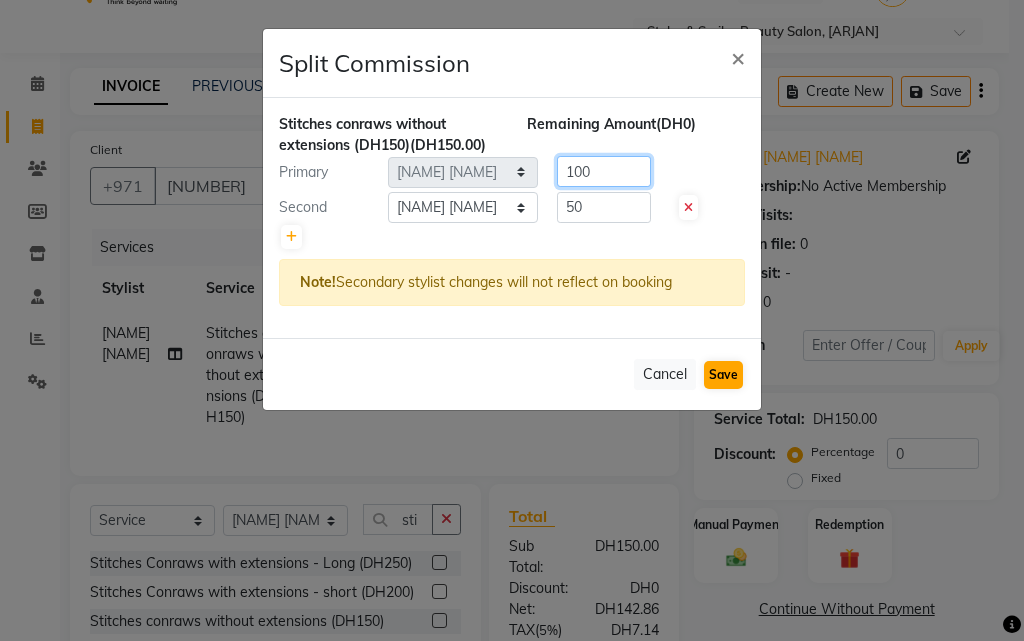 type on "100" 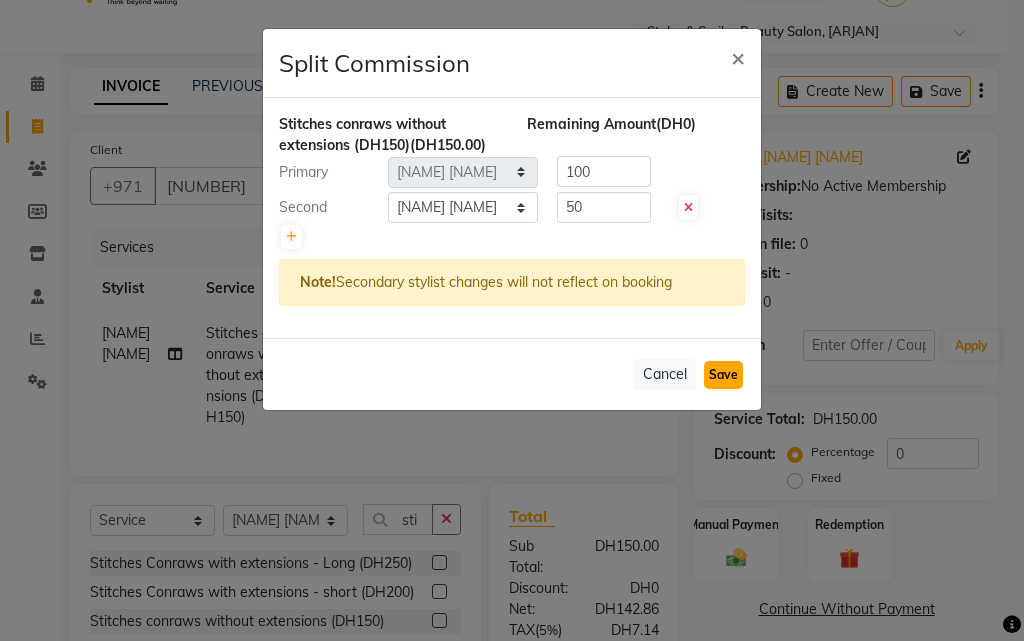 click on "Save" 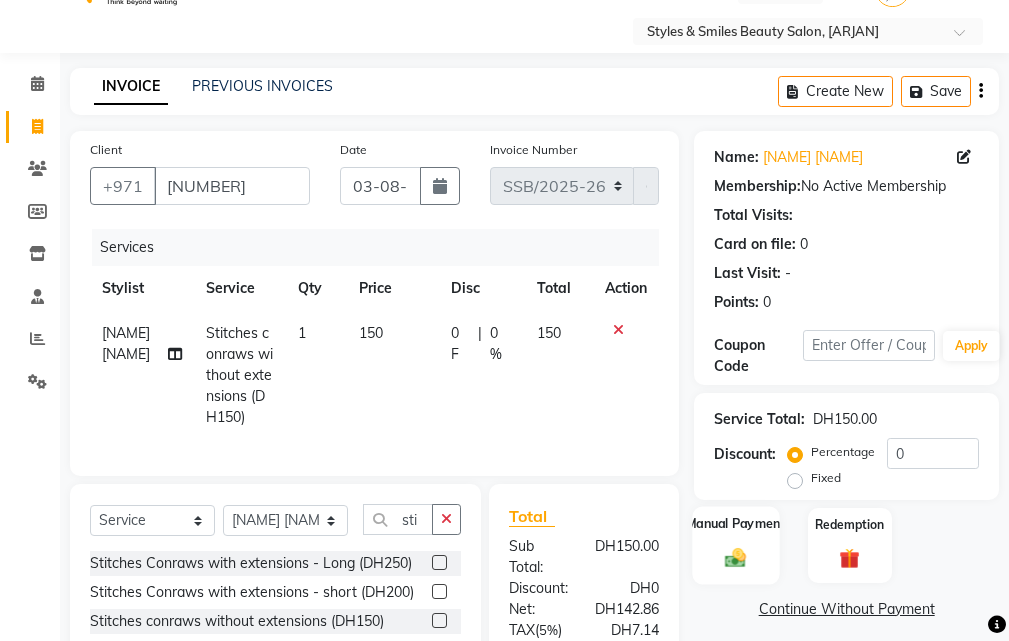 click 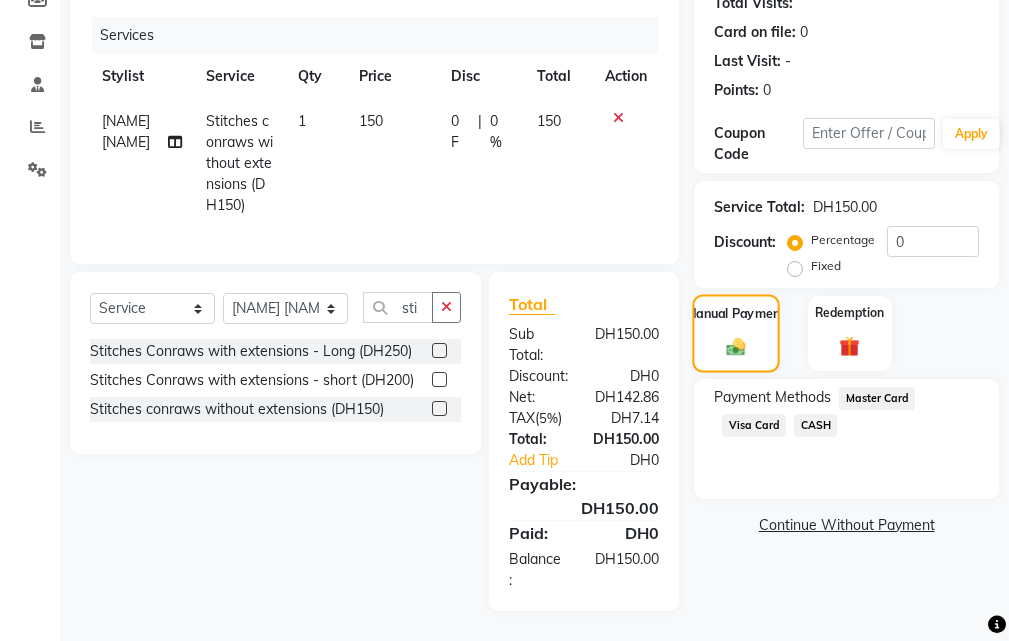 scroll, scrollTop: 273, scrollLeft: 0, axis: vertical 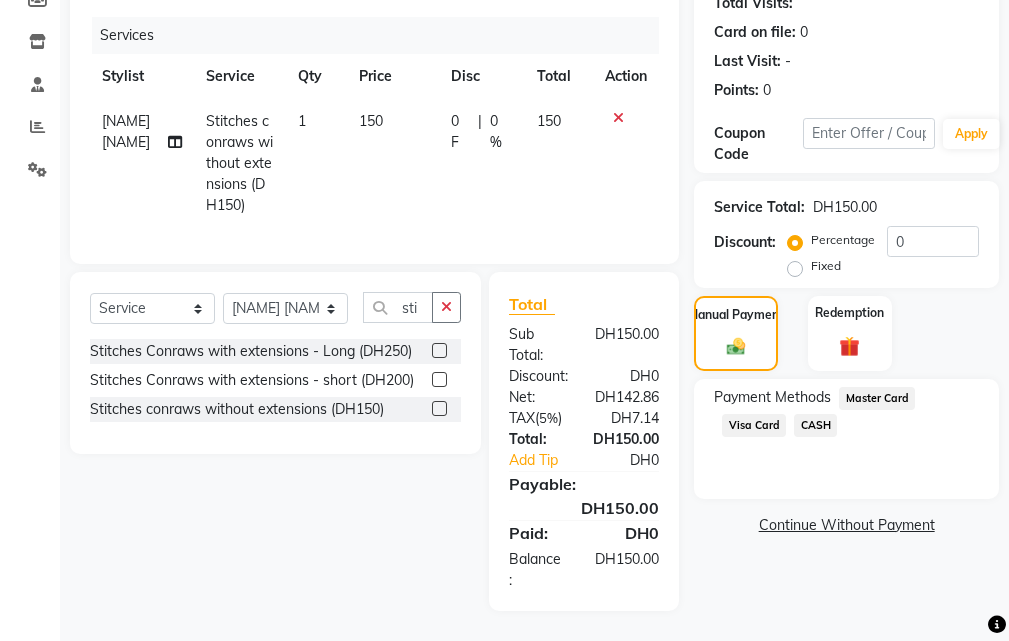 click on "CASH" 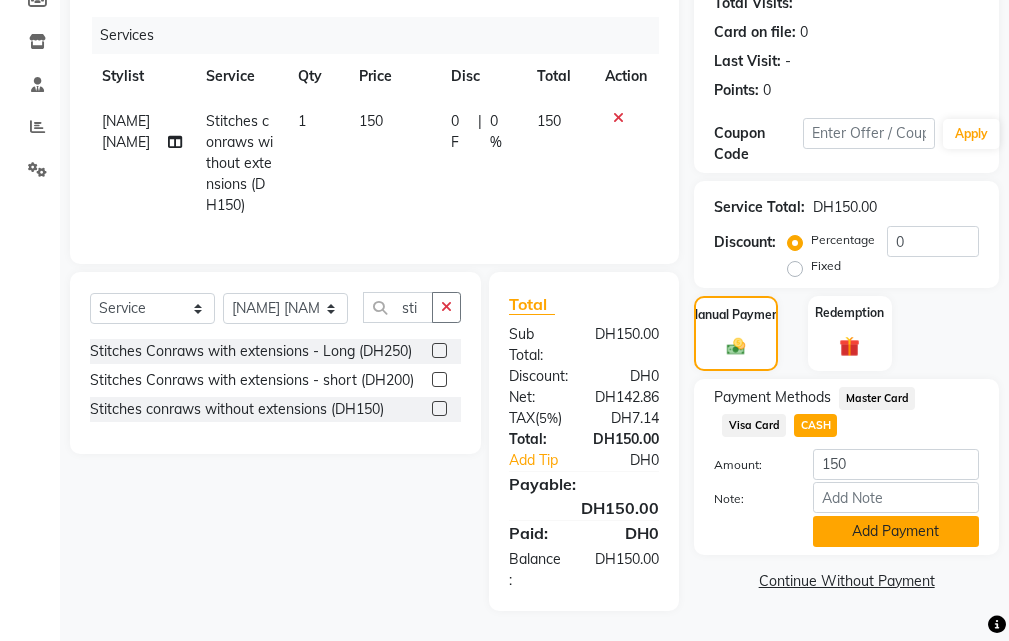 click on "Add Payment" 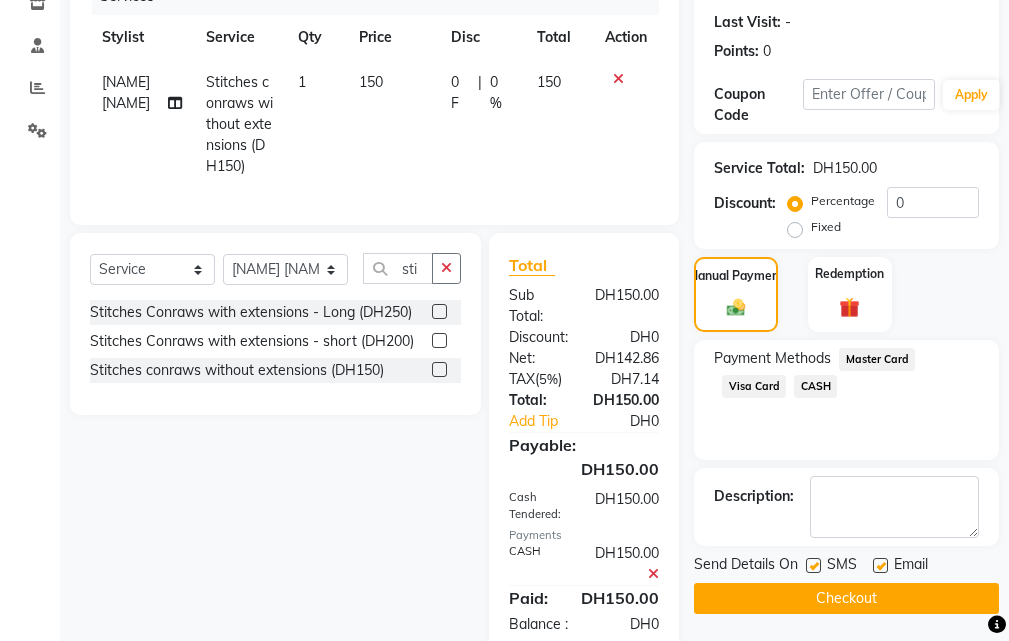 scroll, scrollTop: 377, scrollLeft: 0, axis: vertical 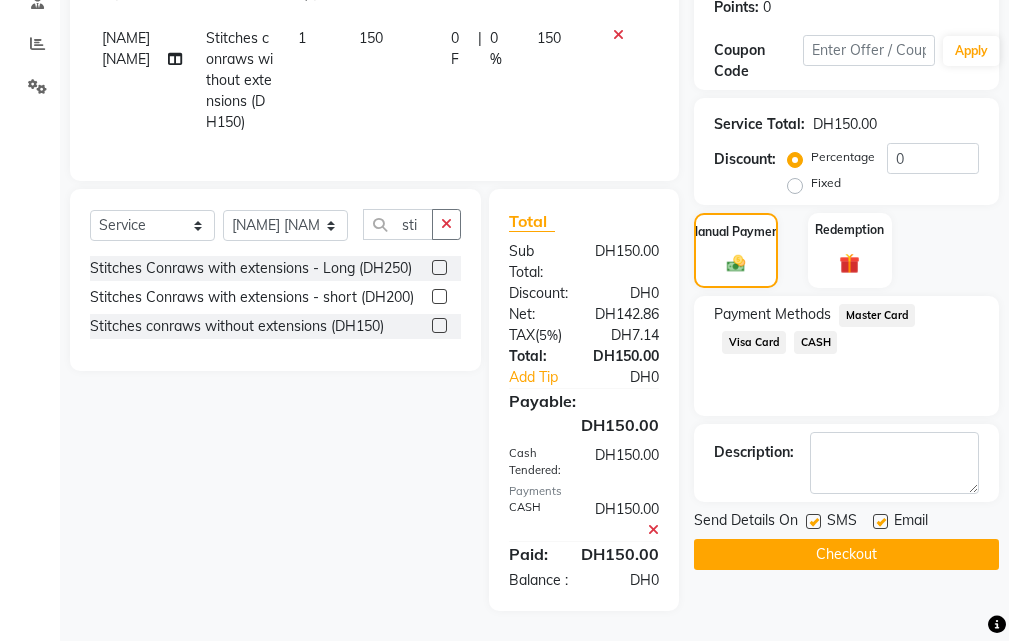click 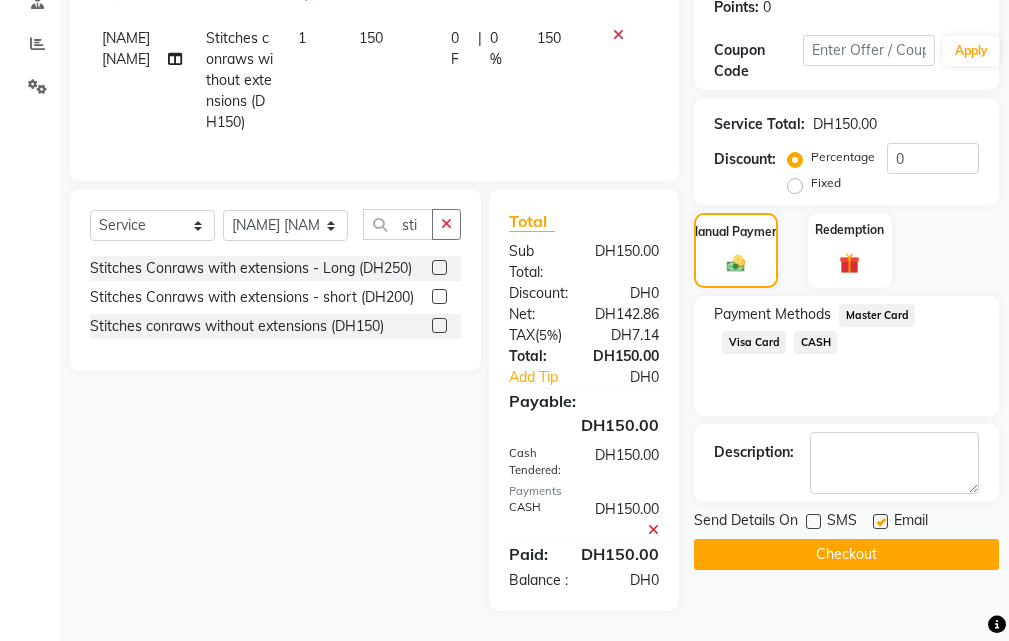 click 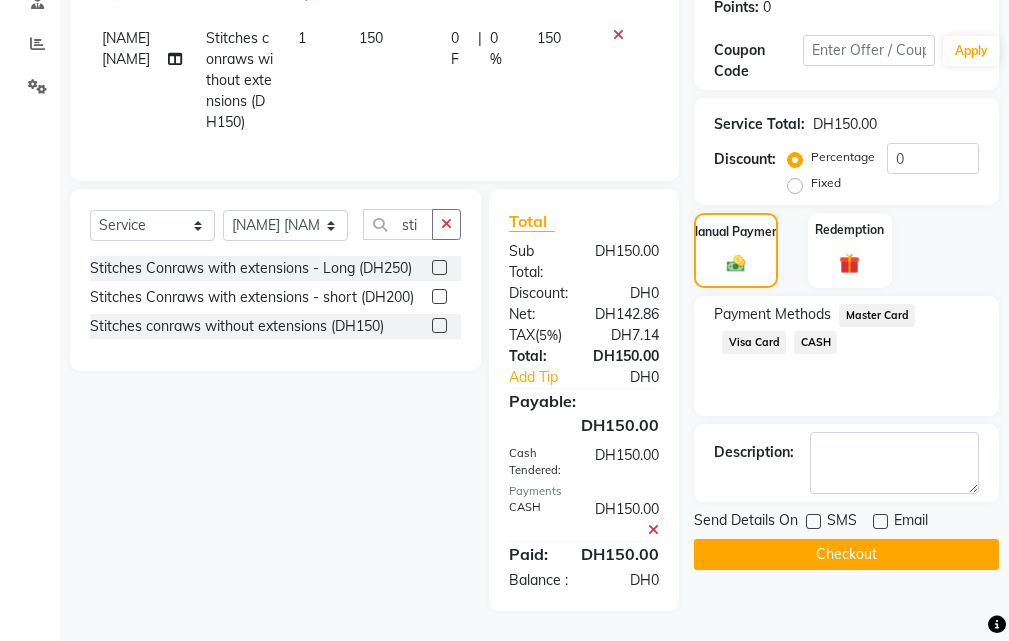 click on "Checkout" 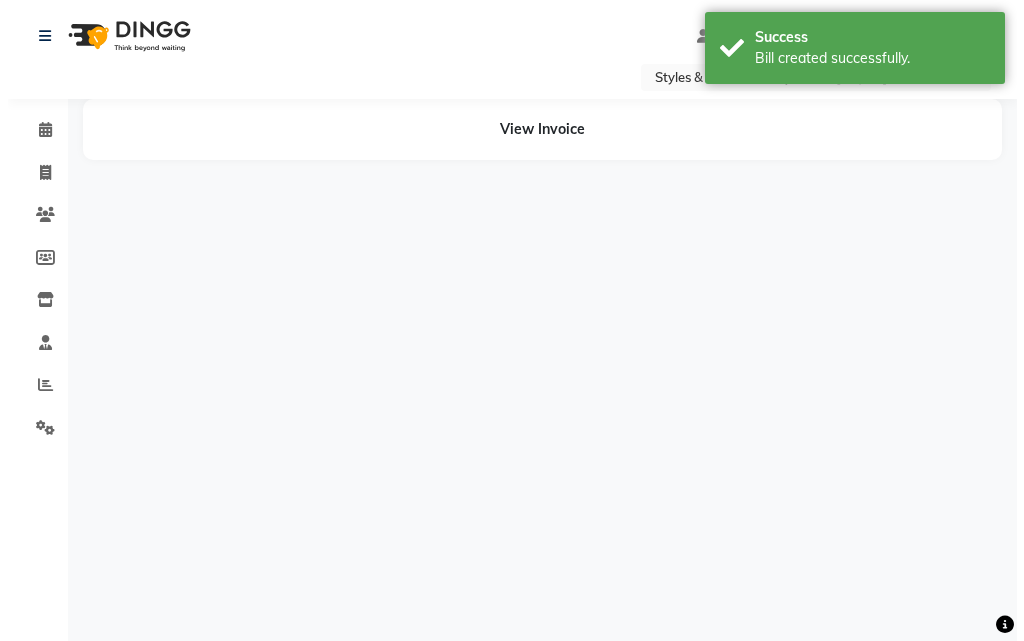 scroll, scrollTop: 0, scrollLeft: 0, axis: both 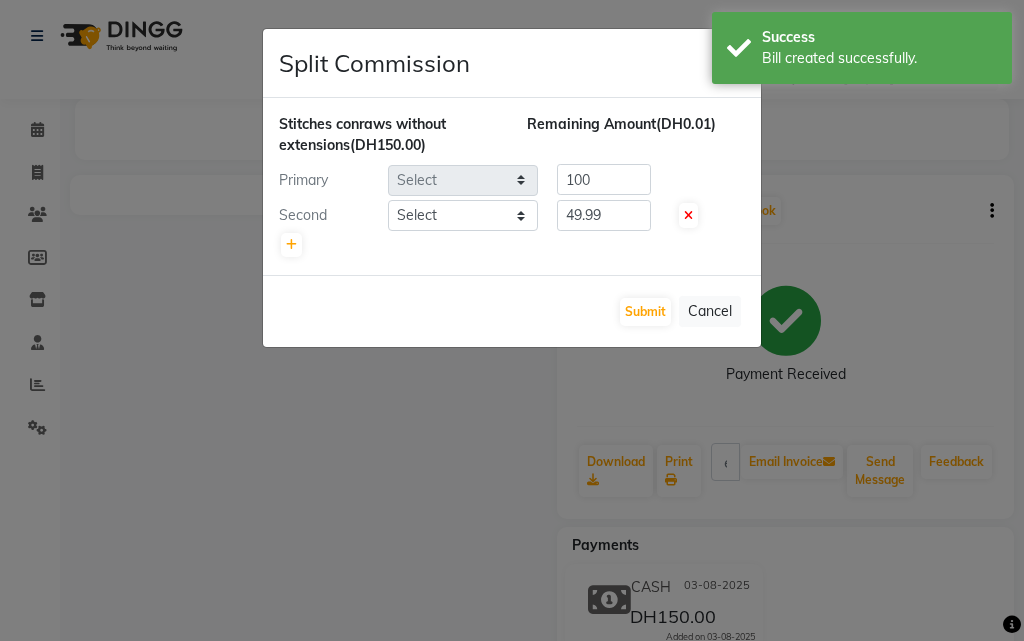 select on "20463" 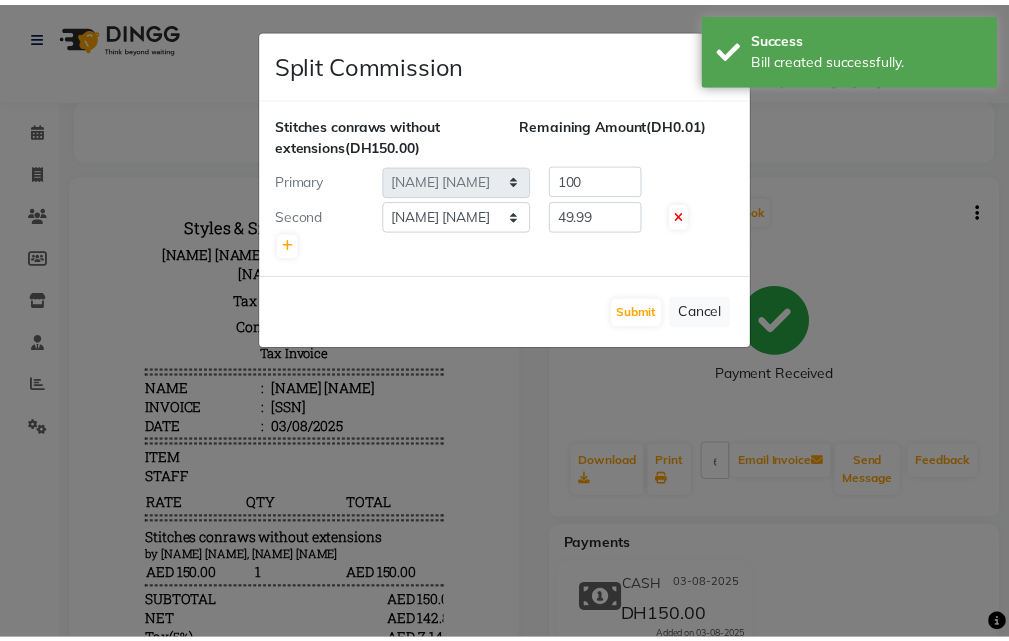 scroll, scrollTop: 0, scrollLeft: 0, axis: both 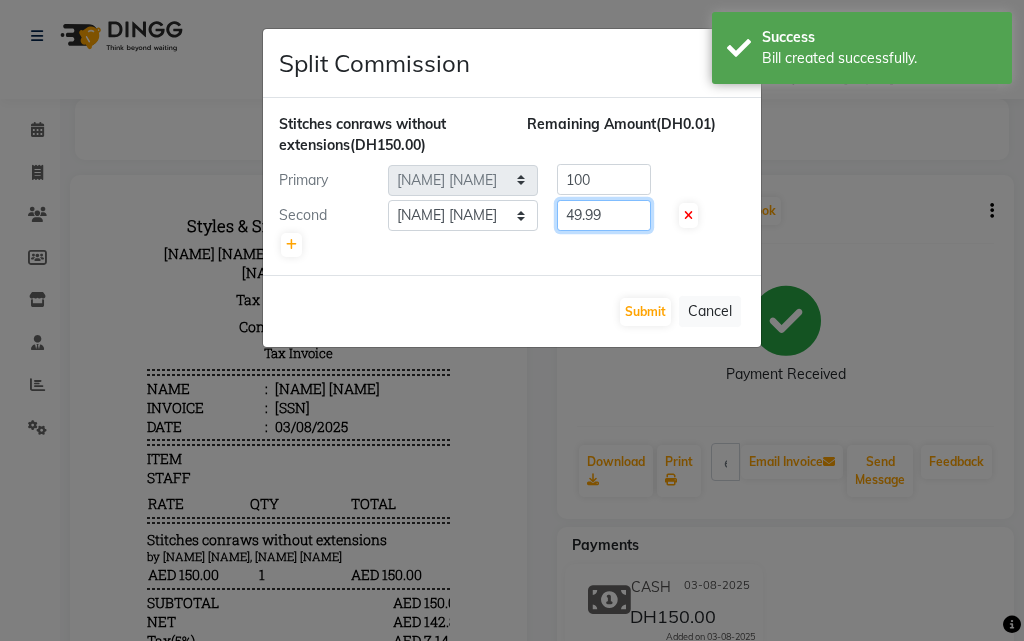 click on "49.99" 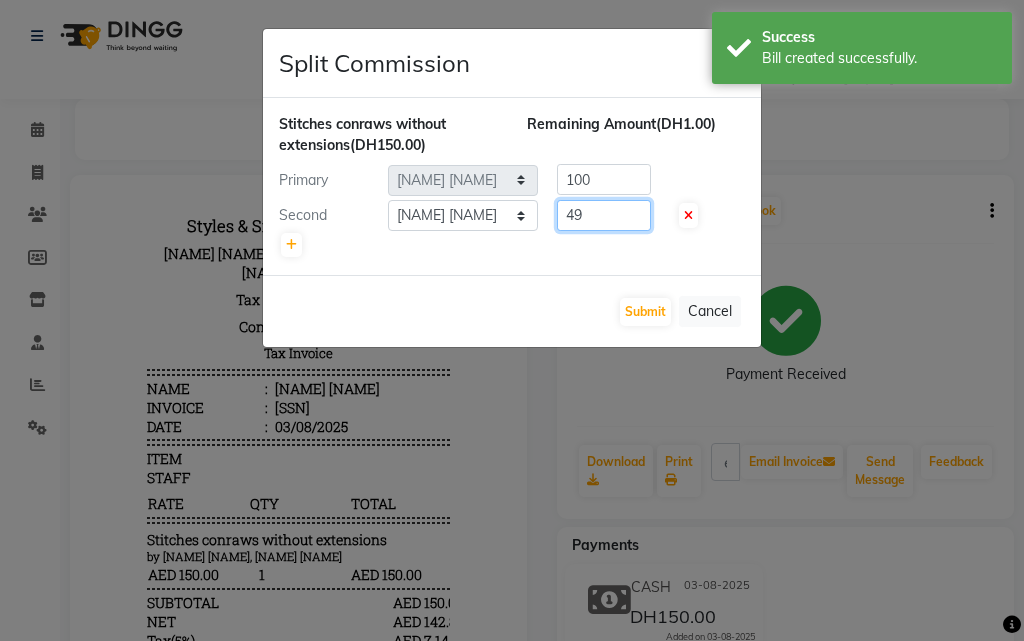 type on "4" 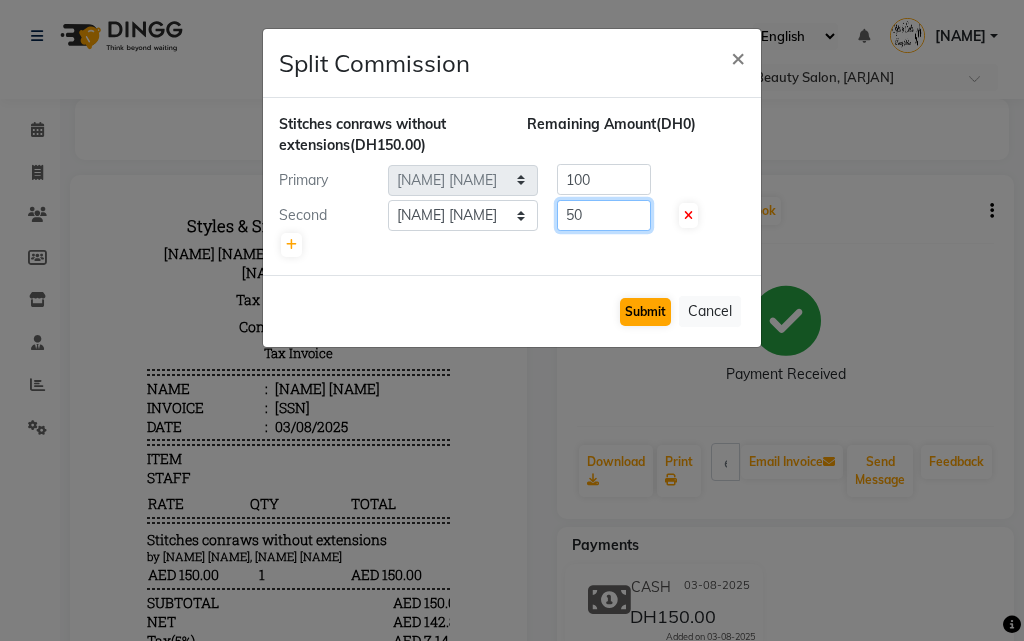 type on "50" 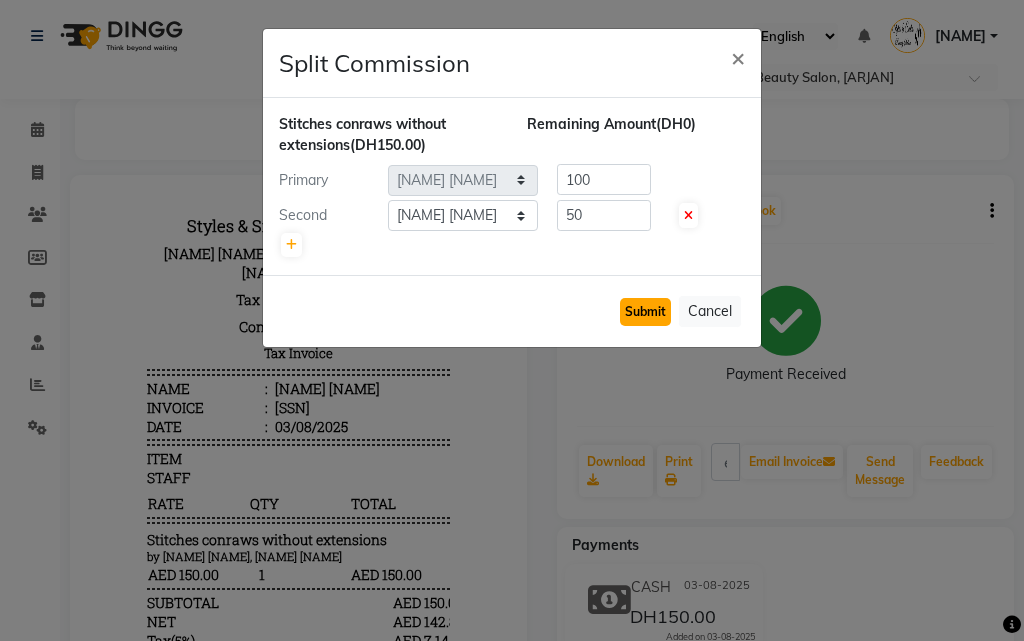 click on "Submit" 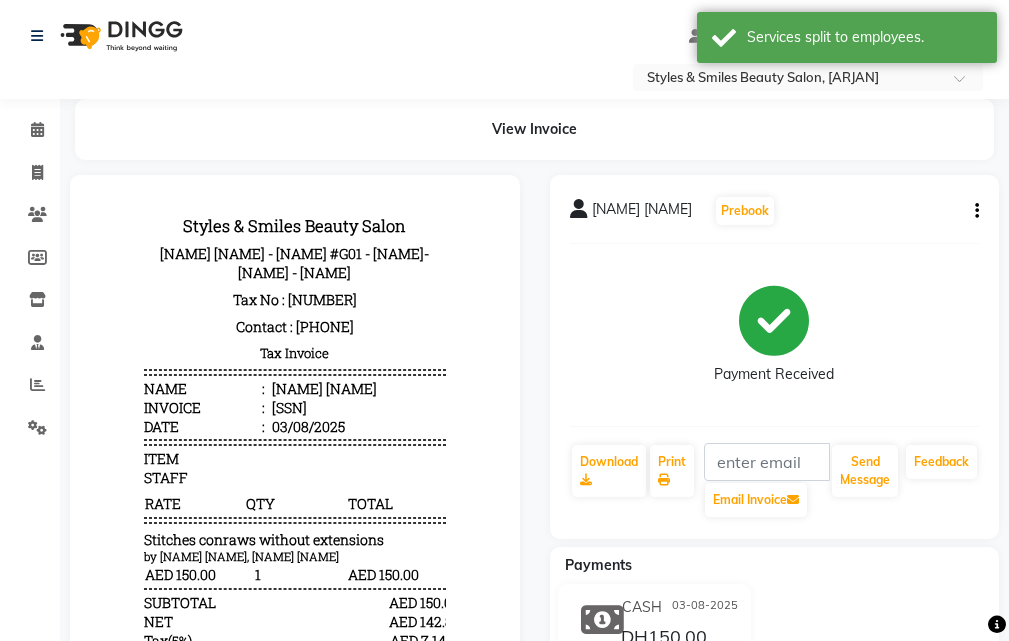 click 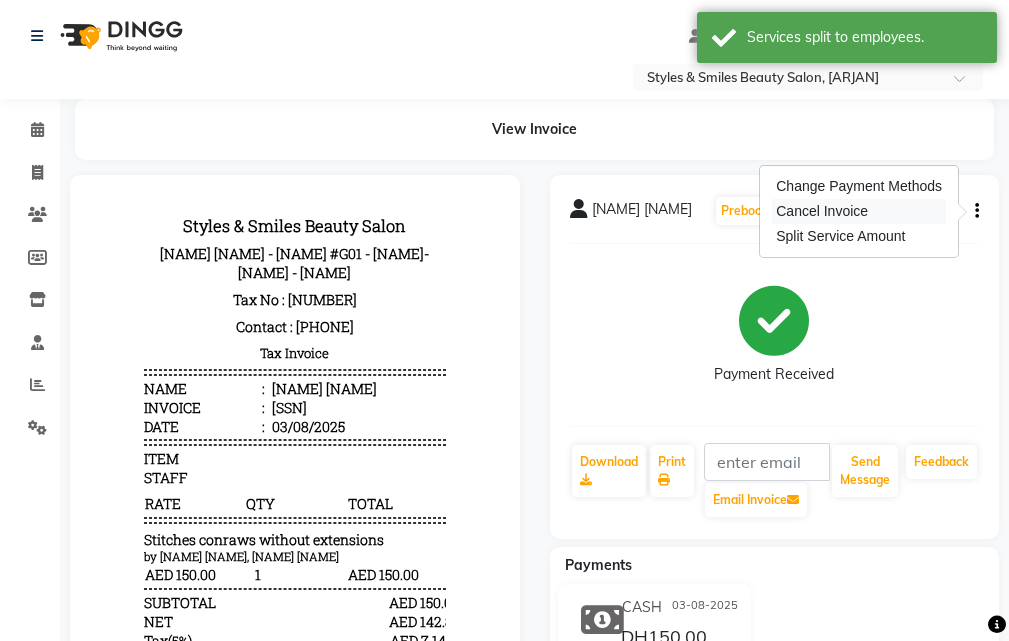 click on "Cancel Invoice" at bounding box center [859, 211] 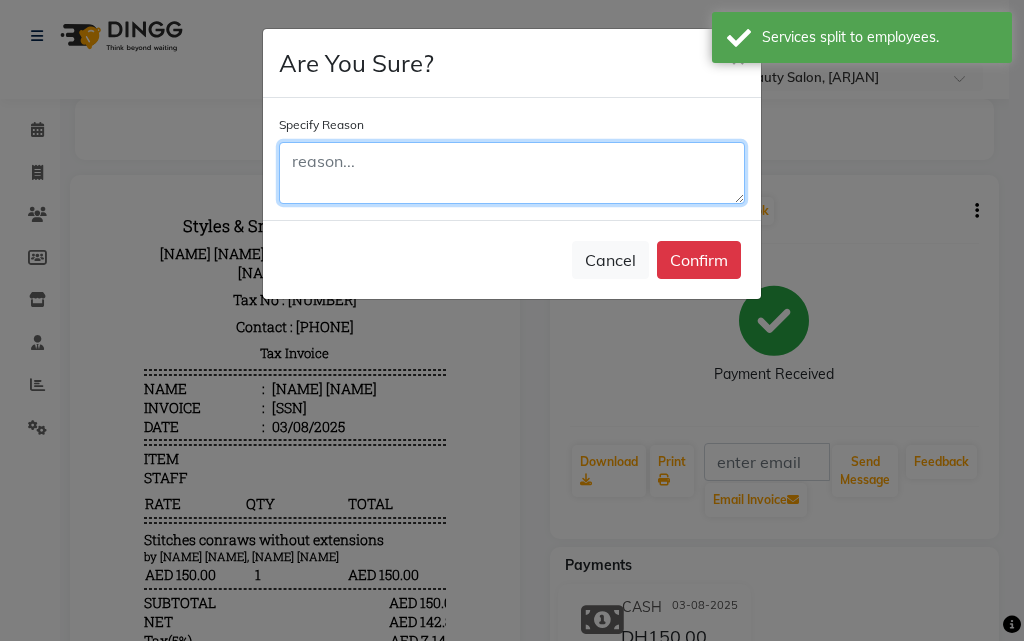 click 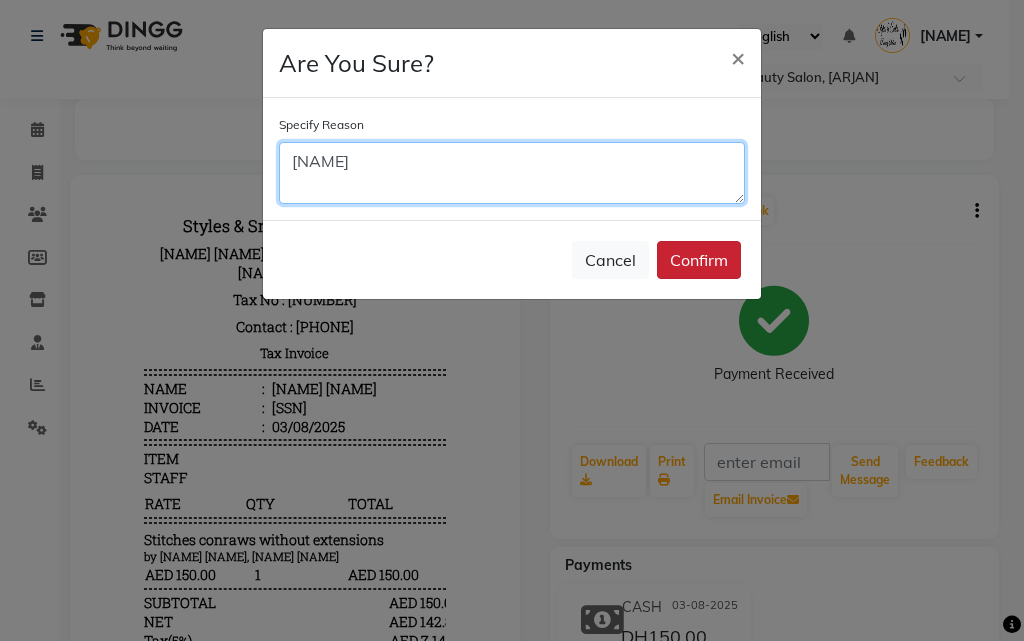 type on "[NAME]" 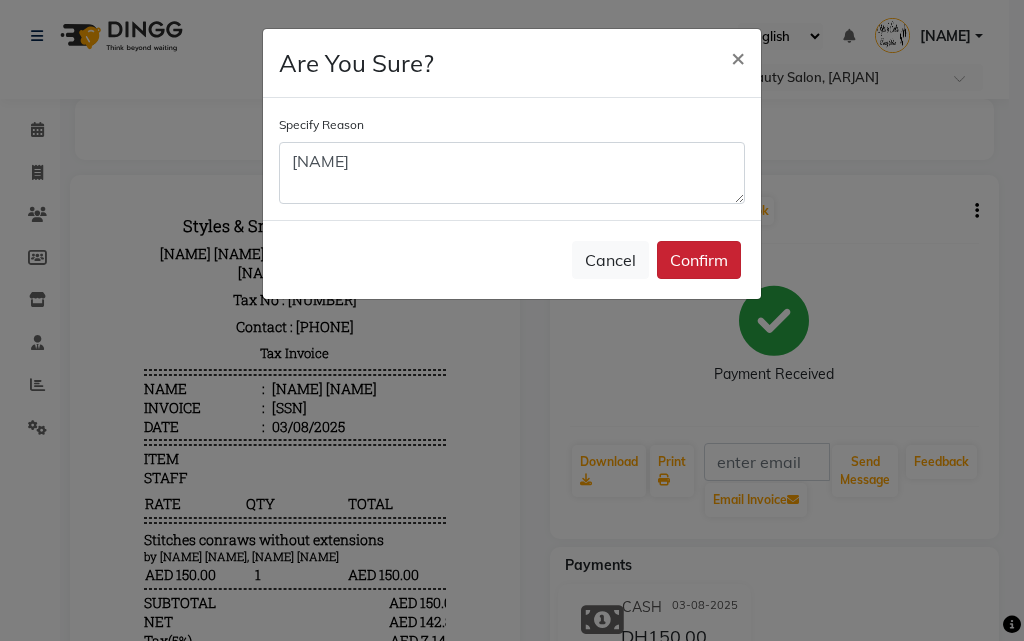 click on "Confirm" 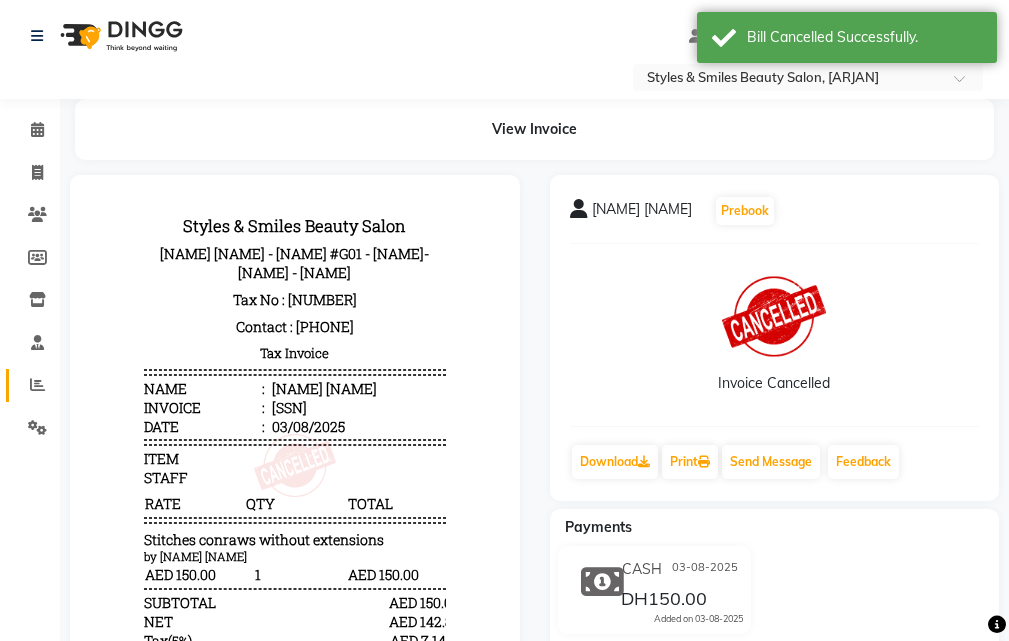 click 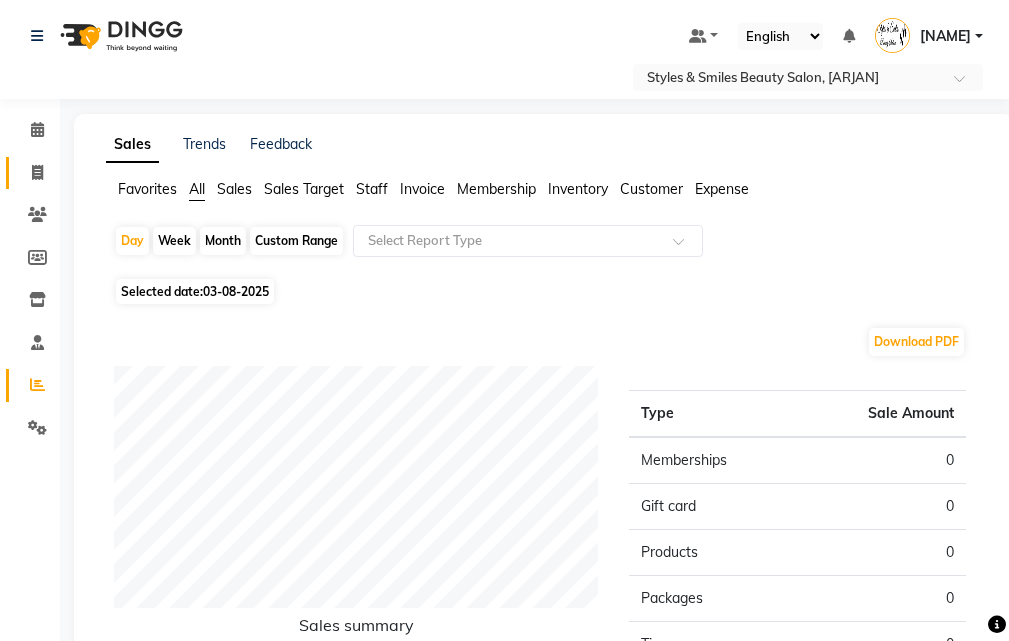 click 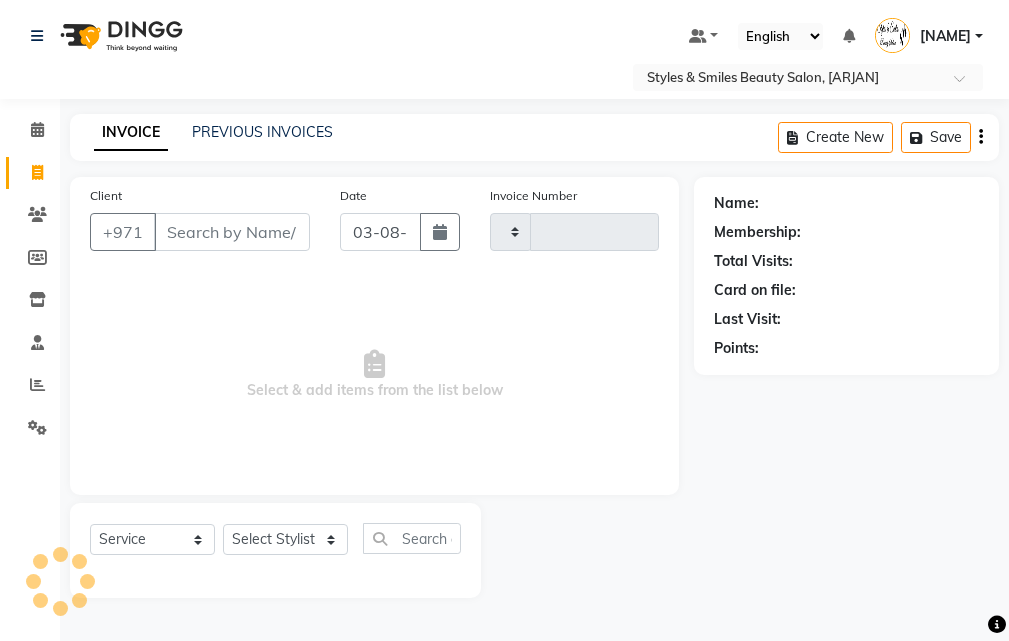 type on "0246" 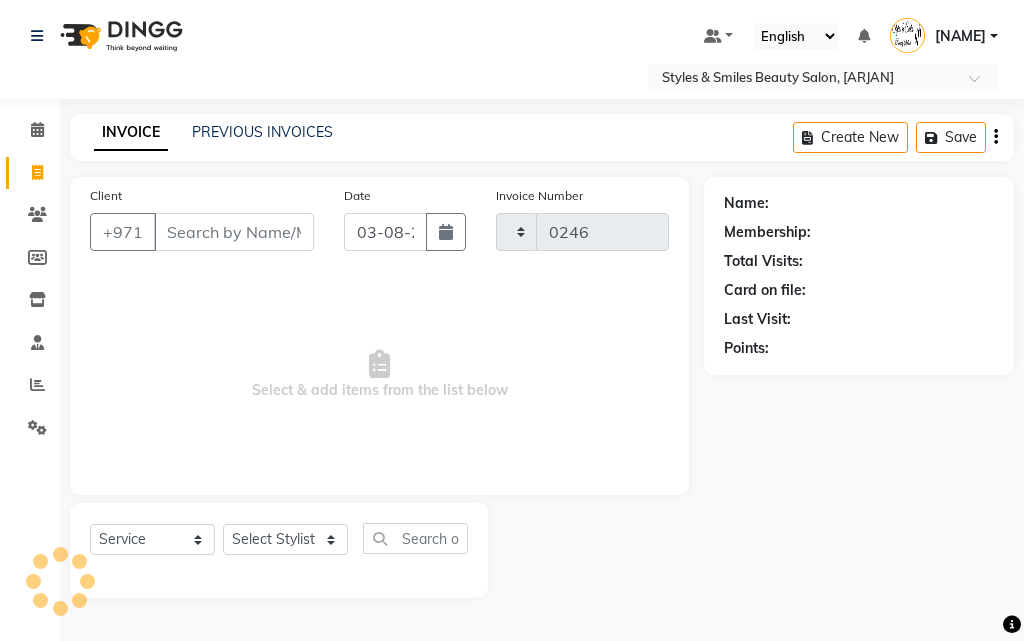 select on "4038" 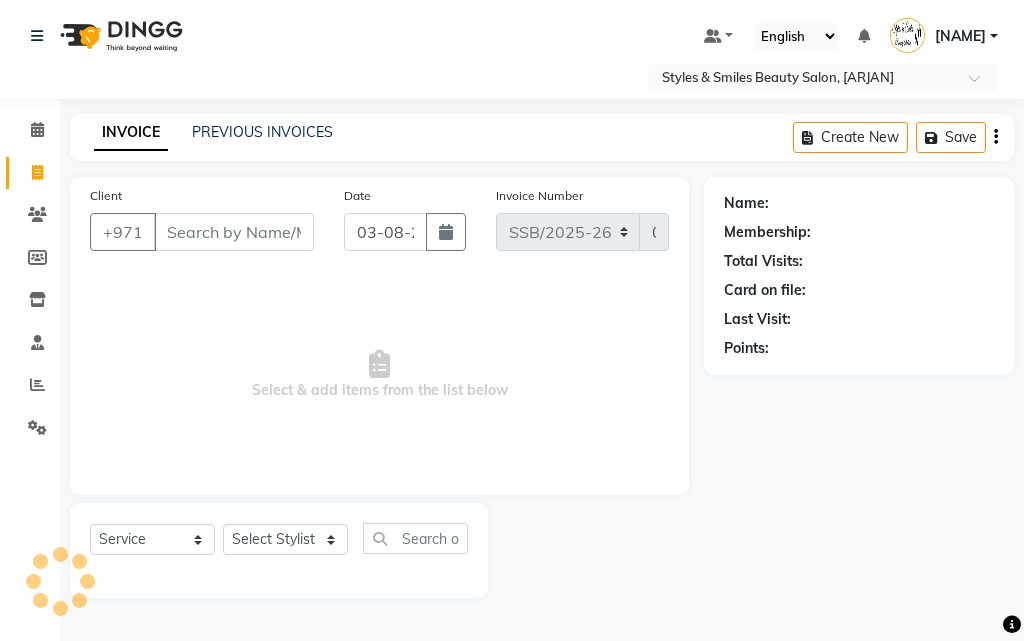 type on "a" 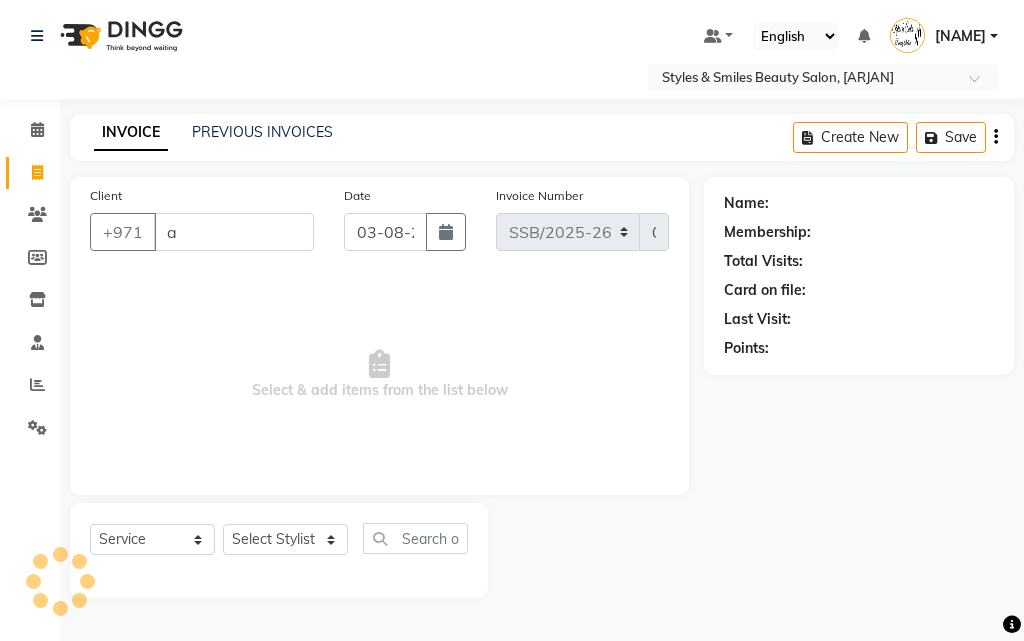 select on "product" 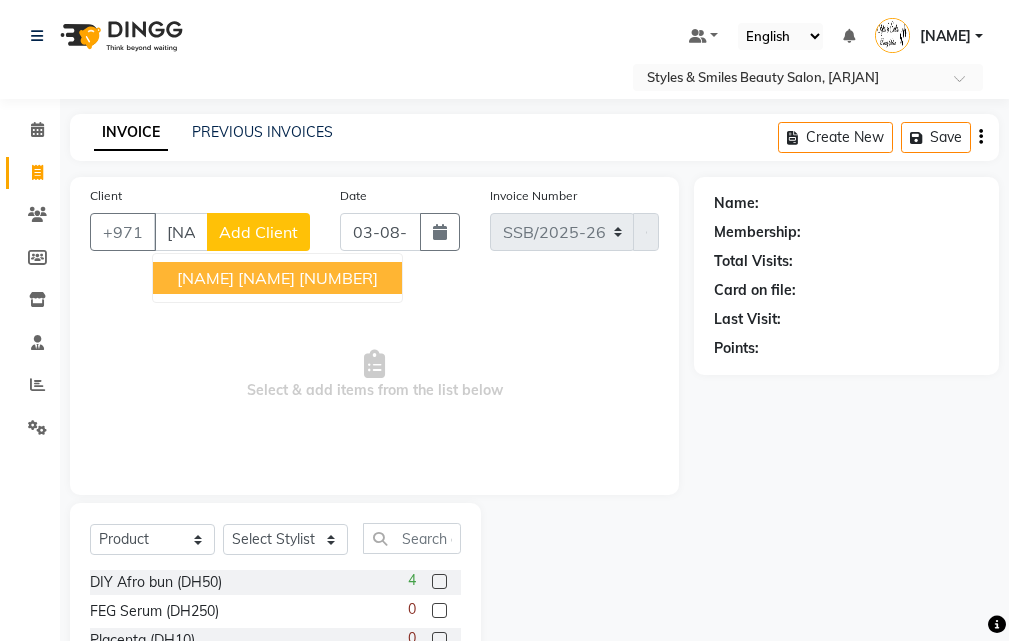 click on "[NAME] [NAME]" at bounding box center [236, 278] 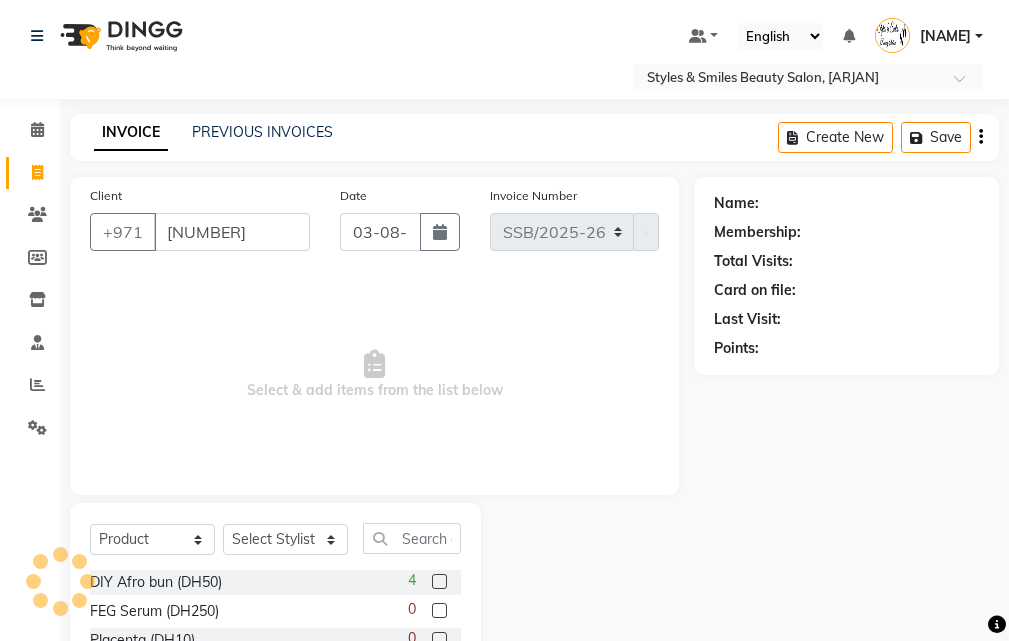 type on "[NUMBER]" 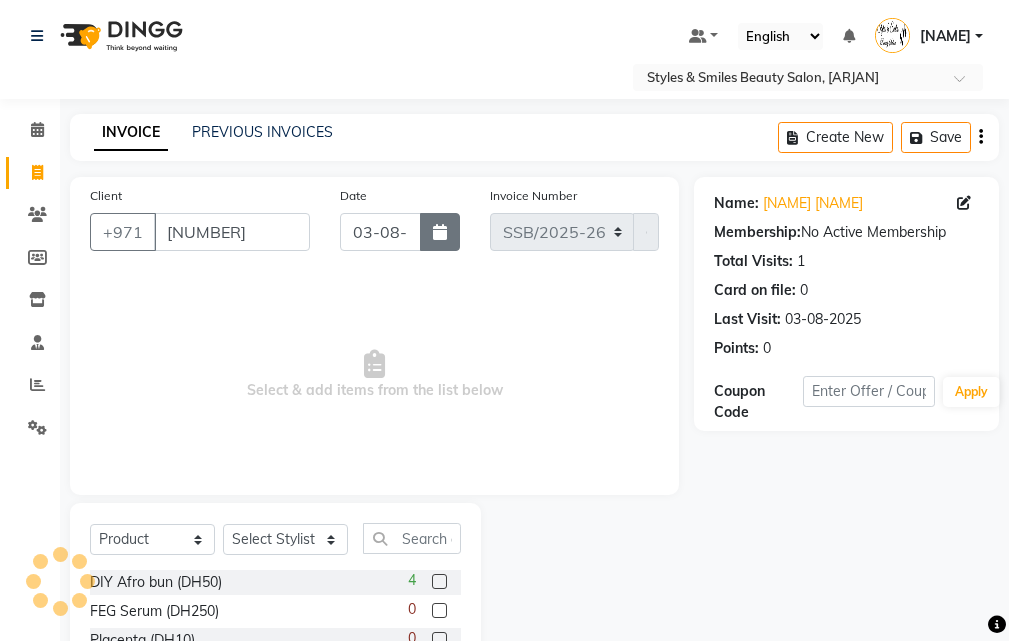 click 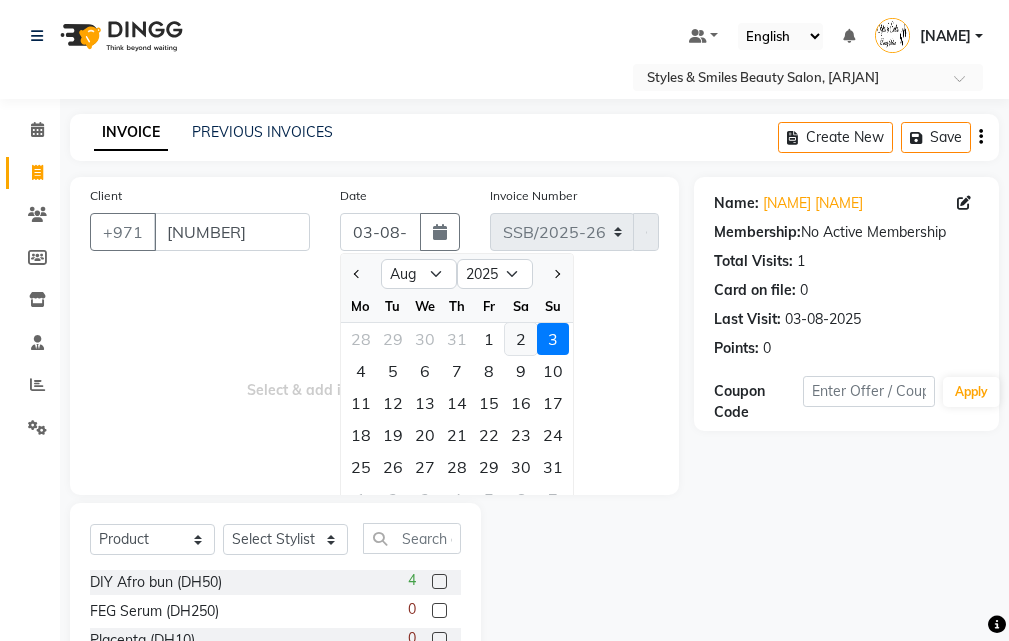 click on "2" 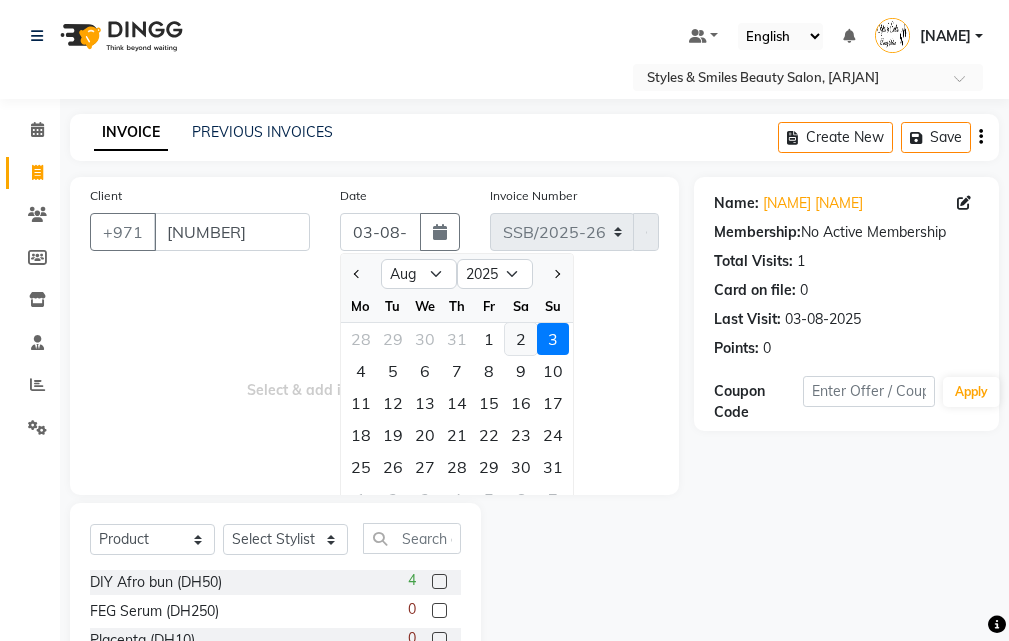 type on "02-08-2025" 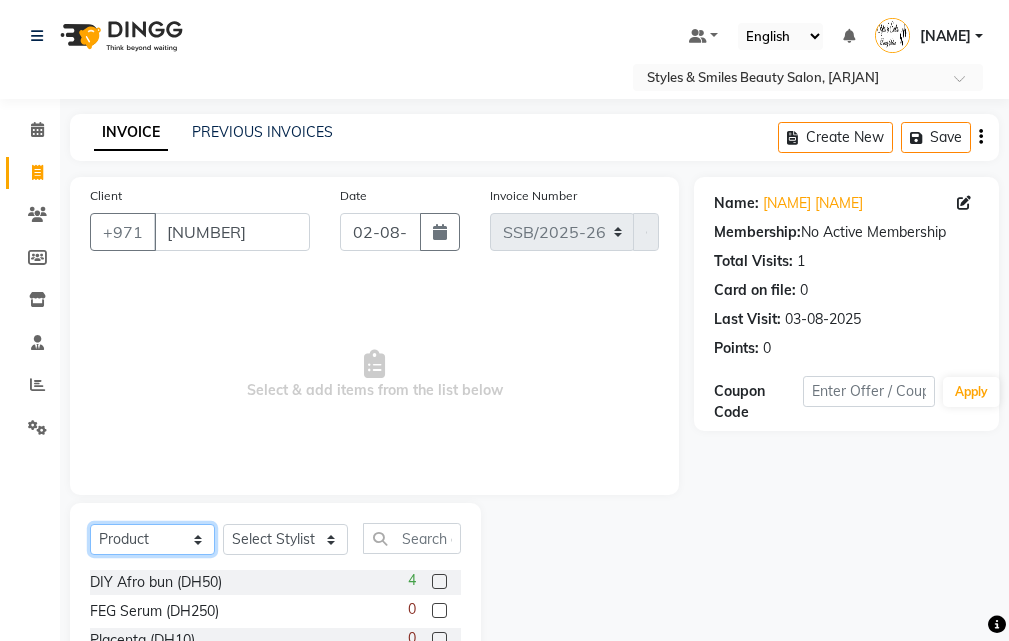 click on "Select  Service  Product  Membership  Package Voucher Prepaid Gift Card" 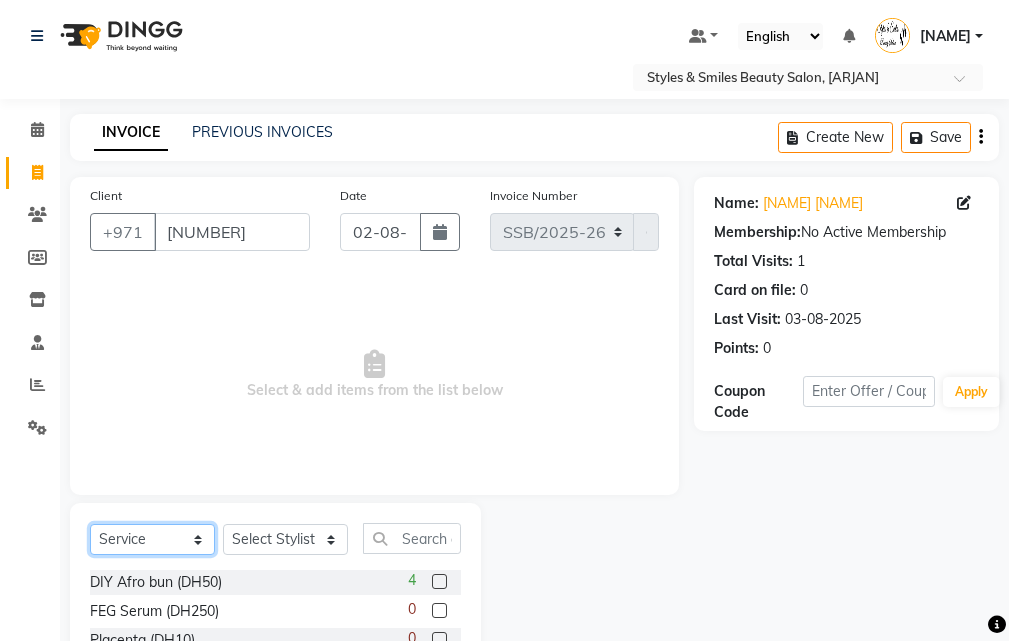 click on "Select  Service  Product  Membership  Package Voucher Prepaid Gift Card" 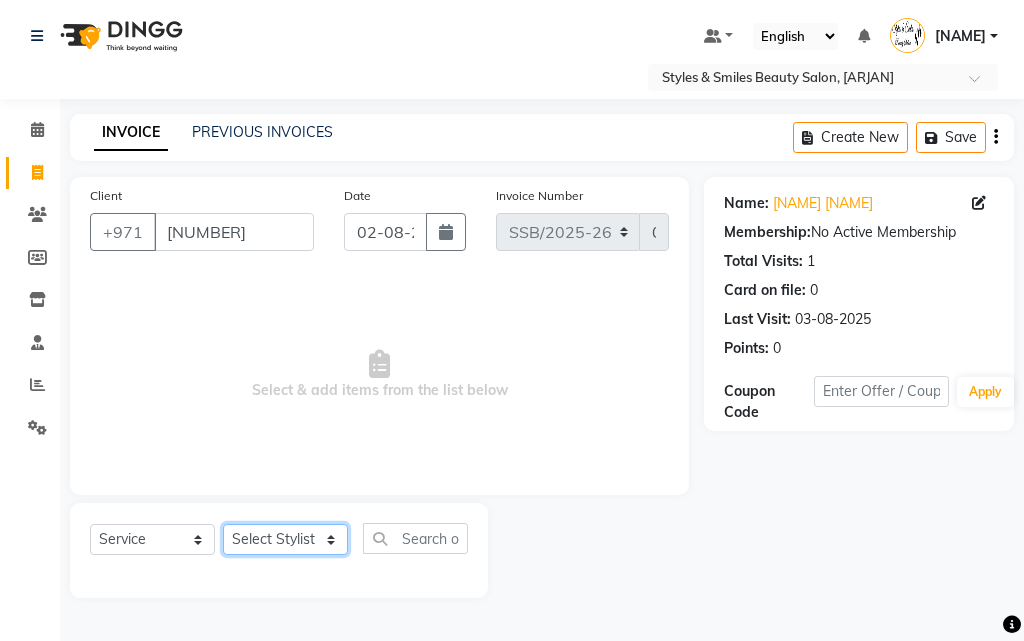 click on "Select Stylist [NAME] [NAME] [NAME] [NAME] [NAME] [NAME] [NAME] [NAME] [NAME] [NAME]" 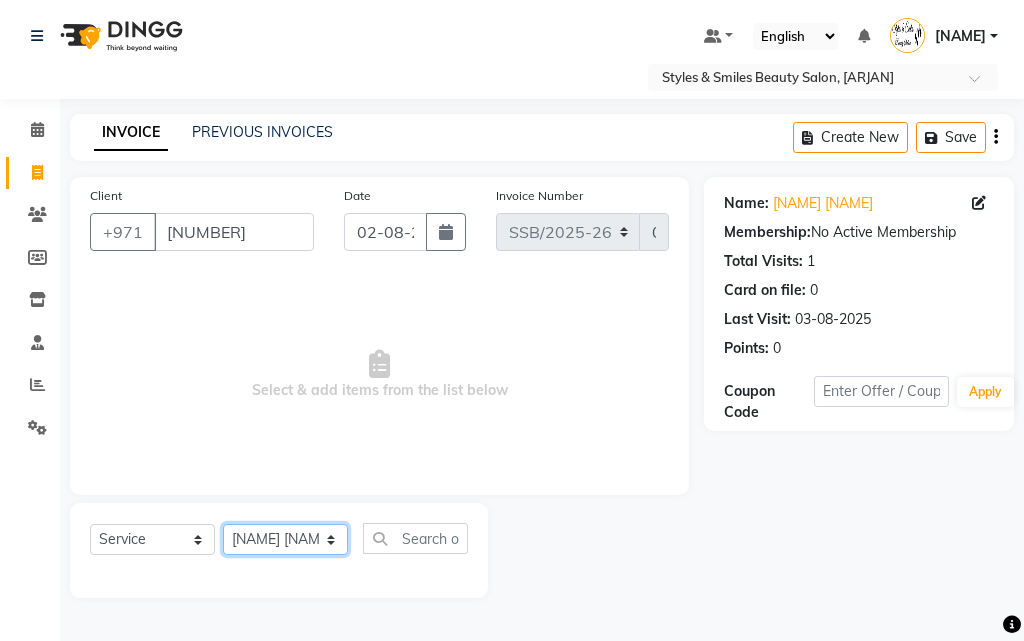 click on "Select Stylist [NAME] [NAME] [NAME] [NAME] [NAME] [NAME] [NAME] [NAME] [NAME] [NAME]" 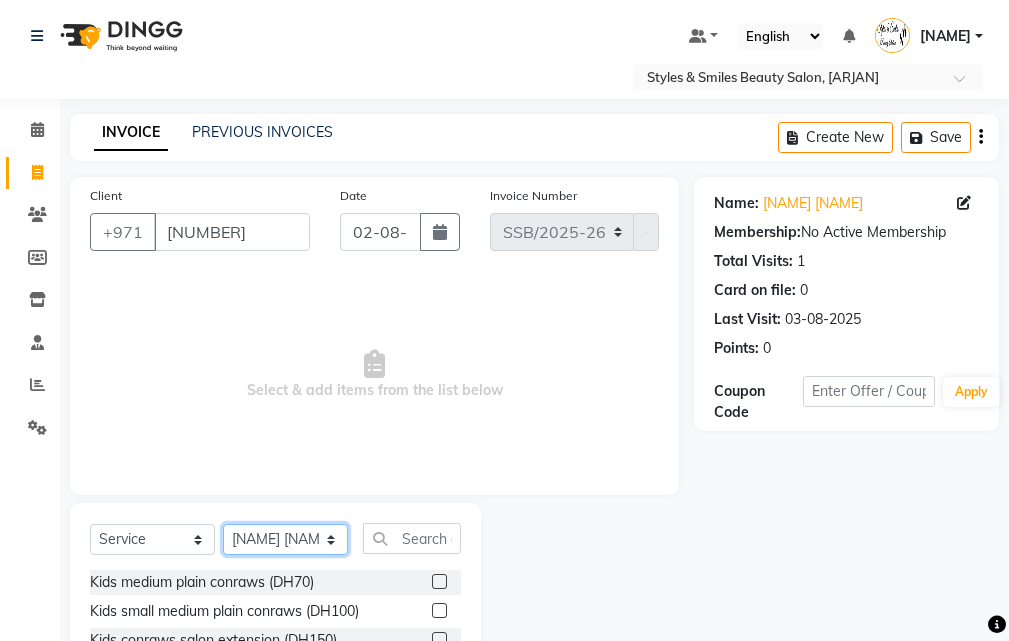 click on "Select Stylist [NAME] [NAME] [NAME] [NAME] [NAME] [NAME] [NAME] [NAME] [NAME] [NAME]" 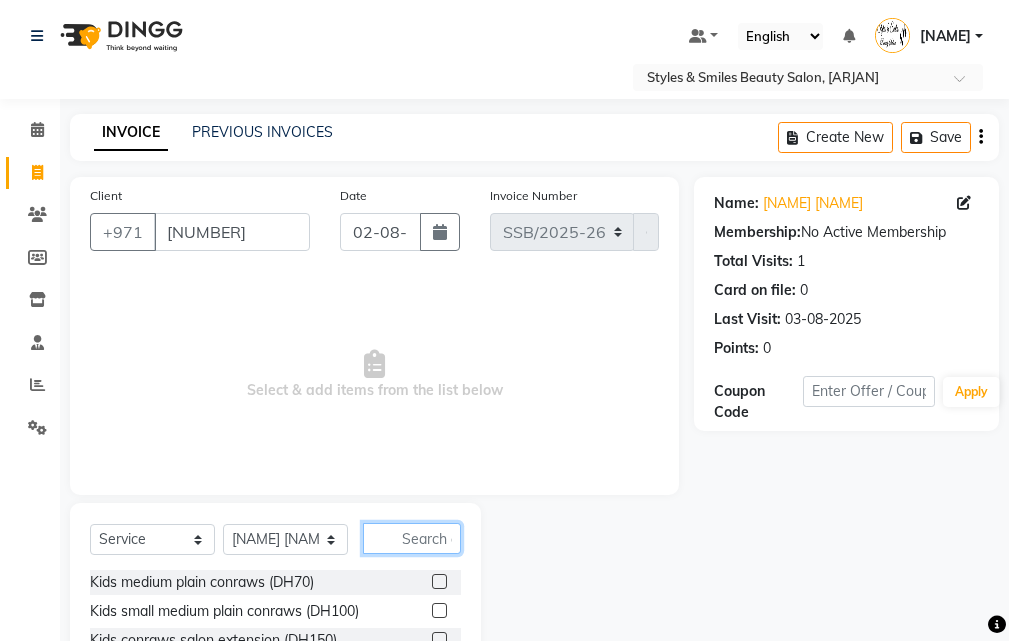 click 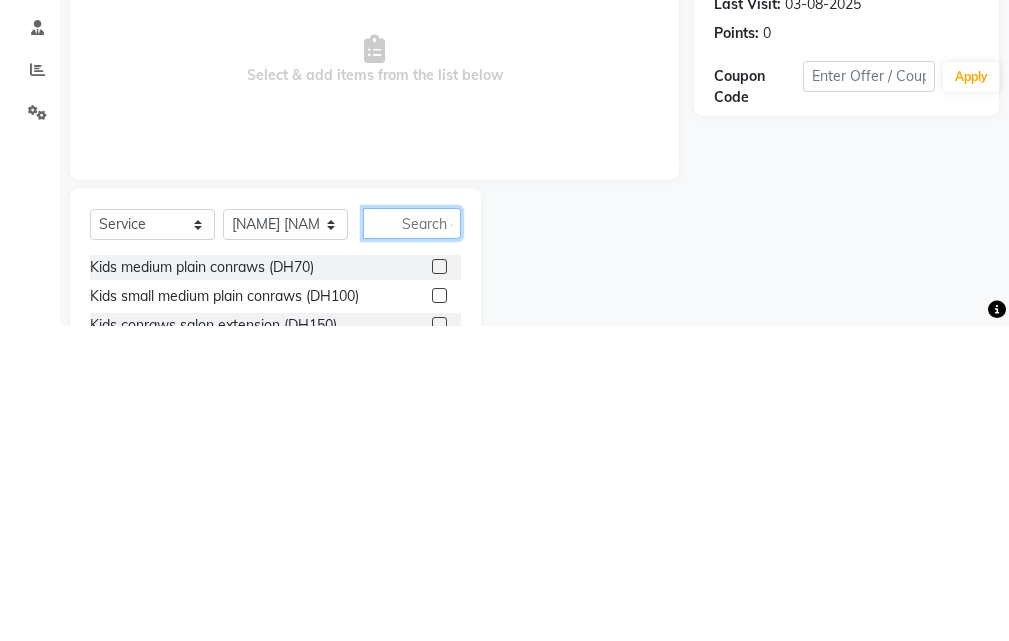 scroll, scrollTop: 46, scrollLeft: 0, axis: vertical 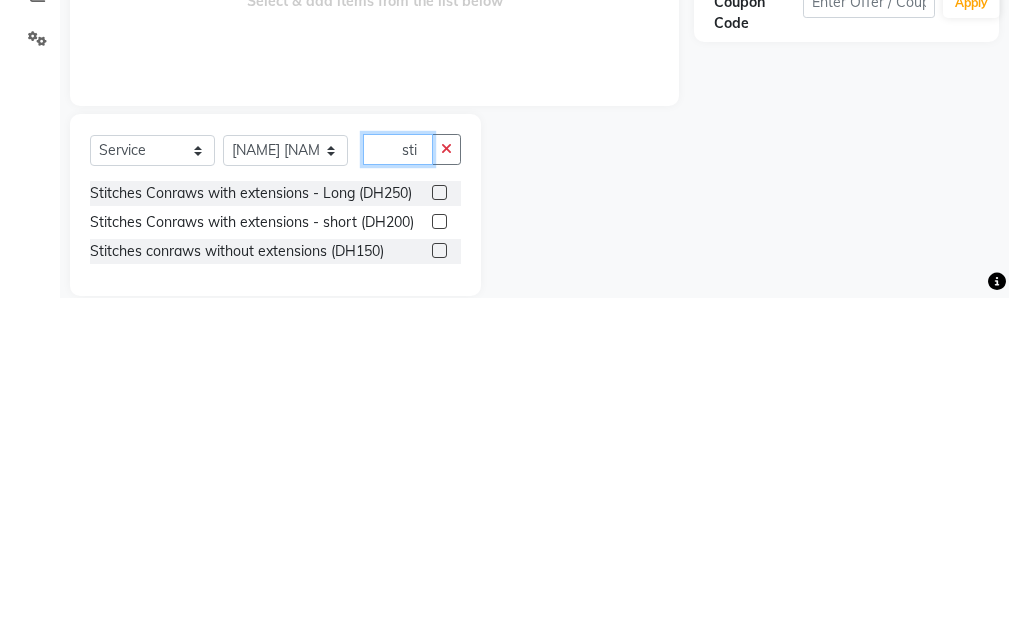 type on "sti" 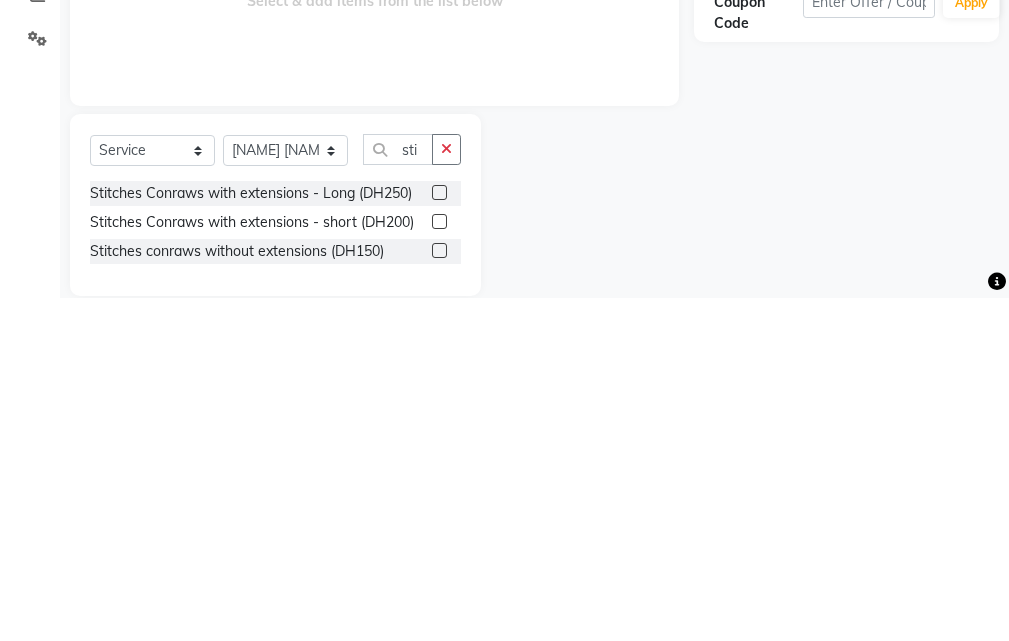 click 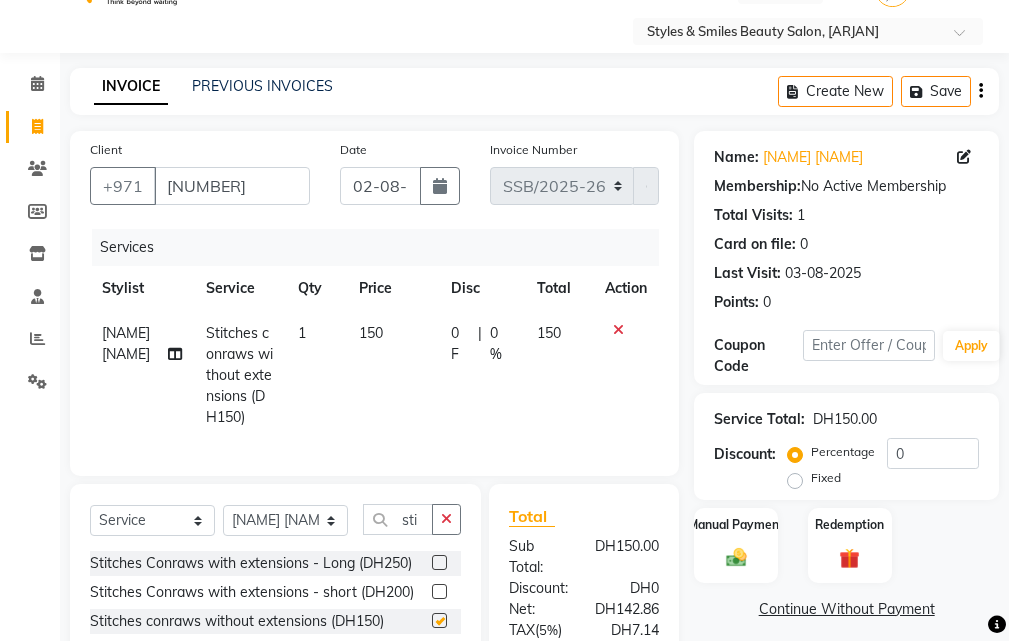 checkbox on "false" 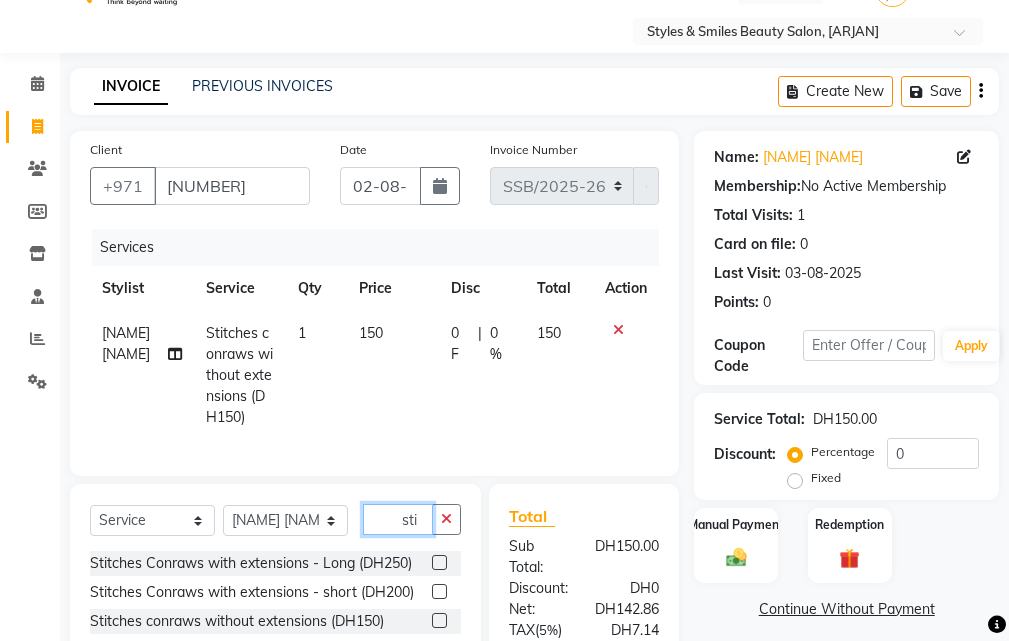 click on "sti" 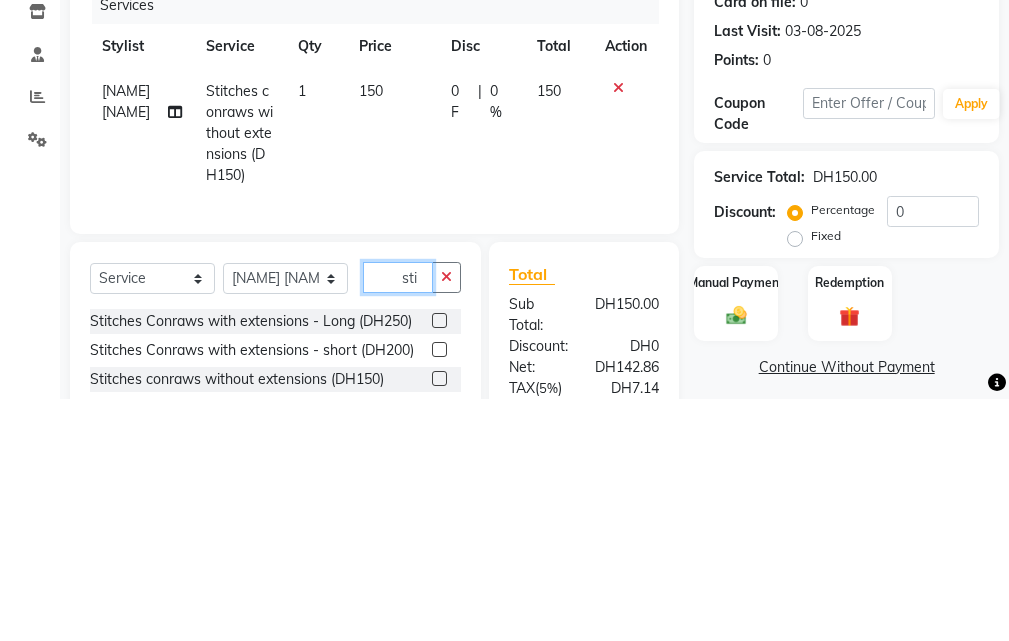 scroll, scrollTop: 88, scrollLeft: 0, axis: vertical 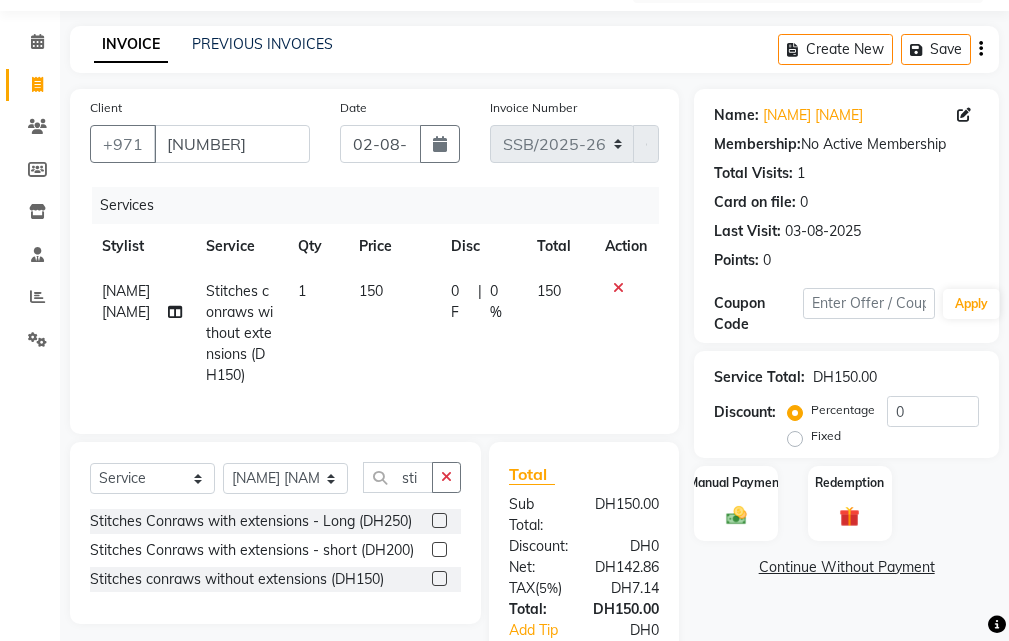 click 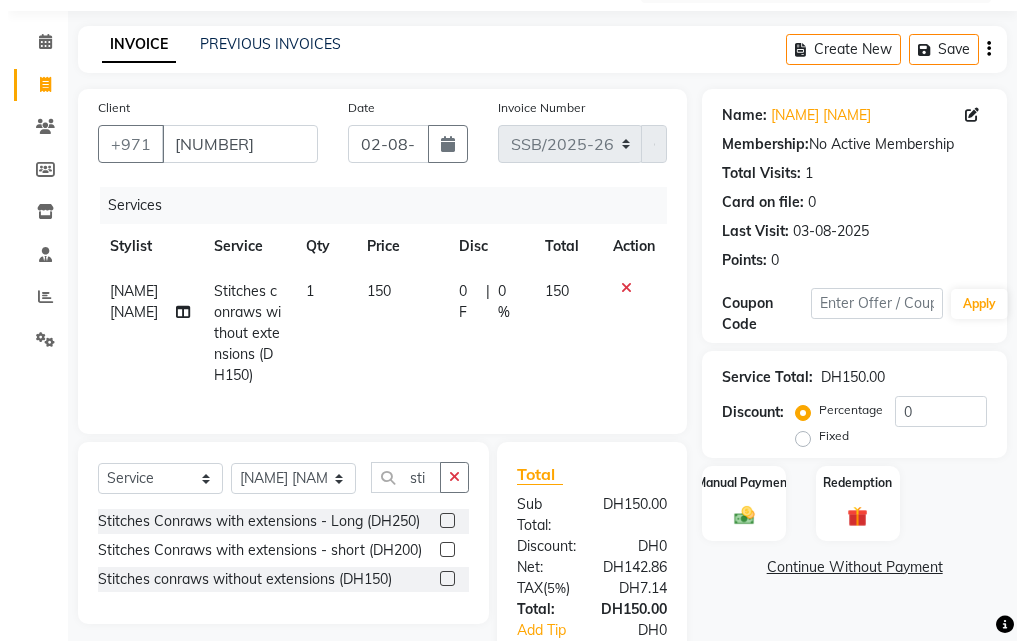 select on "20463" 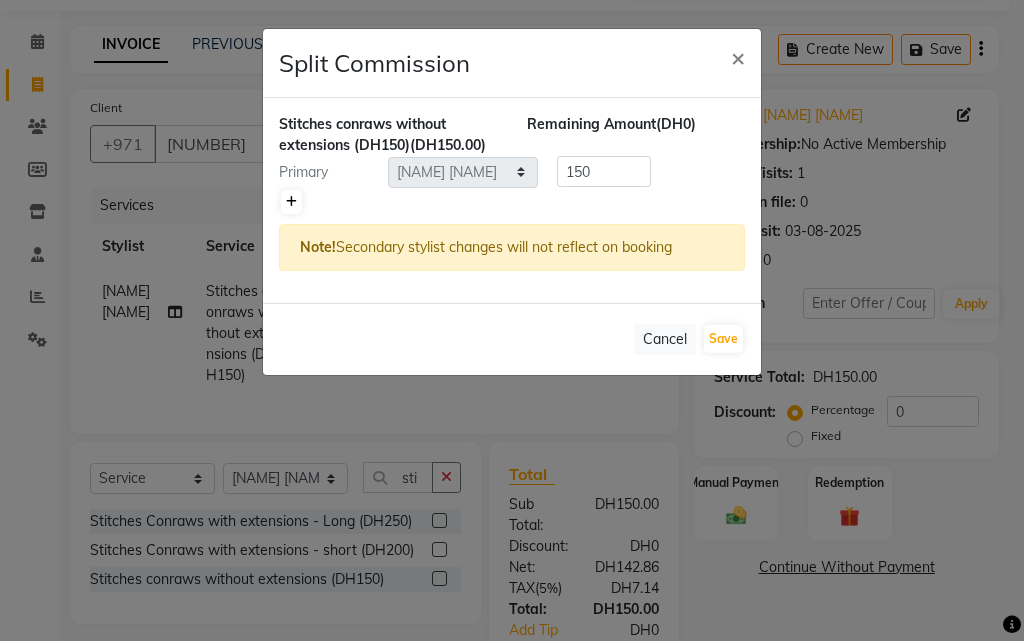 click 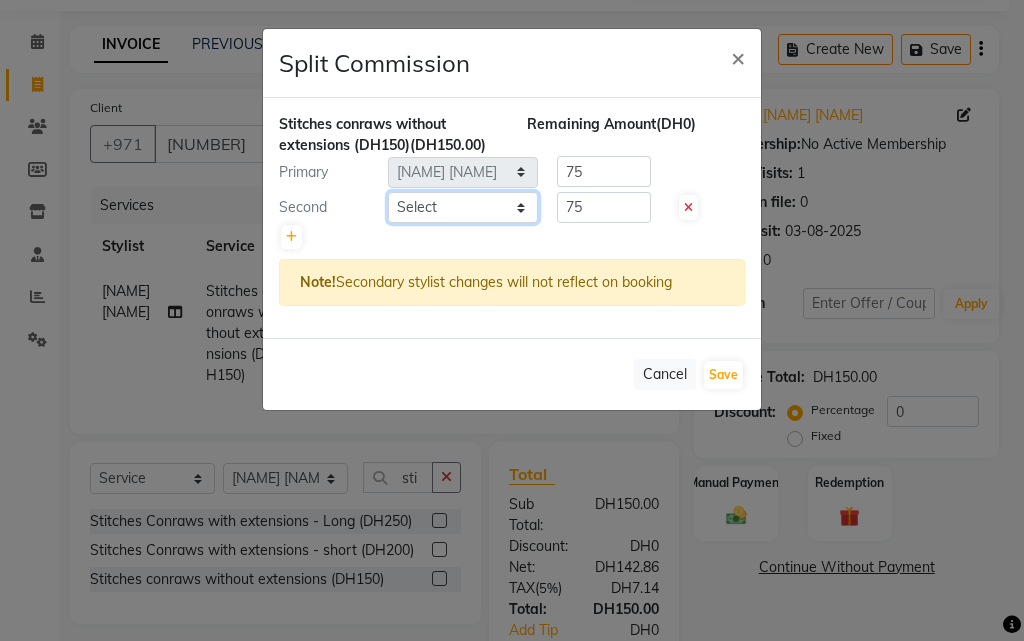 click on "Select  [NAME] [NAME]   [NAME] [NAME]   [NAME]   [NAME] [NAME]   [NAME] [NAME]   [NAME]   [NAME] [NAME]" 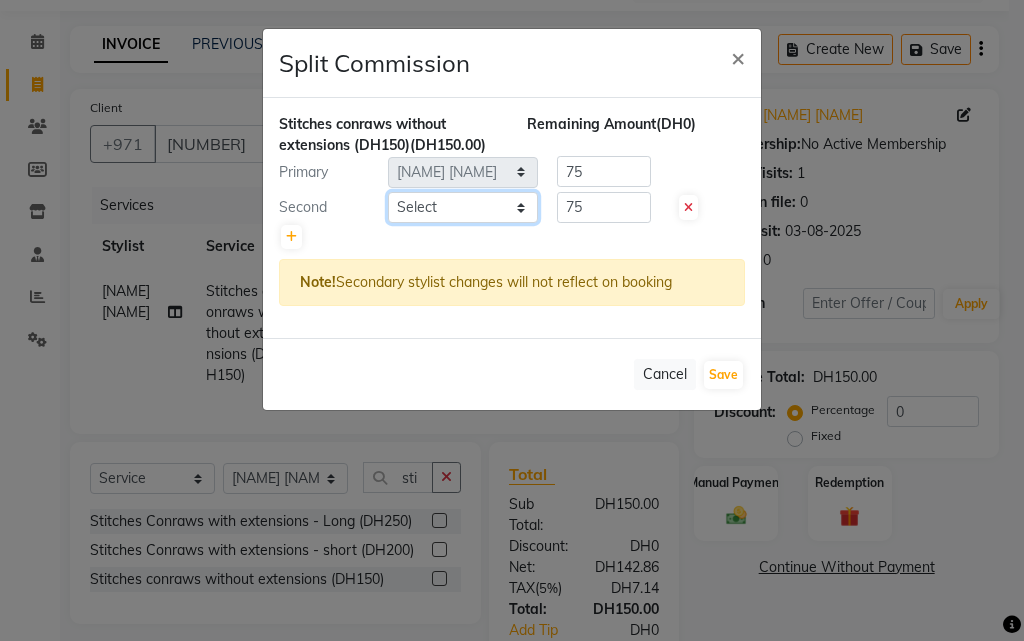 select on "63278" 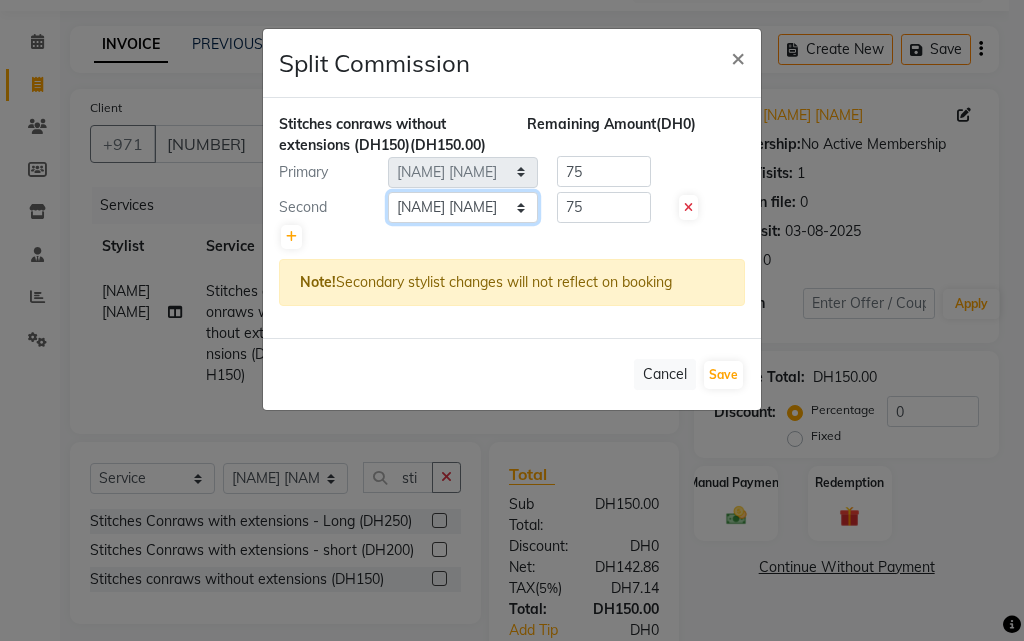 click on "Select  [NAME] [NAME]   [NAME] [NAME]   [NAME]   [NAME] [NAME]   [NAME] [NAME]   [NAME]   [NAME] [NAME]" 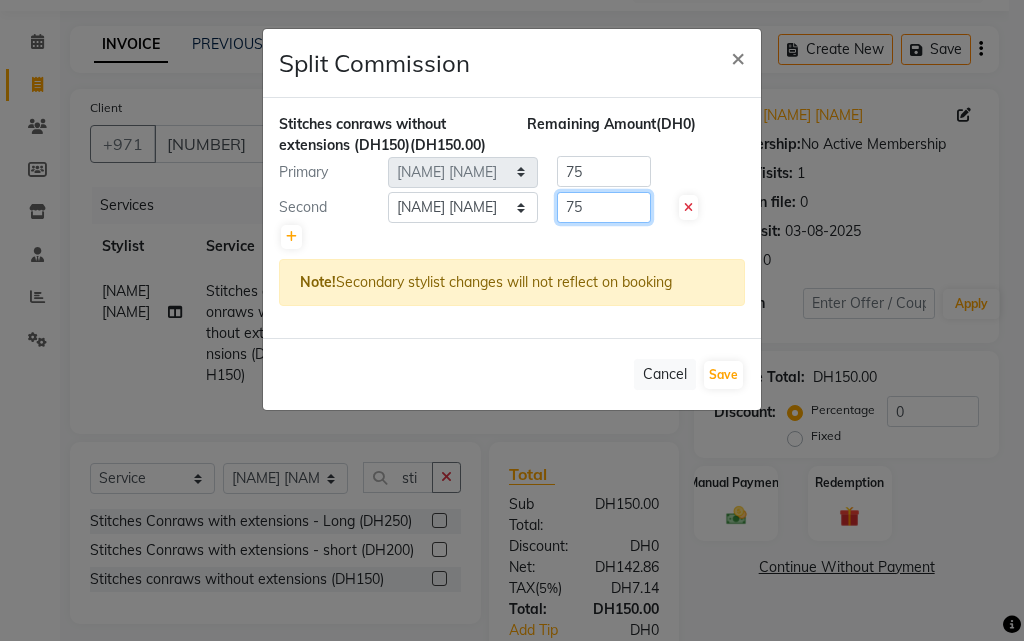 click on "75" 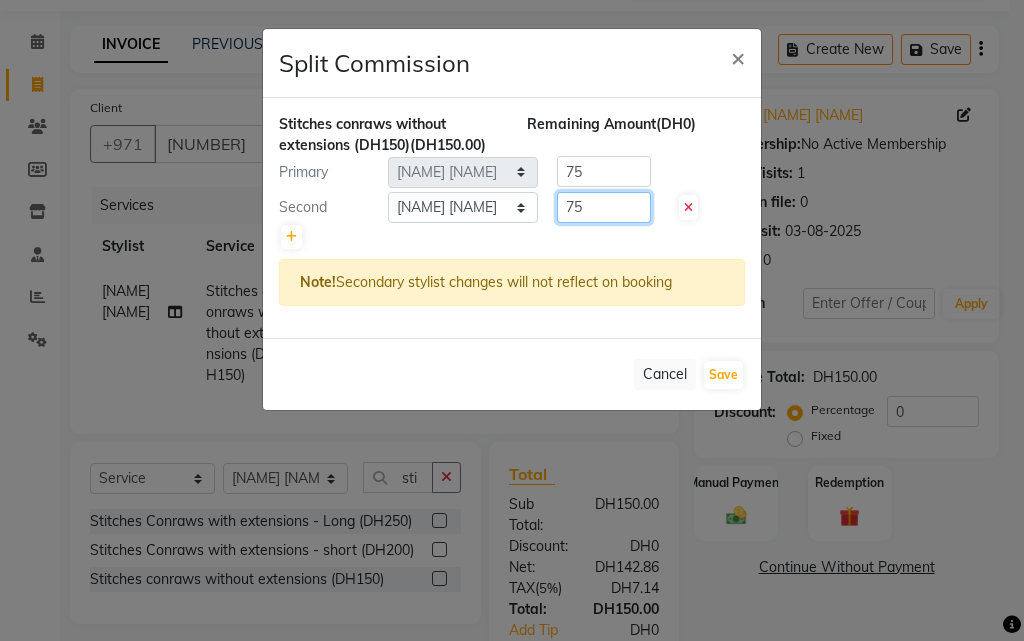 type on "7" 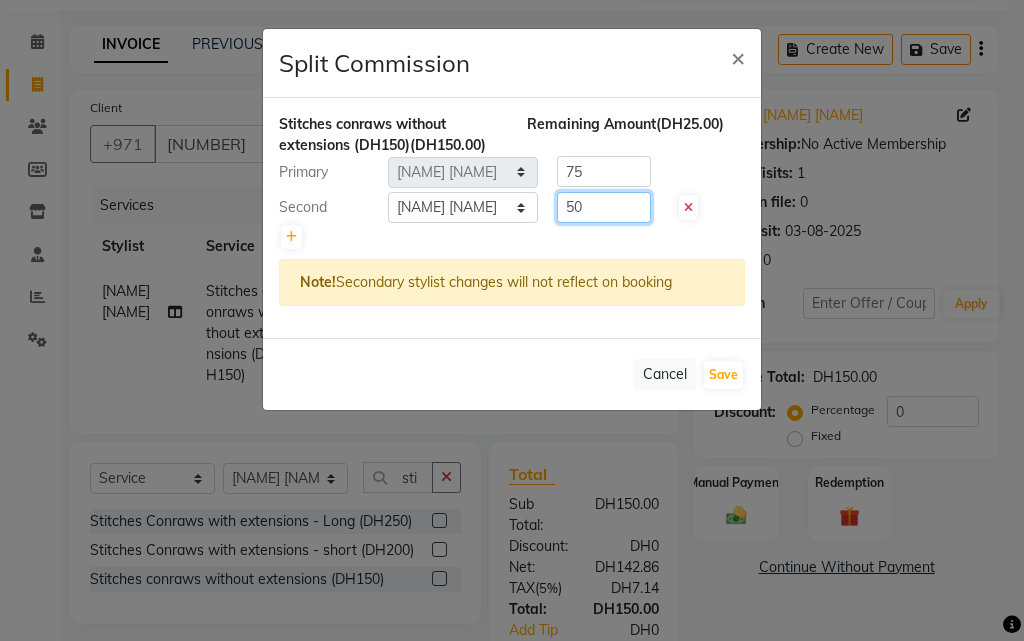 type on "50" 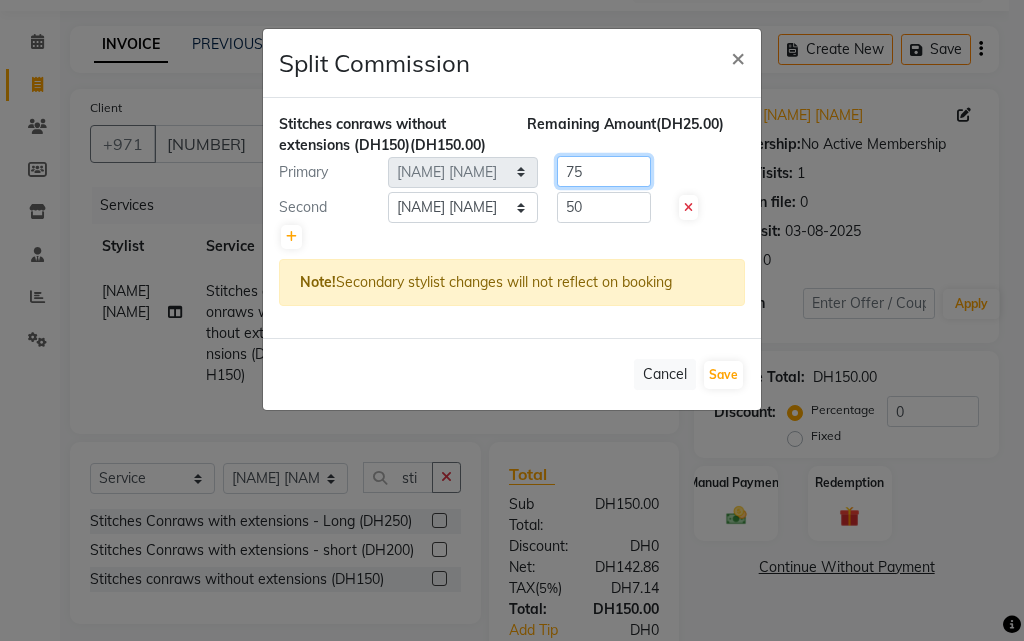 click on "75" 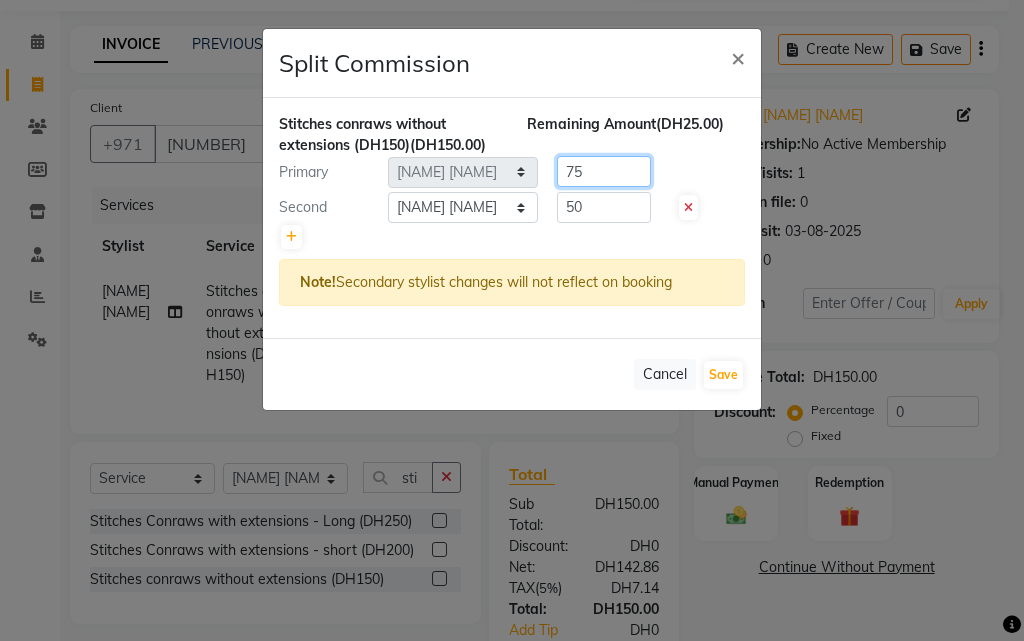 type on "7" 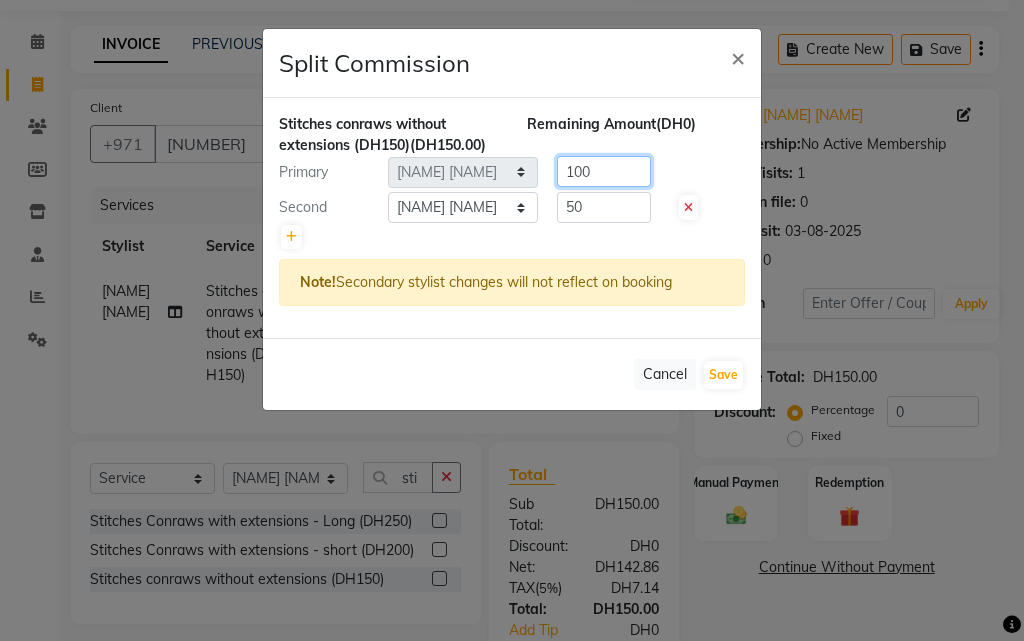 type on "100" 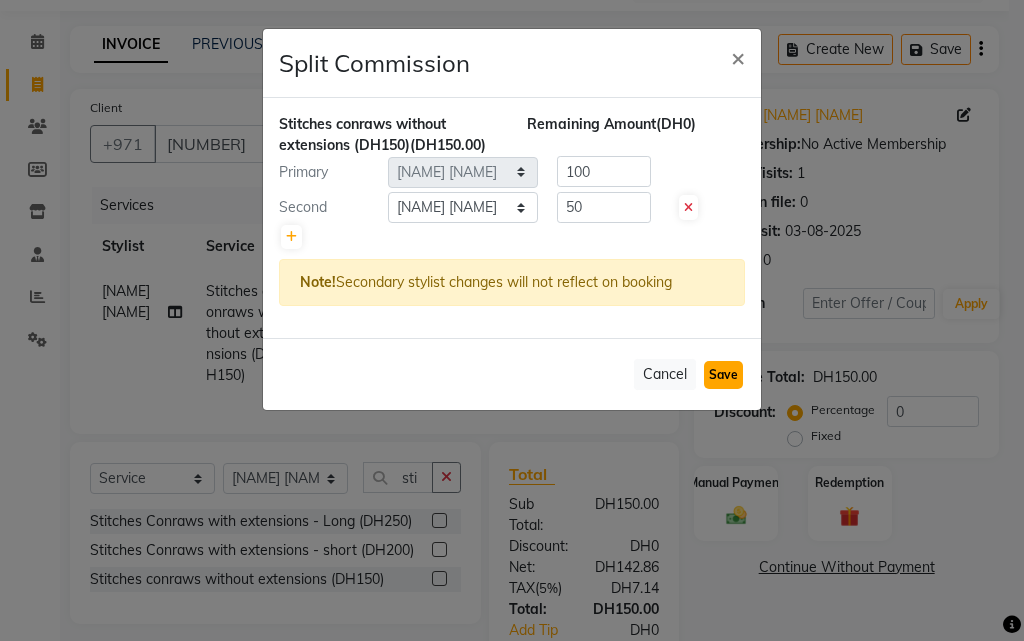 click on "Save" 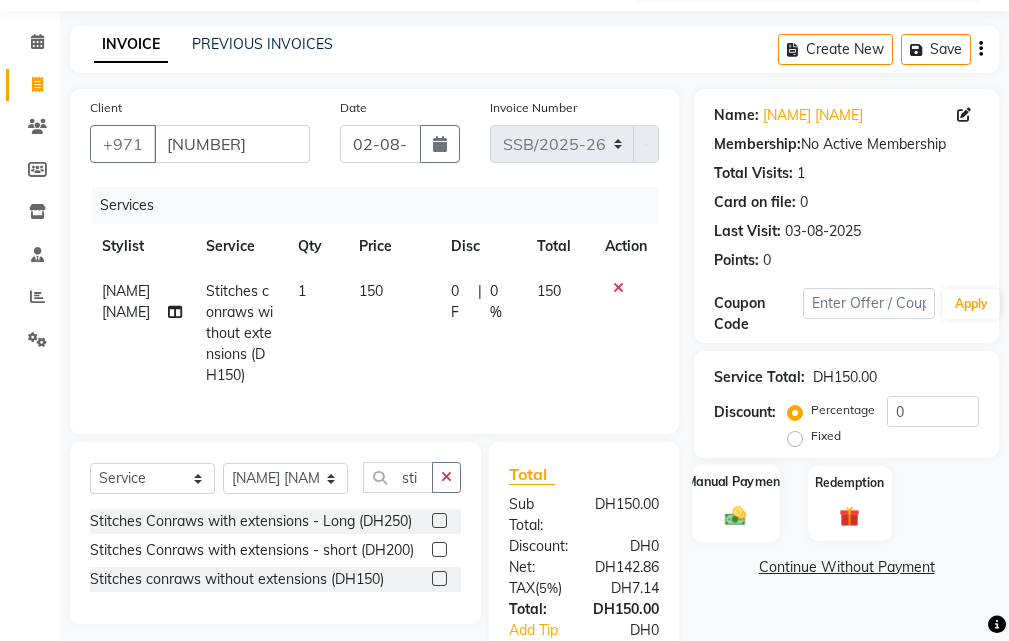 click on "Manual Payment" 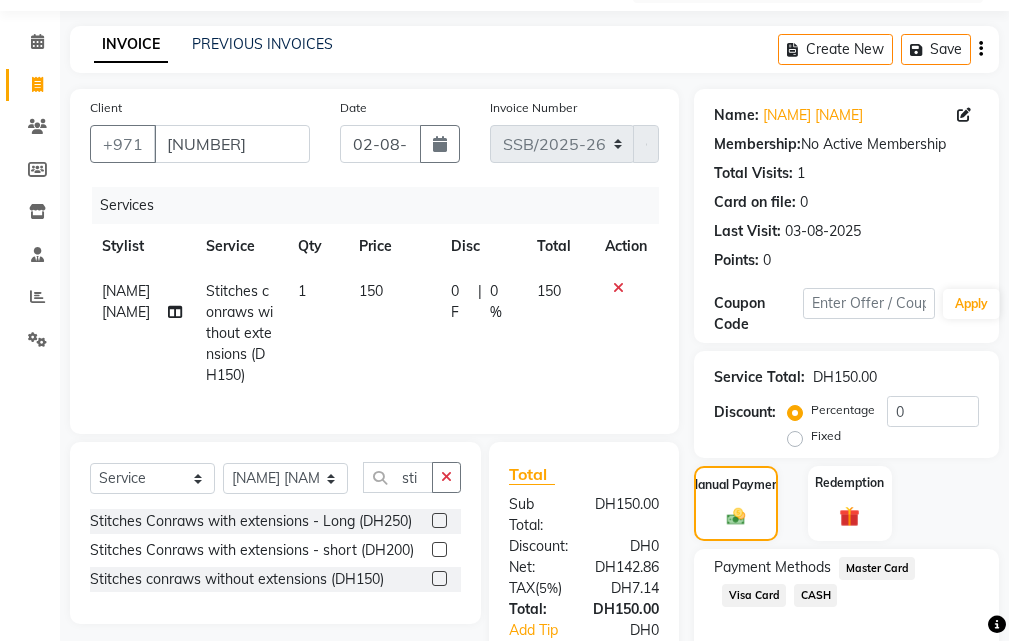 click on "CASH" 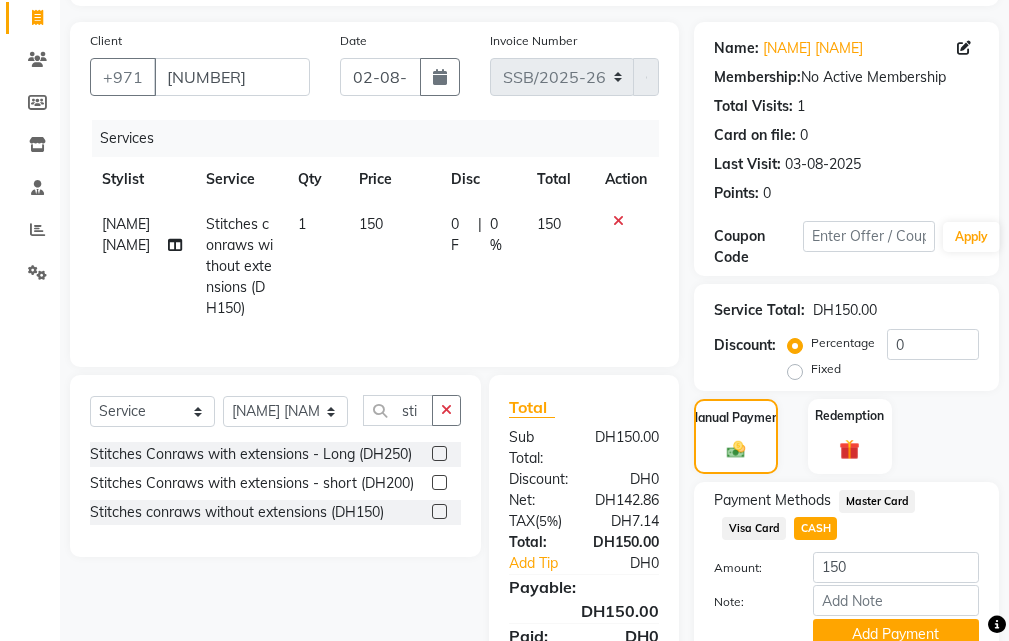 scroll, scrollTop: 273, scrollLeft: 0, axis: vertical 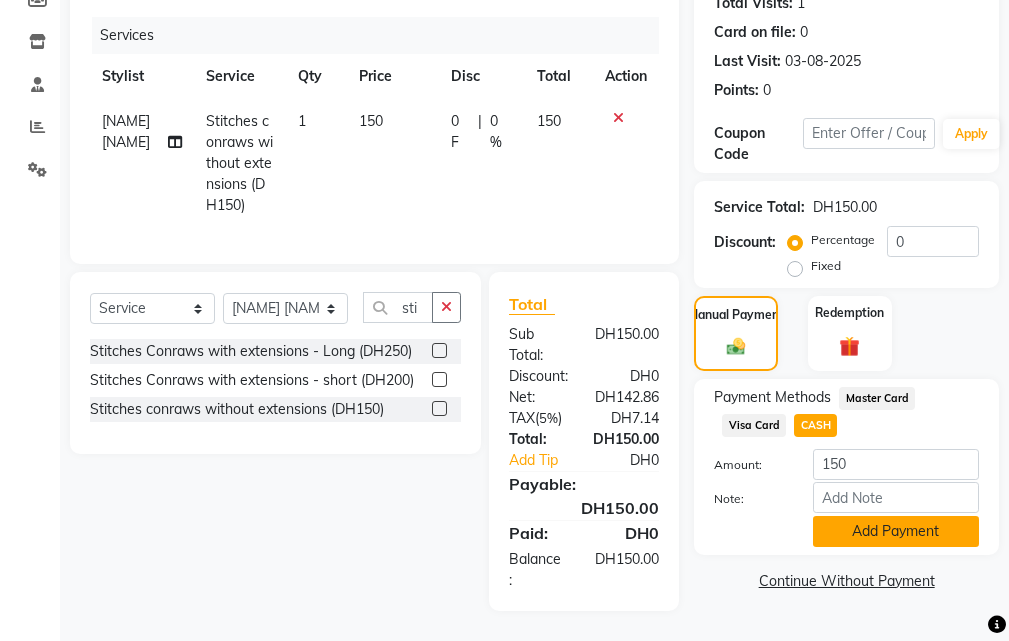 click on "Add Payment" 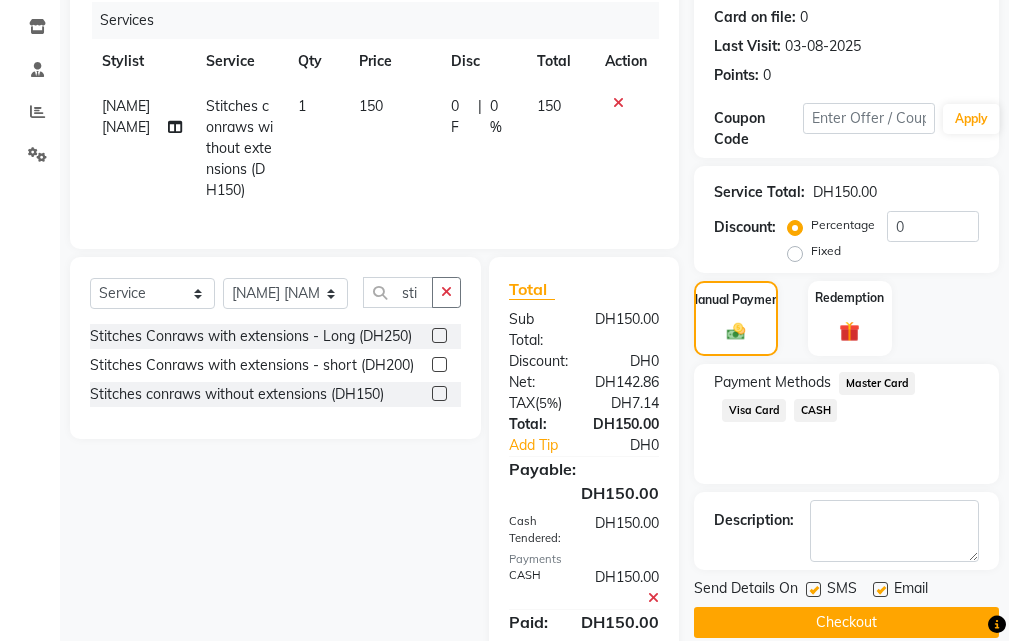 click 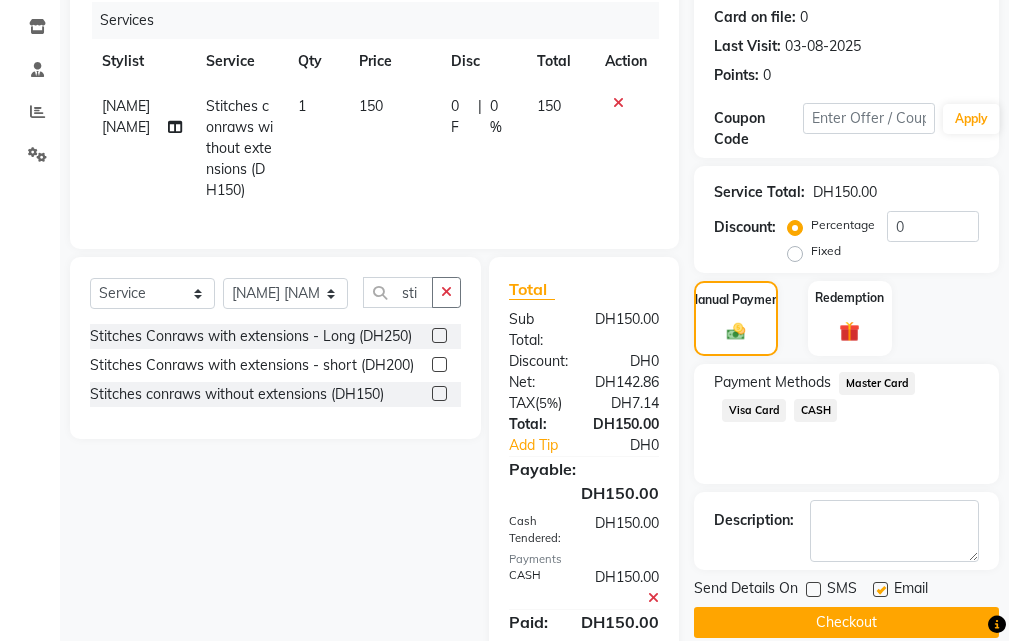 click 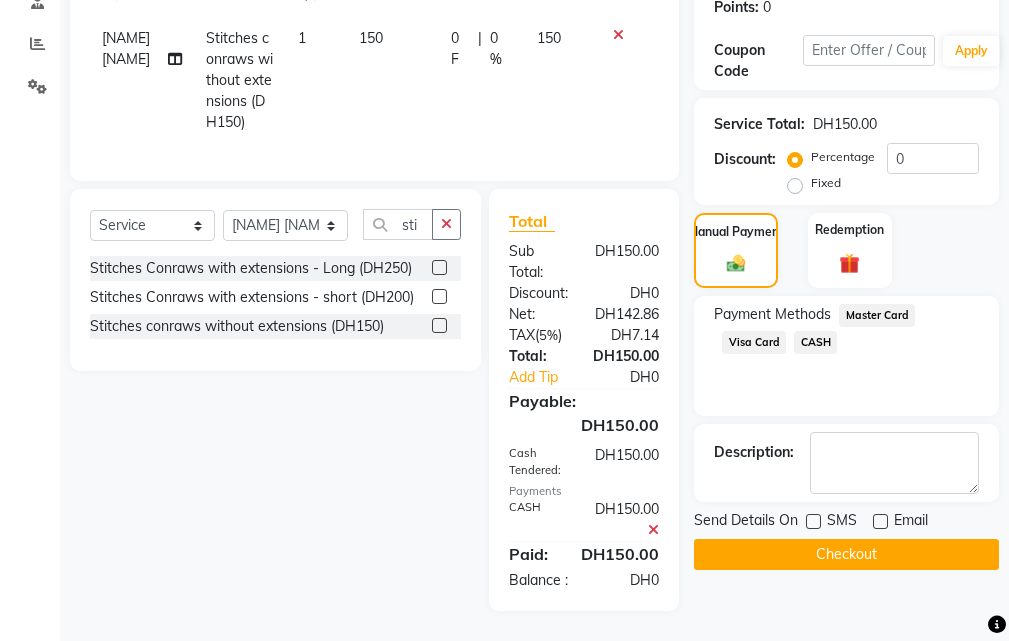 scroll, scrollTop: 377, scrollLeft: 0, axis: vertical 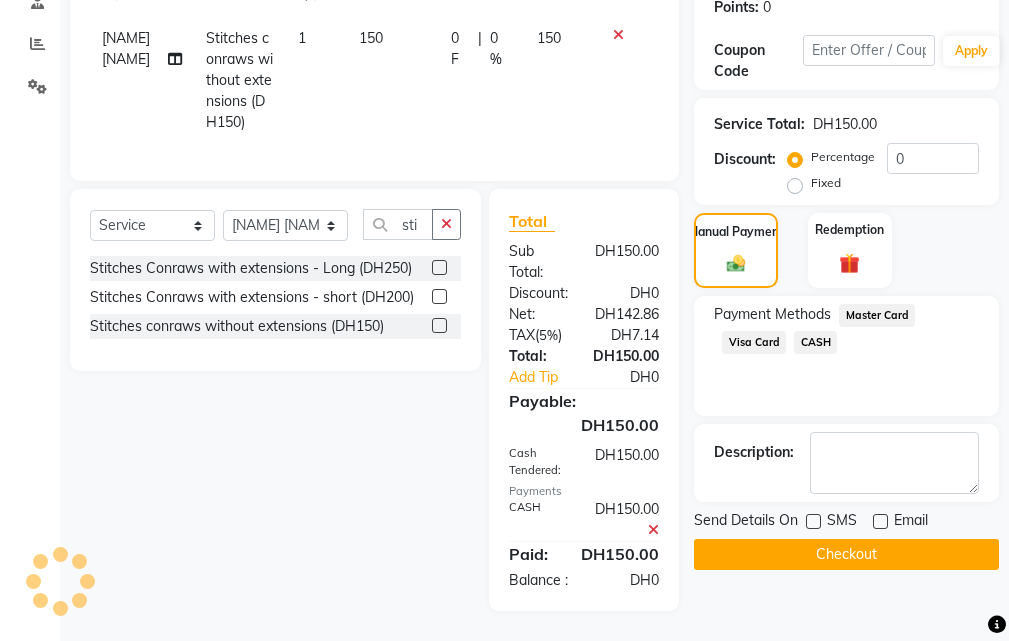 click on "Checkout" 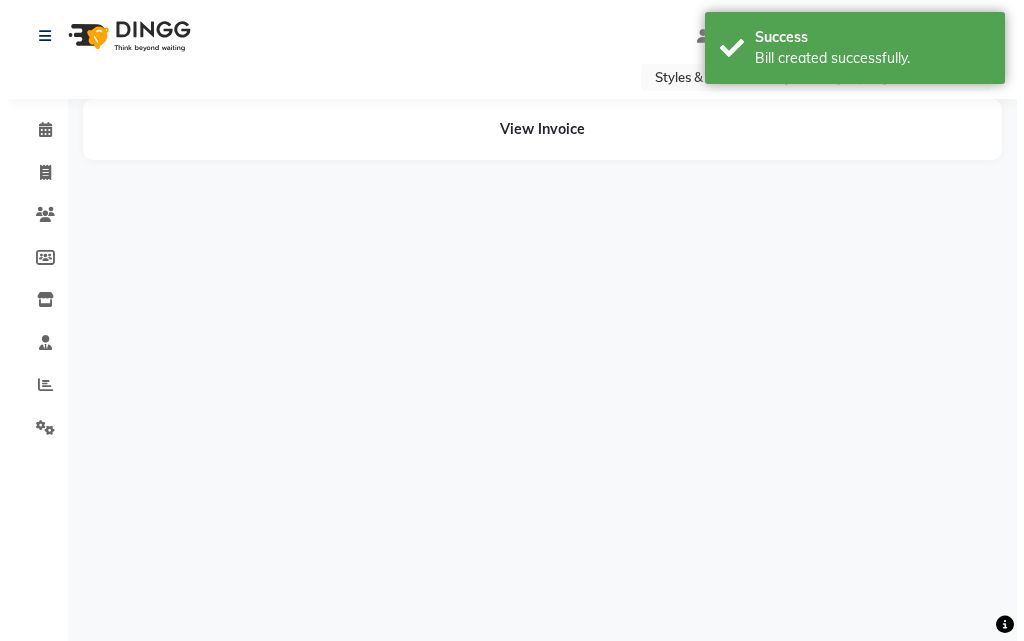 scroll, scrollTop: 0, scrollLeft: 0, axis: both 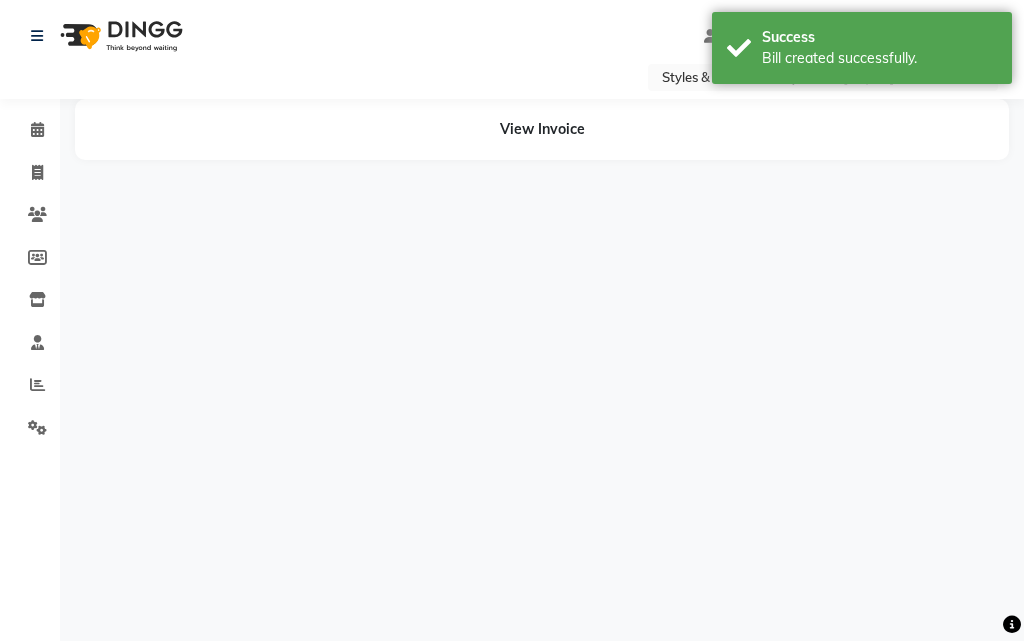 select on "20463" 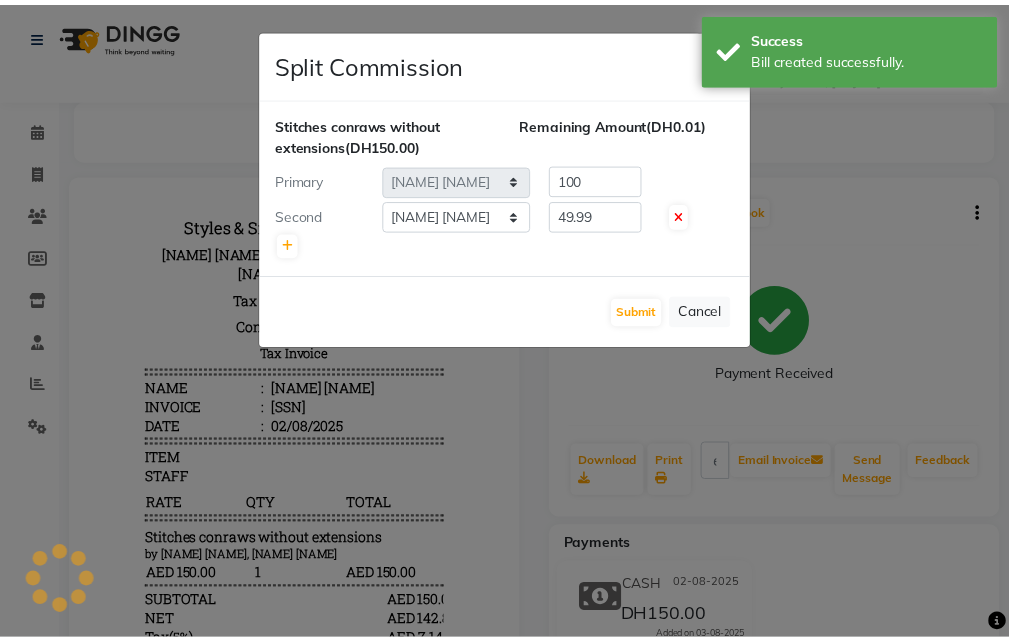 scroll, scrollTop: 0, scrollLeft: 0, axis: both 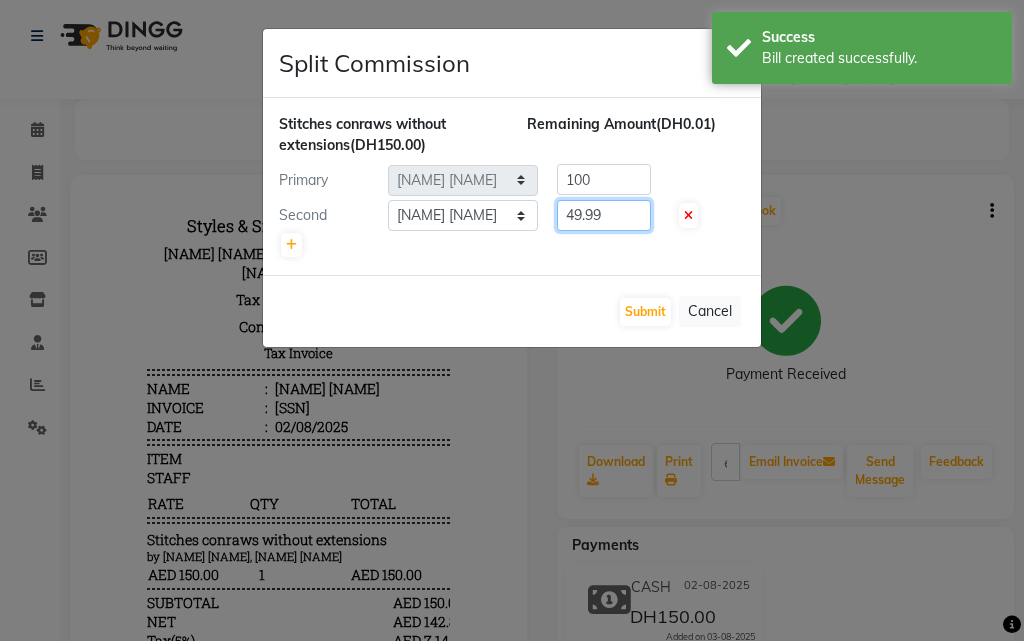 click on "49.99" 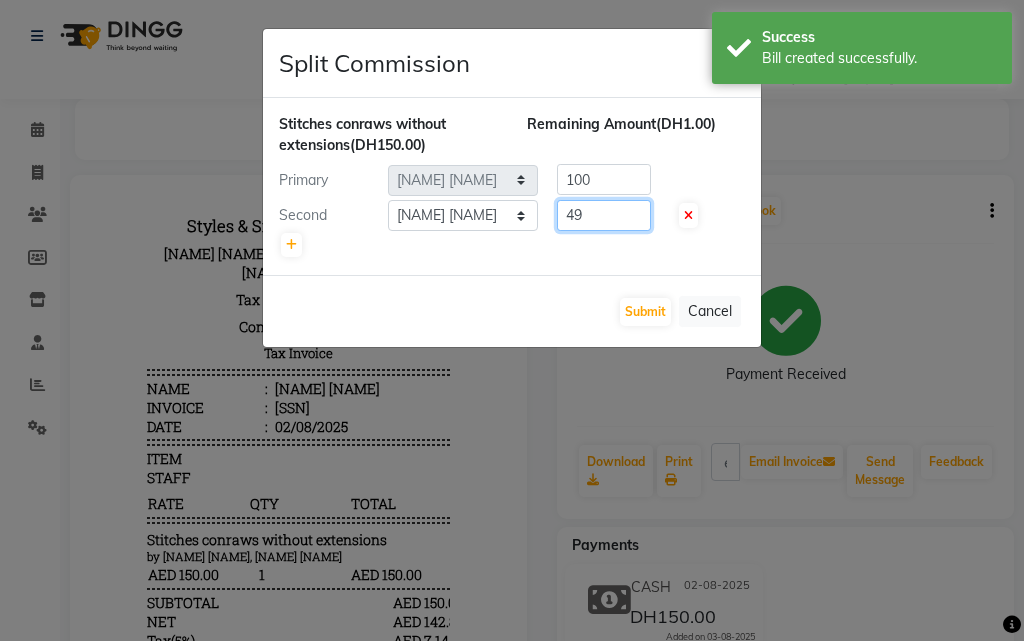 type on "4" 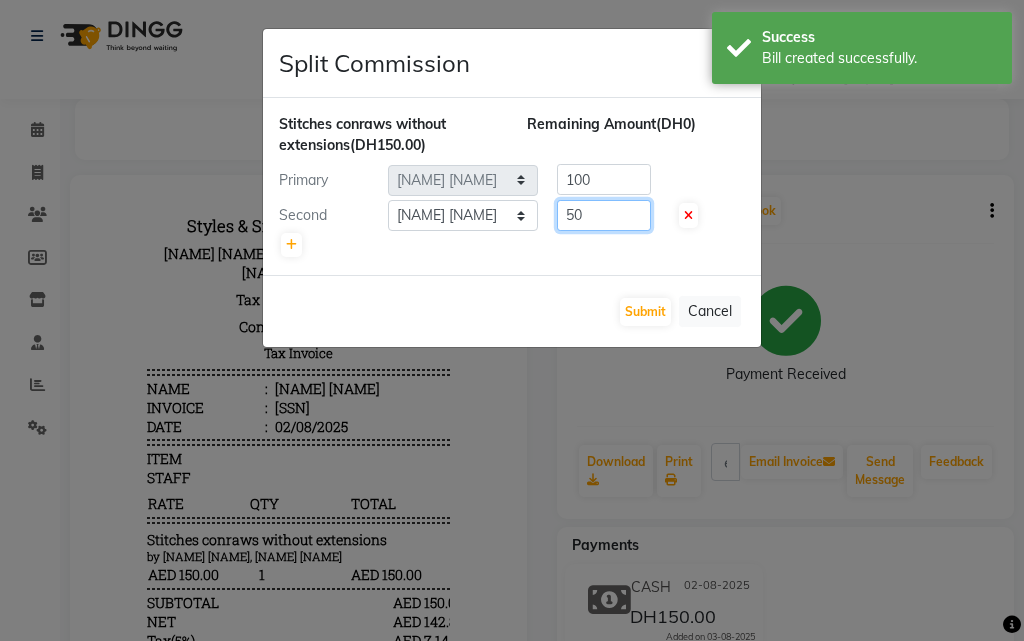 type on "50" 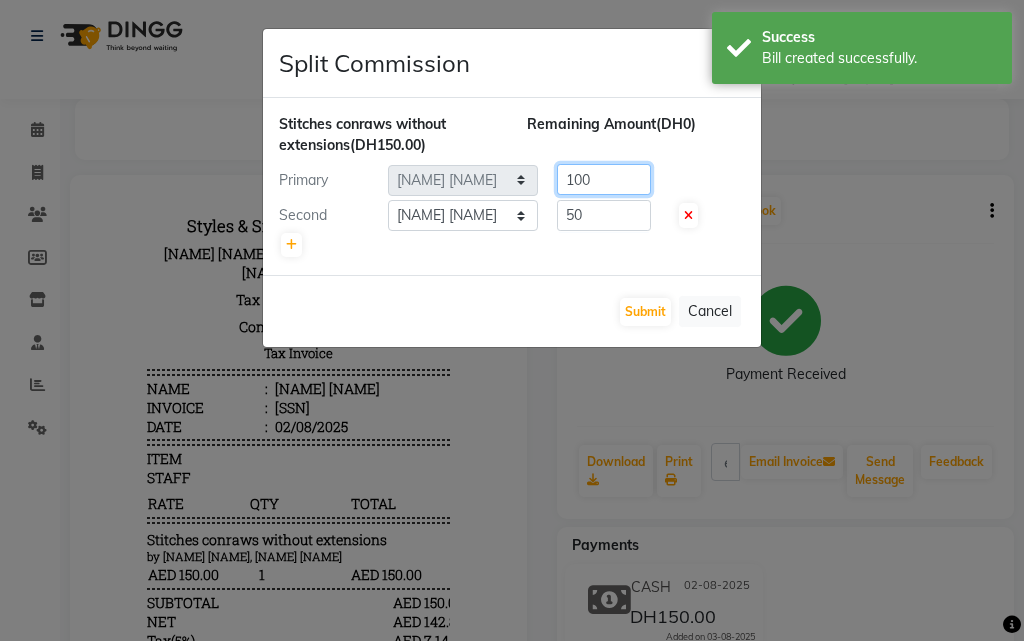 click on "100" 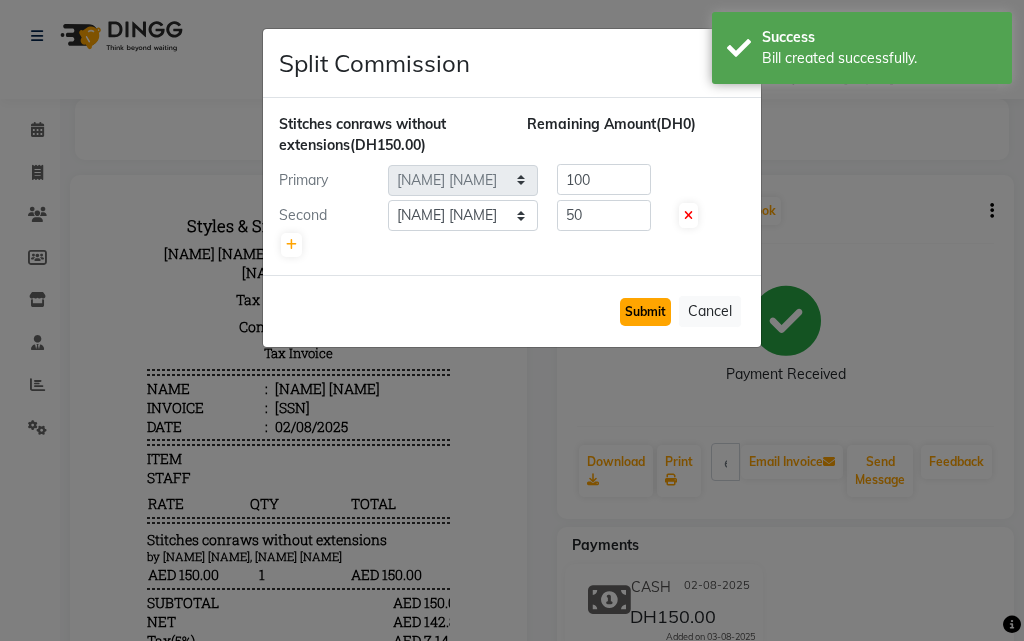 click on "Submit" 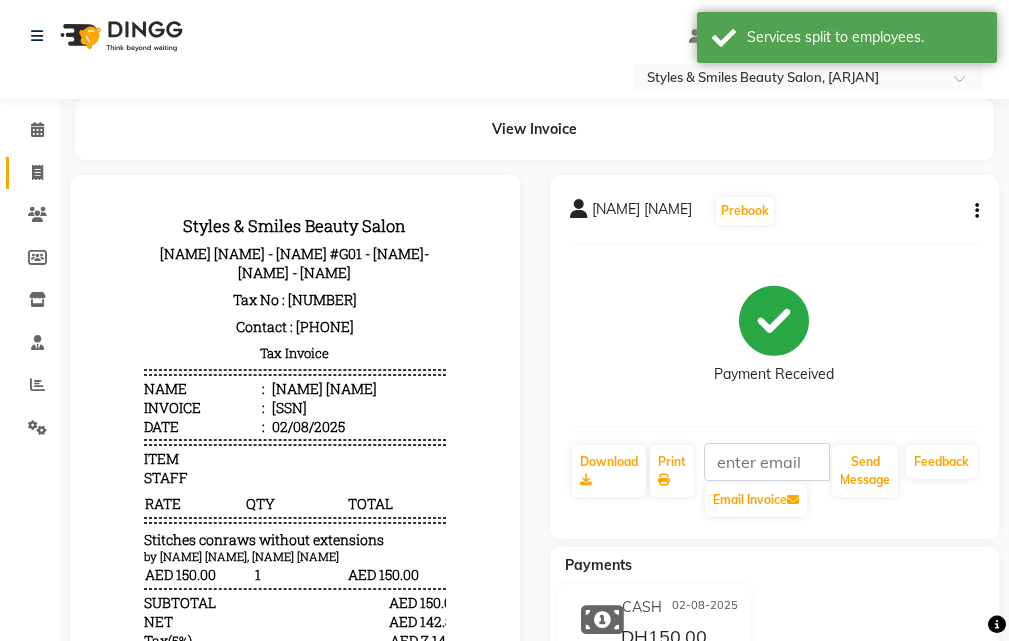 click 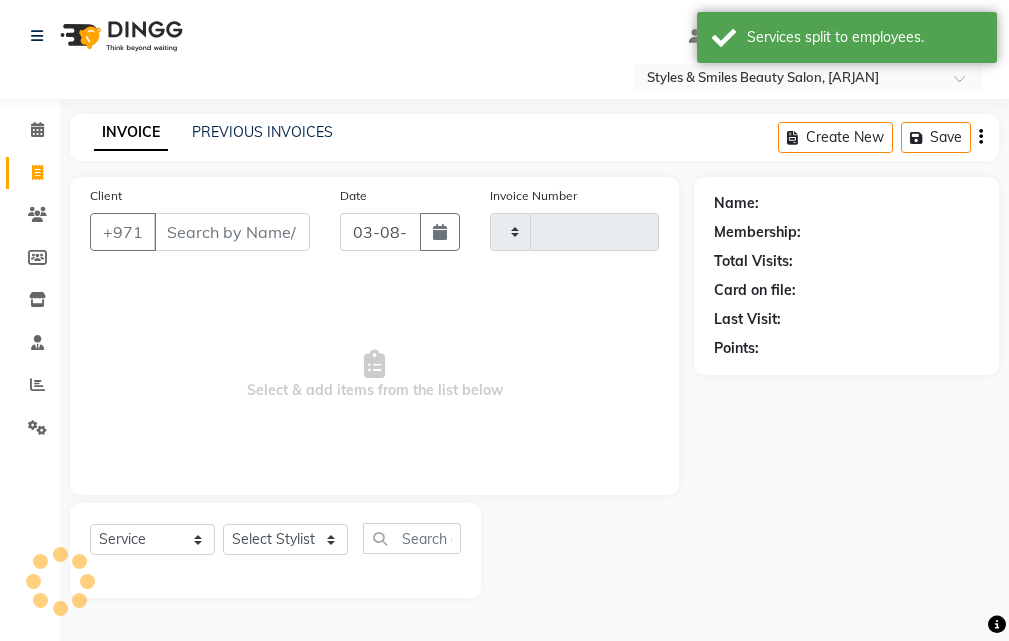 type on "0247" 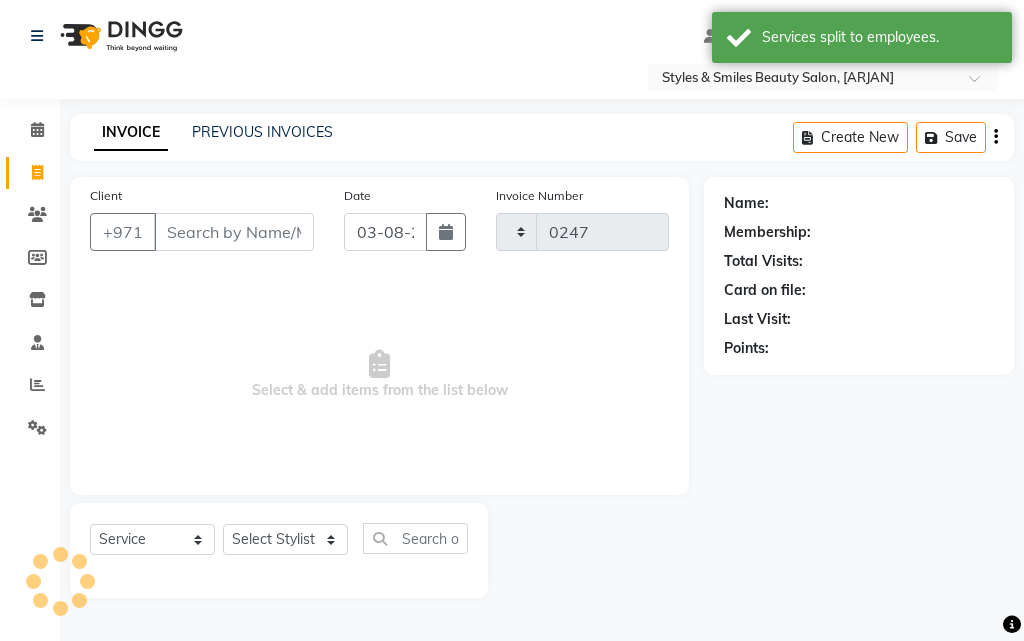 select on "4038" 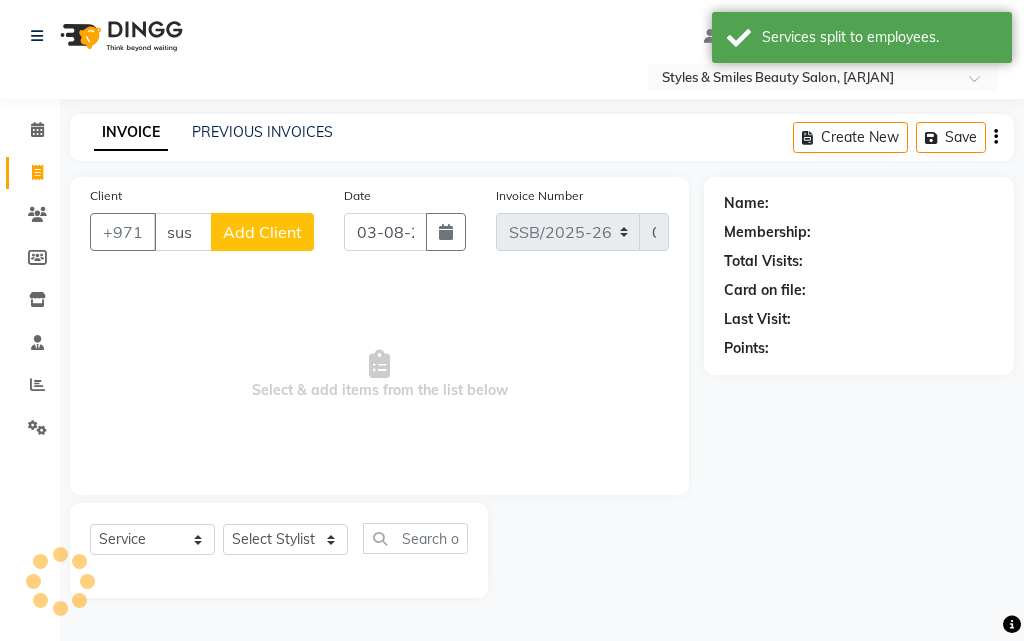 type on "susa" 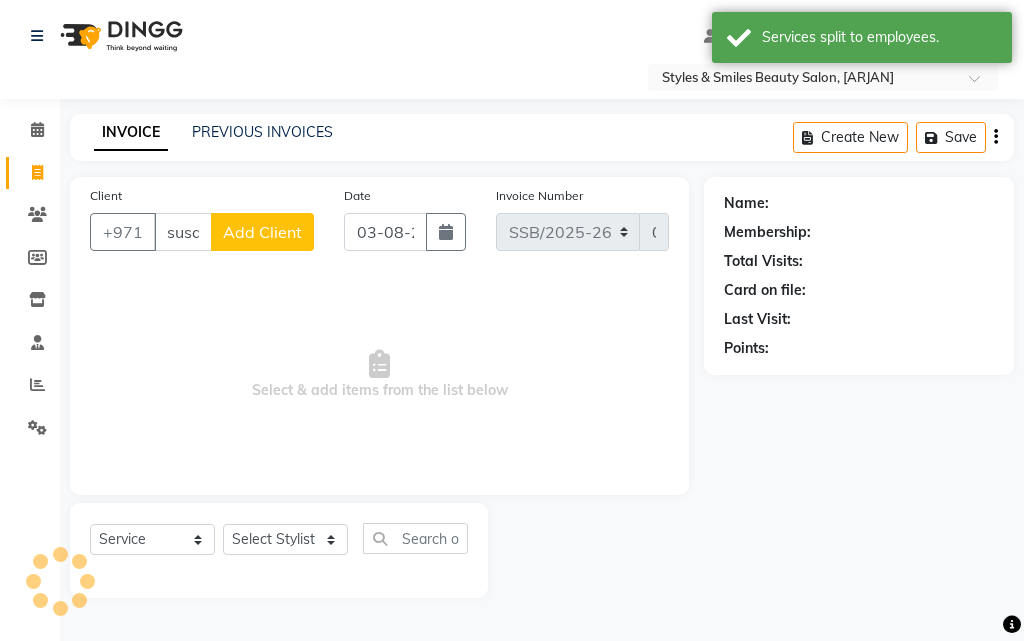 select on "product" 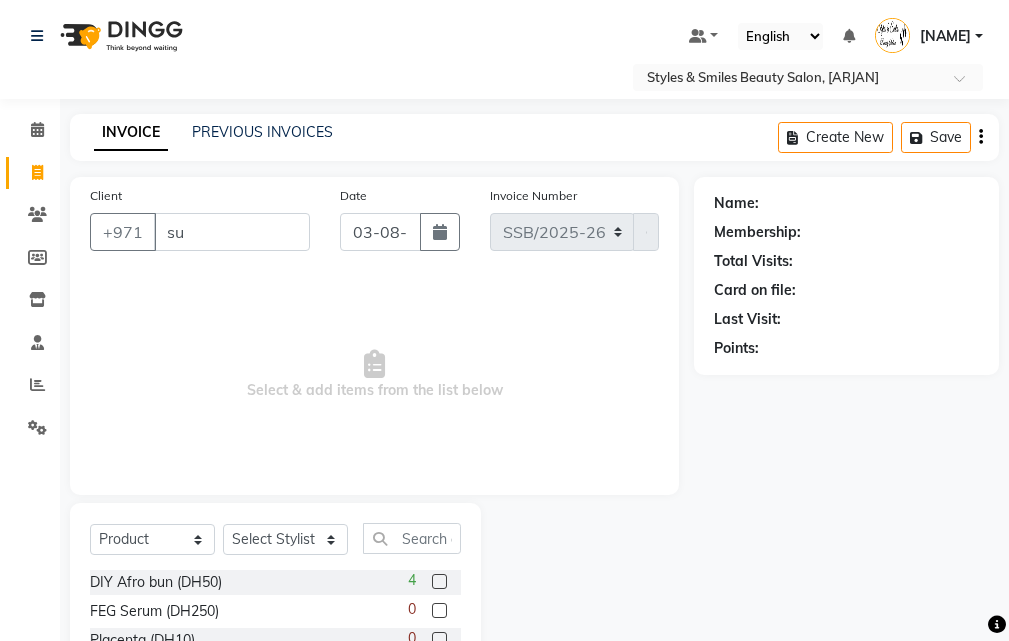 type on "s" 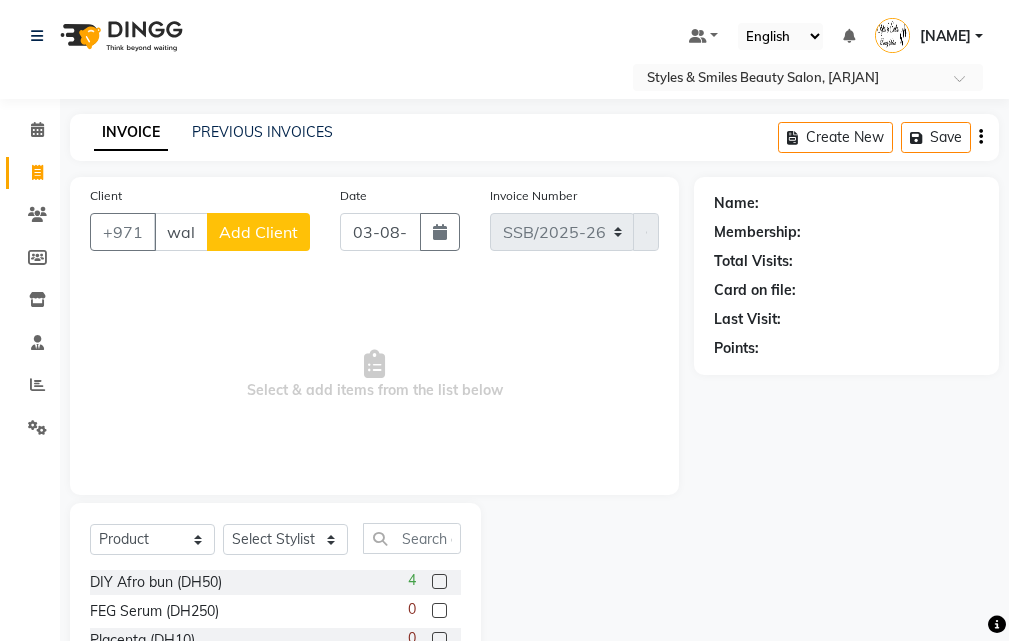 scroll, scrollTop: 0, scrollLeft: 4, axis: horizontal 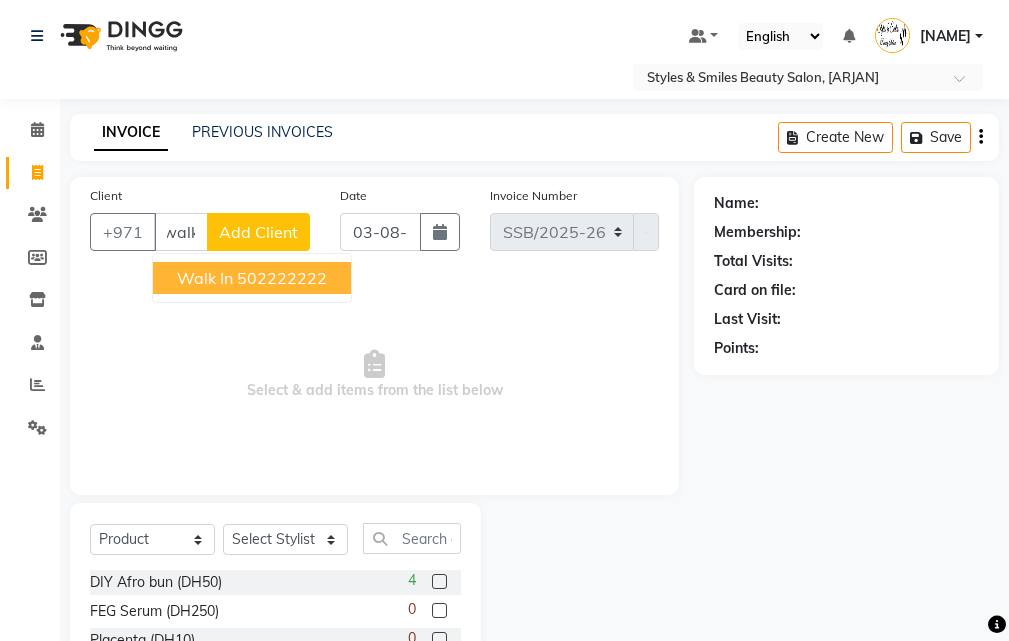 click on "502222222" at bounding box center (282, 278) 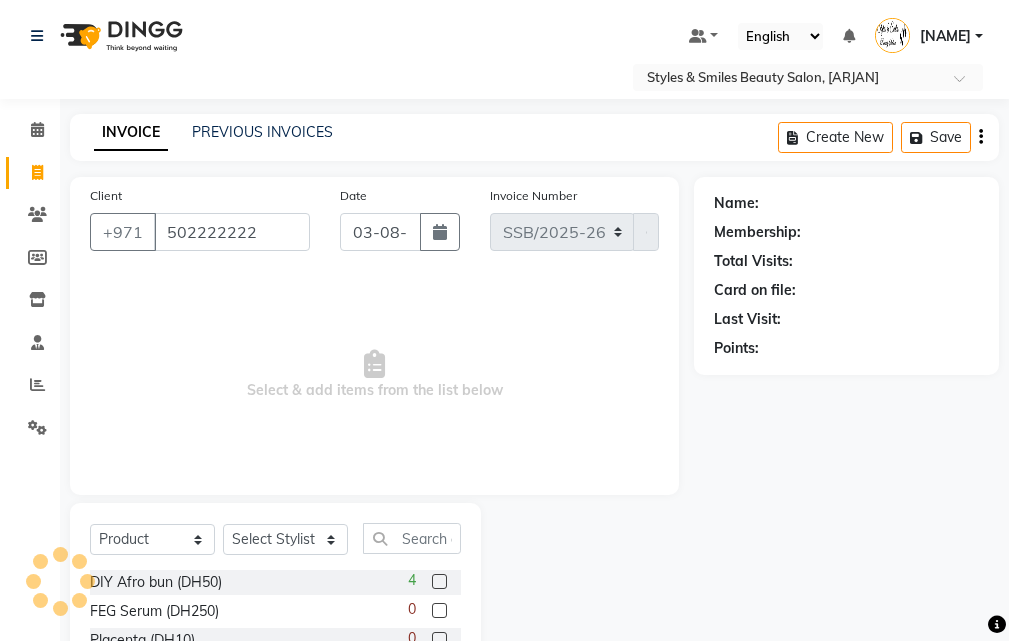 scroll, scrollTop: 0, scrollLeft: 0, axis: both 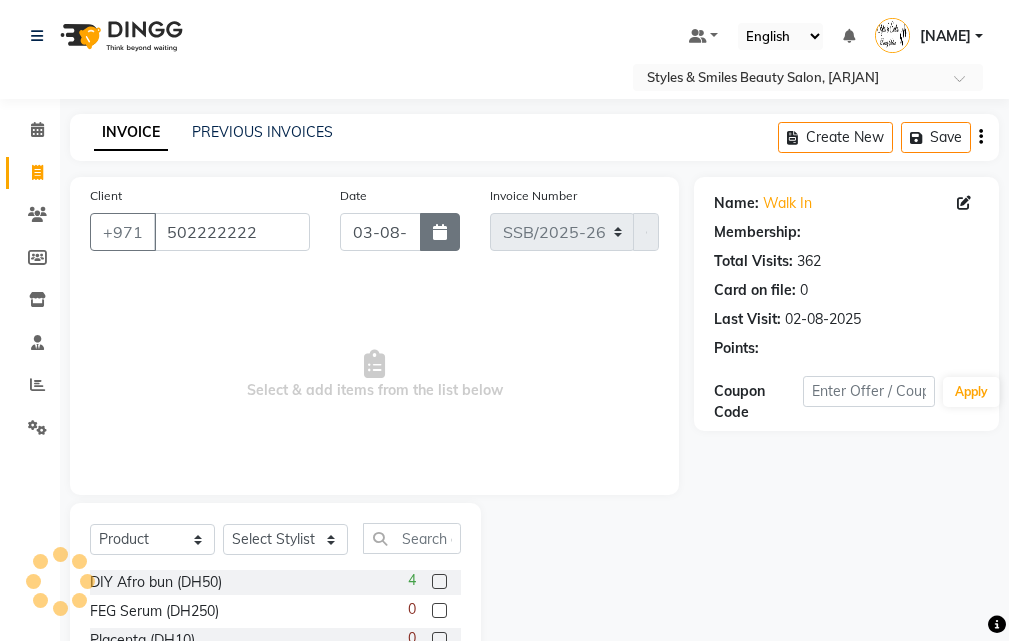click 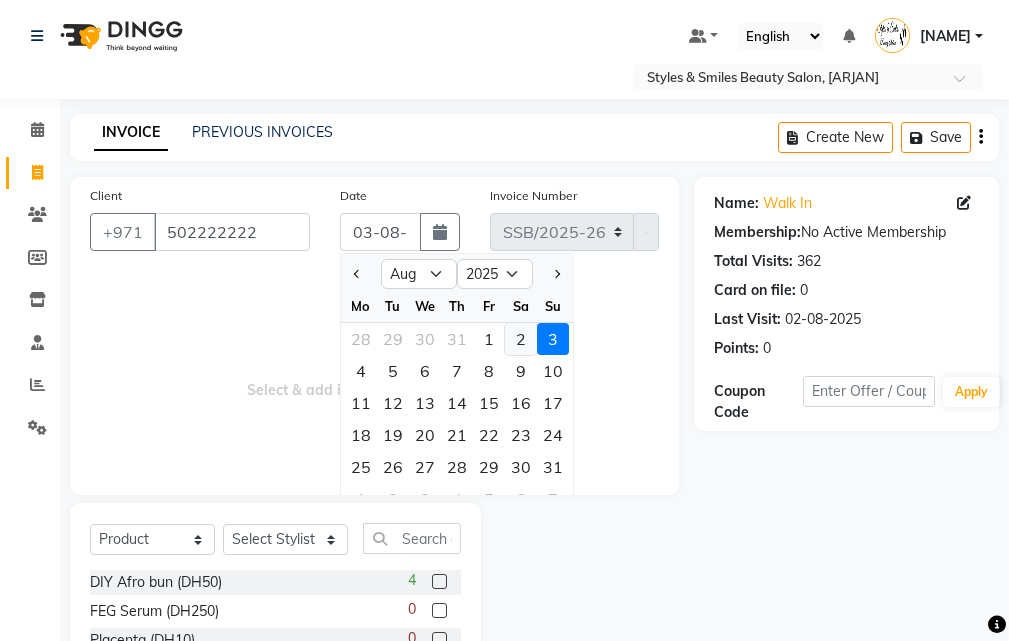 click on "2" 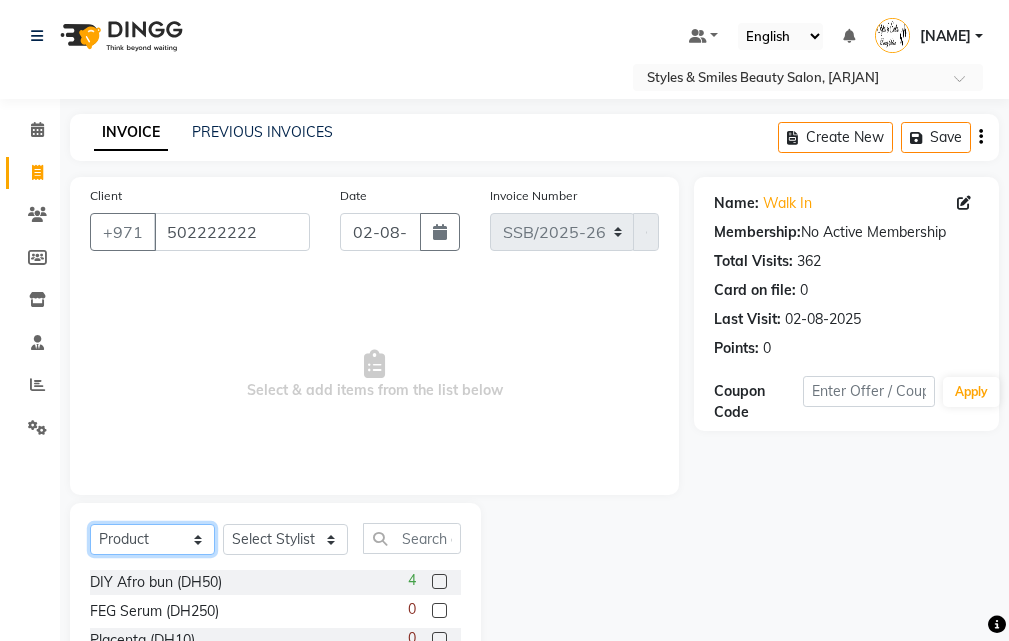 click on "Select  Service  Product  Membership  Package Voucher Prepaid Gift Card" 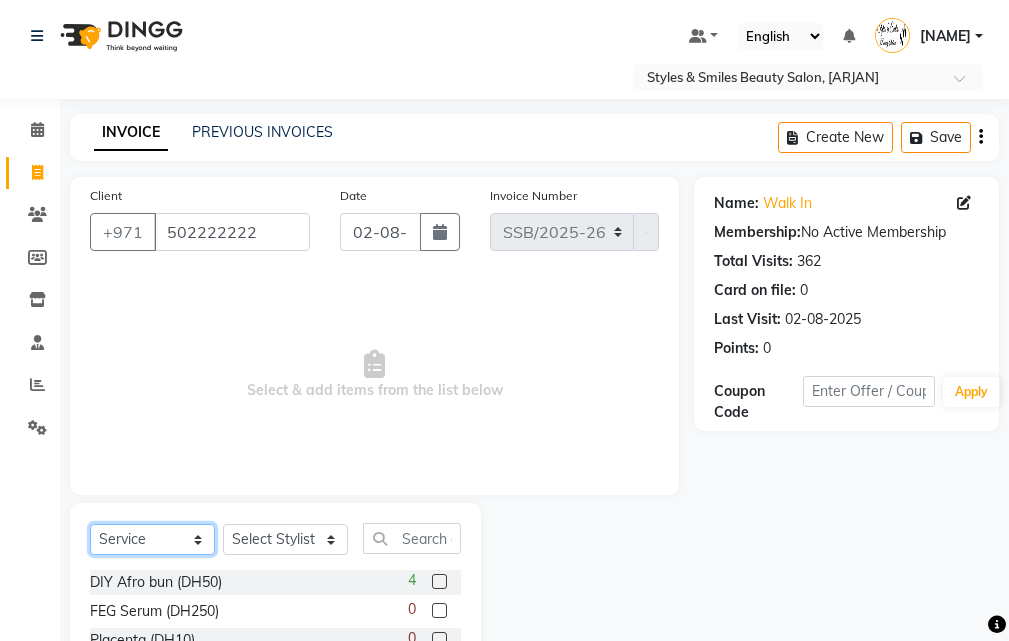 click on "Select  Service  Product  Membership  Package Voucher Prepaid Gift Card" 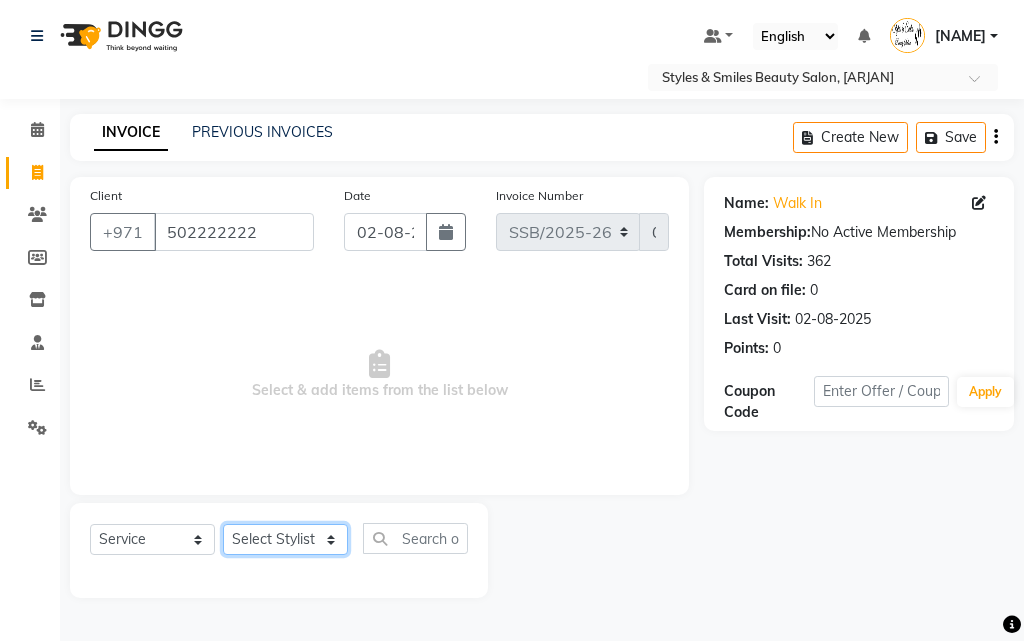 click on "Select Stylist [NAME] [NAME] [NAME] [NAME] [NAME] [NAME] [NAME] [NAME] [NAME] [NAME]" 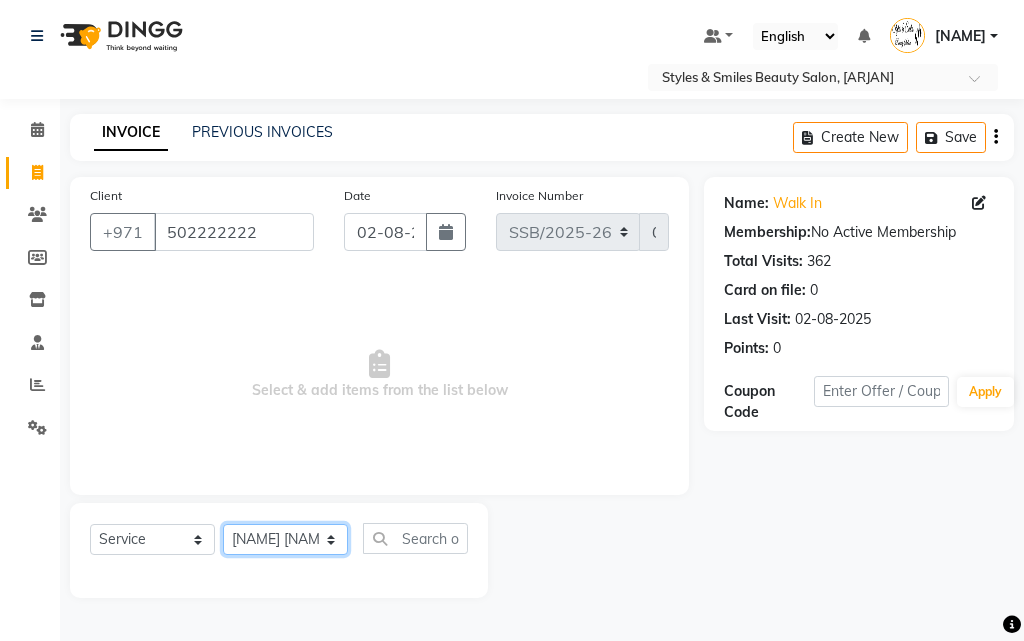 click on "Select Stylist [NAME] [NAME] [NAME] [NAME] [NAME] [NAME] [NAME] [NAME] [NAME] [NAME]" 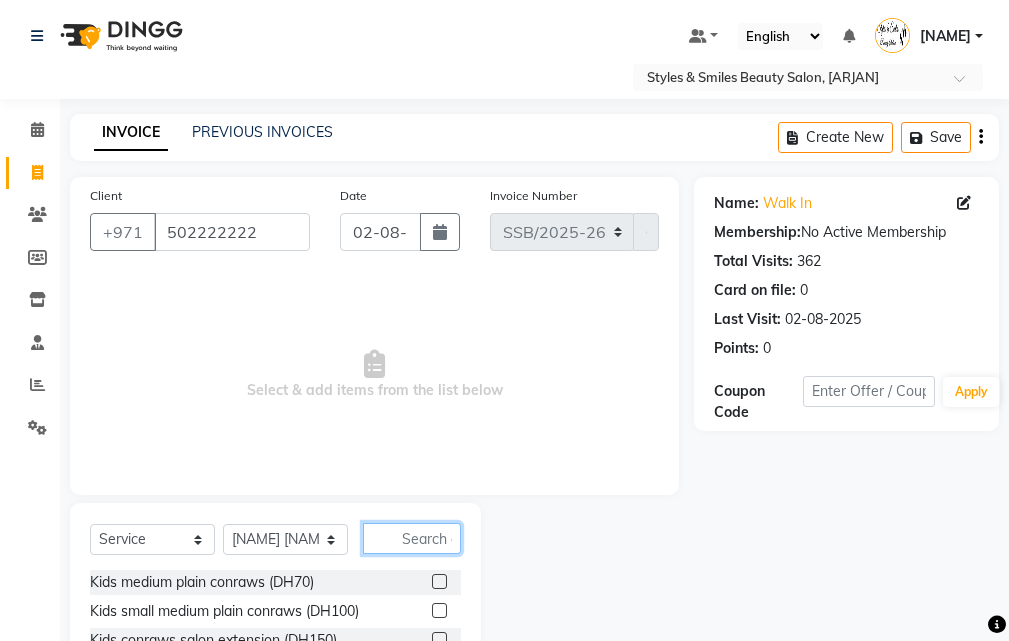 click 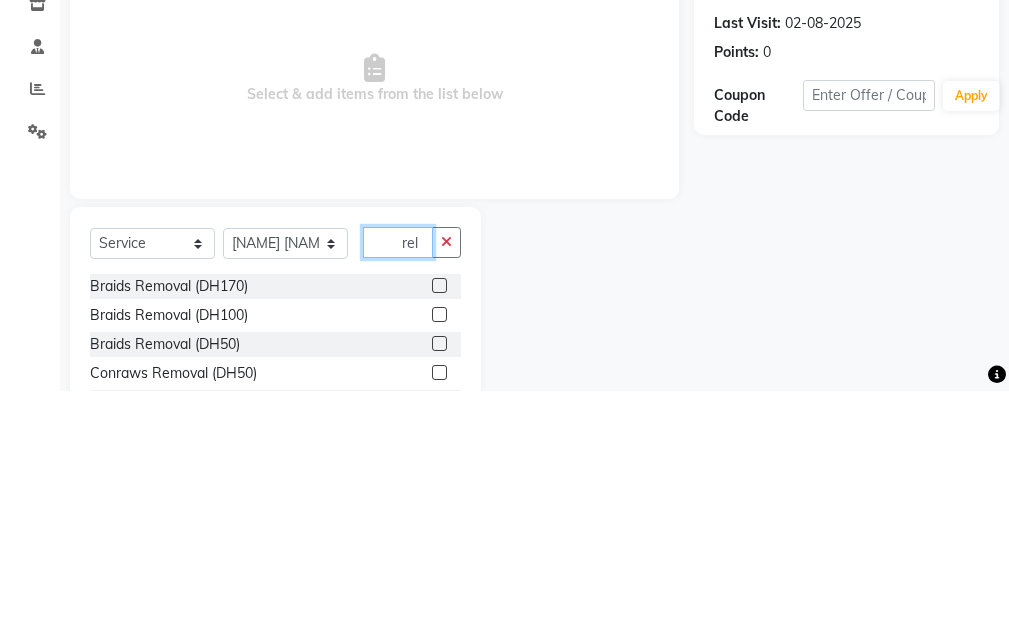 scroll, scrollTop: 45, scrollLeft: 0, axis: vertical 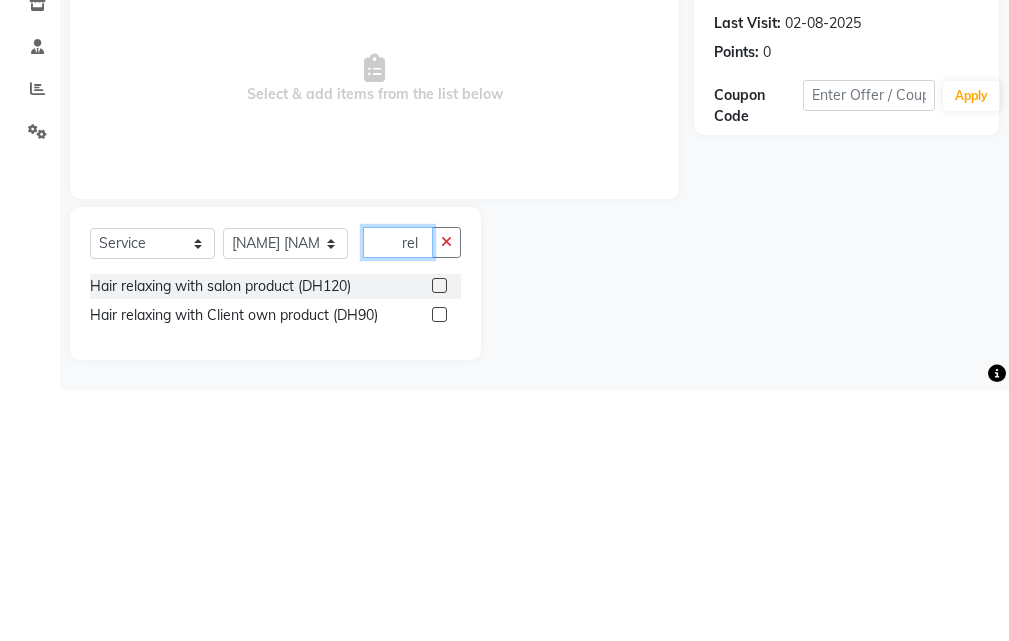 type on "rel" 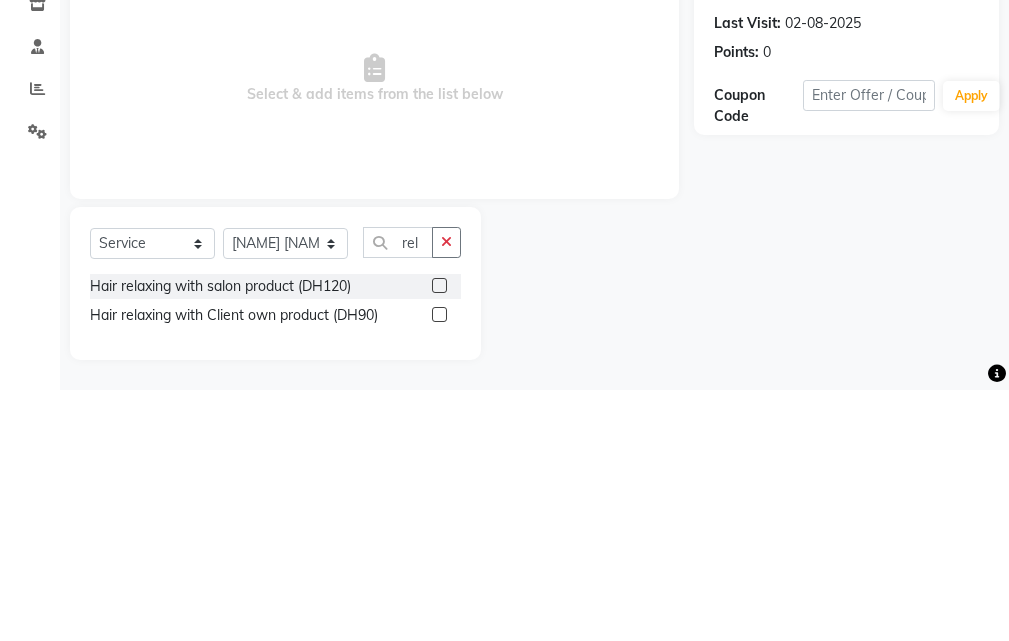 click 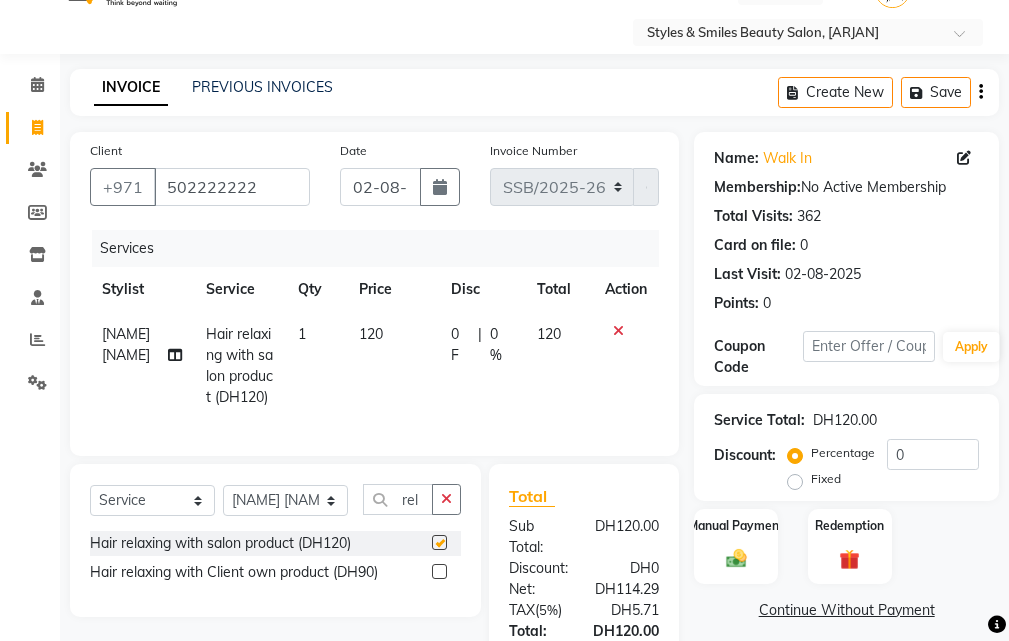 checkbox on "false" 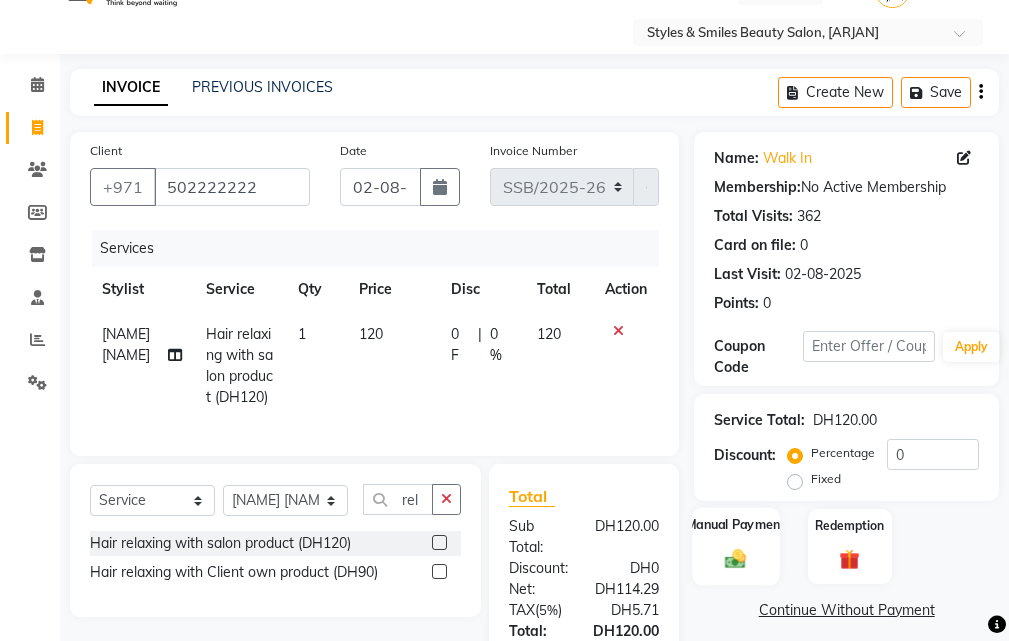 click on "Manual Payment" 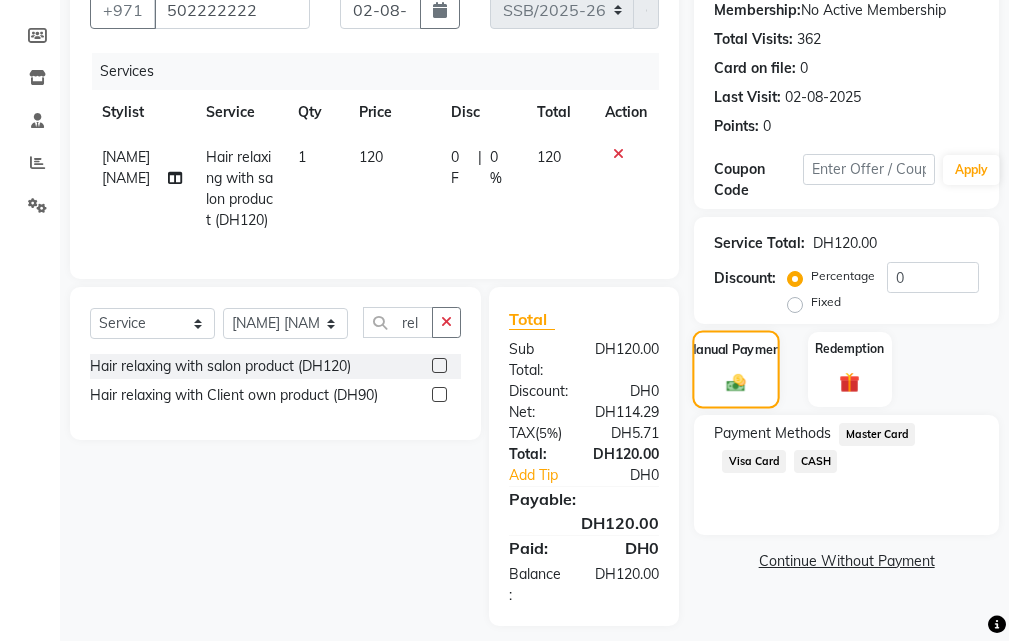 scroll, scrollTop: 273, scrollLeft: 0, axis: vertical 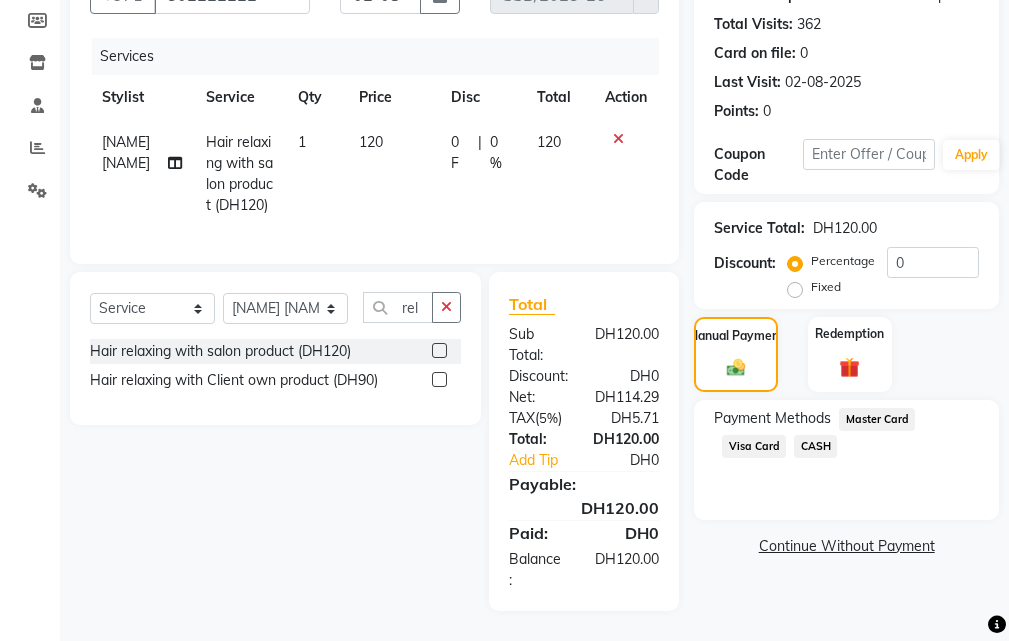 click on "Visa Card" 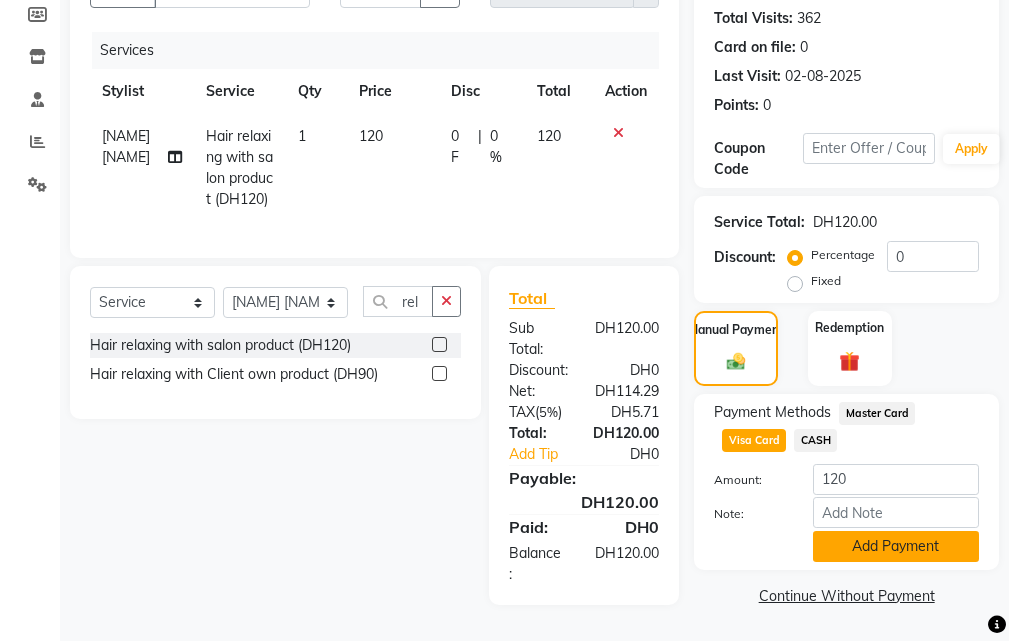 click on "Add Payment" 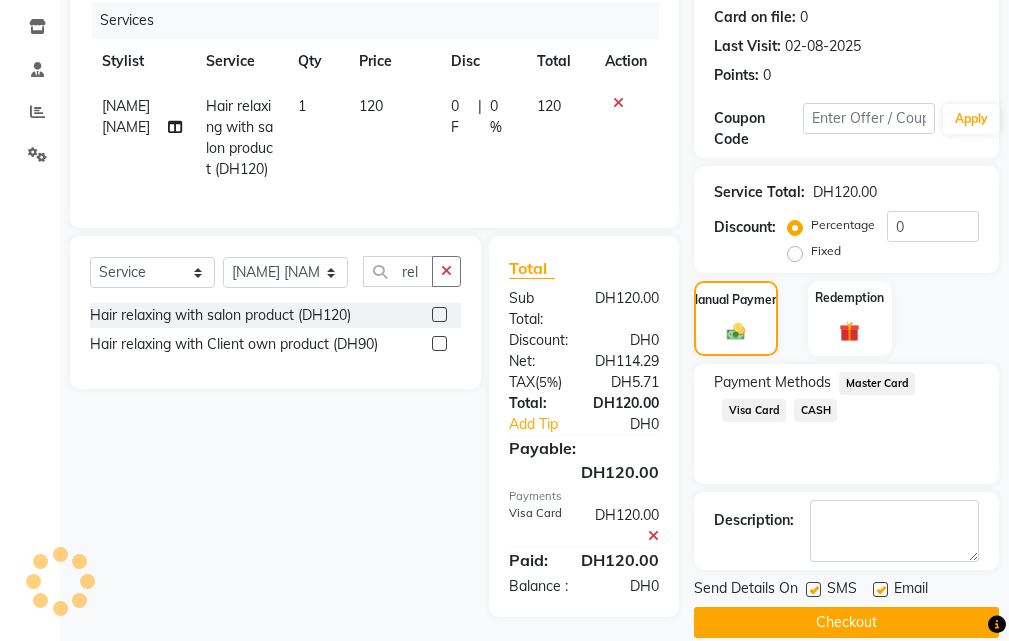 click 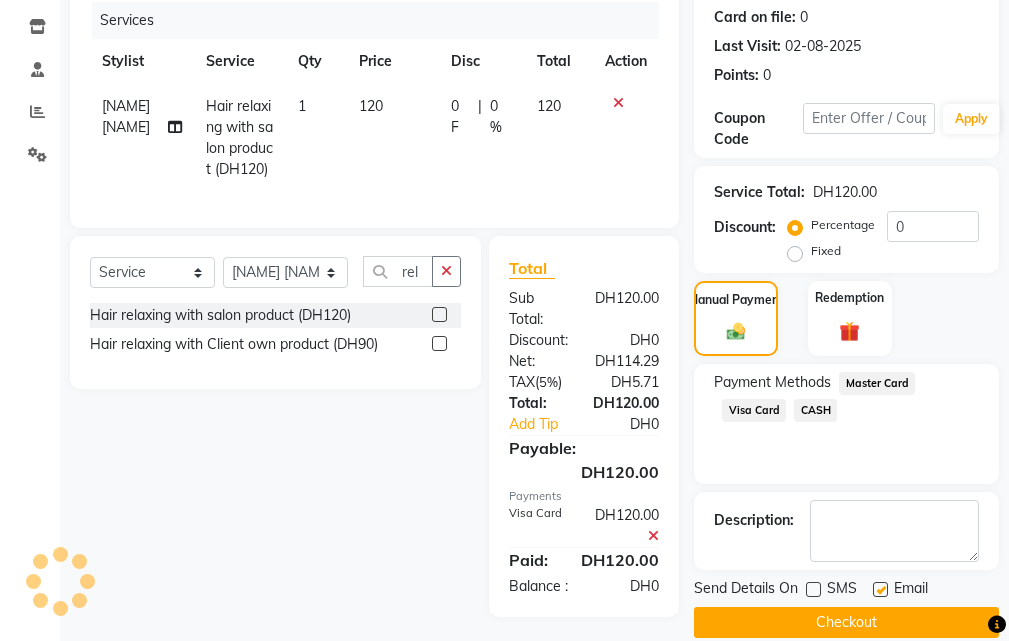 click 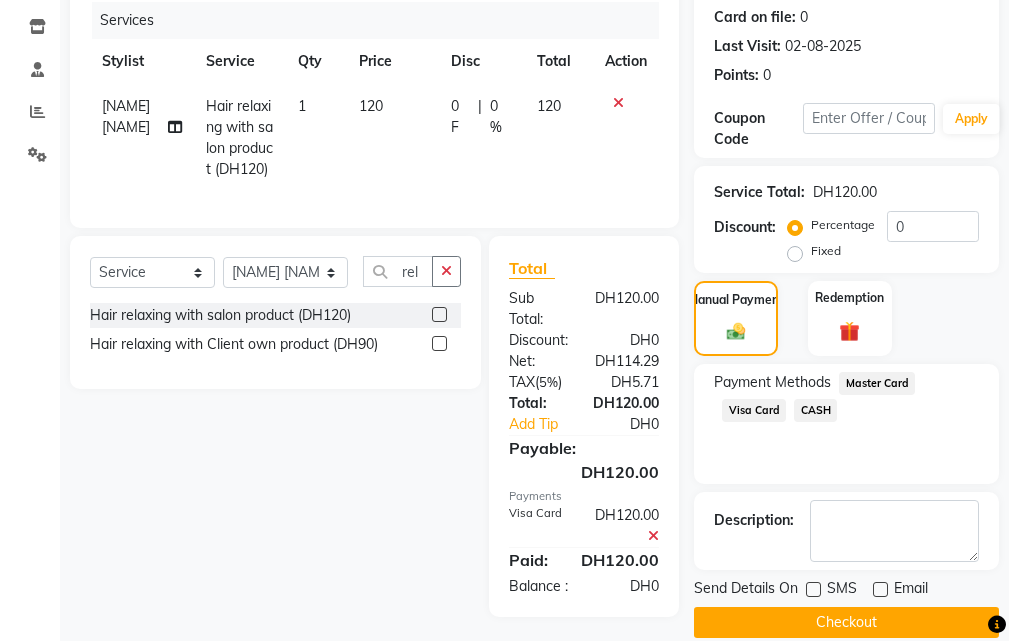 scroll, scrollTop: 336, scrollLeft: 0, axis: vertical 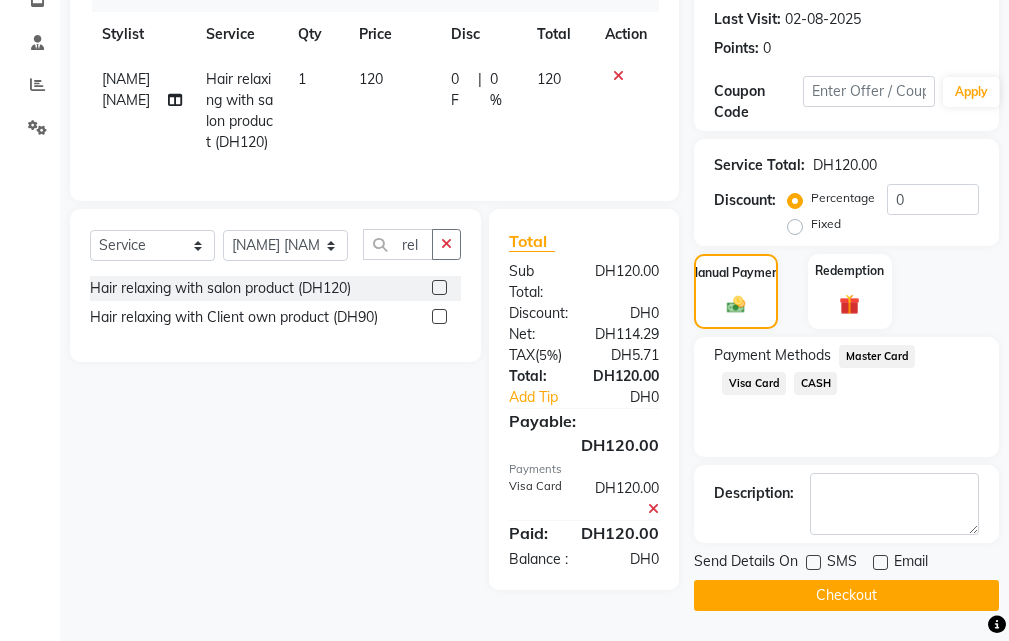 click on "Checkout" 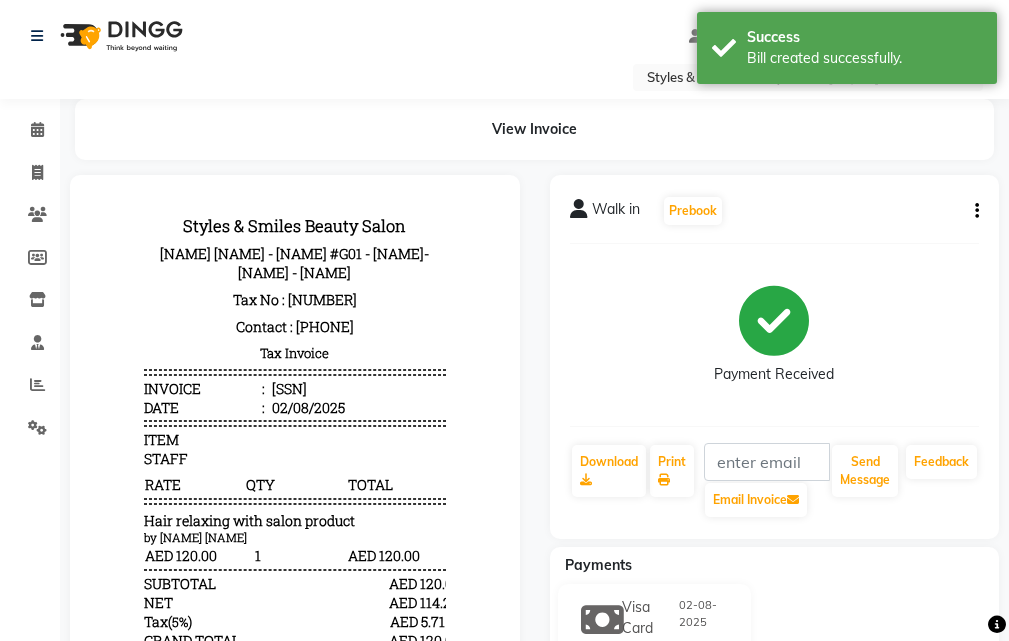 scroll, scrollTop: 0, scrollLeft: 0, axis: both 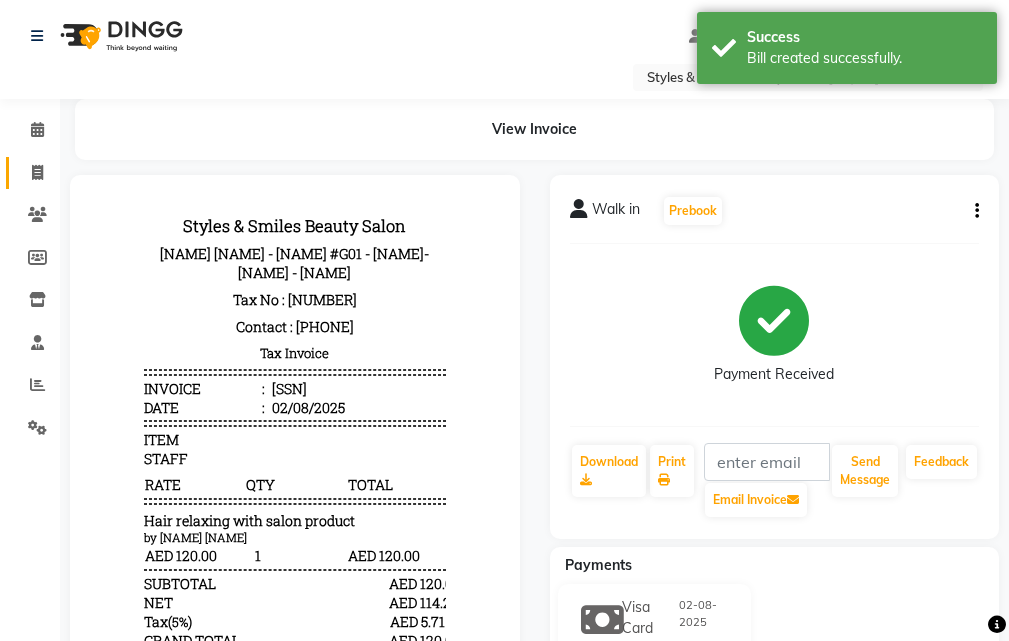 click 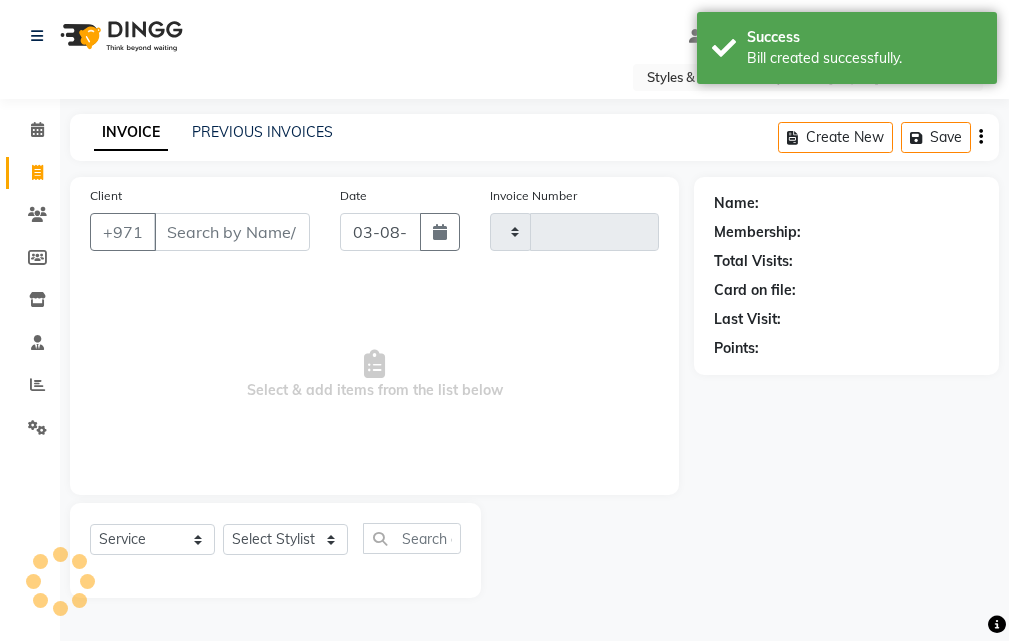 type on "0248" 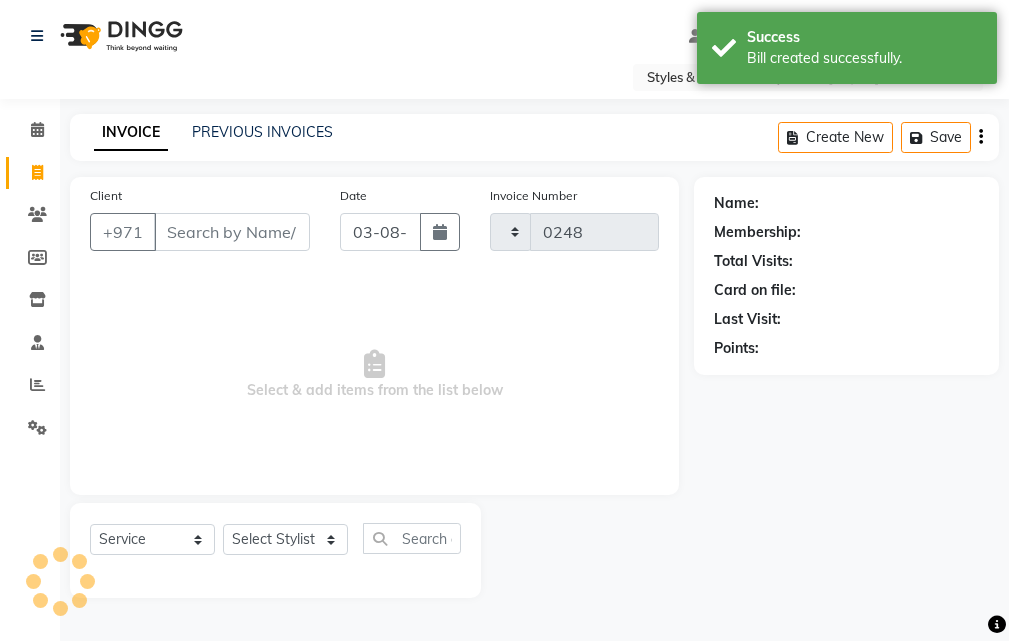 select on "4038" 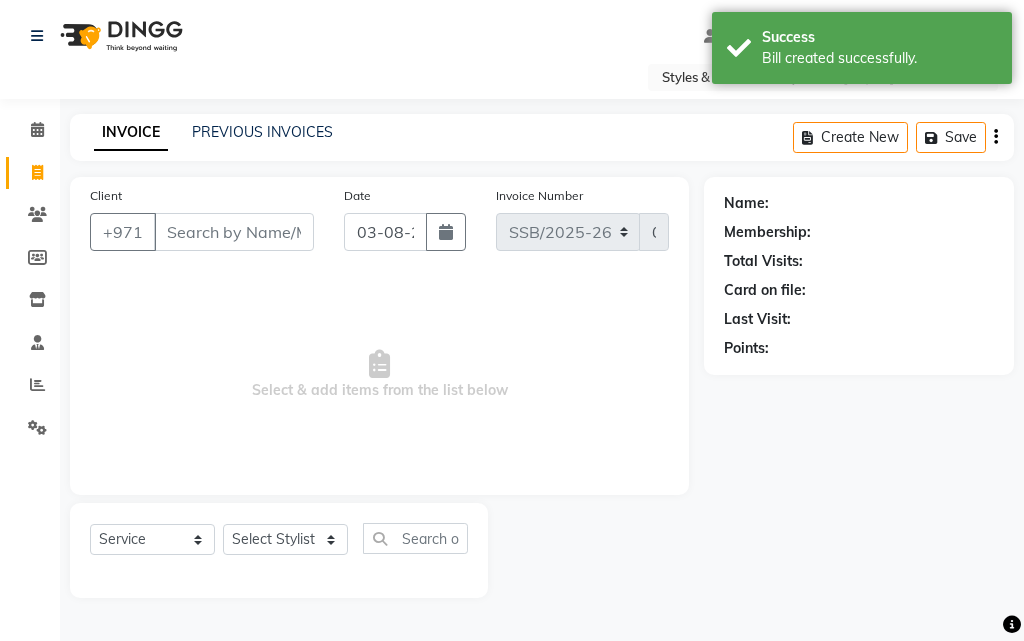 select on "product" 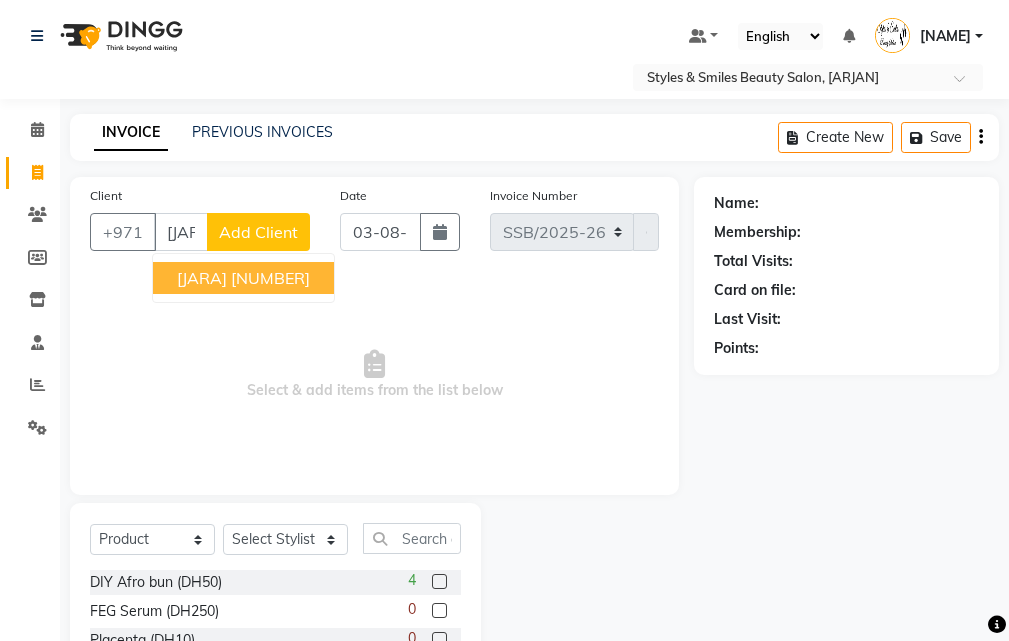 click on "[NUMBER]" at bounding box center (270, 278) 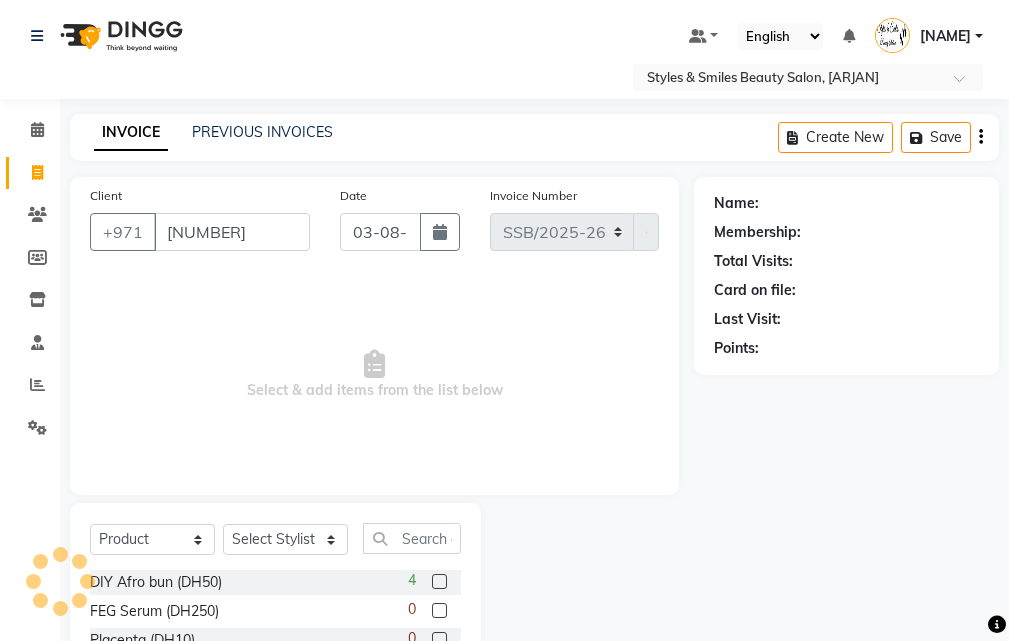 type on "[NUMBER]" 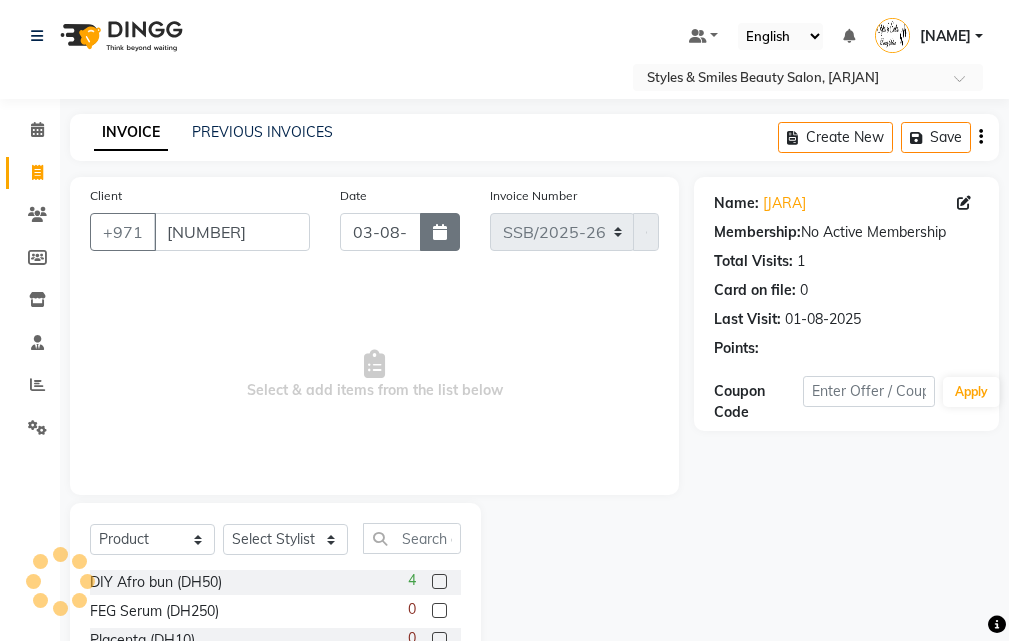 click 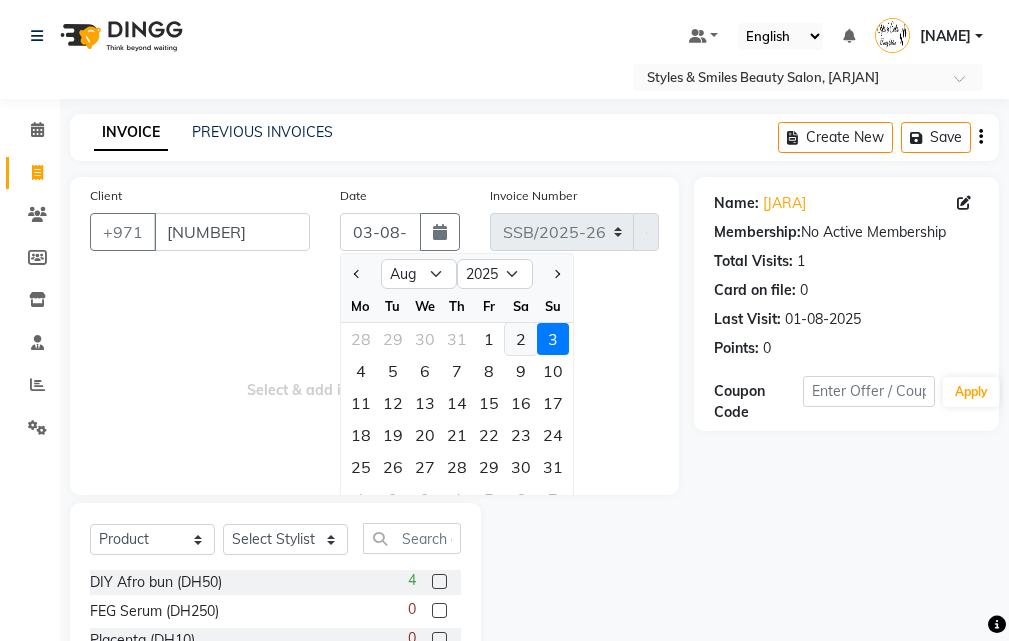 click on "2" 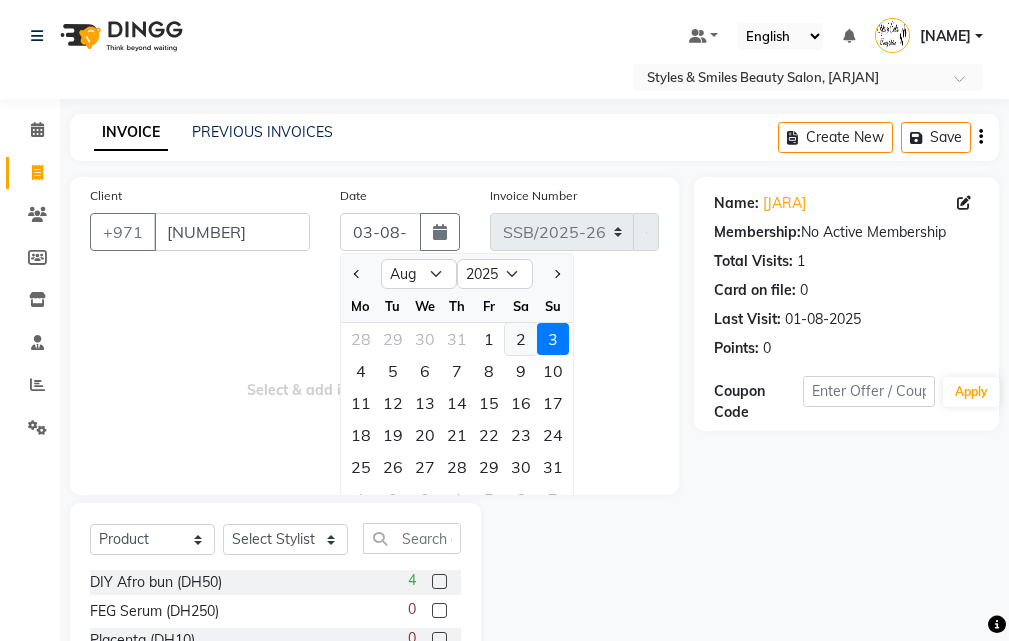 type on "02-08-2025" 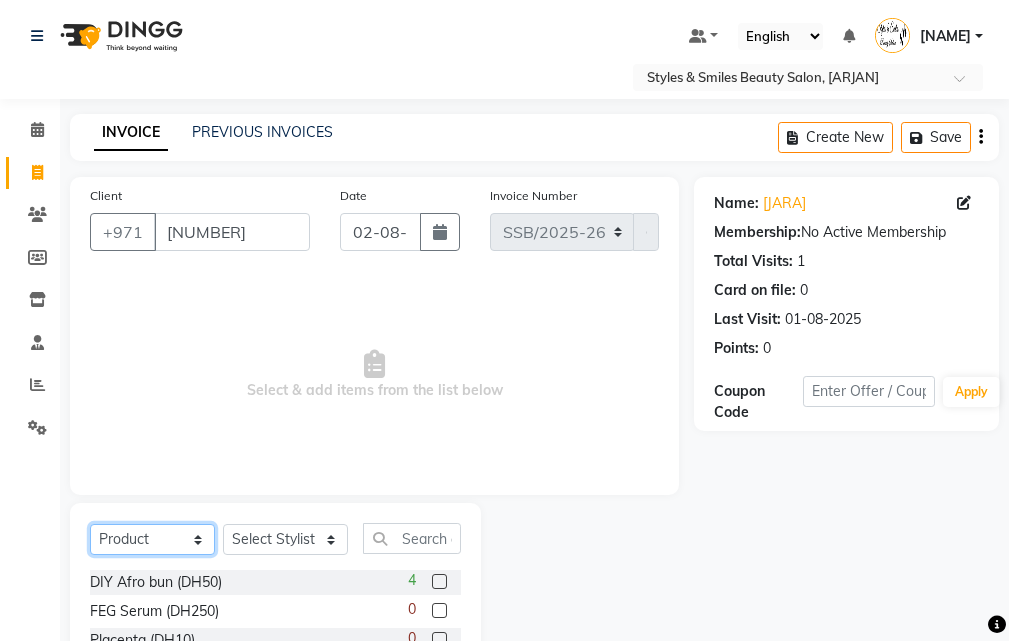 click on "Select  Service  Product  Membership  Package Voucher Prepaid Gift Card" 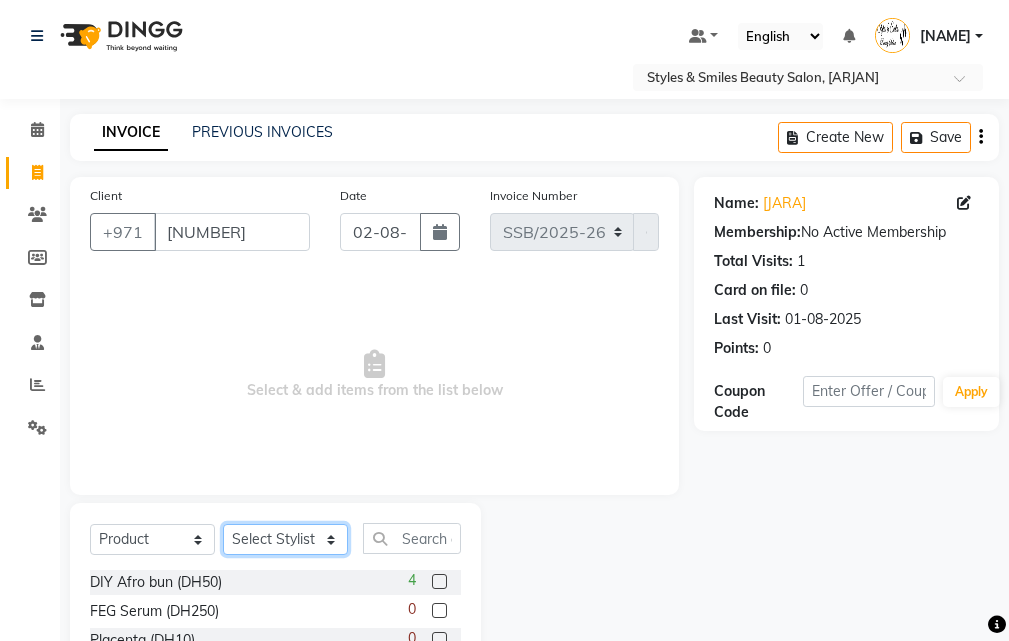 click on "Select Stylist [NAME] [NAME] [NAME] [NAME] [NAME] [NAME] [NAME] [NAME] [NAME] [NAME]" 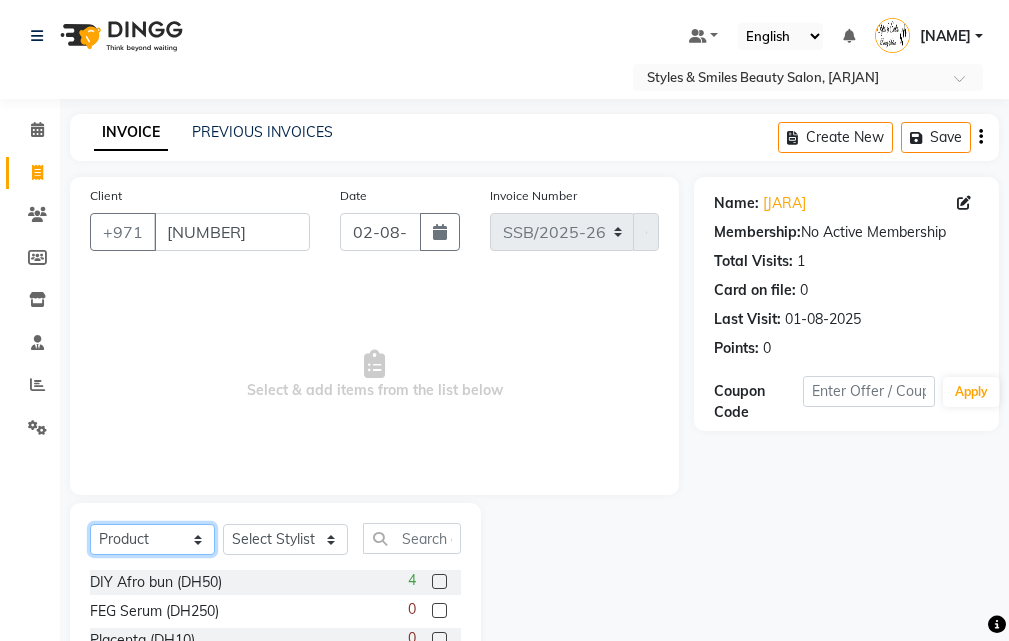 click on "Select  Service  Product  Membership  Package Voucher Prepaid Gift Card" 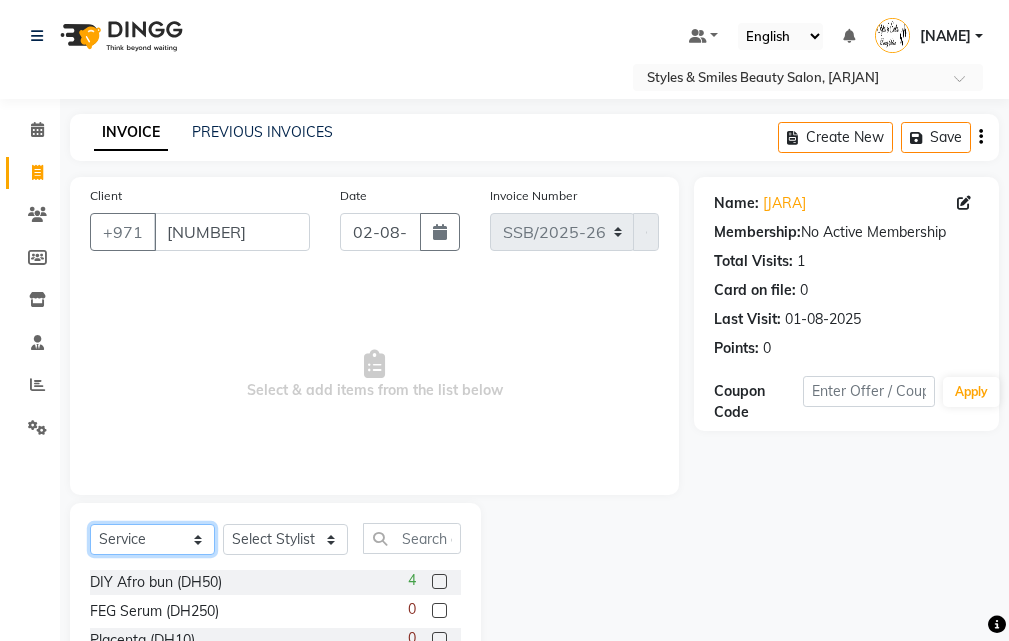 click on "Select  Service  Product  Membership  Package Voucher Prepaid Gift Card" 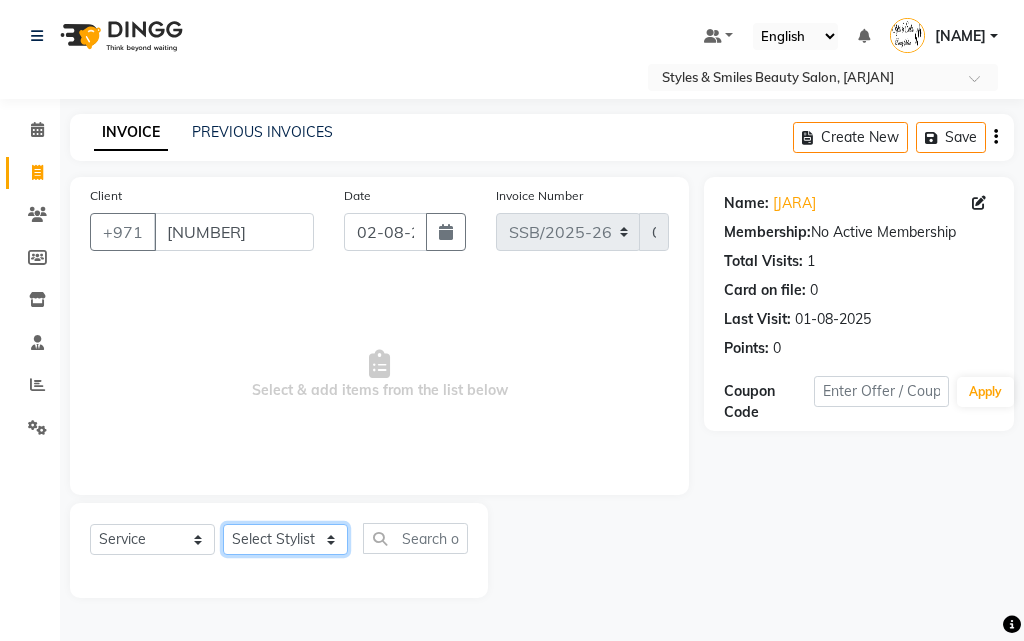 click on "Select Stylist [NAME] [NAME] [NAME] [NAME] [NAME] [NAME] [NAME] [NAME] [NAME] [NAME]" 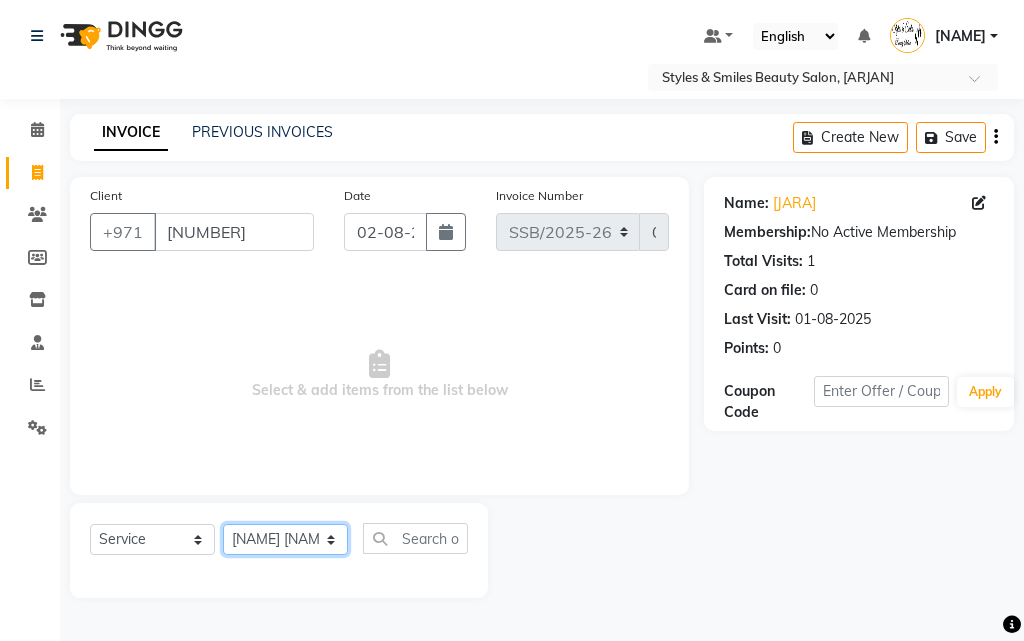 click on "Select Stylist [NAME] [NAME] [NAME] [NAME] [NAME] [NAME] [NAME] [NAME] [NAME] [NAME]" 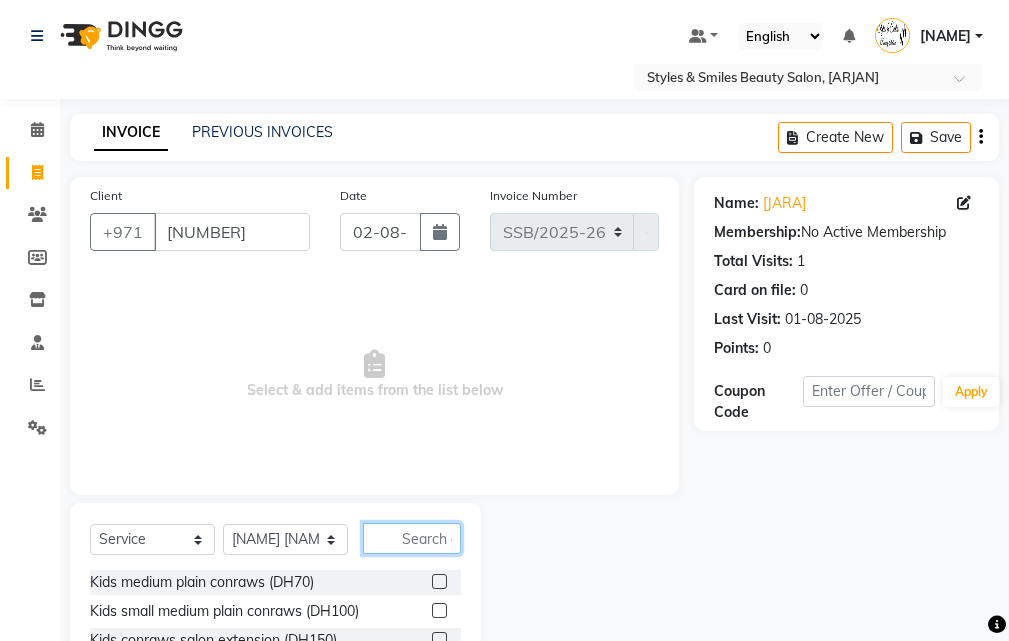 click 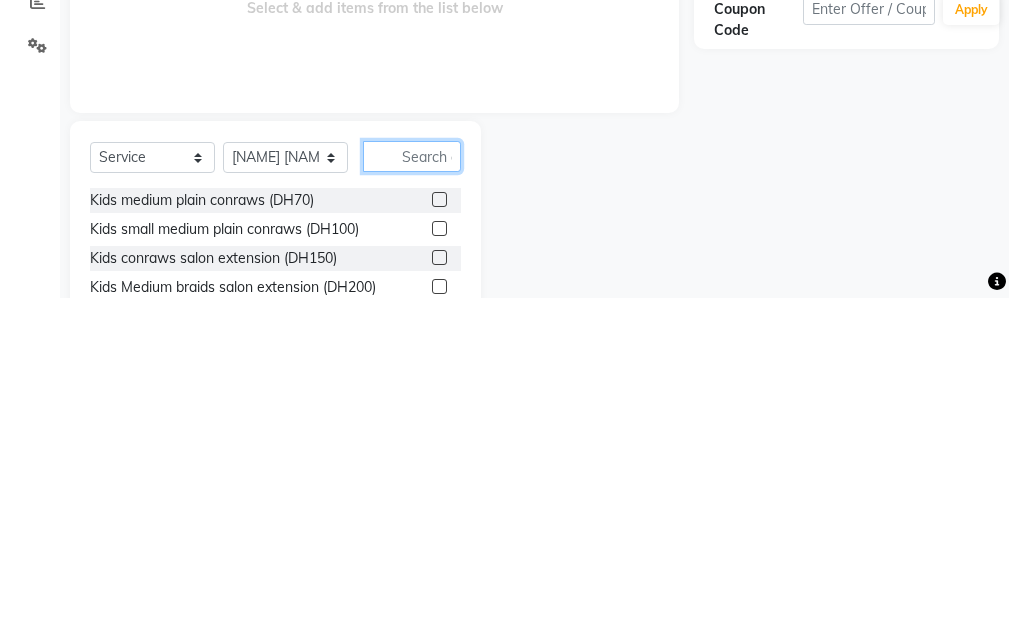 scroll, scrollTop: 46, scrollLeft: 0, axis: vertical 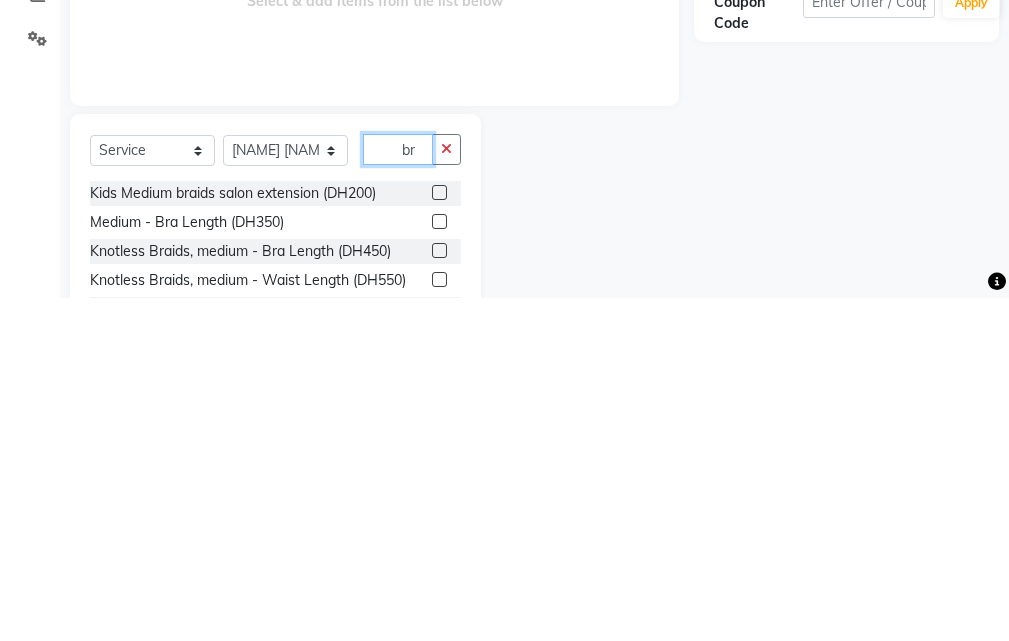 type on "b" 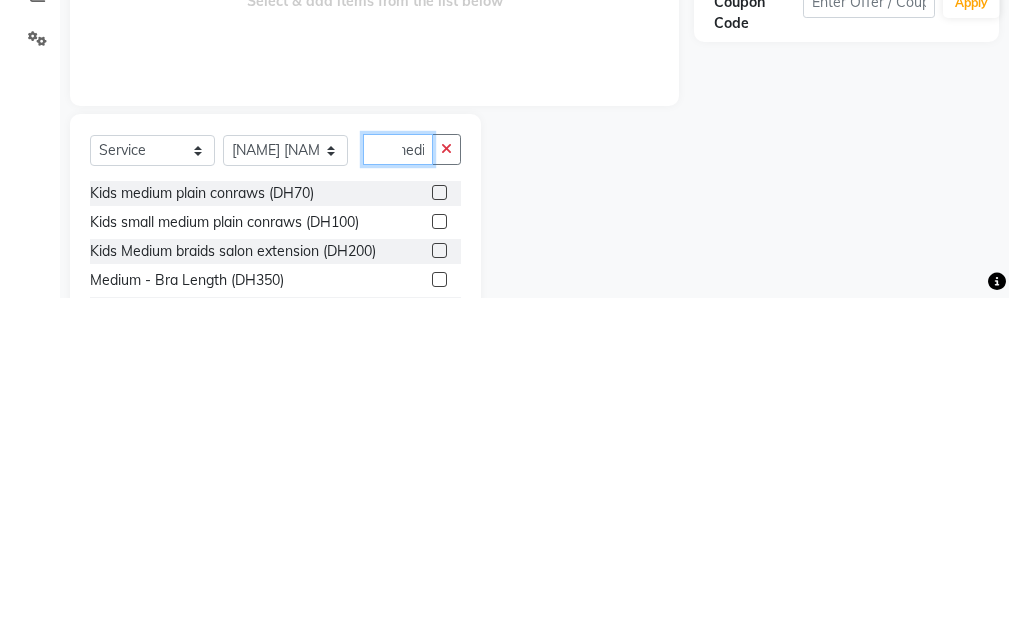 scroll, scrollTop: 0, scrollLeft: 16, axis: horizontal 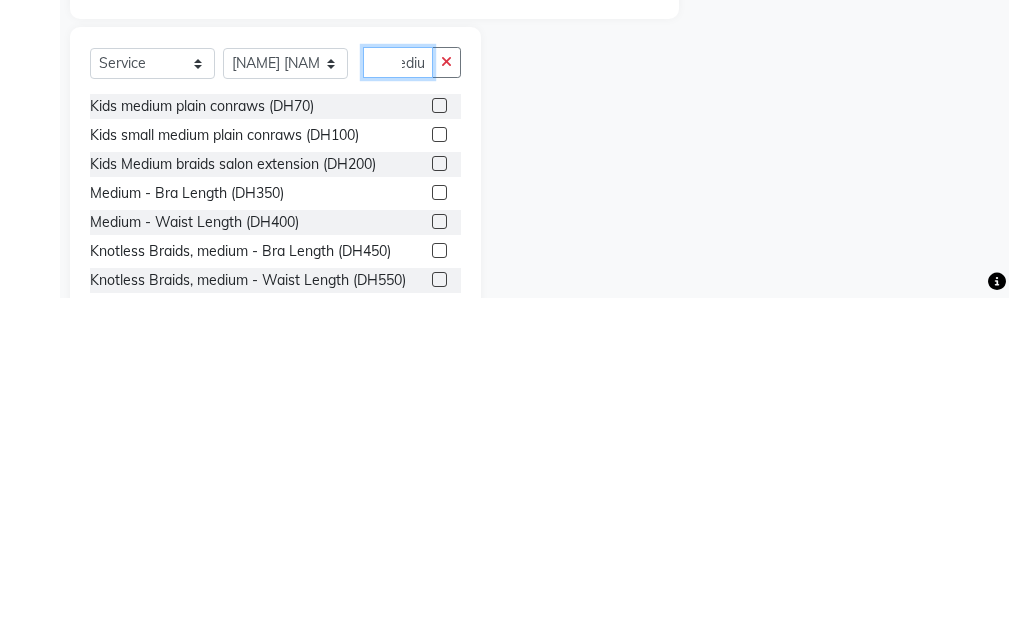 type on "mediu" 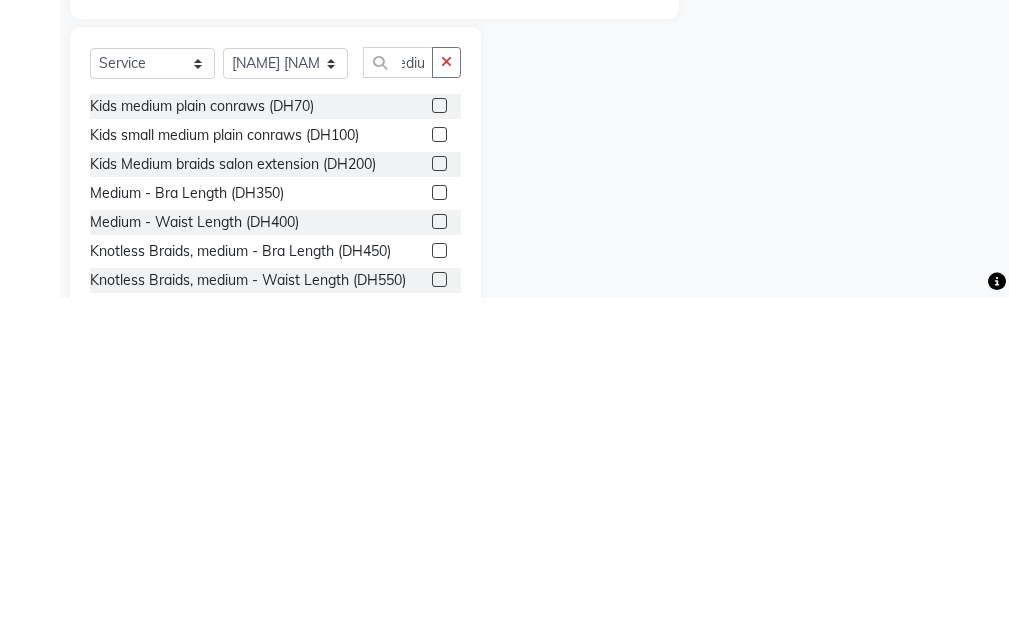 click 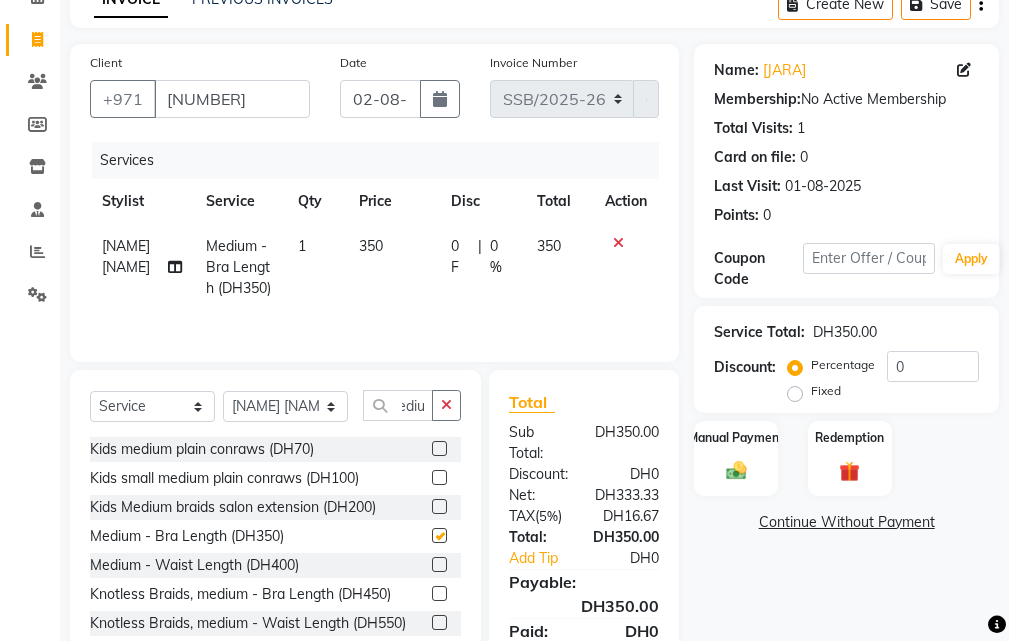 scroll, scrollTop: 0, scrollLeft: 0, axis: both 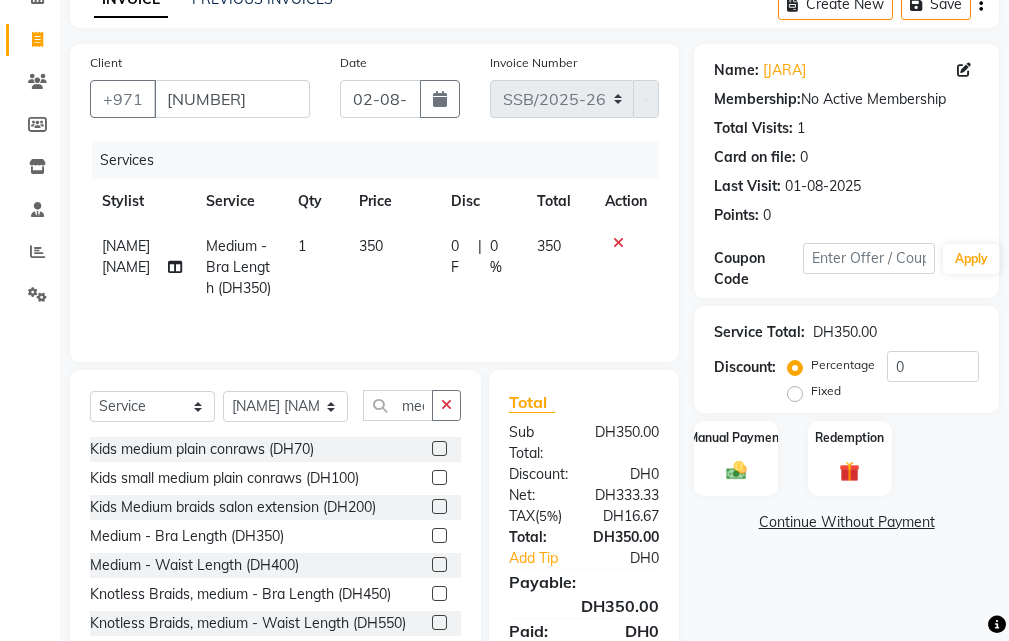checkbox on "false" 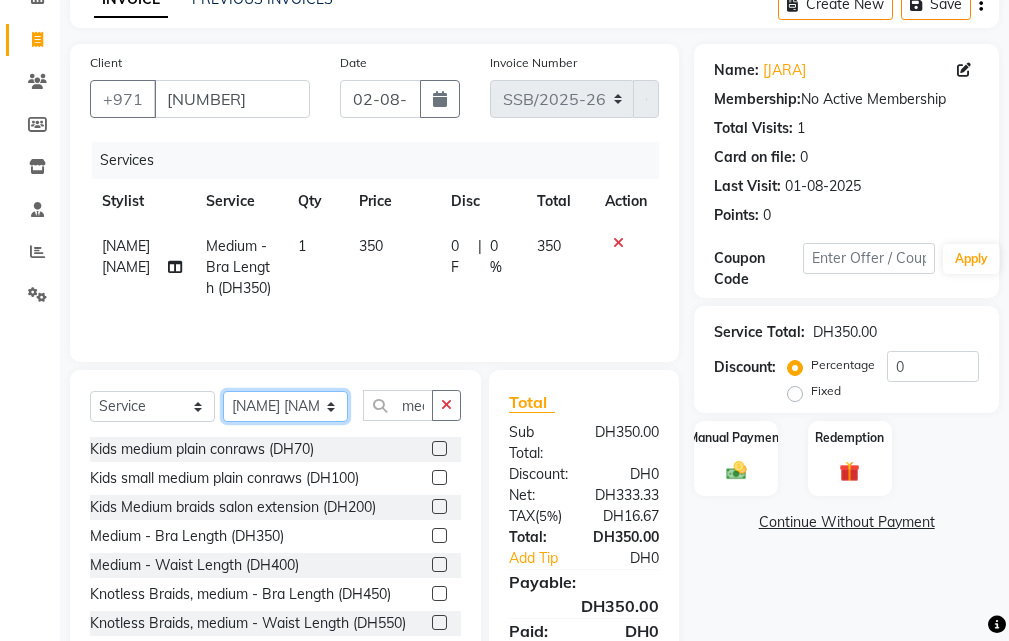 click on "Select Stylist [NAME] [NAME] [NAME] [NAME] [NAME] [NAME] [NAME] [NAME] [NAME] [NAME]" 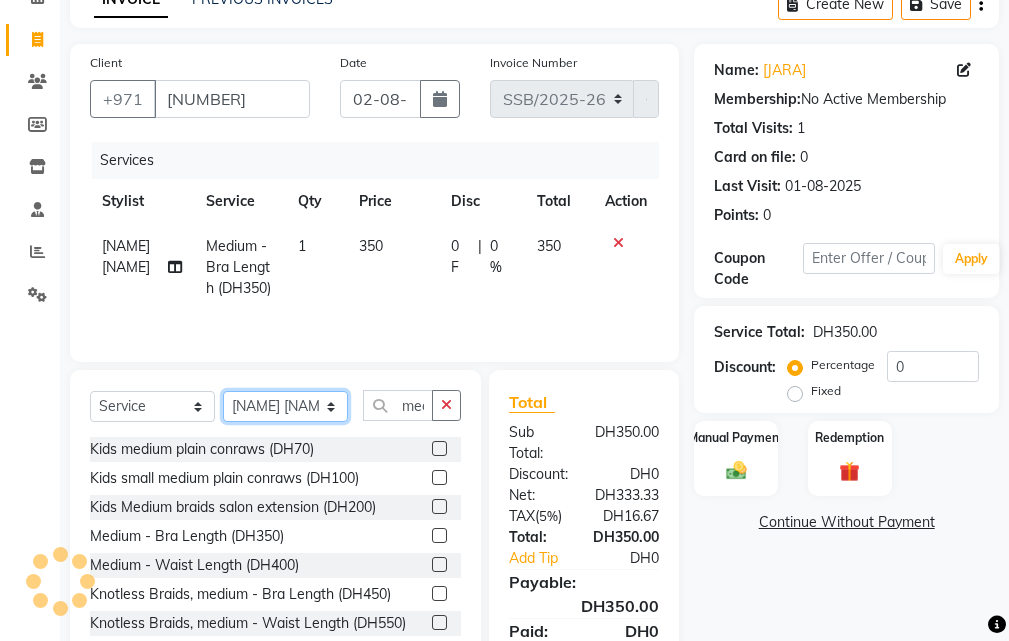 select on "71571" 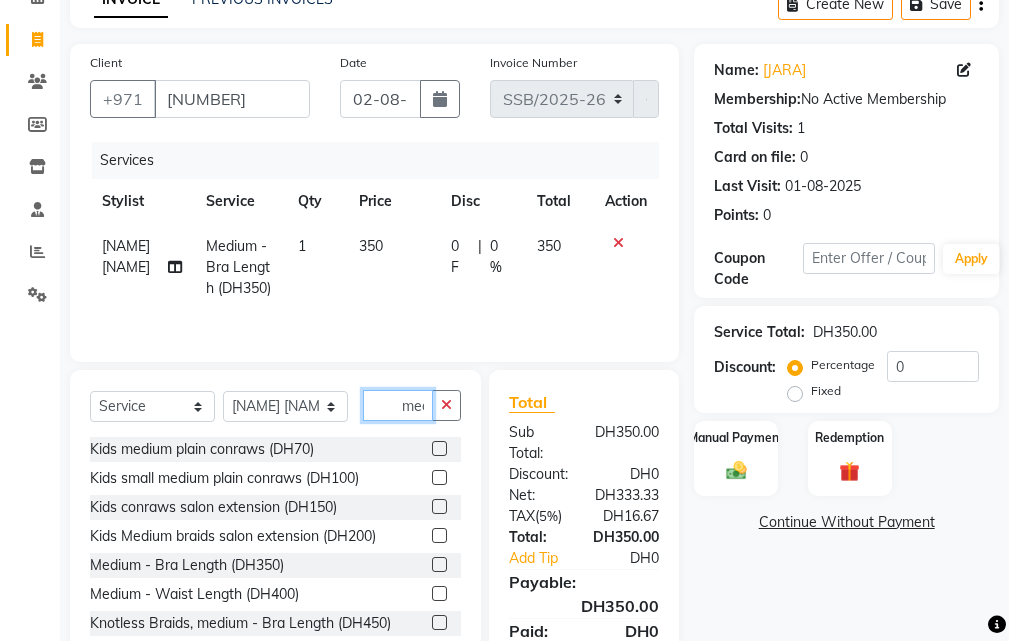 click on "mediu" 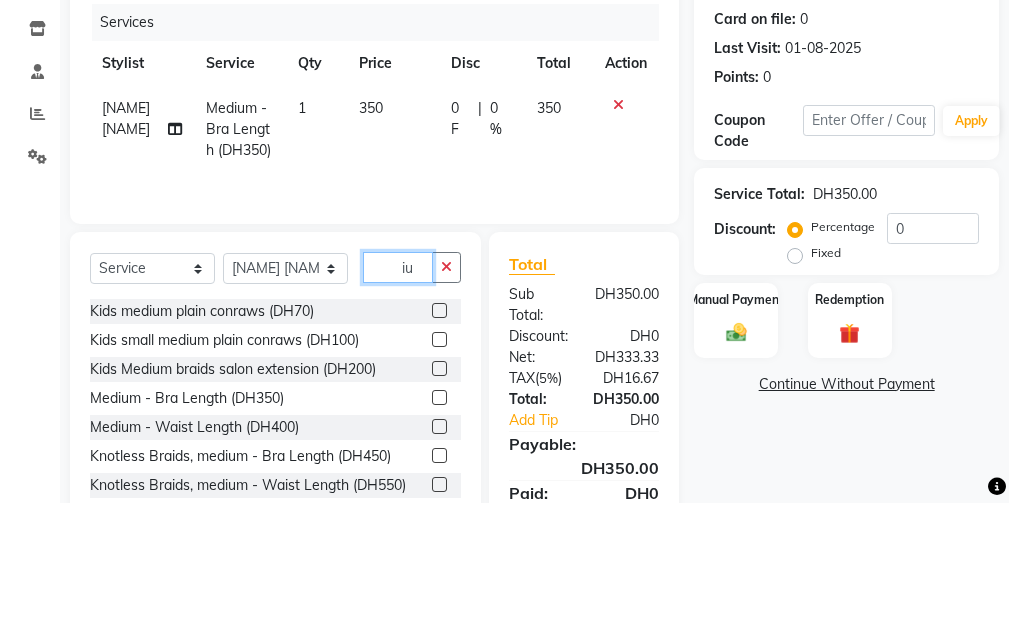type on "u" 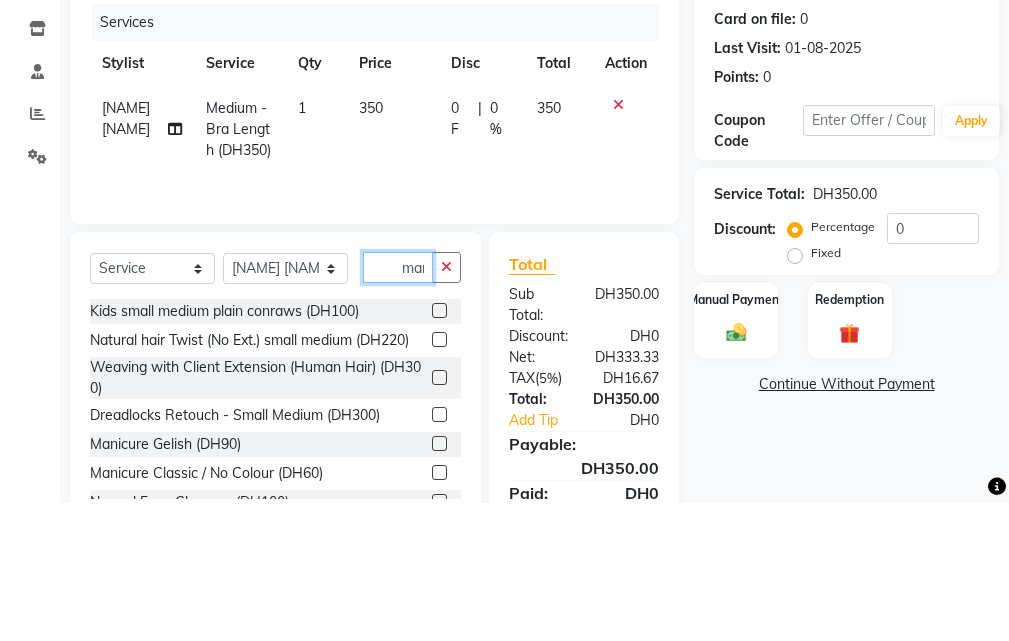 scroll, scrollTop: 0, scrollLeft: 5, axis: horizontal 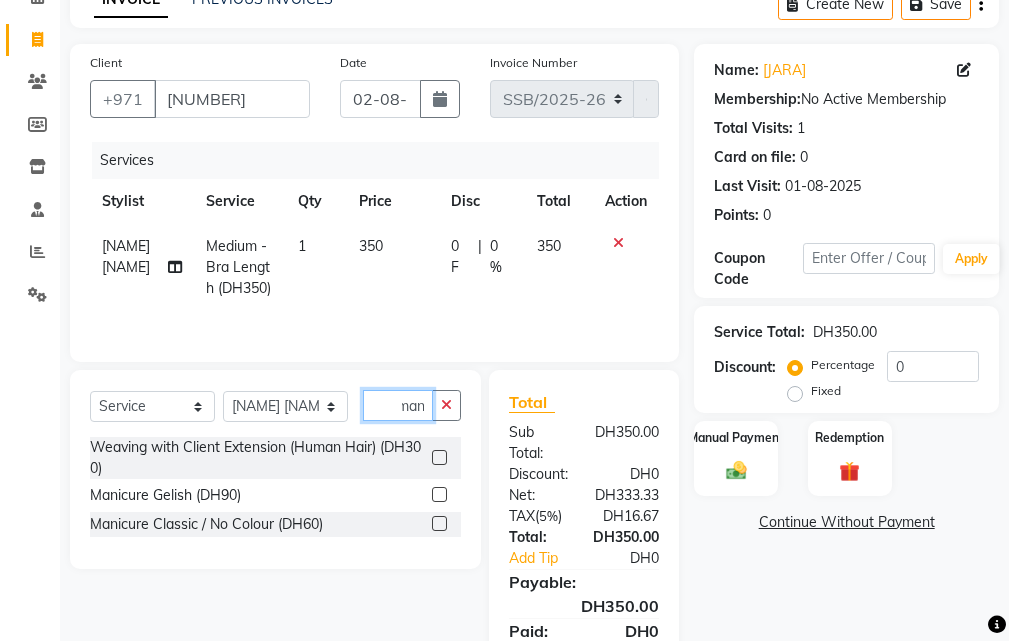 type on "man" 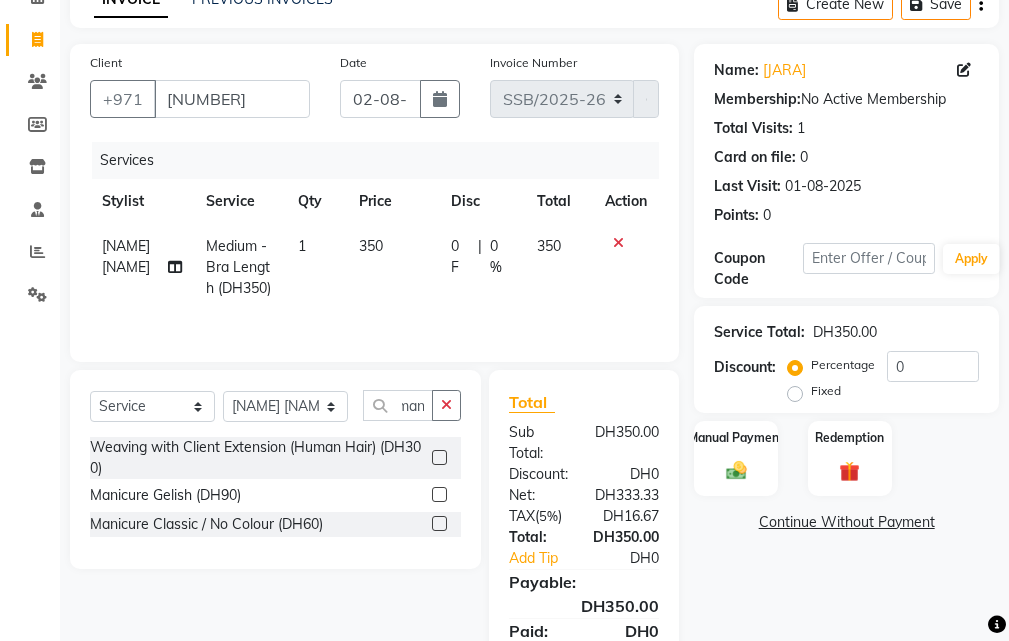 click 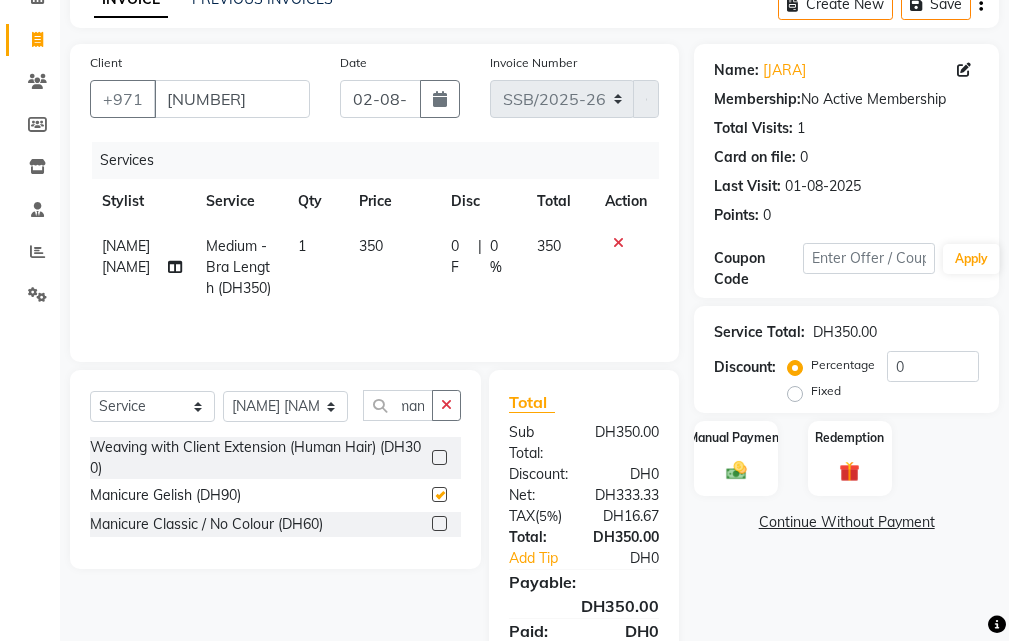 scroll, scrollTop: 0, scrollLeft: 0, axis: both 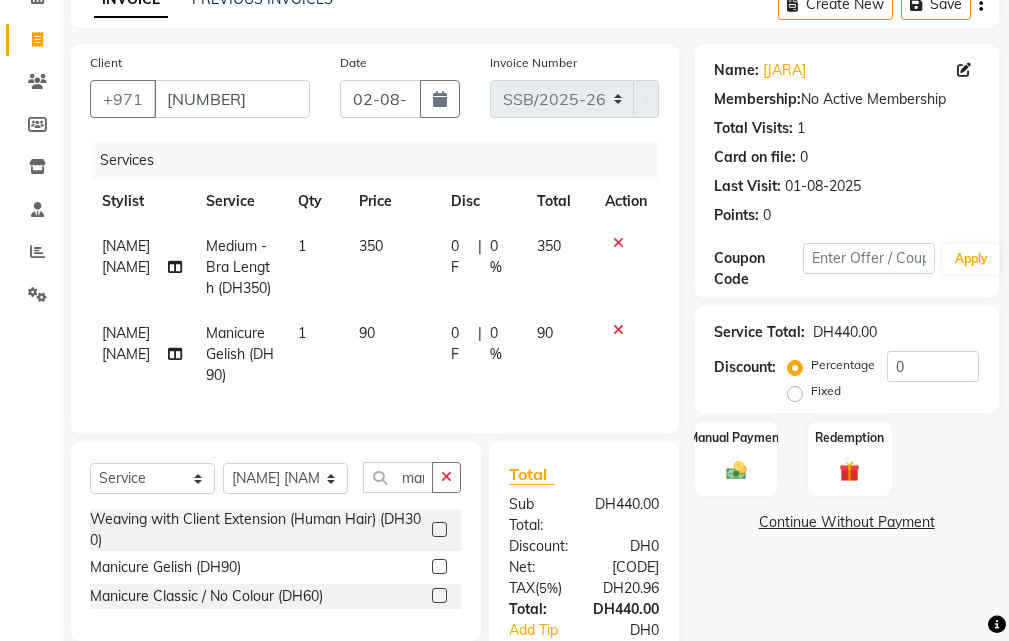 checkbox on "false" 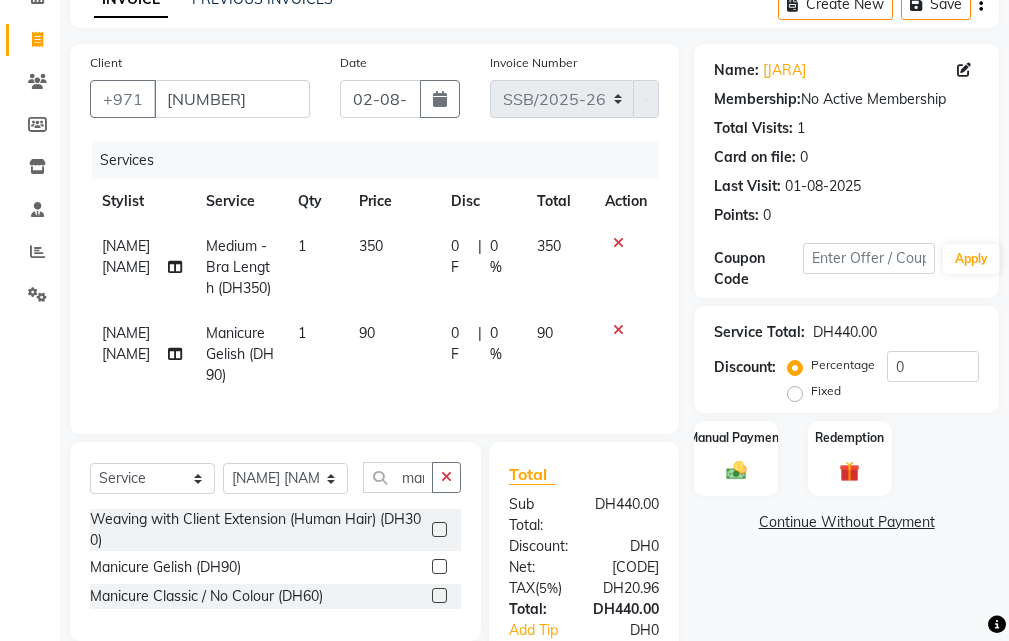 click on "90" 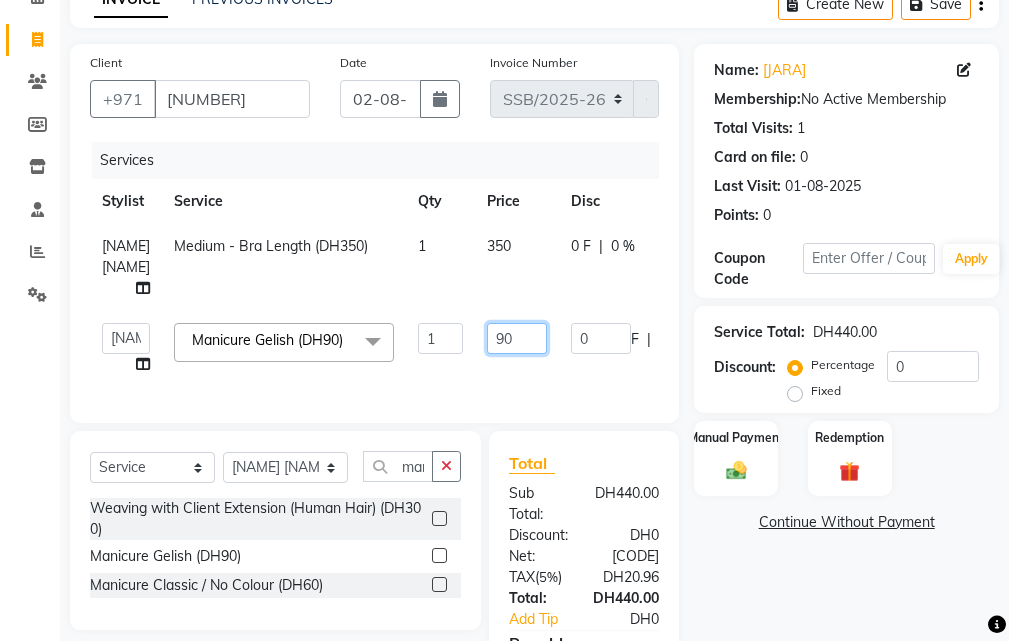 click on "90" 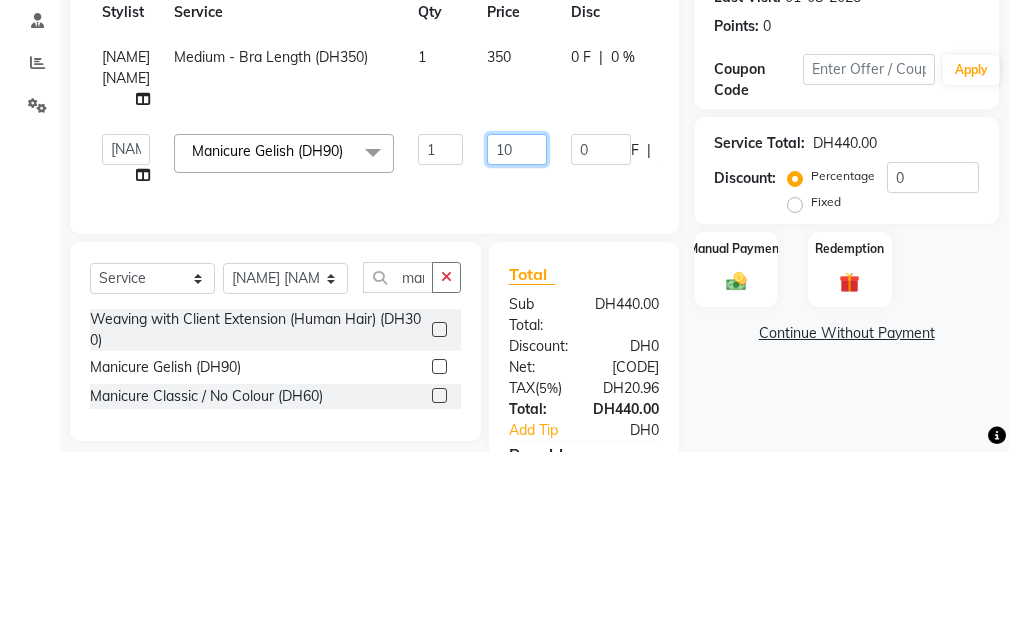 type on "100" 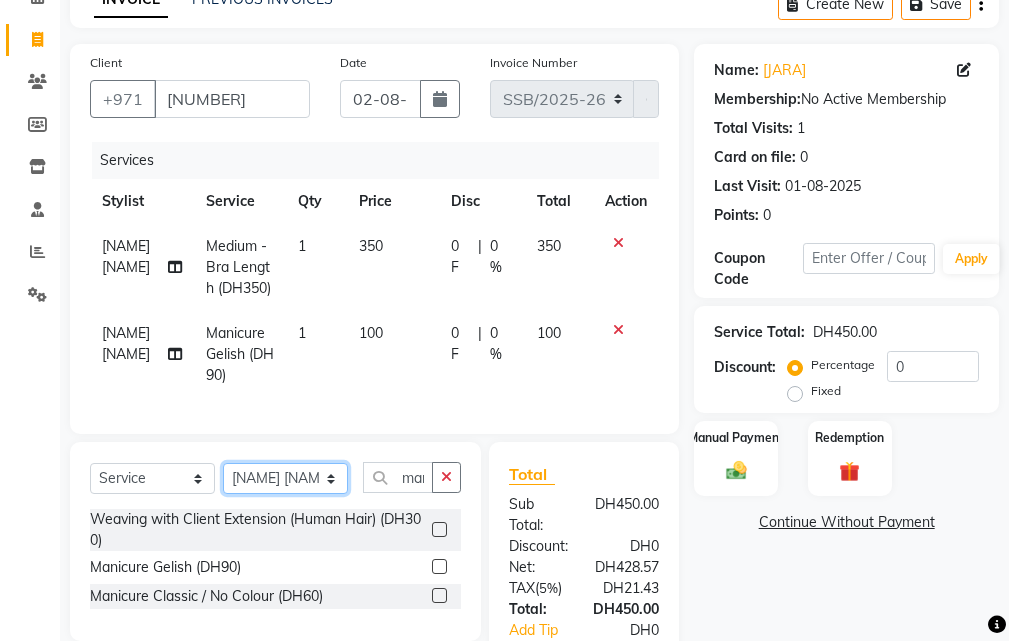 click on "Select Stylist [NAME] [NAME] [NAME] [NAME] [NAME] [NAME] [NAME] [NAME] [NAME] [NAME]" 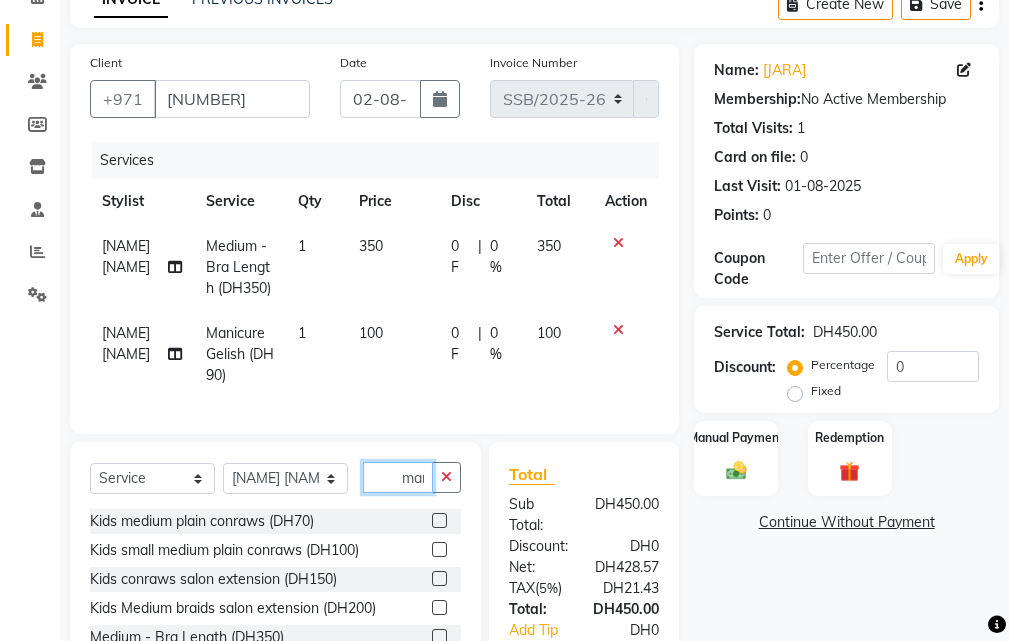 click on "man" 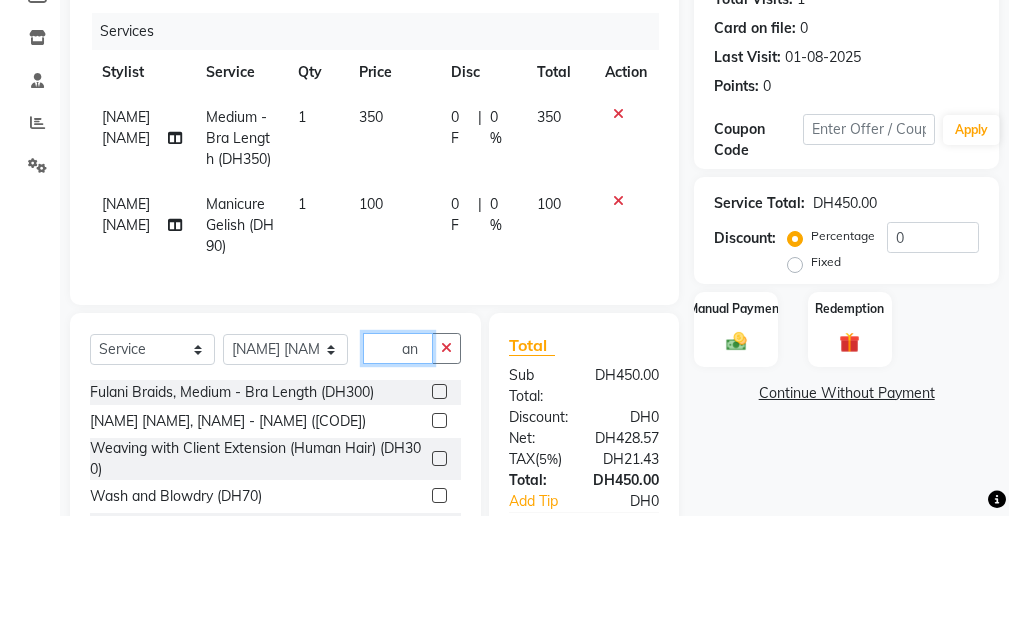 scroll, scrollTop: 154, scrollLeft: 0, axis: vertical 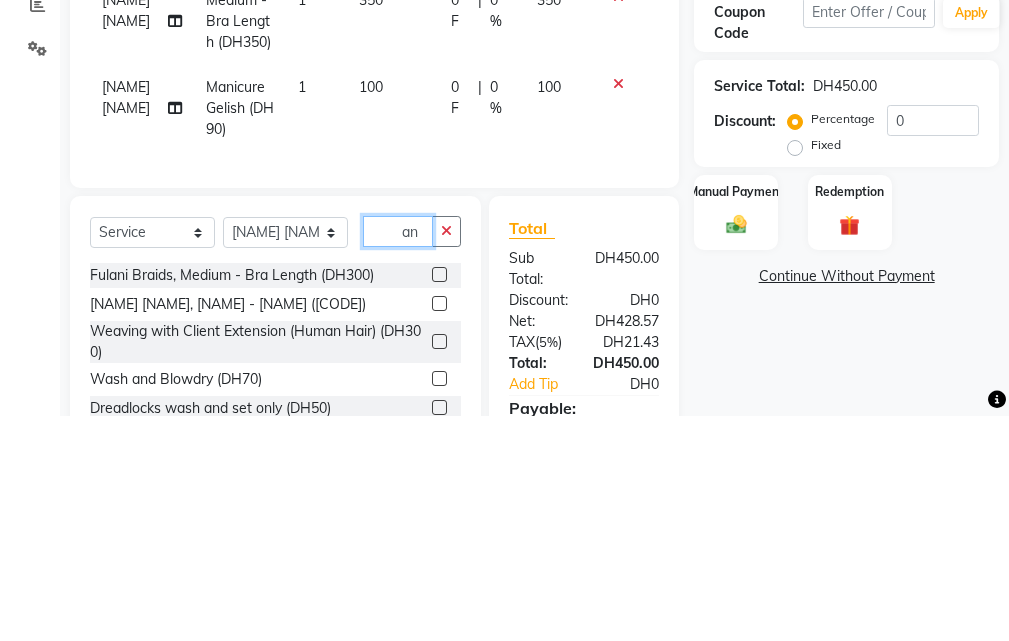 type on "n" 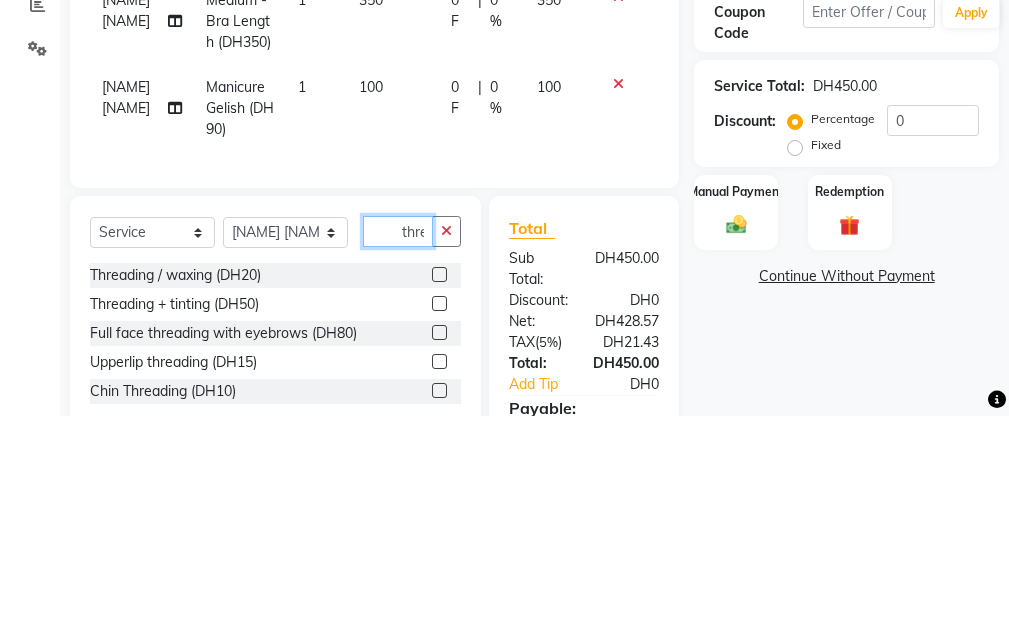 scroll, scrollTop: 0, scrollLeft: 2, axis: horizontal 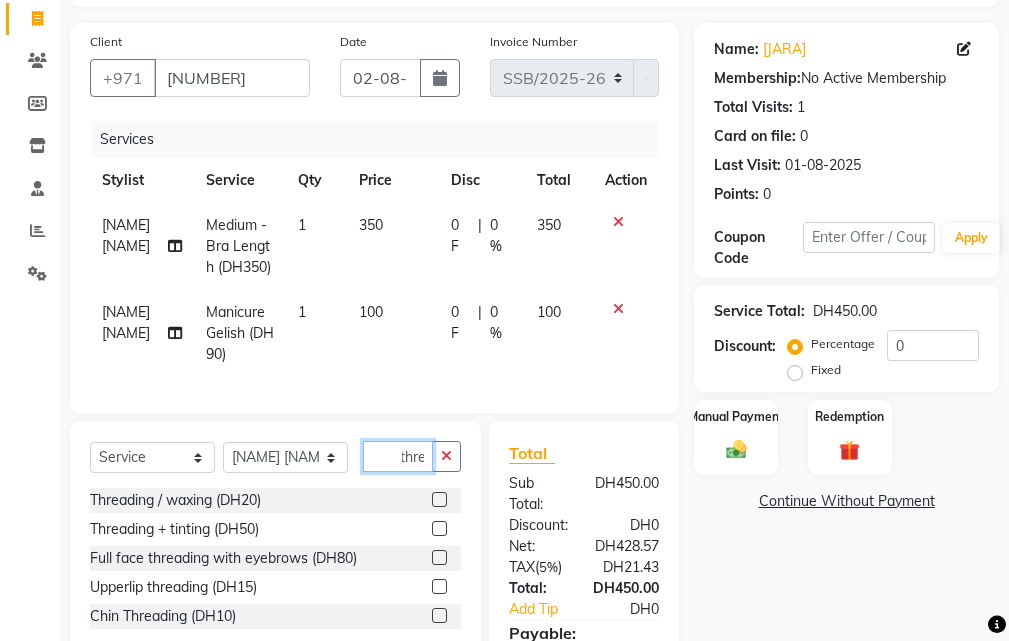 type on "thre" 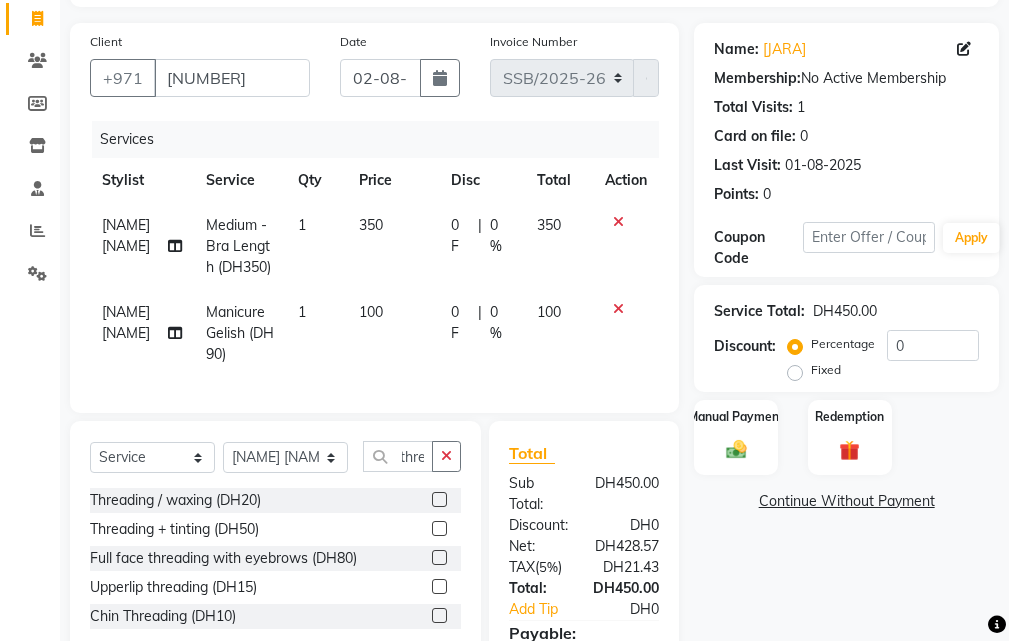 click 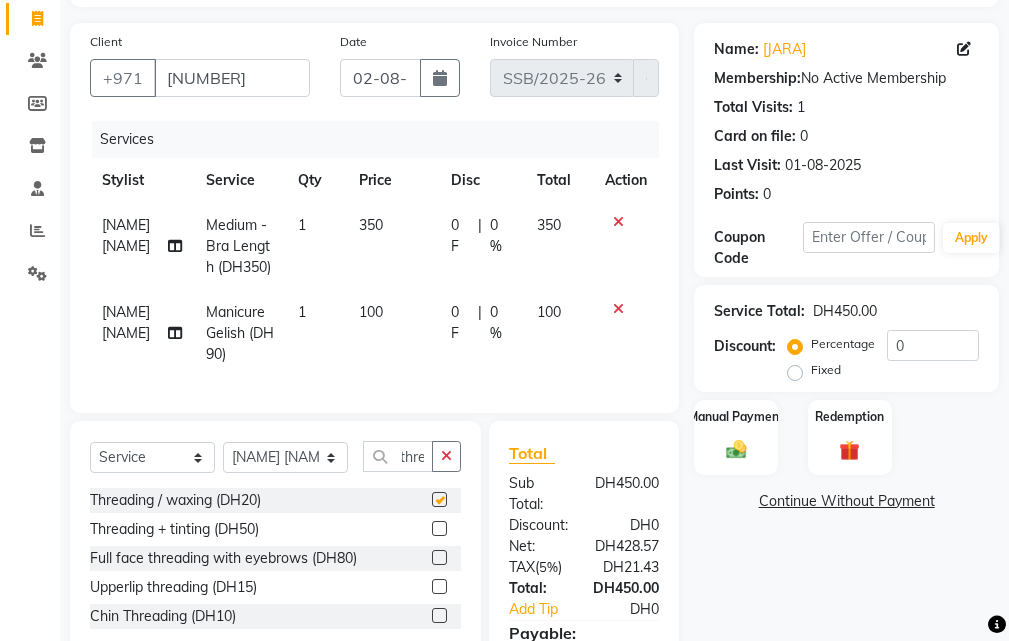 scroll, scrollTop: 0, scrollLeft: 0, axis: both 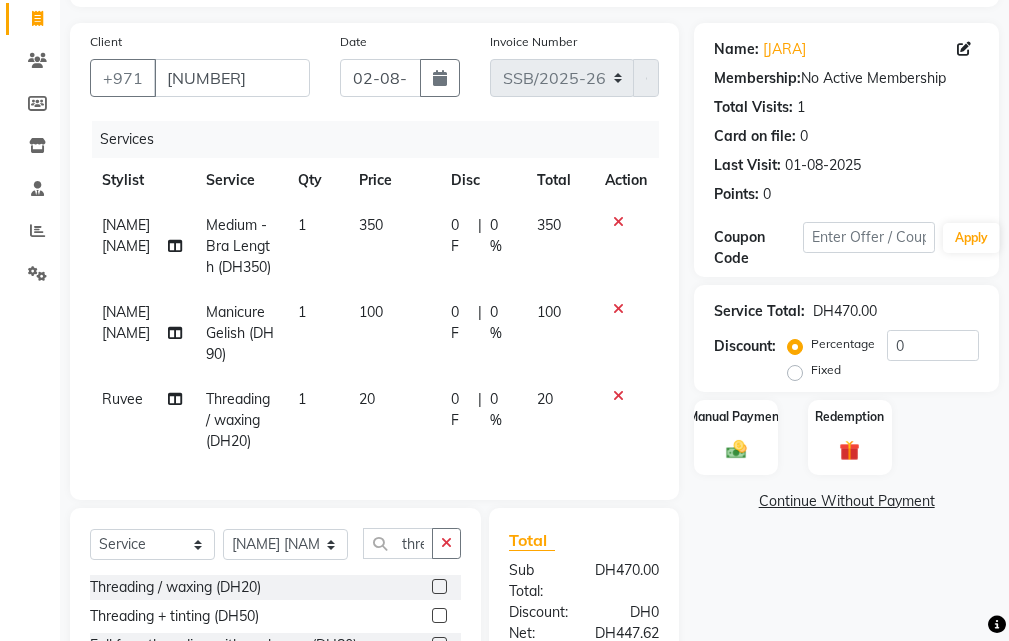 checkbox on "false" 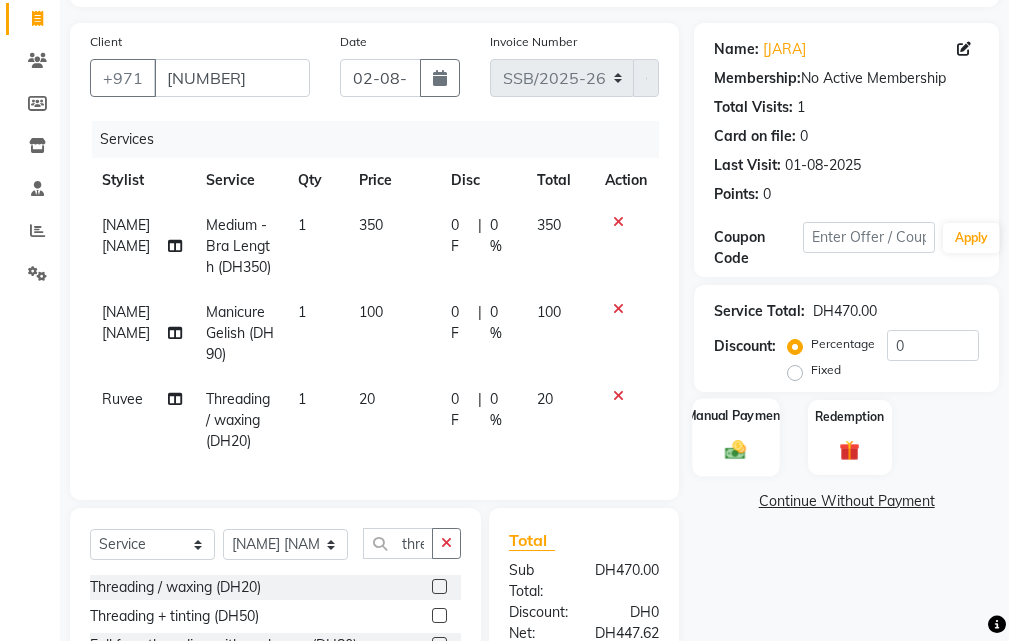 click on "Manual Payment" 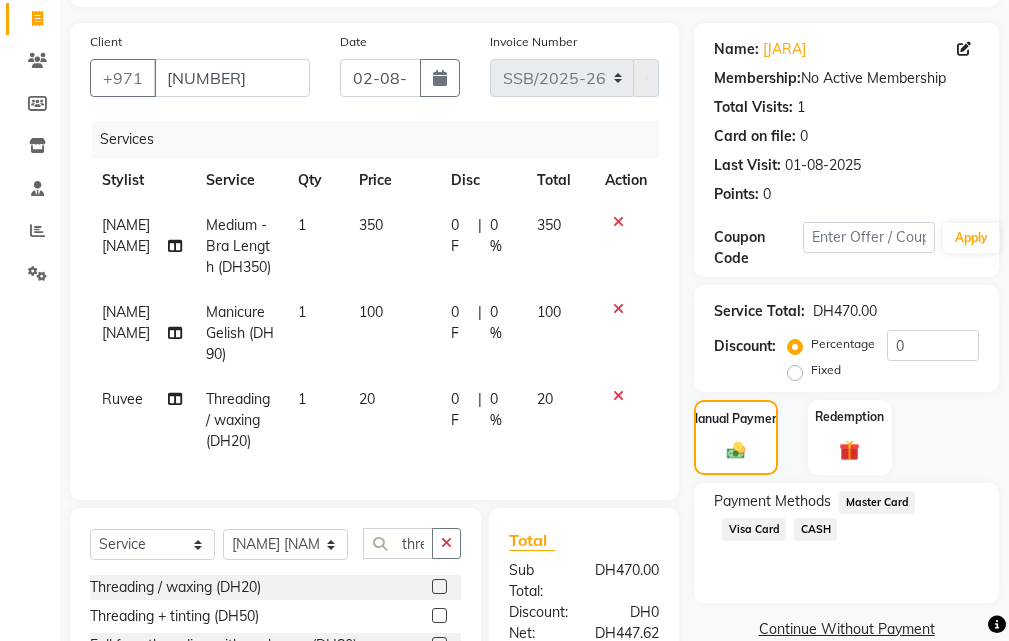 click on "Visa Card" 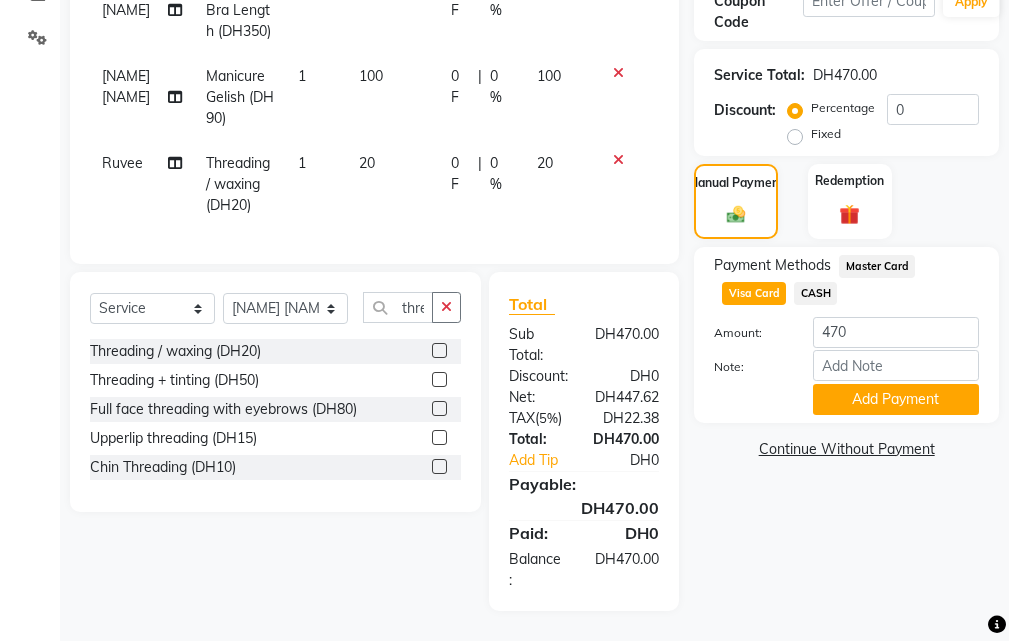 scroll, scrollTop: 426, scrollLeft: 0, axis: vertical 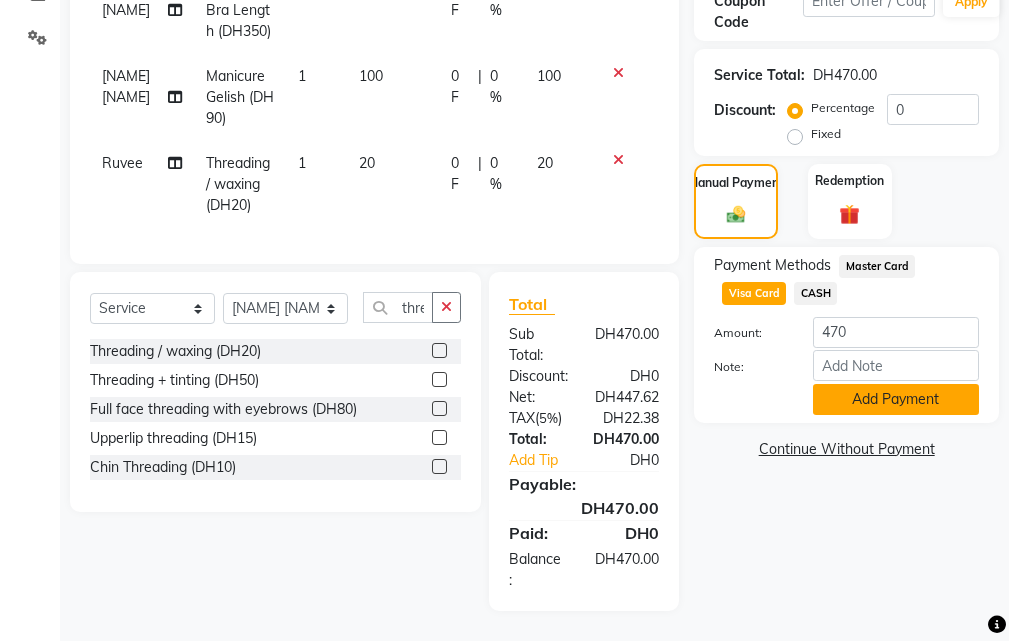 click on "Add Payment" 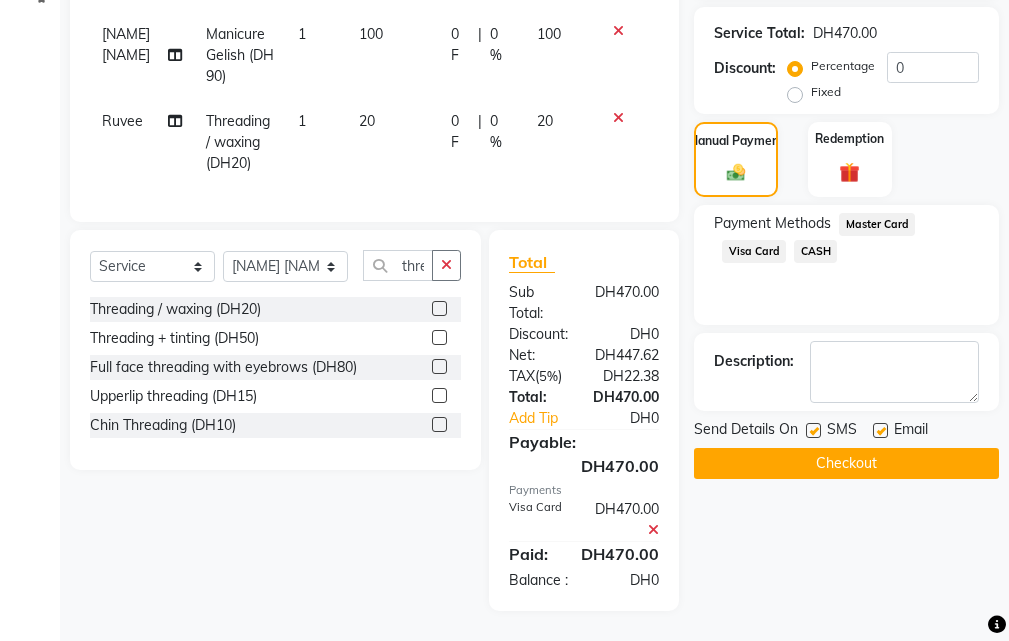 scroll, scrollTop: 489, scrollLeft: 0, axis: vertical 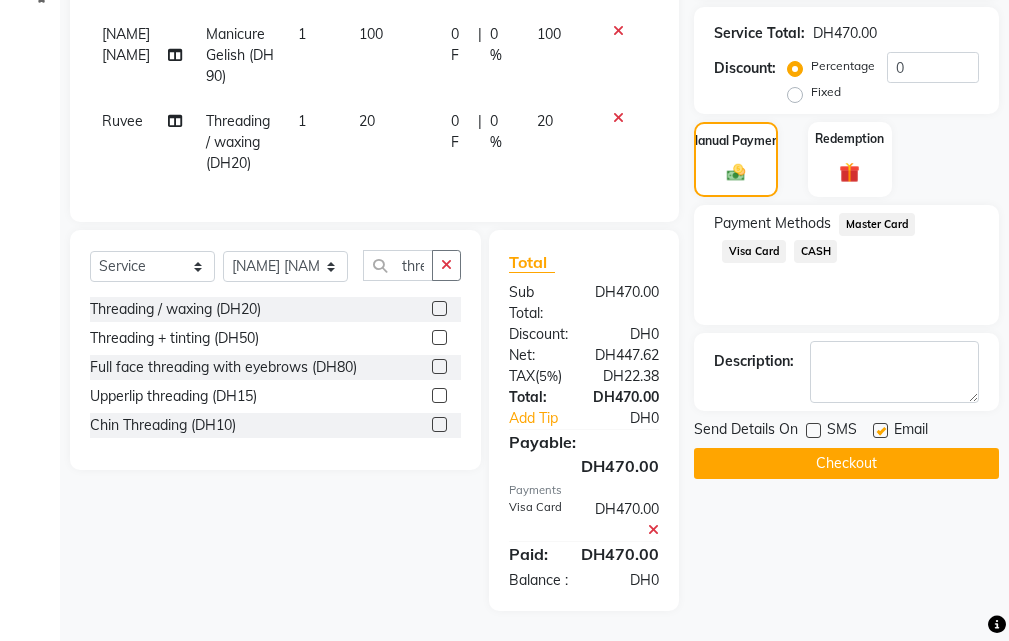 click 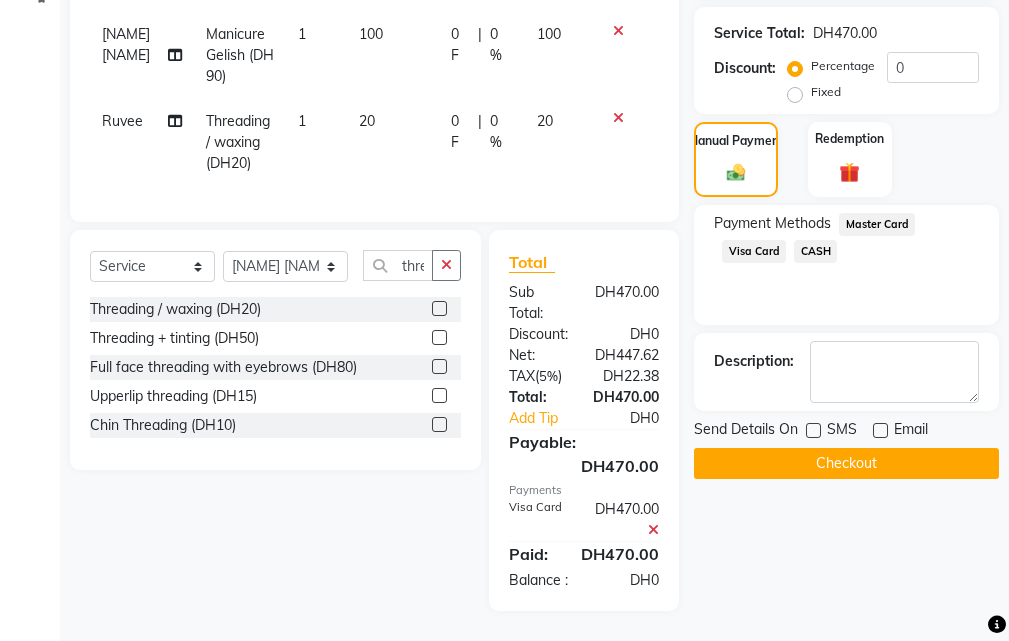 click on "Checkout" 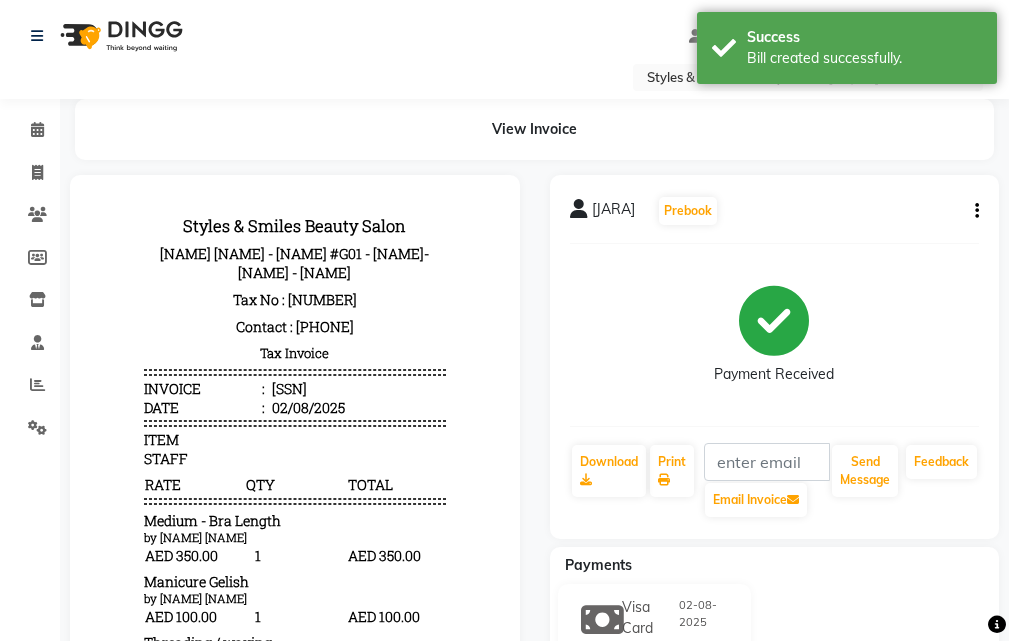 scroll, scrollTop: 0, scrollLeft: 0, axis: both 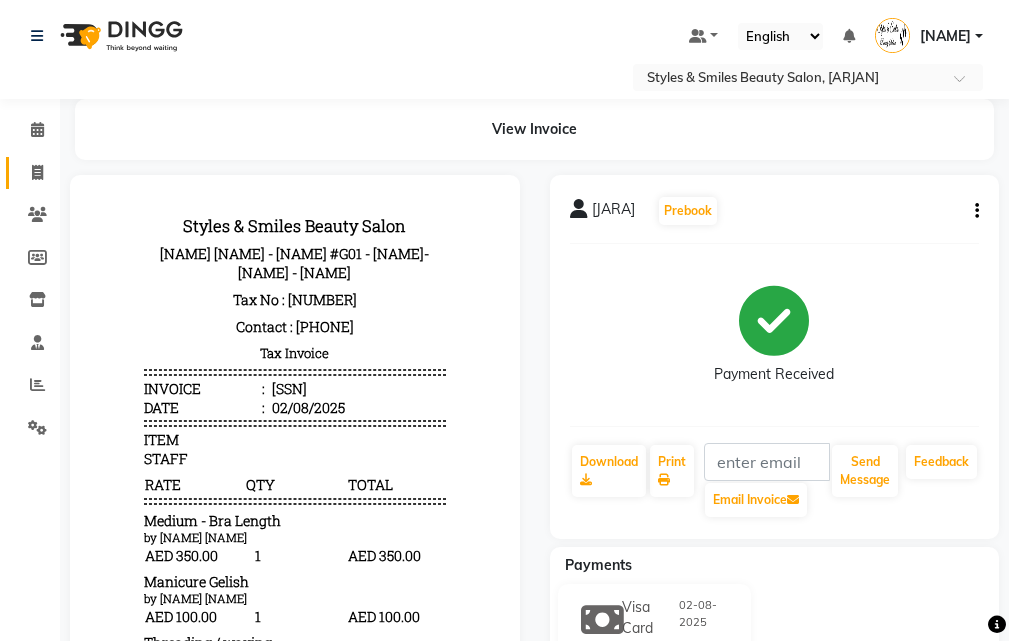 click 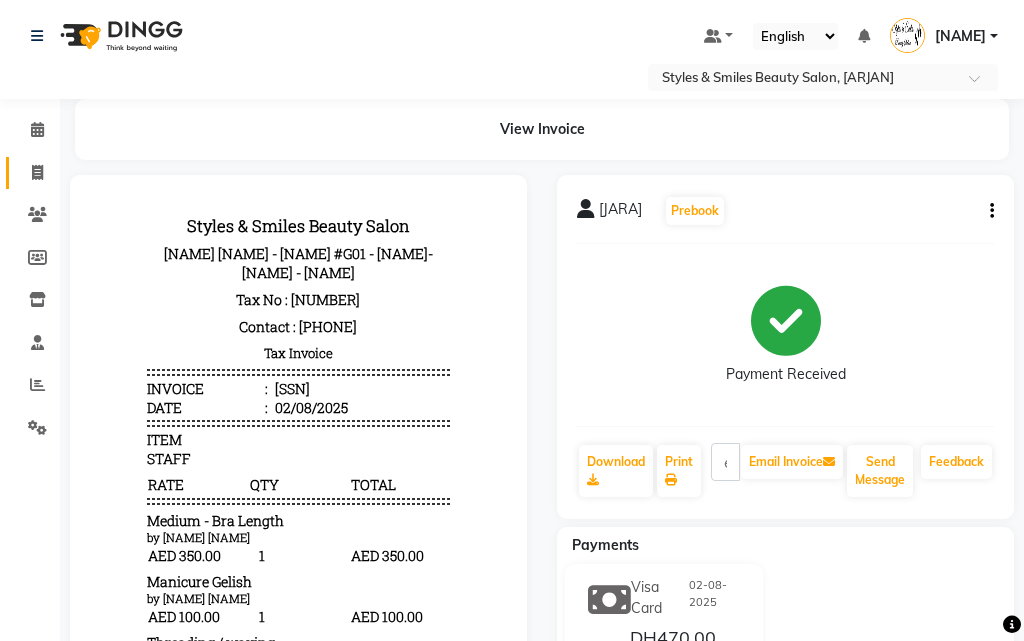 select on "service" 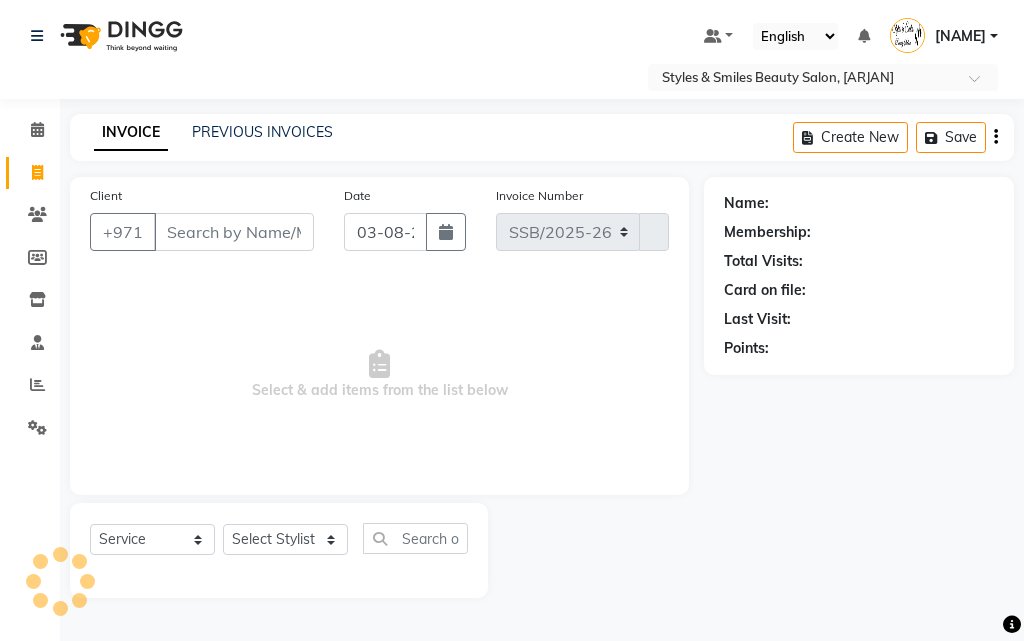 select on "4038" 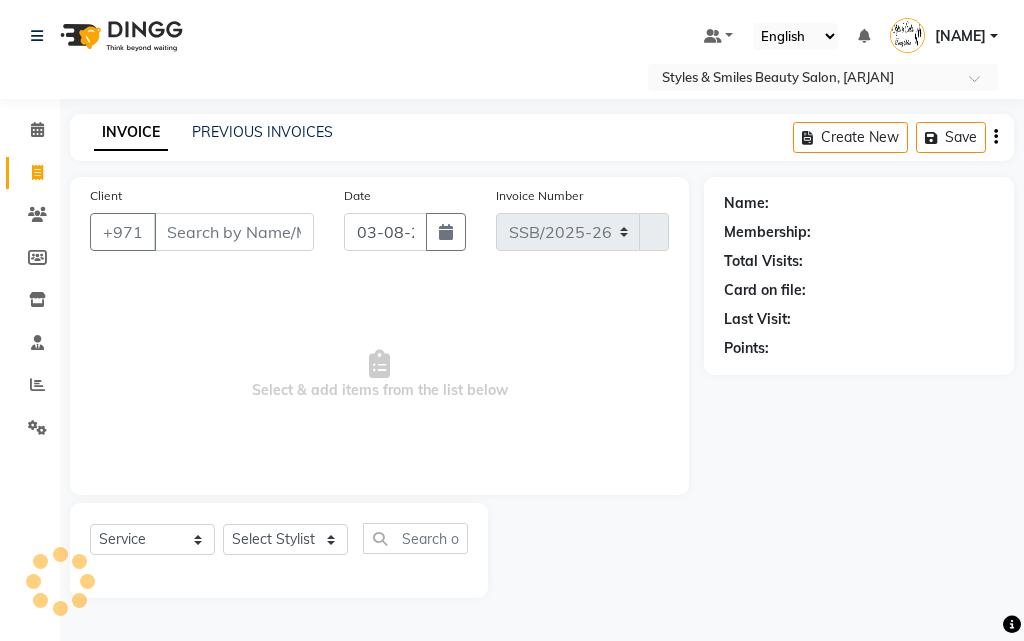 type on "0249" 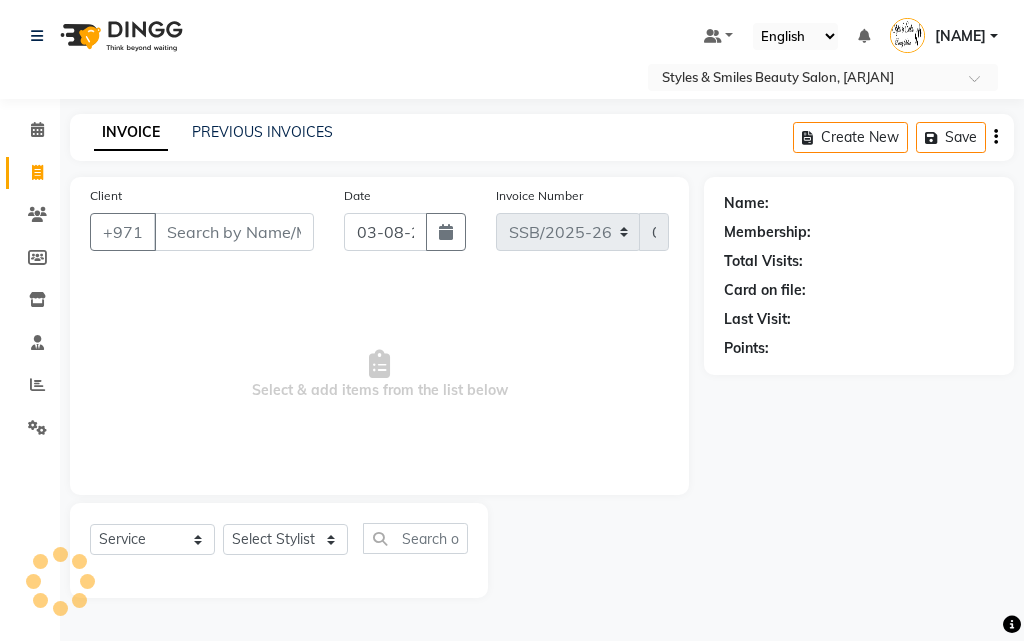 select on "product" 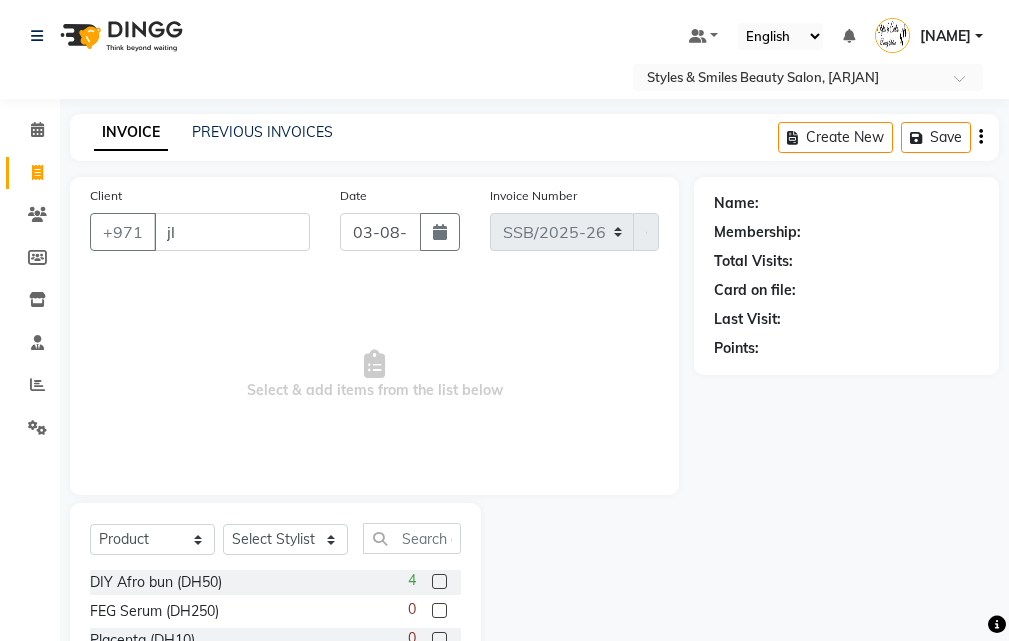 type on "j" 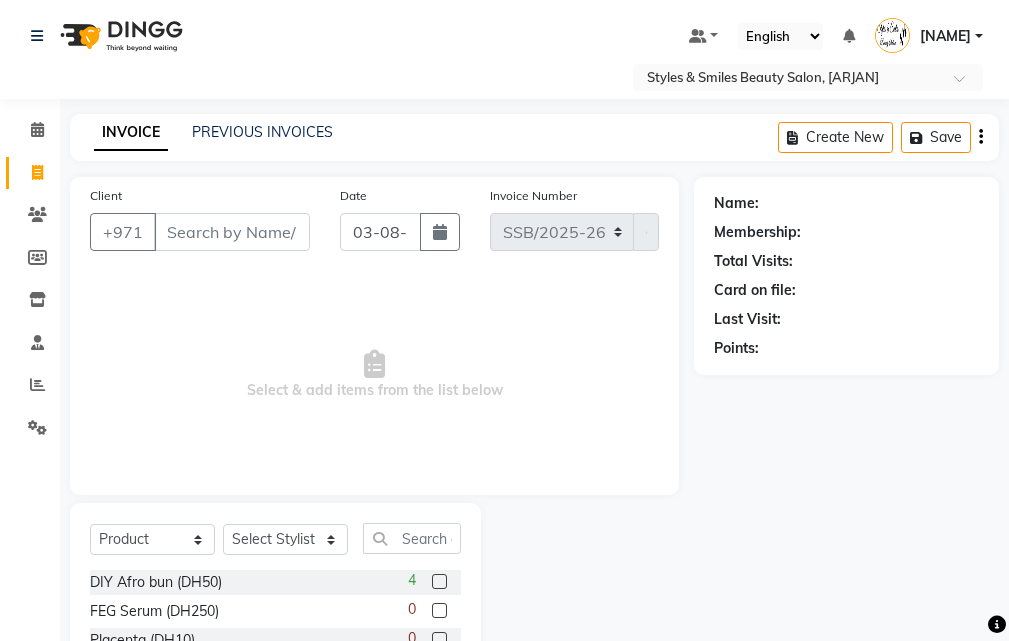type on "j" 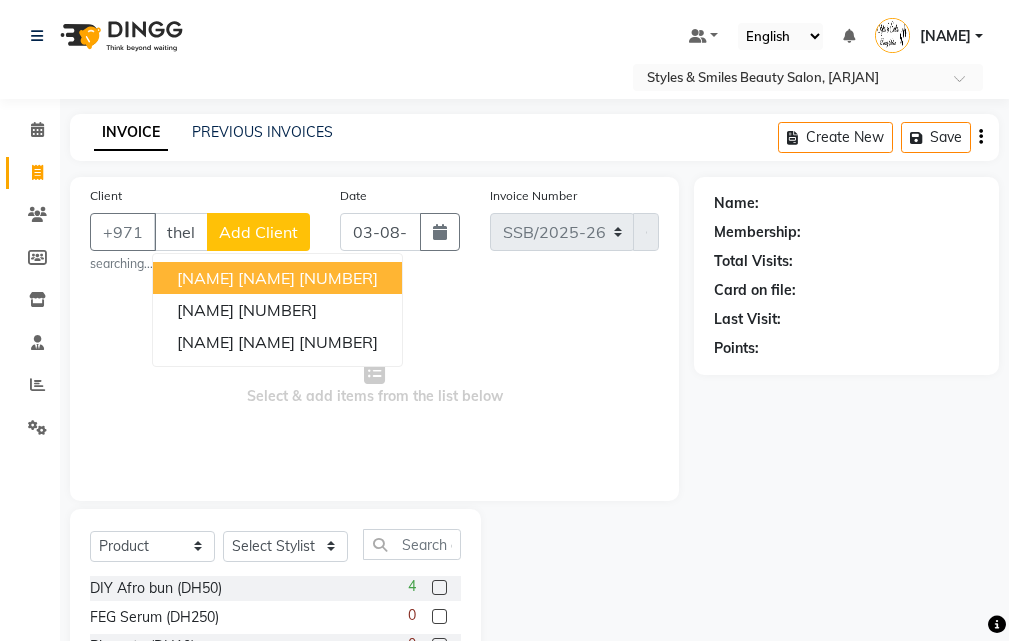 scroll, scrollTop: 0, scrollLeft: 11, axis: horizontal 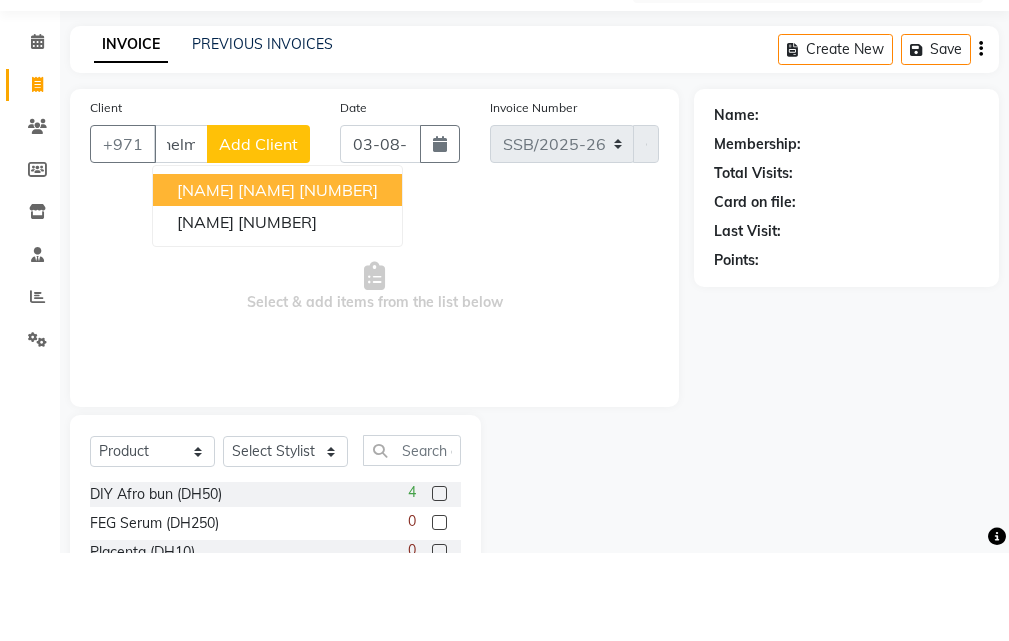 click on "[NUMBER]" at bounding box center [338, 278] 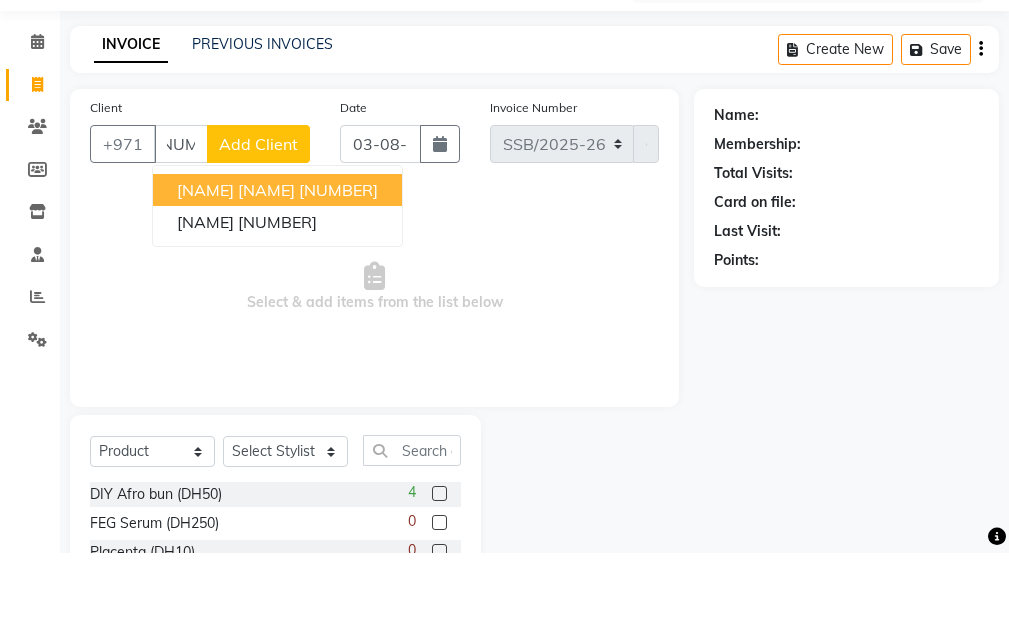 scroll, scrollTop: 0, scrollLeft: 0, axis: both 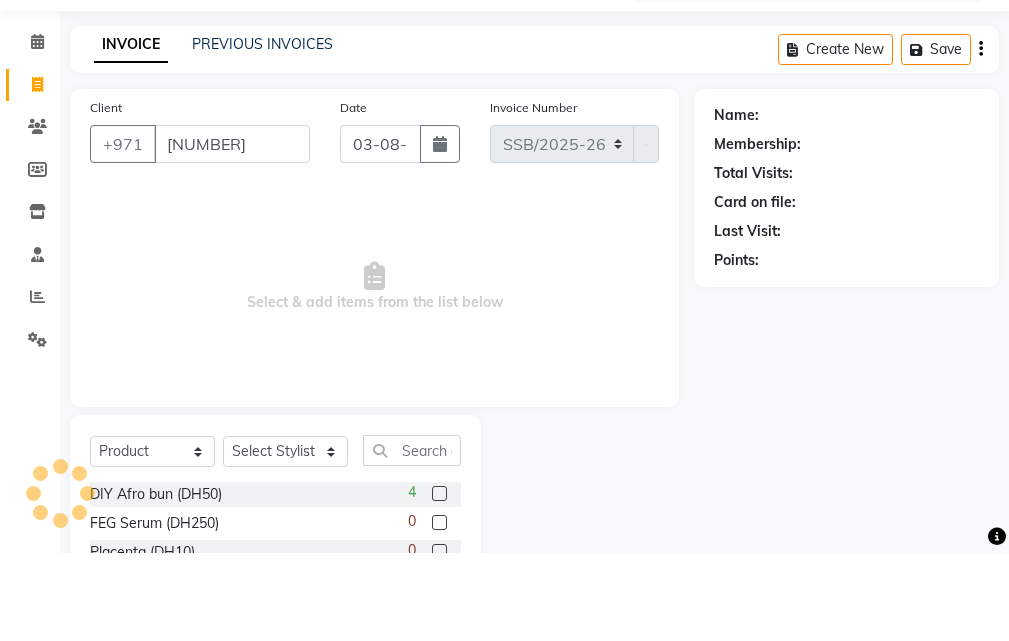 type on "[NUMBER]" 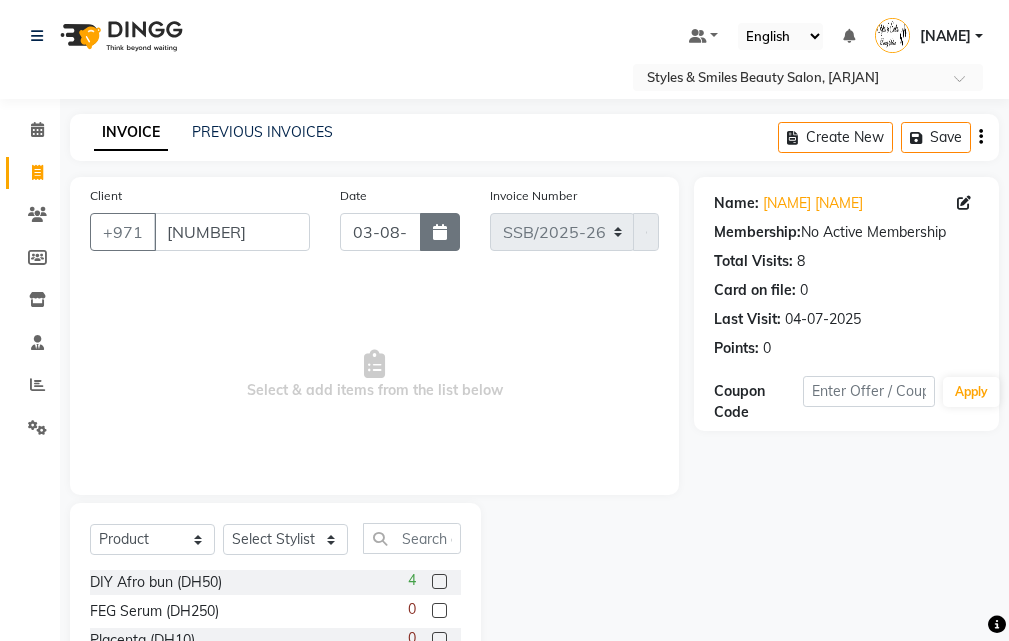 click 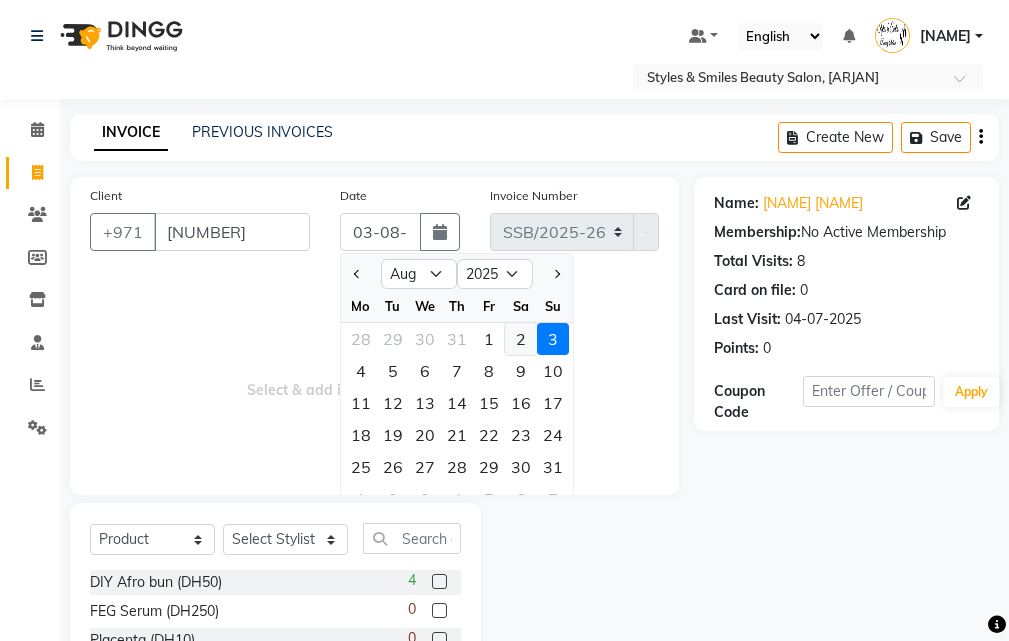 click on "2" 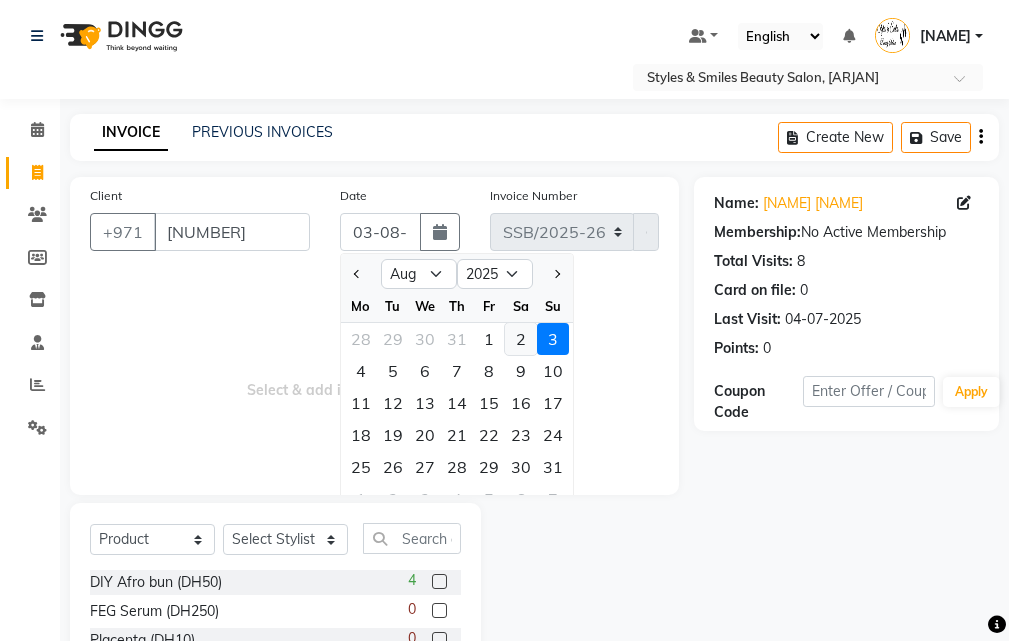 type on "02-08-2025" 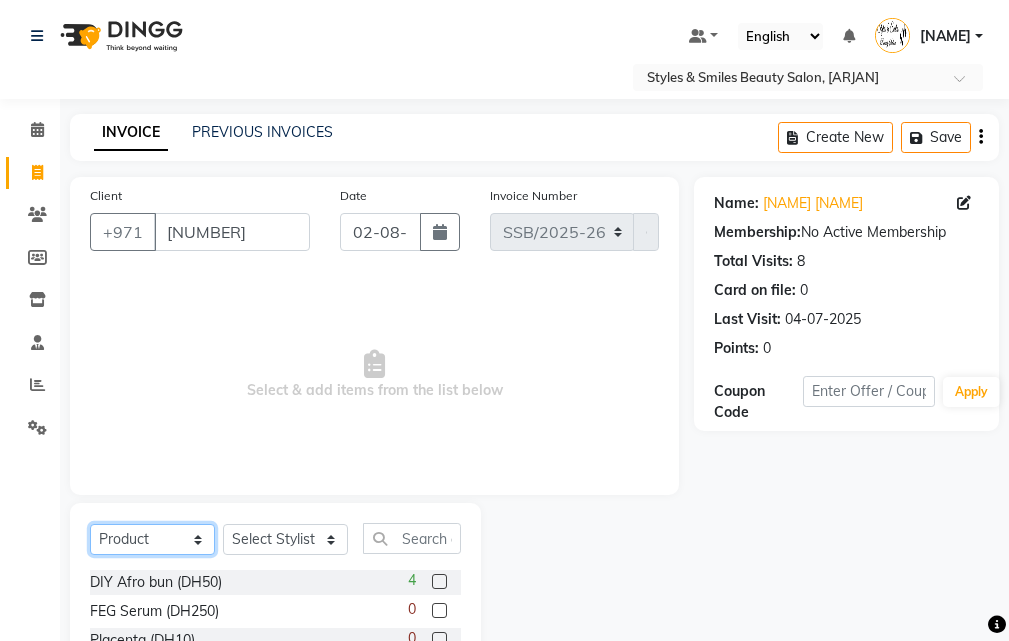 click on "Select  Service  Product  Membership  Package Voucher Prepaid Gift Card" 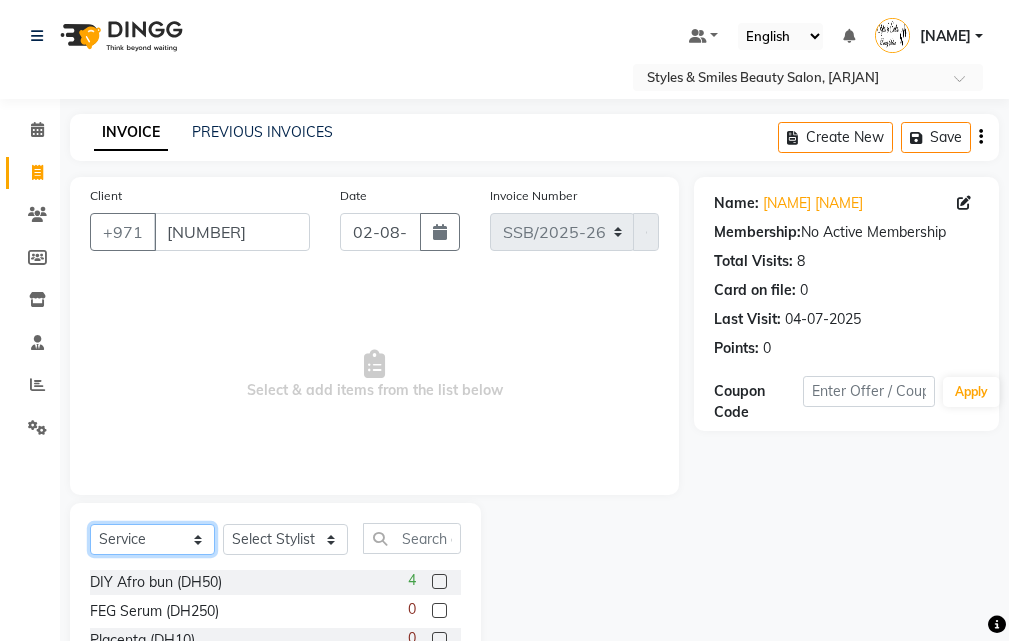 click on "Select  Service  Product  Membership  Package Voucher Prepaid Gift Card" 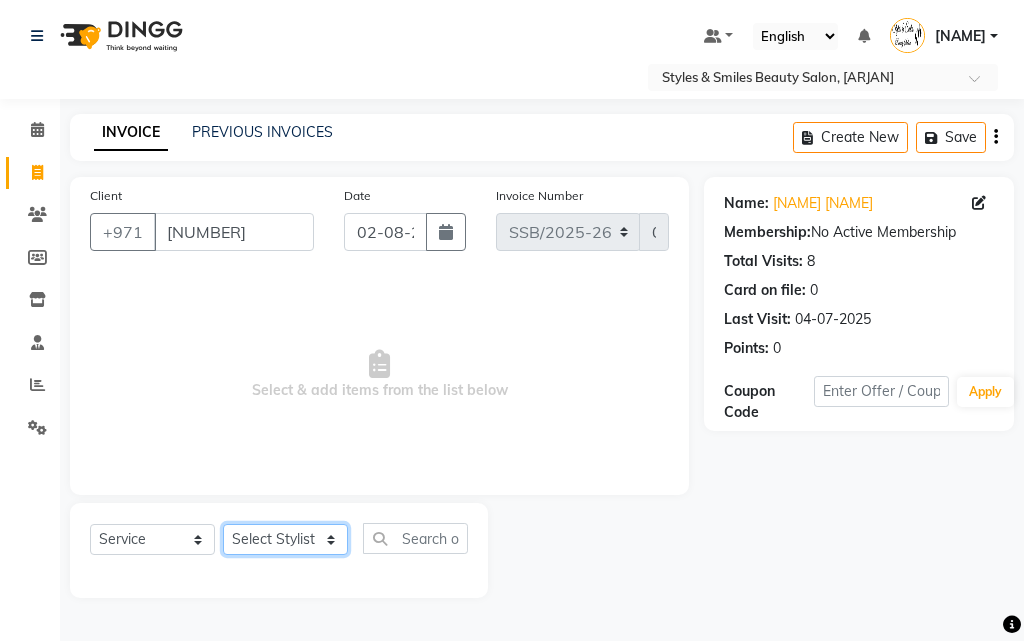 click on "Select Stylist [NAME] [NAME] [NAME] [NAME] [NAME] [NAME] [NAME] [NAME] [NAME] [NAME]" 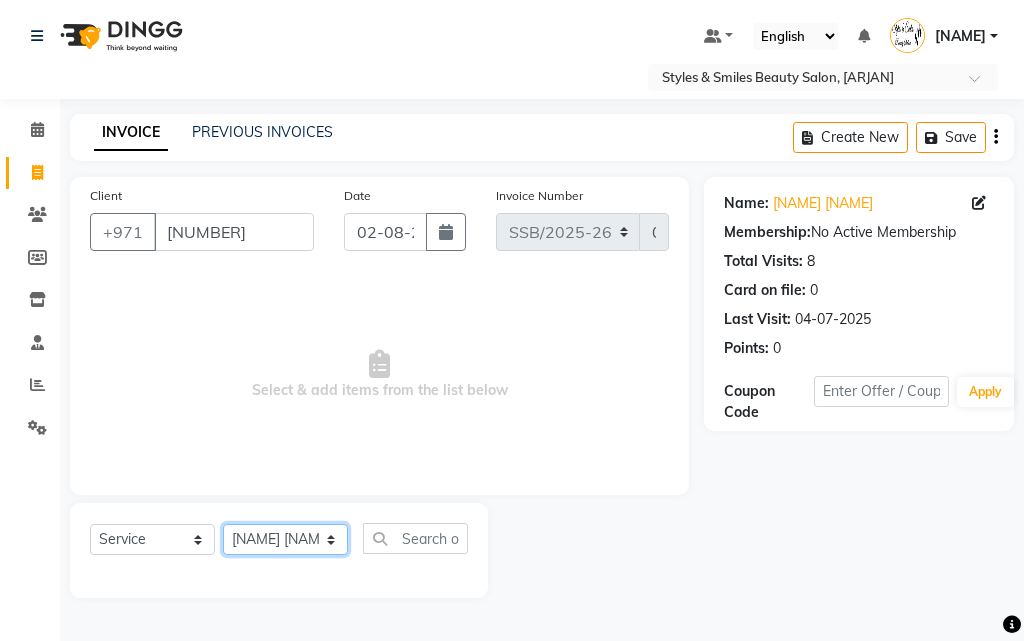 click on "Select Stylist [NAME] [NAME] [NAME] [NAME] [NAME] [NAME] [NAME] [NAME] [NAME] [NAME]" 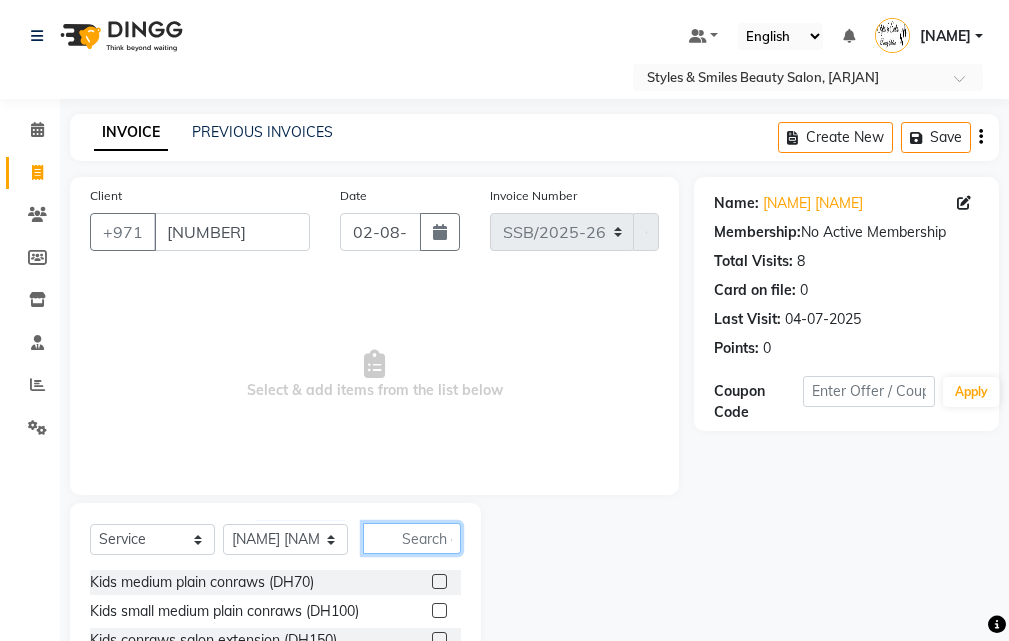 click 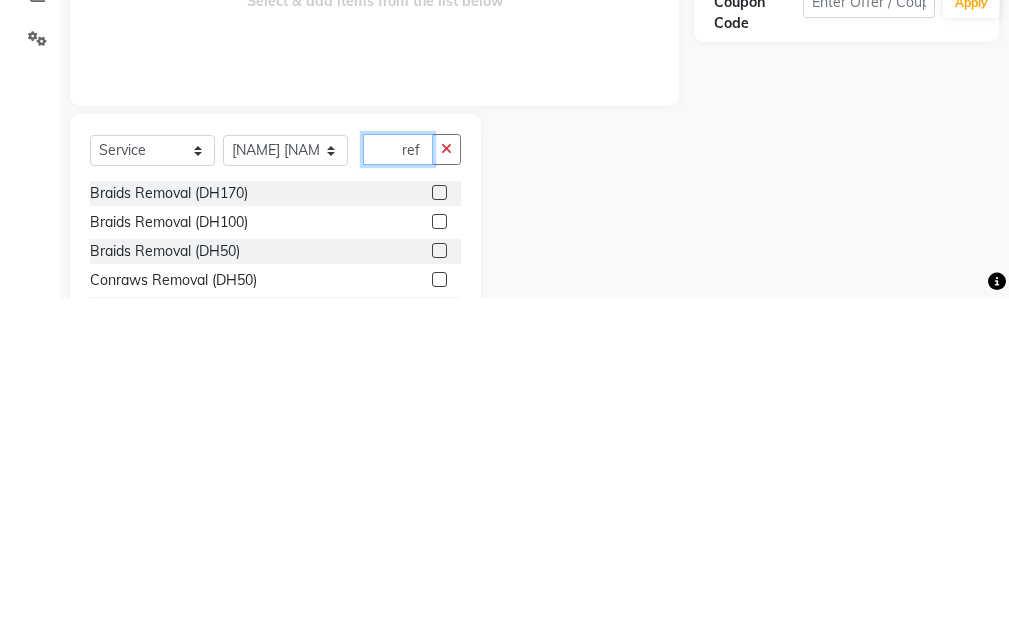 scroll, scrollTop: 16, scrollLeft: 0, axis: vertical 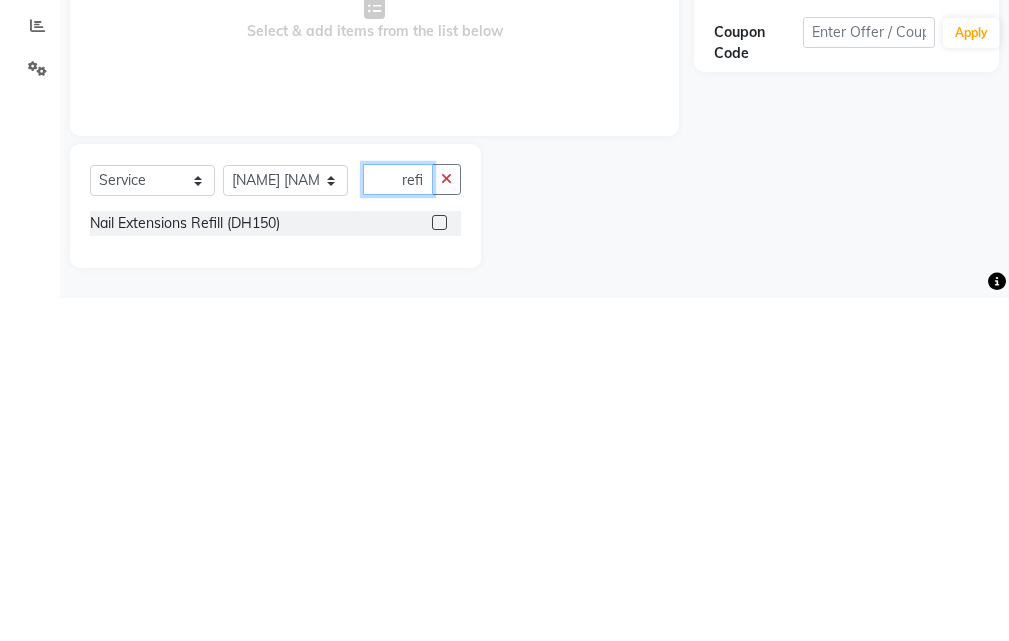type on "refi" 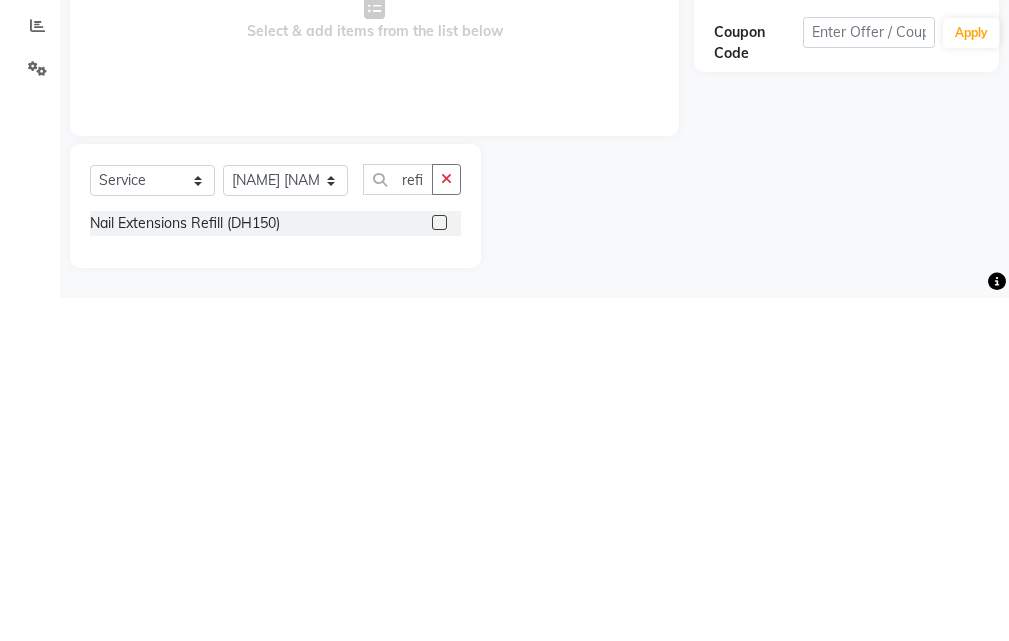 click 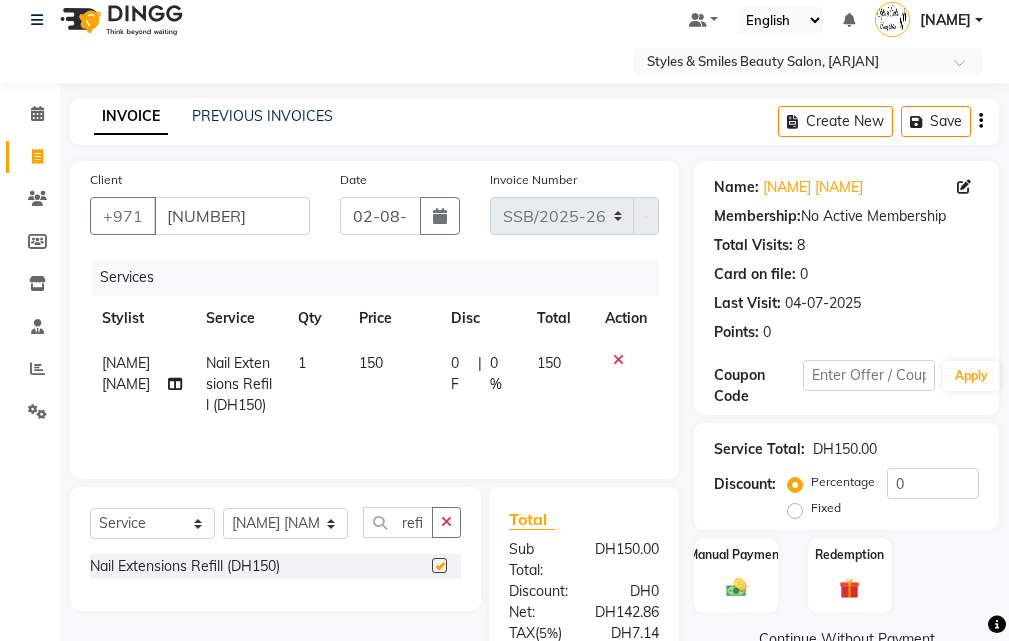 checkbox on "false" 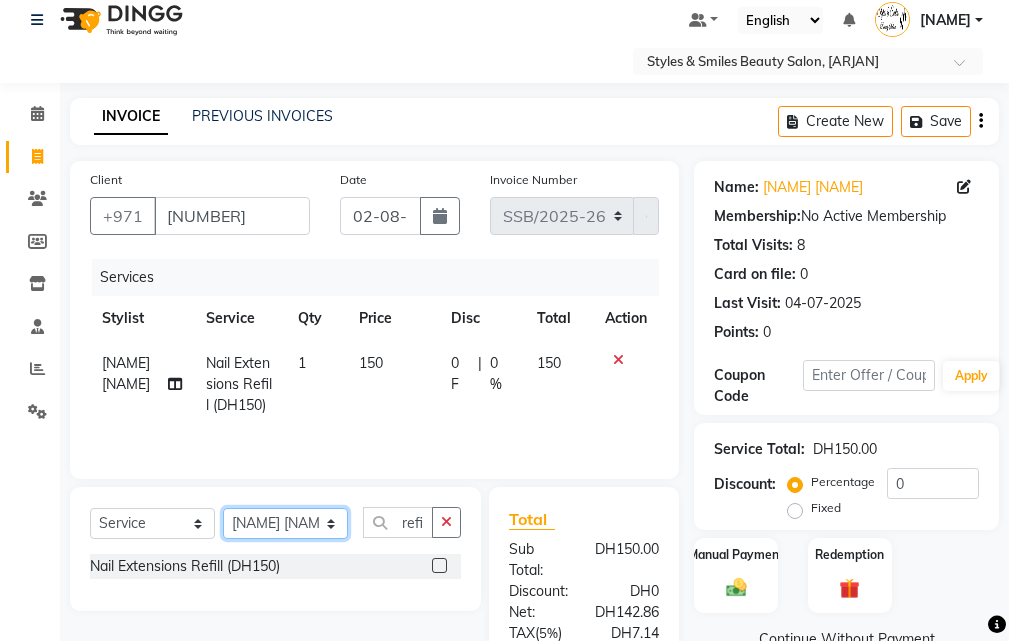 click on "Select Stylist [NAME] [NAME] [NAME] [NAME] [NAME] [NAME] [NAME] [NAME] [NAME] [NAME]" 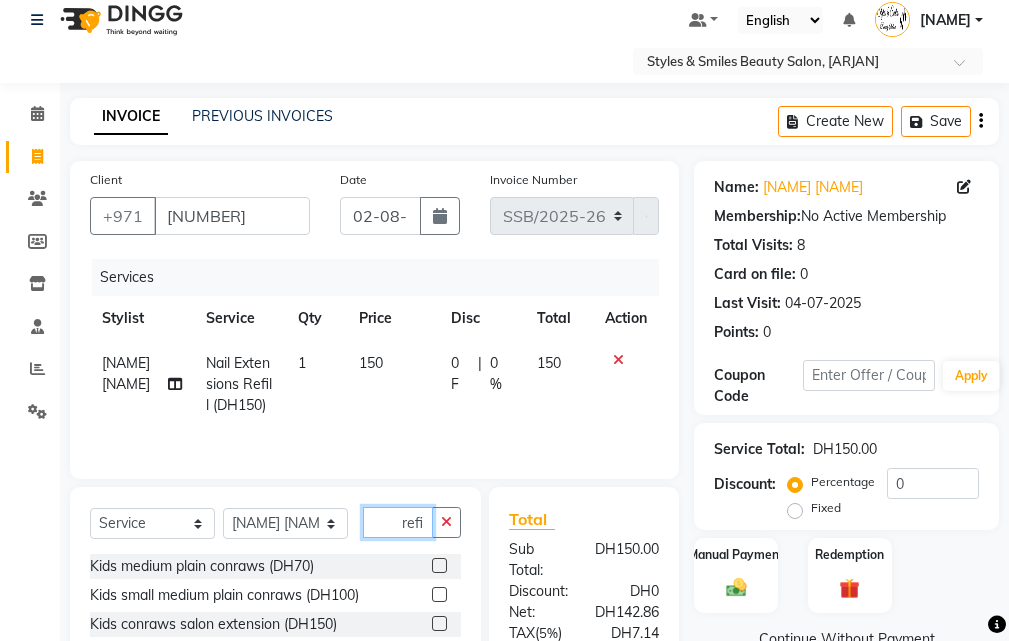 click on "refi" 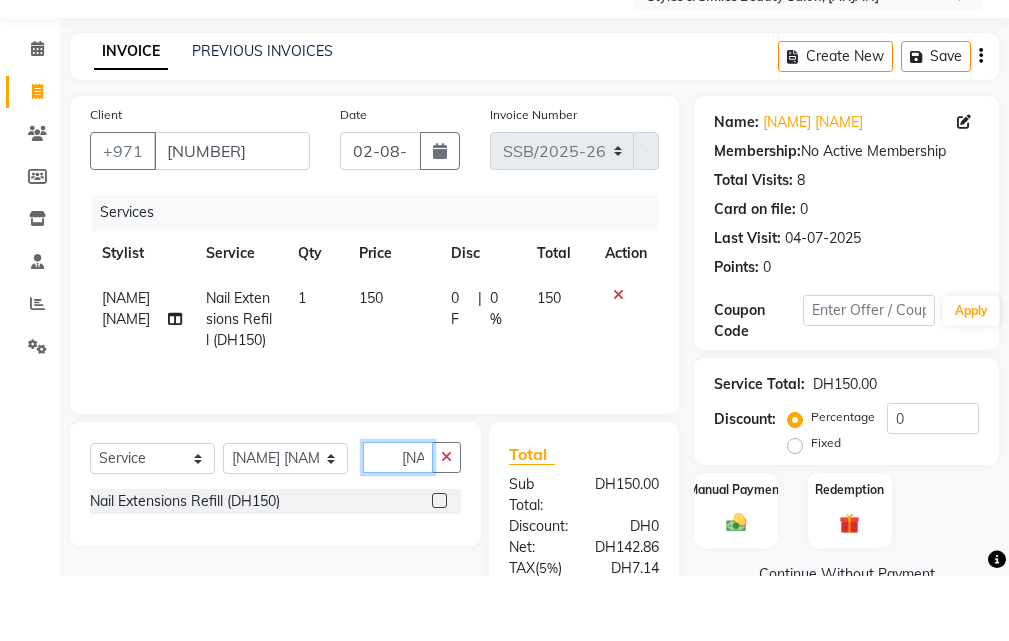 scroll, scrollTop: 46, scrollLeft: 0, axis: vertical 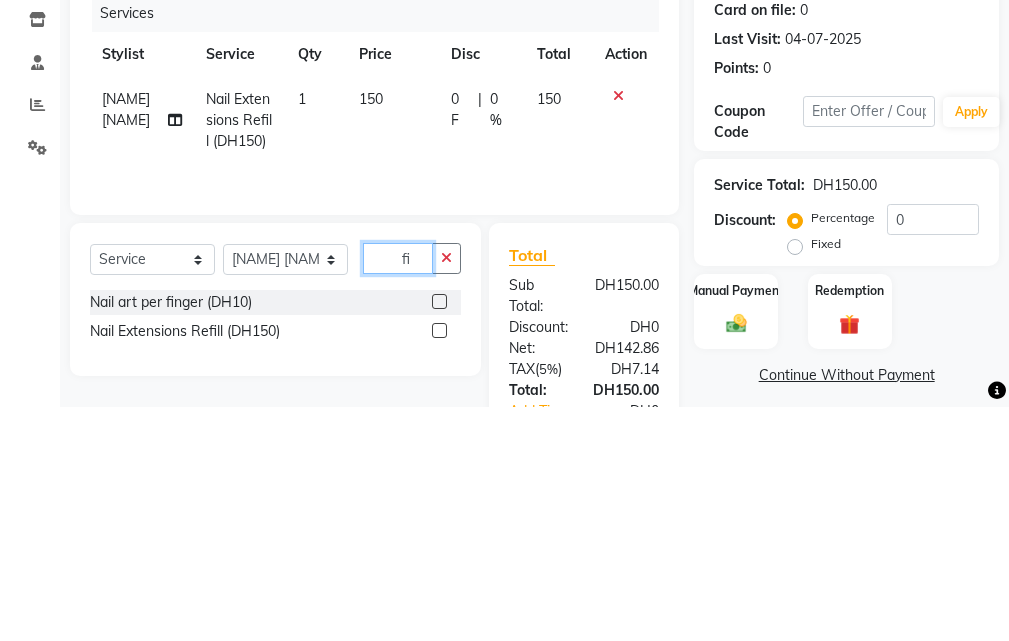 type on "i" 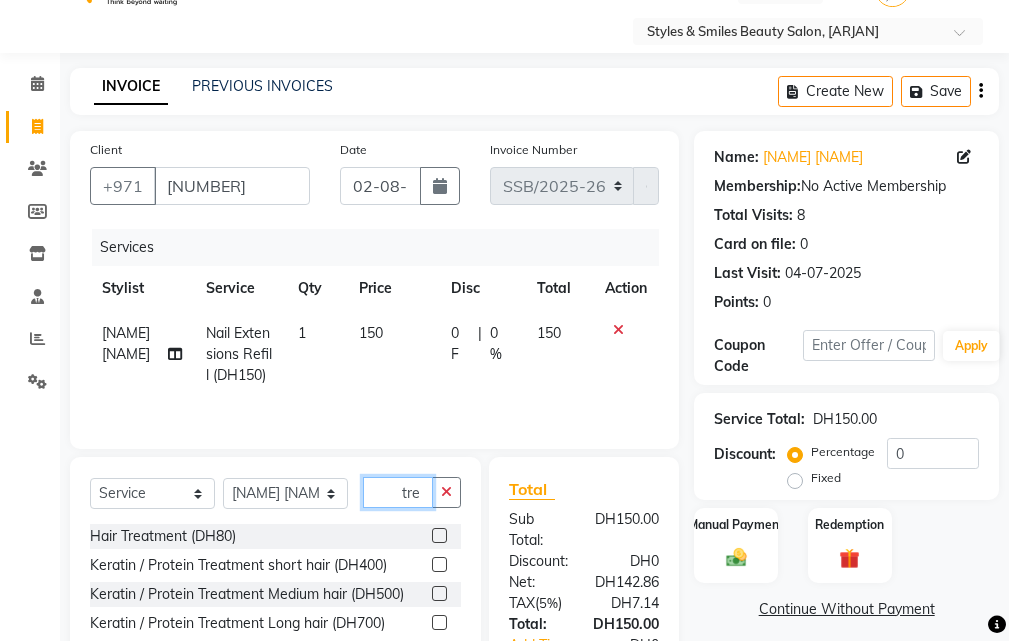 type on "tre" 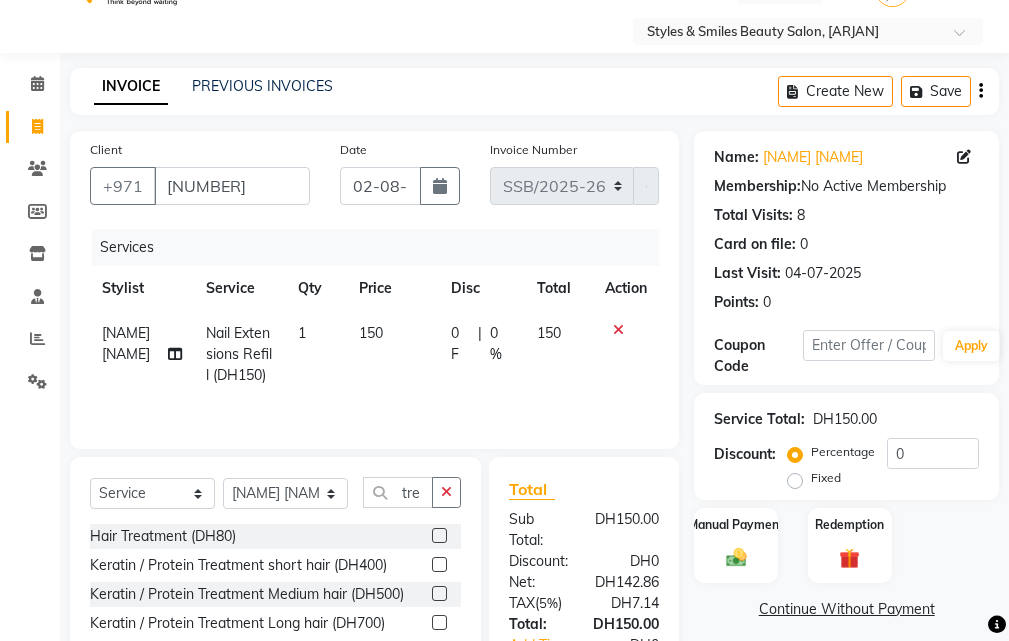 click 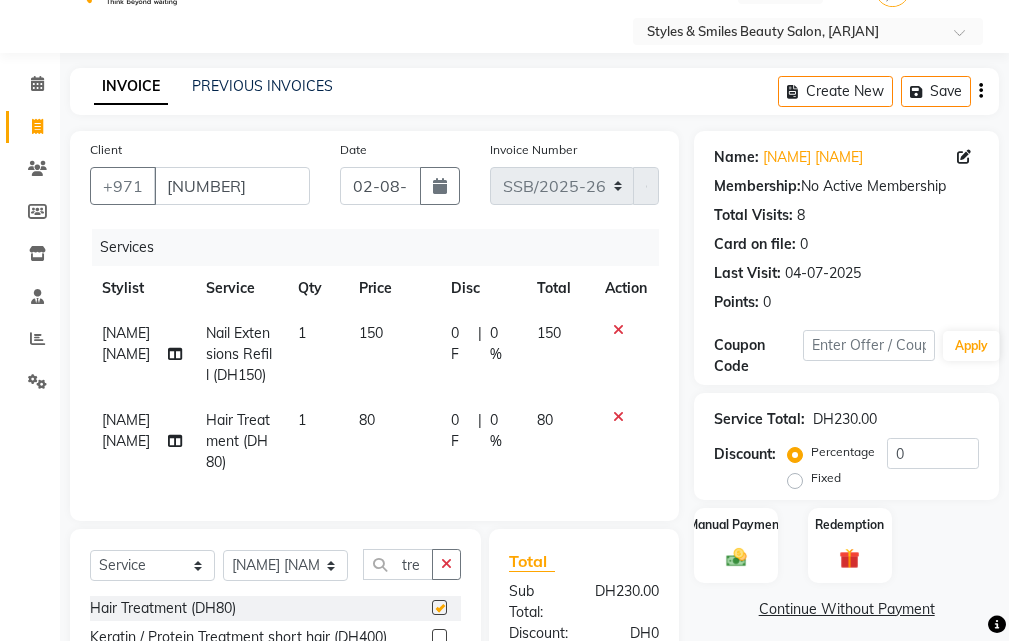 checkbox on "false" 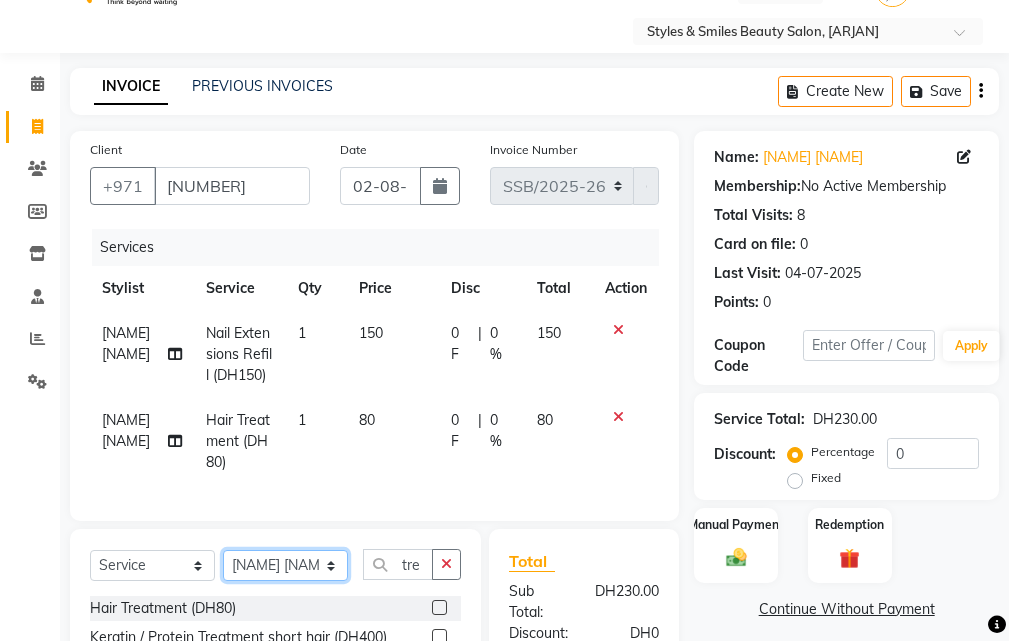 click on "Select Stylist [NAME] [NAME] [NAME] [NAME] [NAME] [NAME] [NAME] [NAME] [NAME] [NAME]" 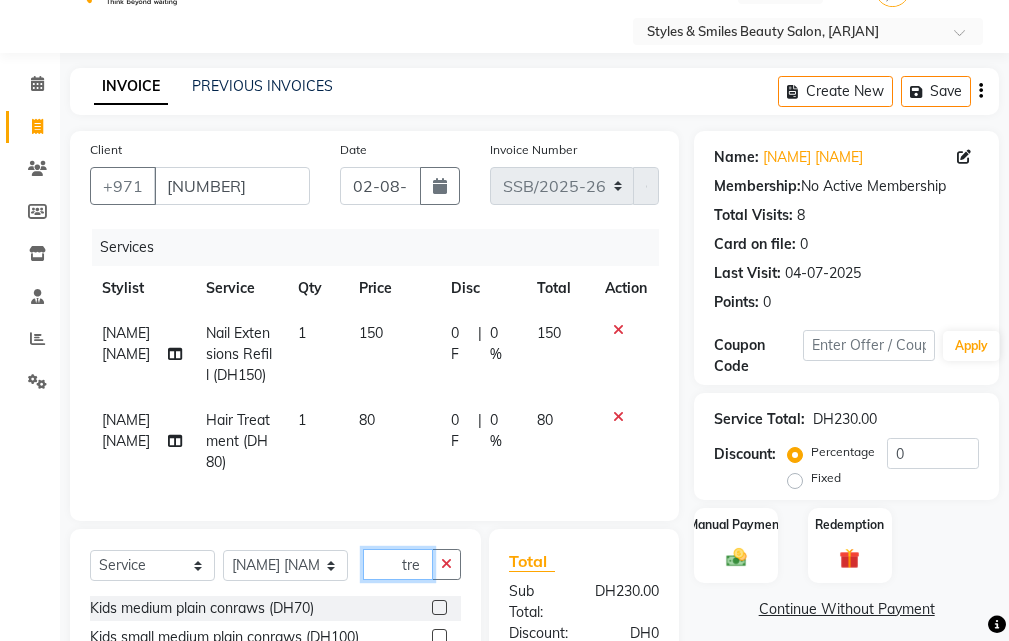 click on "tre" 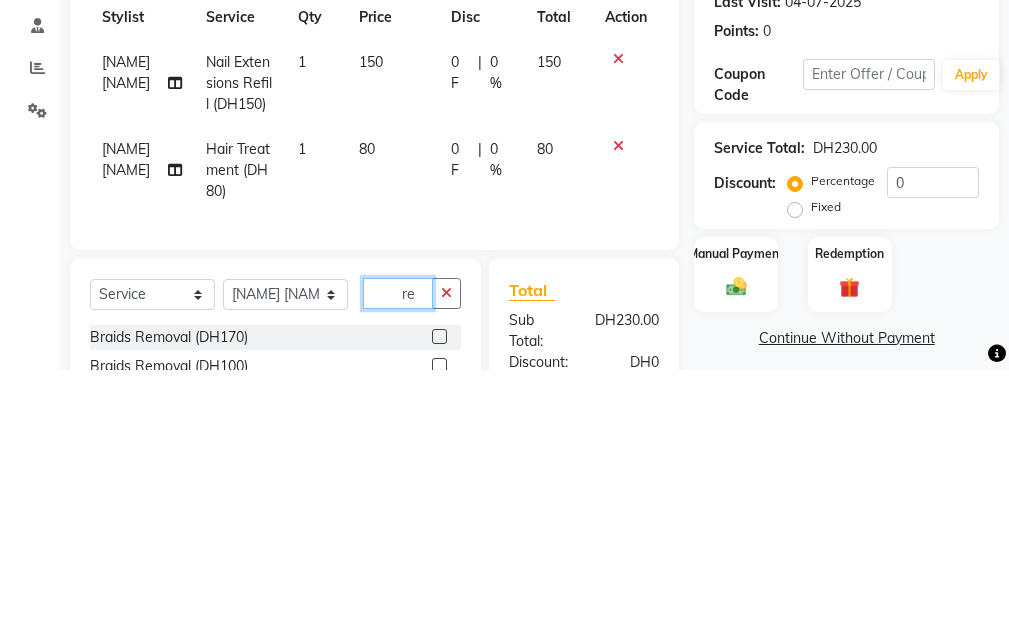 scroll, scrollTop: 133, scrollLeft: 0, axis: vertical 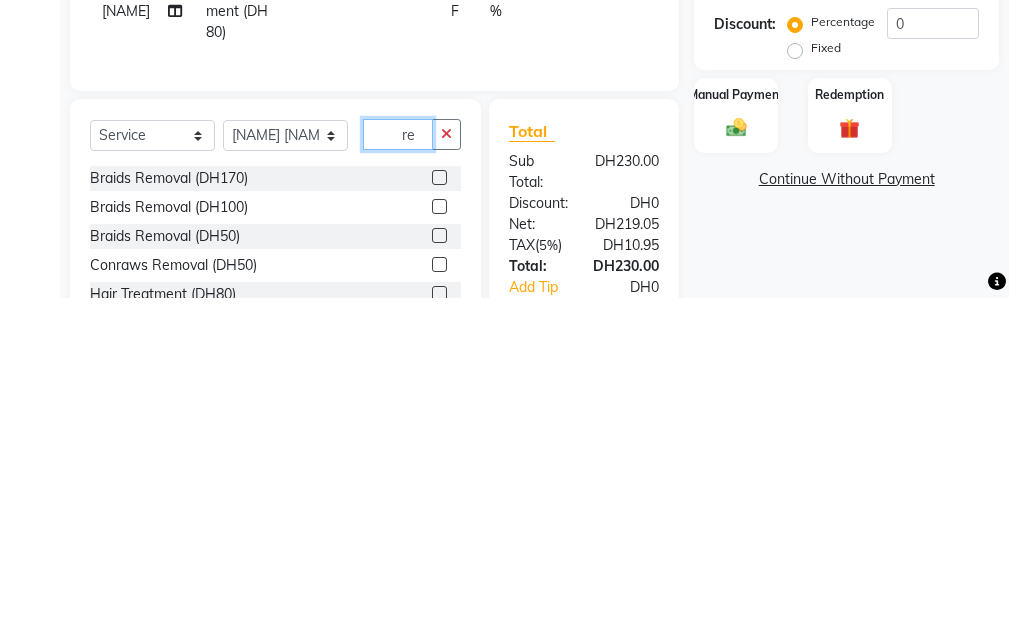 type on "e" 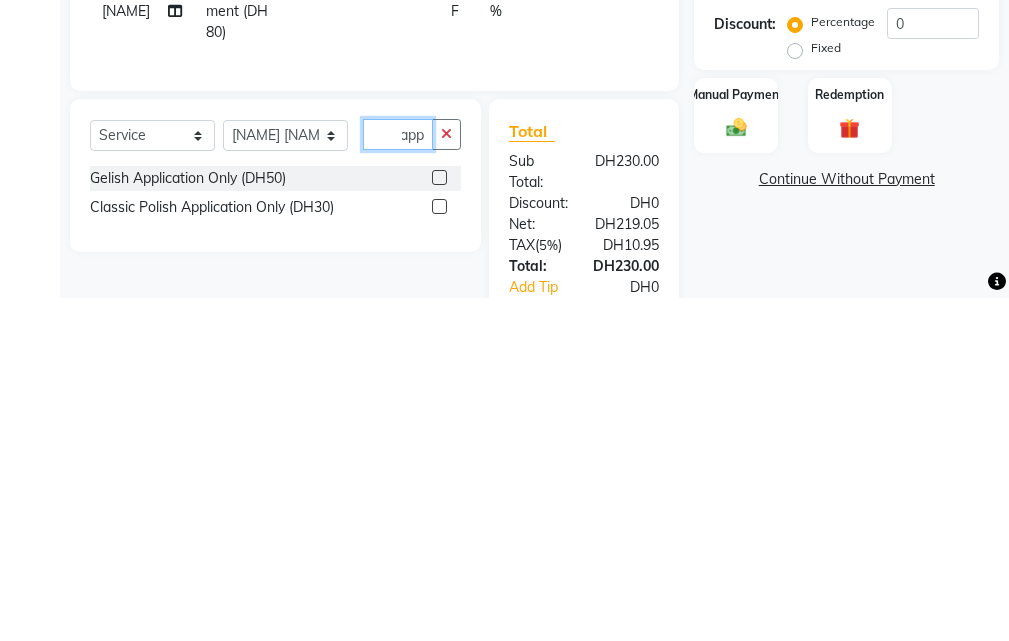 scroll, scrollTop: 0, scrollLeft: 5, axis: horizontal 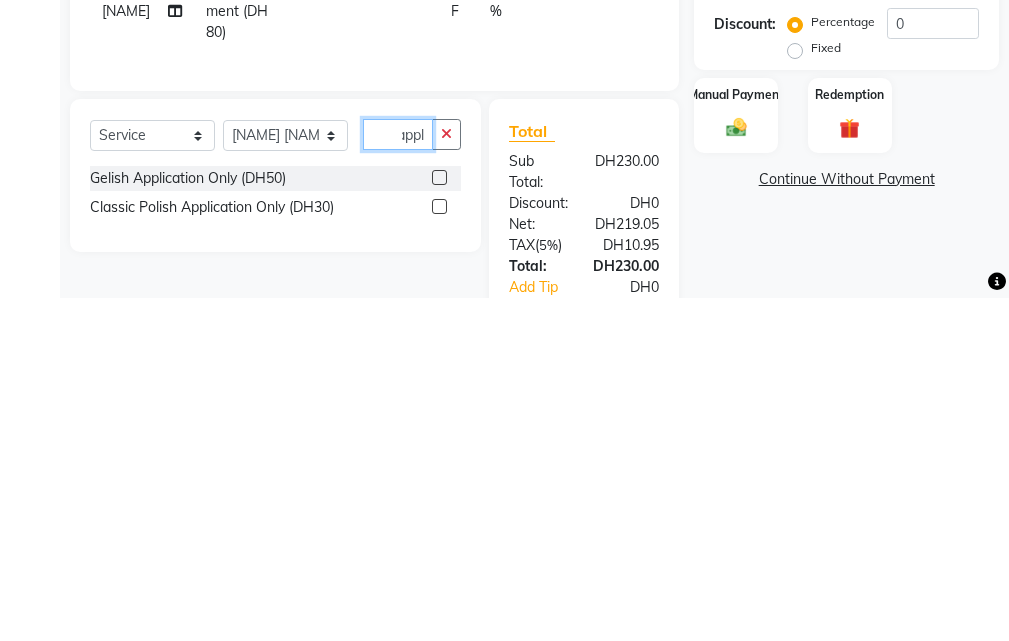 type on "appl" 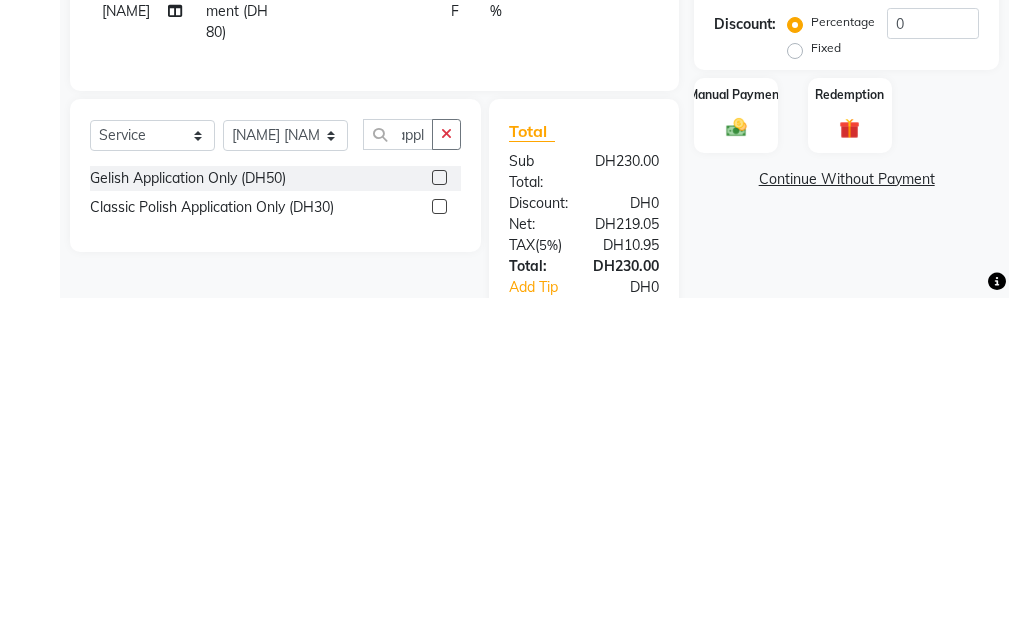 click 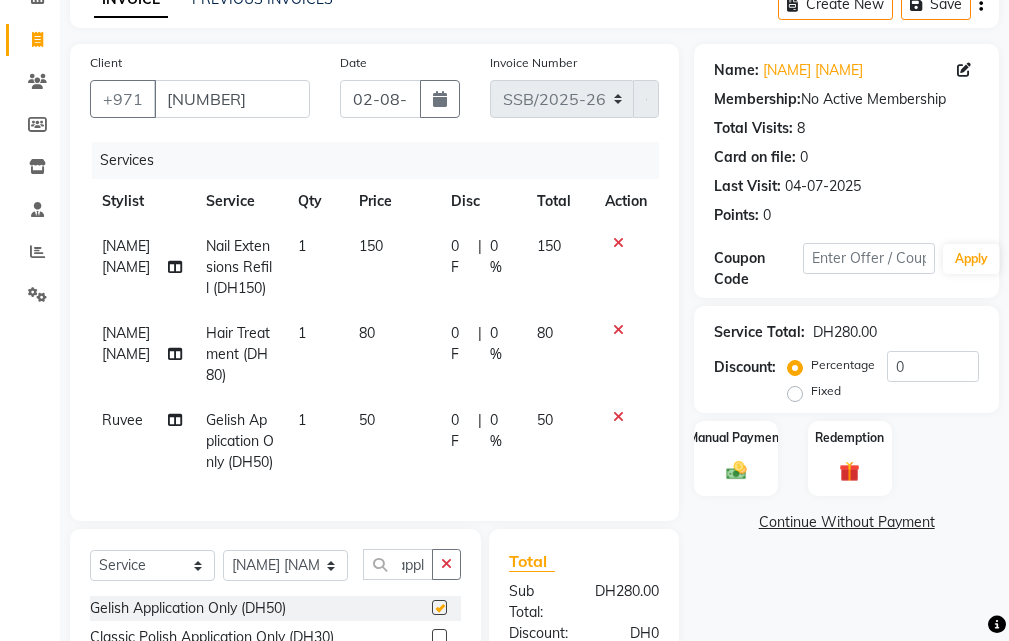 scroll, scrollTop: 0, scrollLeft: 0, axis: both 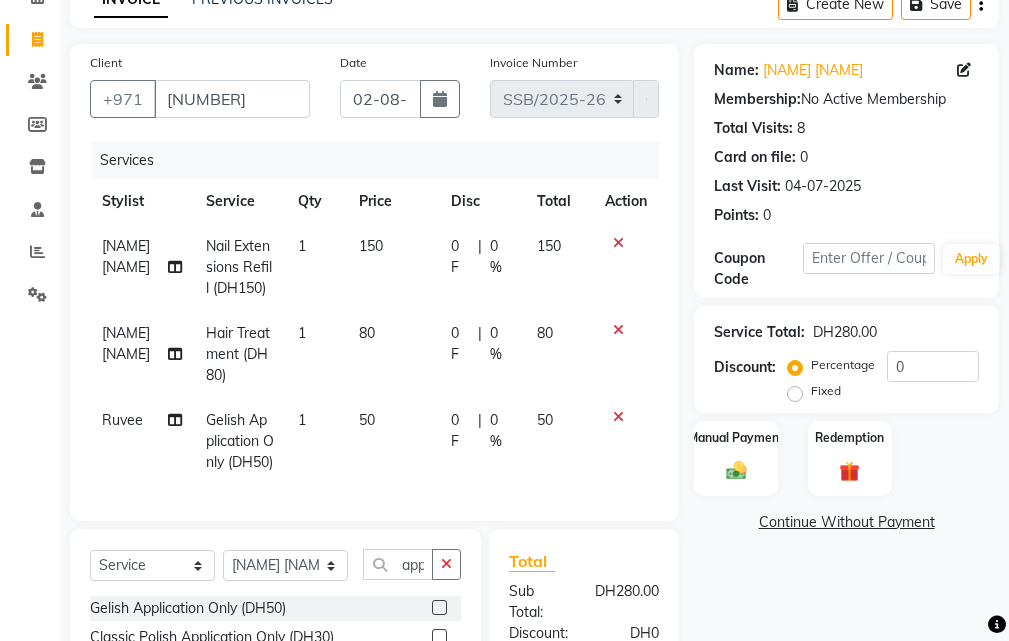 checkbox on "false" 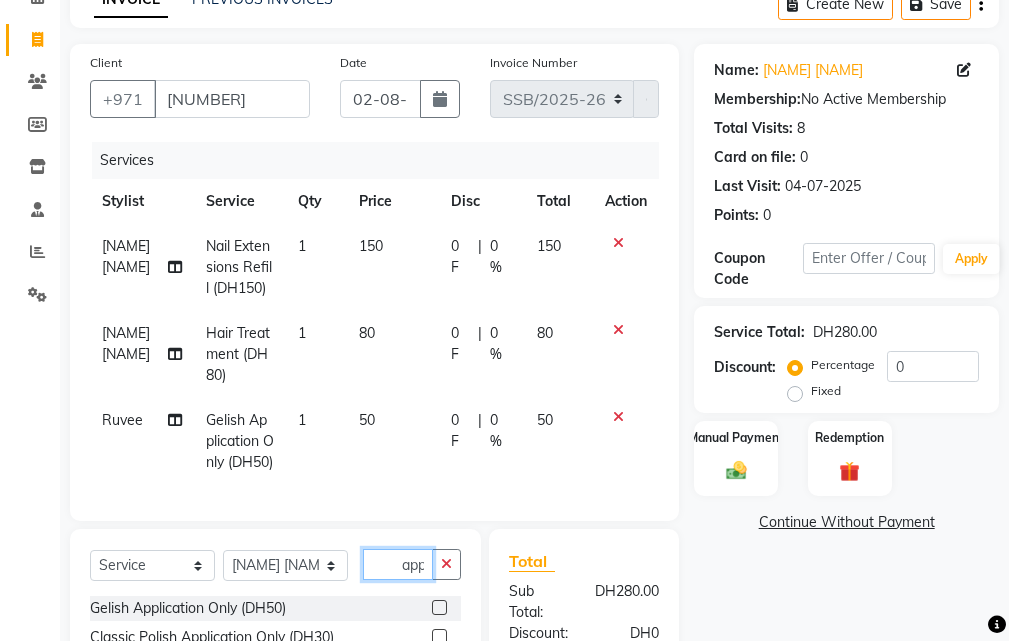 click on "appl" 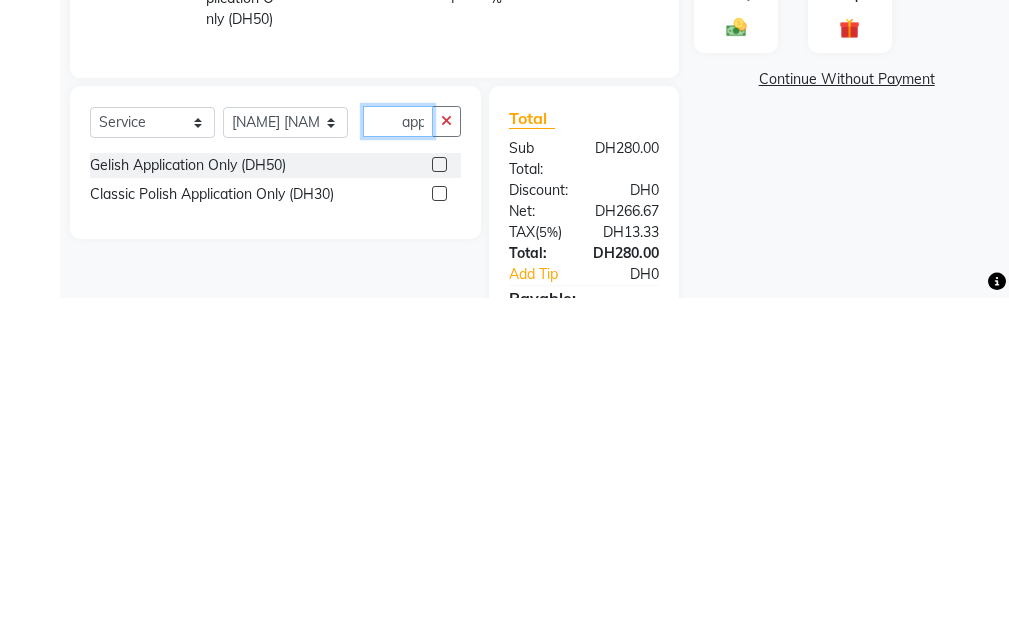scroll, scrollTop: 241, scrollLeft: 0, axis: vertical 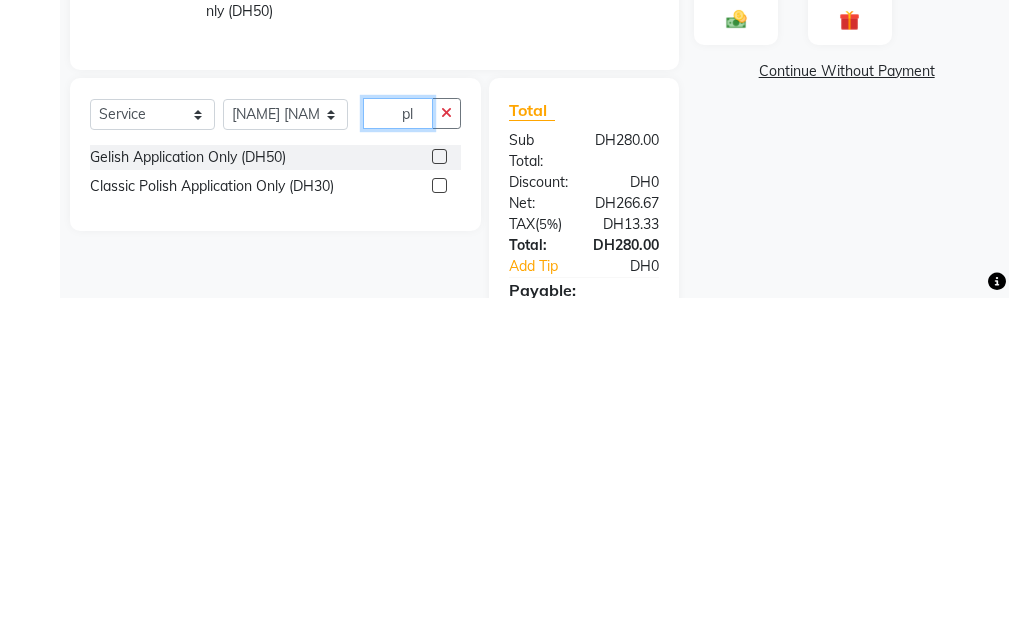 type on "l" 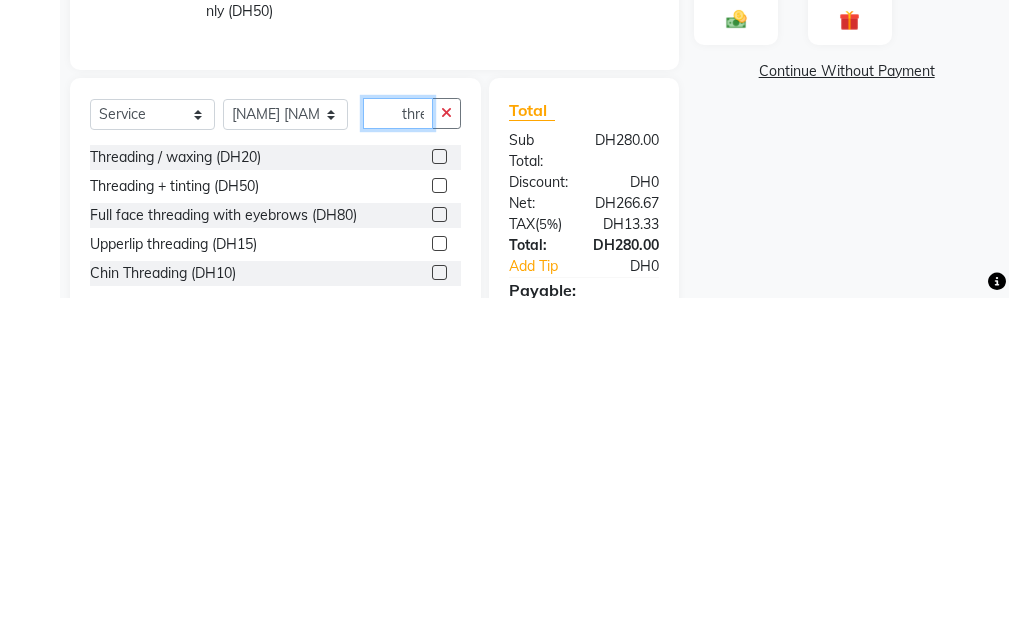 scroll, scrollTop: 0, scrollLeft: 2, axis: horizontal 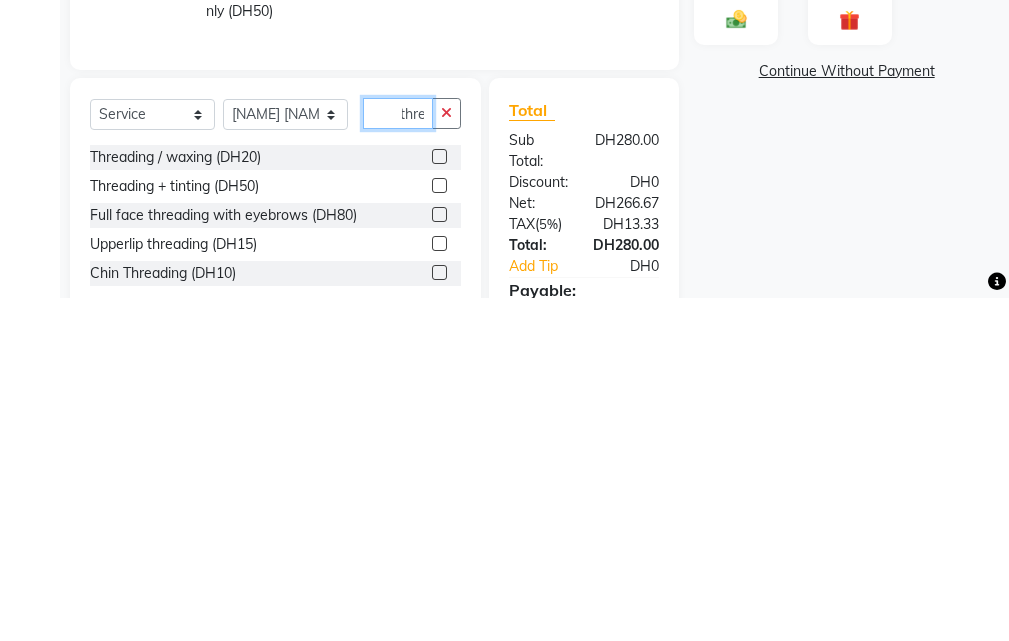 type on "thre" 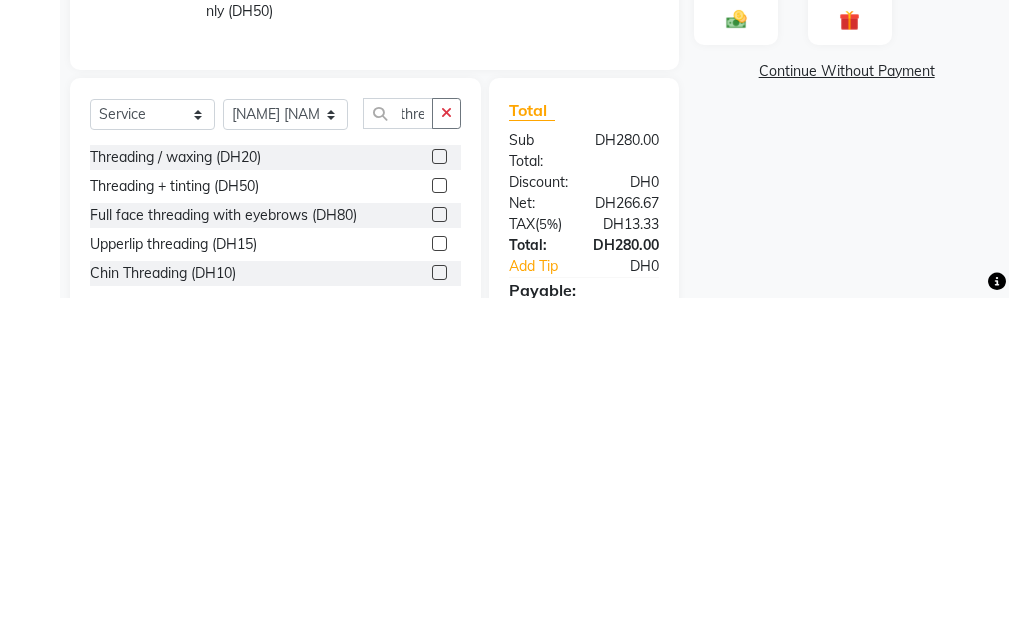 click 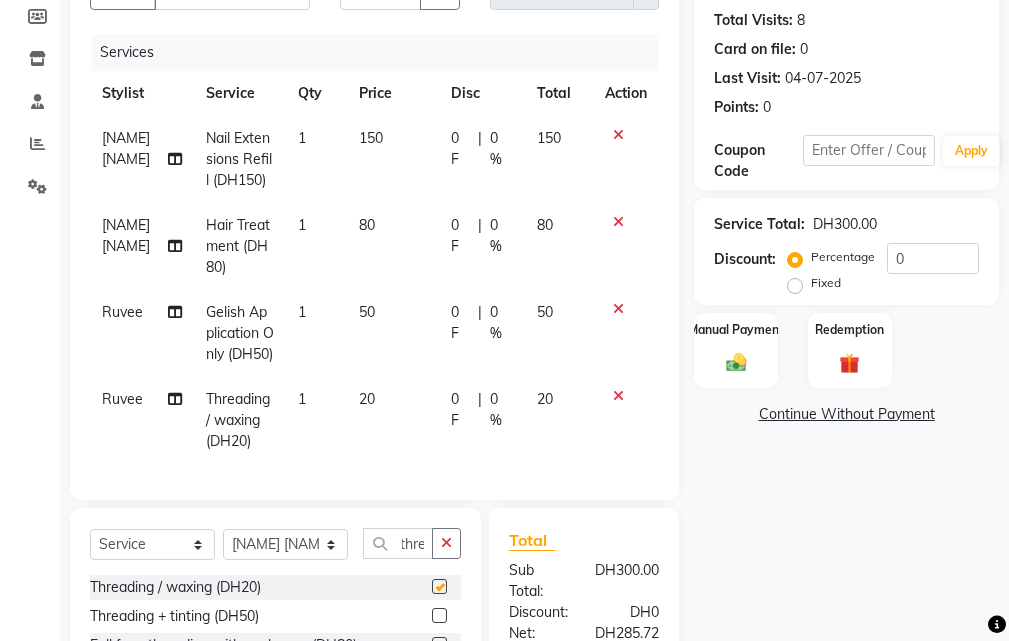 scroll, scrollTop: 0, scrollLeft: 0, axis: both 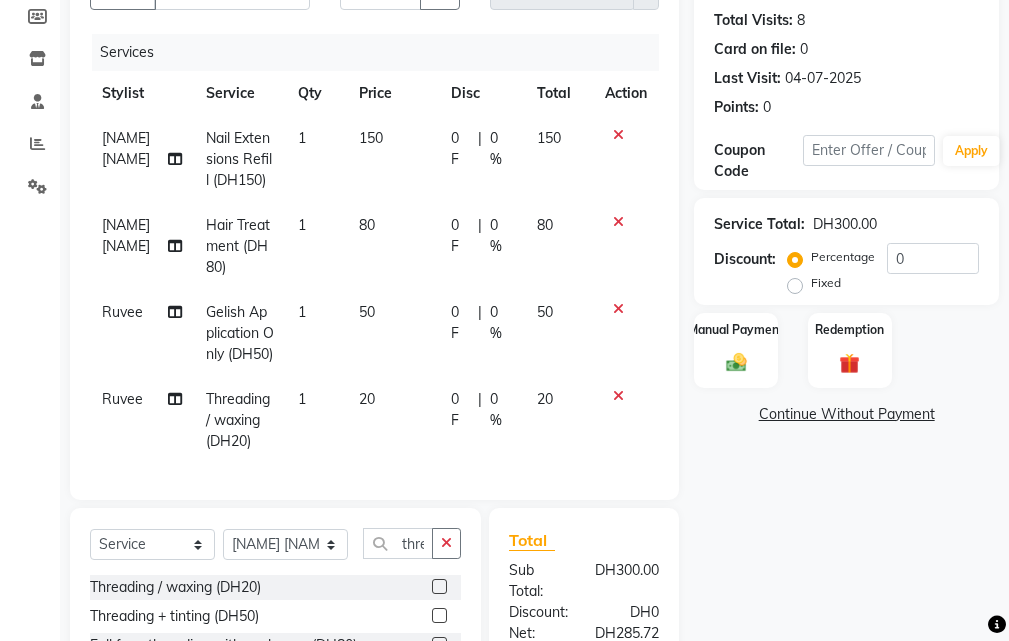 type 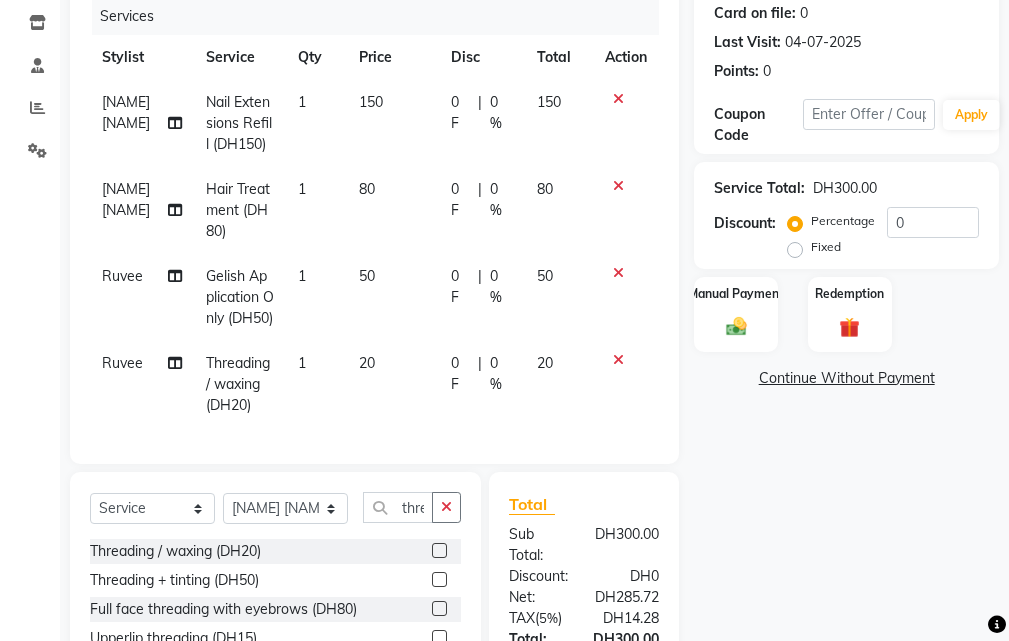 scroll, scrollTop: 314, scrollLeft: 0, axis: vertical 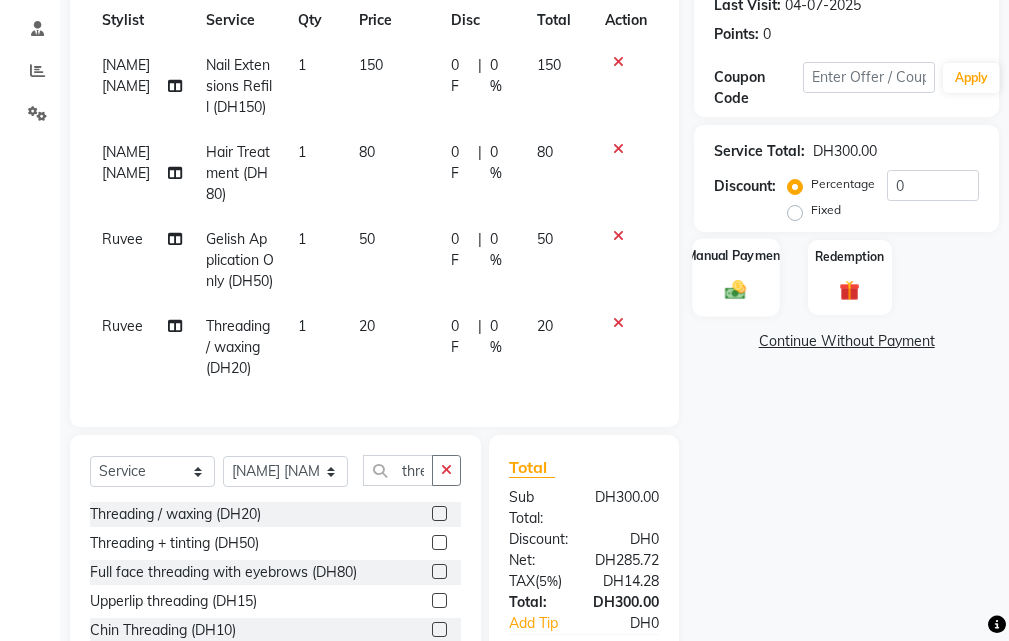 click 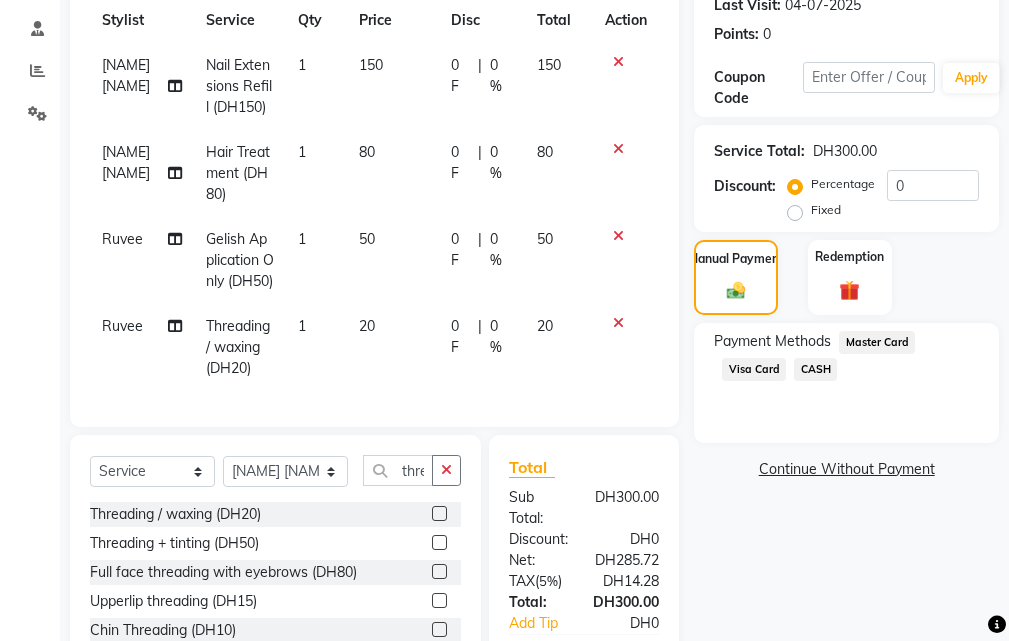 click on "CASH" 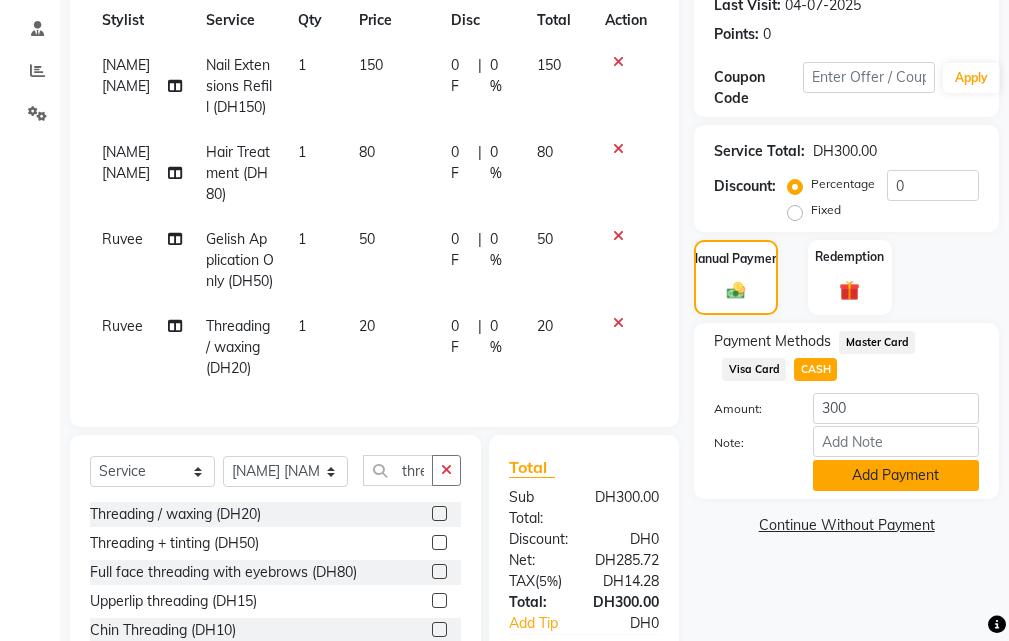 click on "Add Payment" 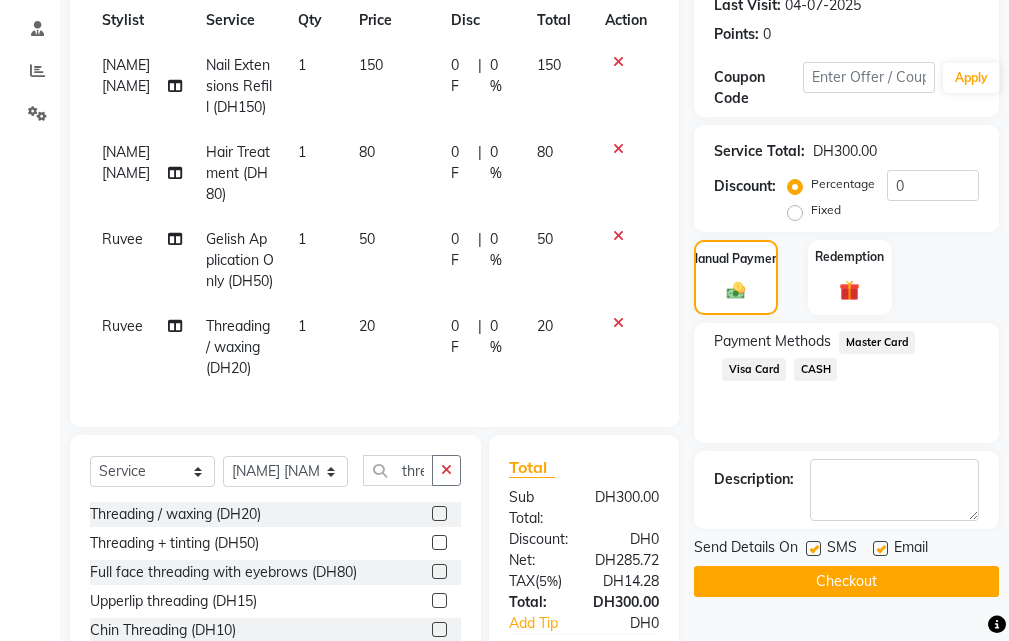 click 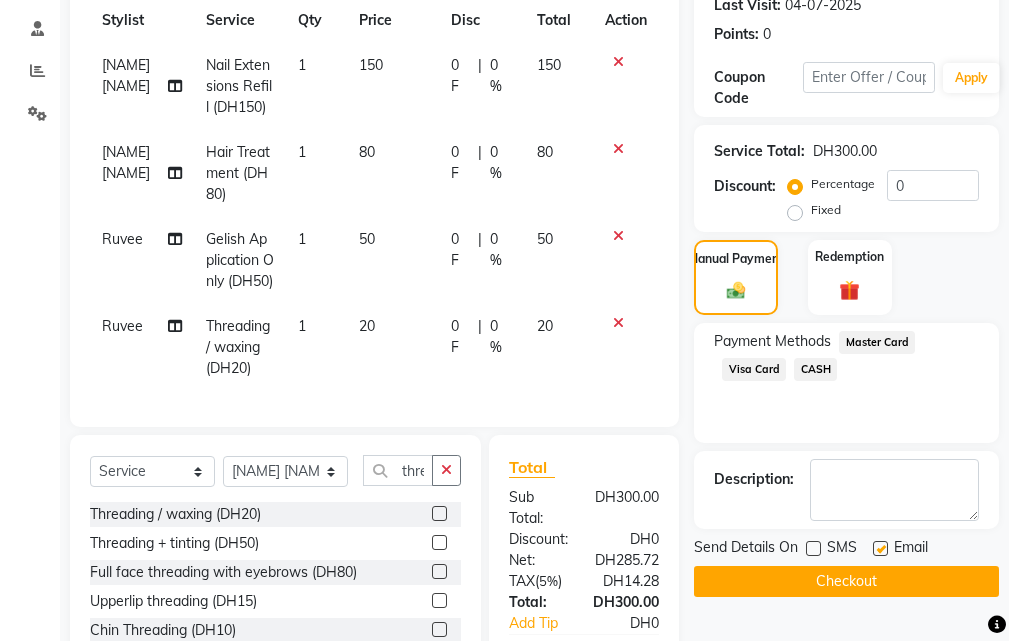 click 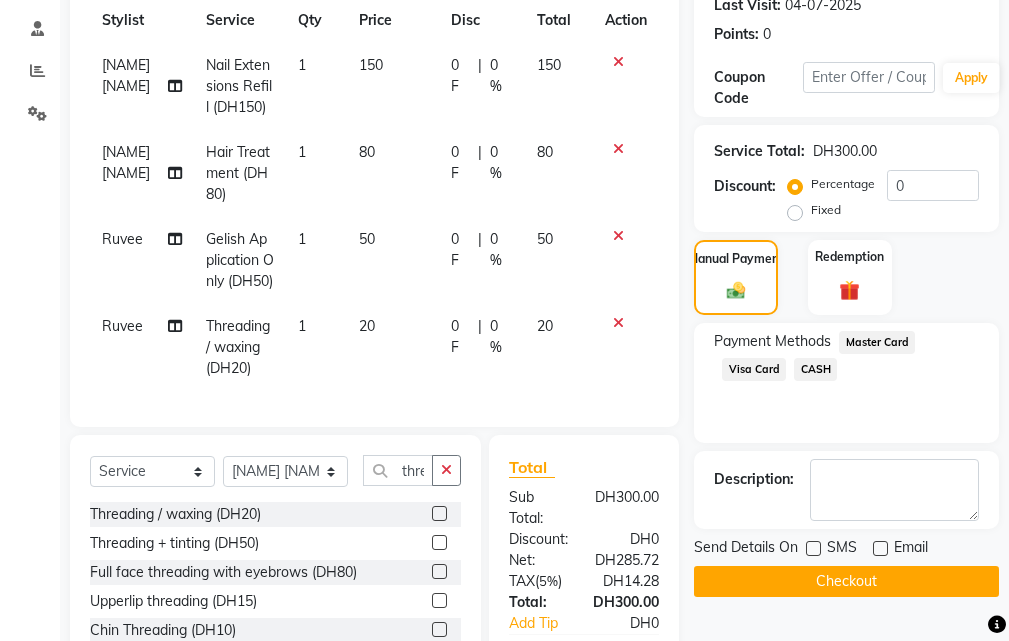 click on "Checkout" 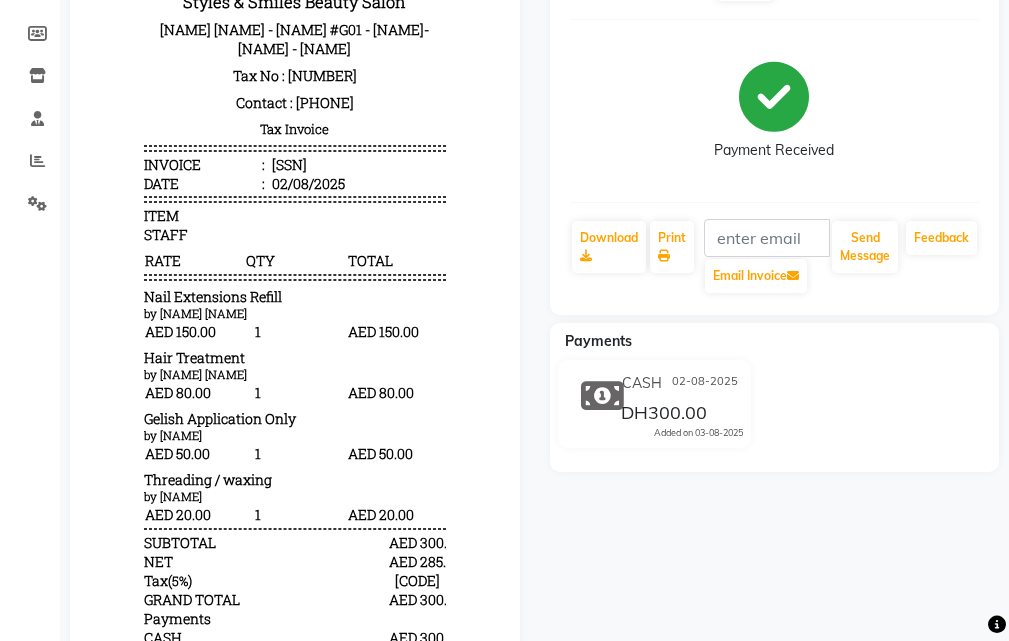 scroll, scrollTop: 0, scrollLeft: 0, axis: both 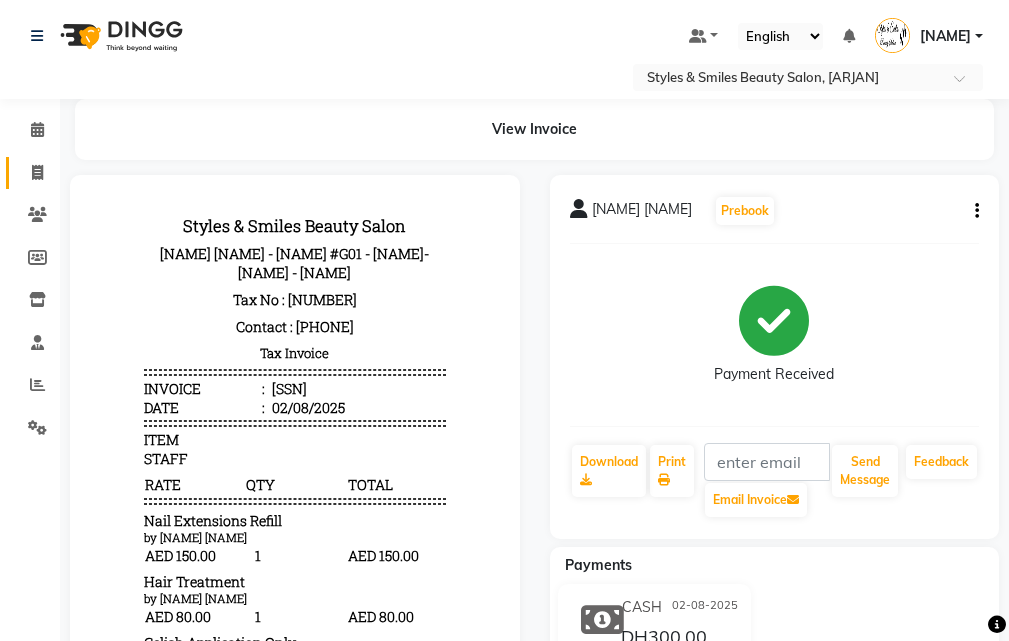 click 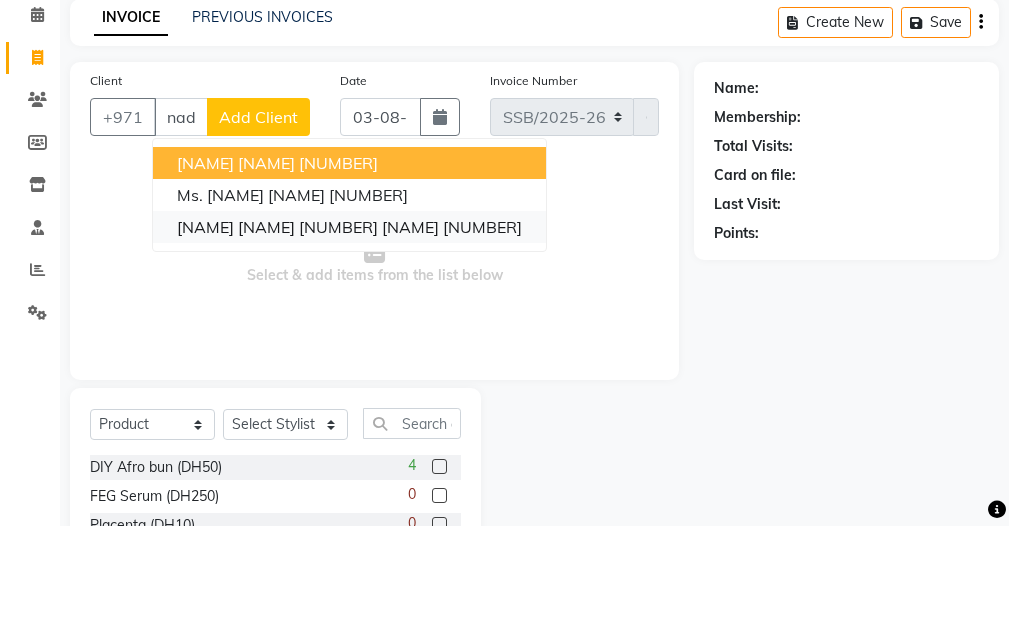 click on "[NAME] [NAME] [NUMBER] [NAME]" at bounding box center (308, 342) 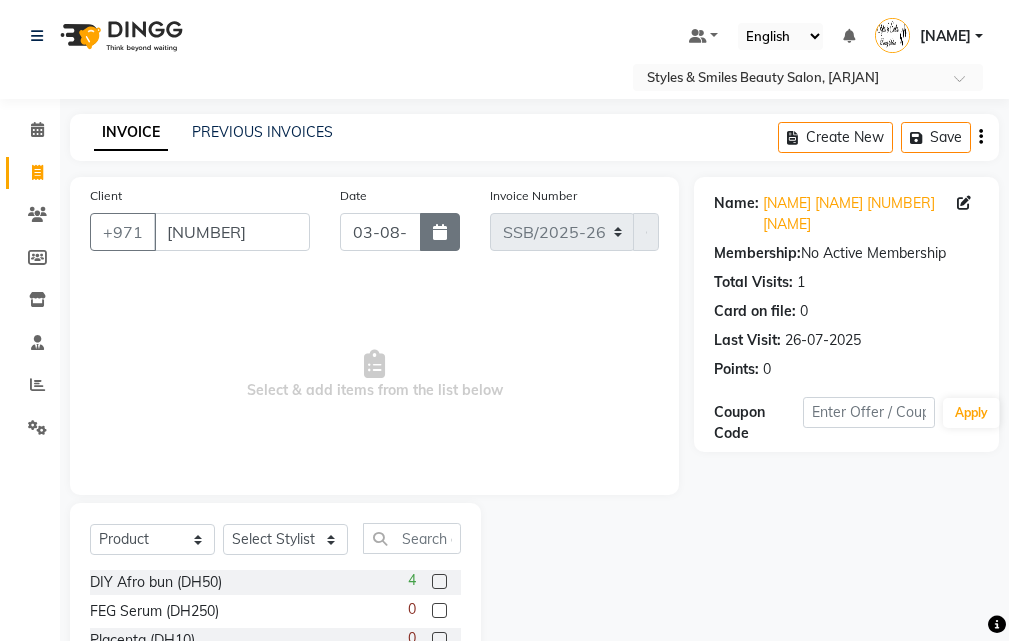 click 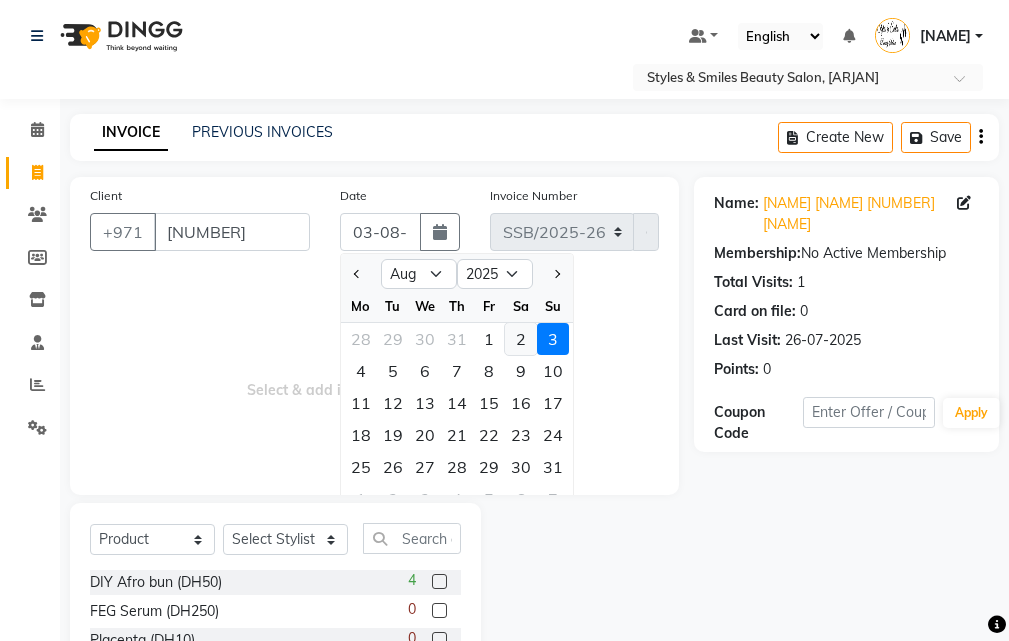 click on "2" 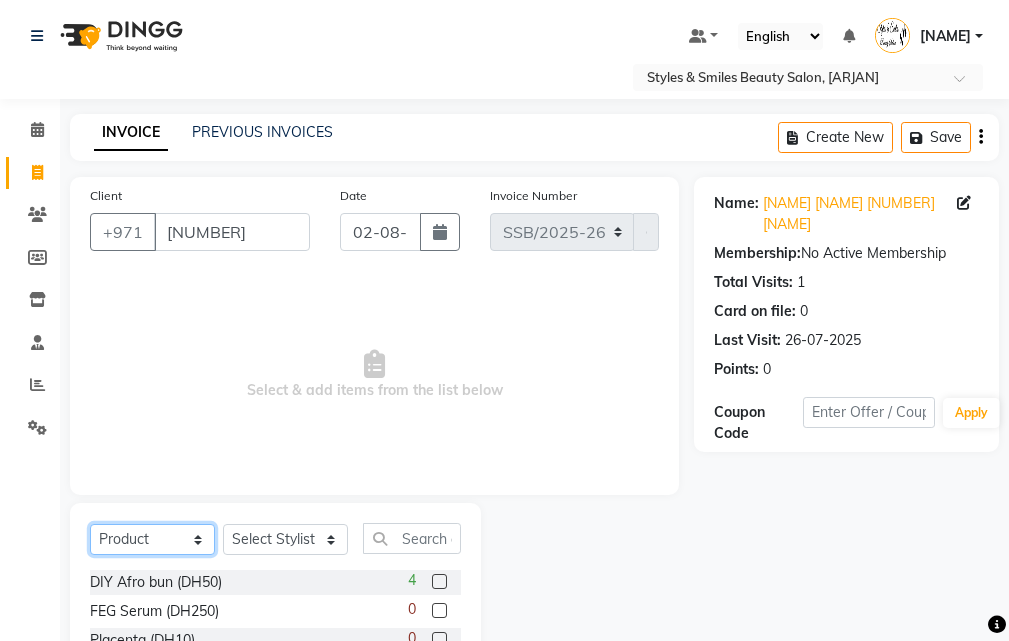 click on "Select  Service  Product  Membership  Package Voucher Prepaid Gift Card" 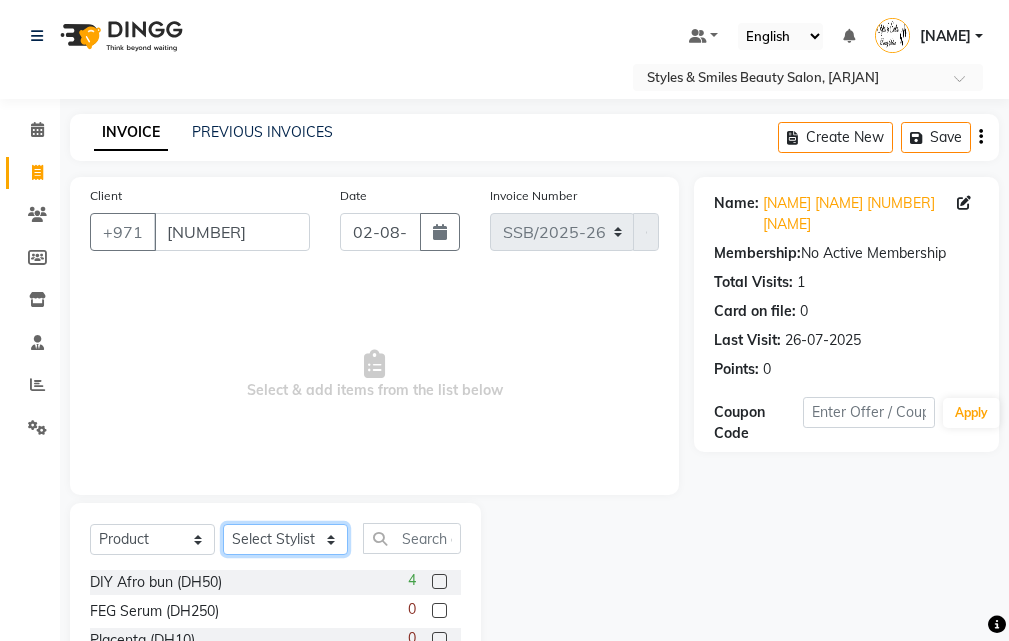 click on "Select Stylist [NAME] [NAME] [NAME] [NAME] [NAME] [NAME] [NAME] [NAME] [NAME] [NAME]" 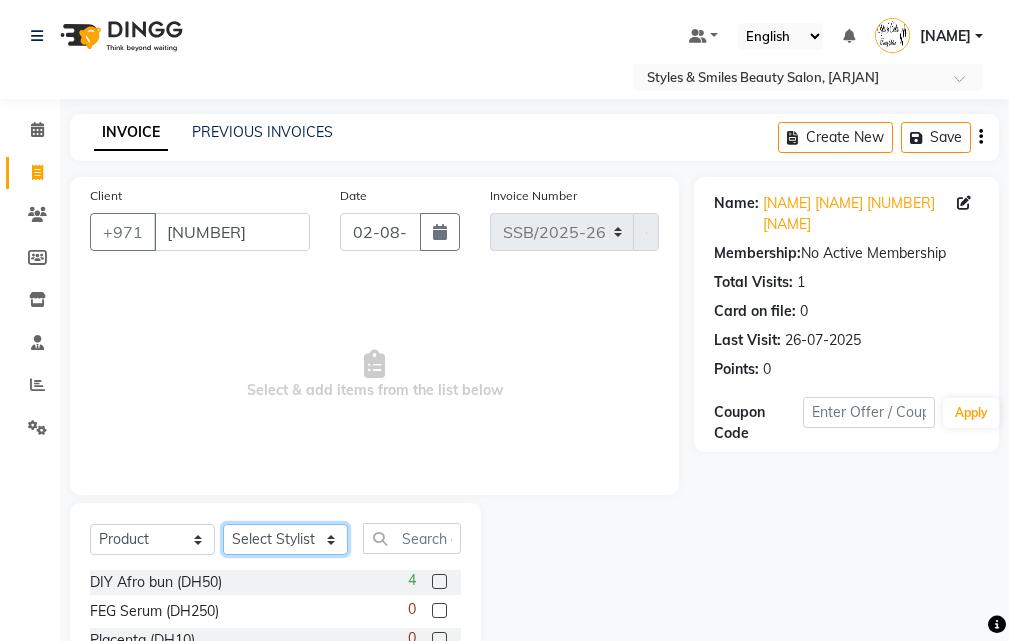 click on "Select Stylist [NAME] [NAME] [NAME] [NAME] [NAME] [NAME] [NAME] [NAME] [NAME] [NAME]" 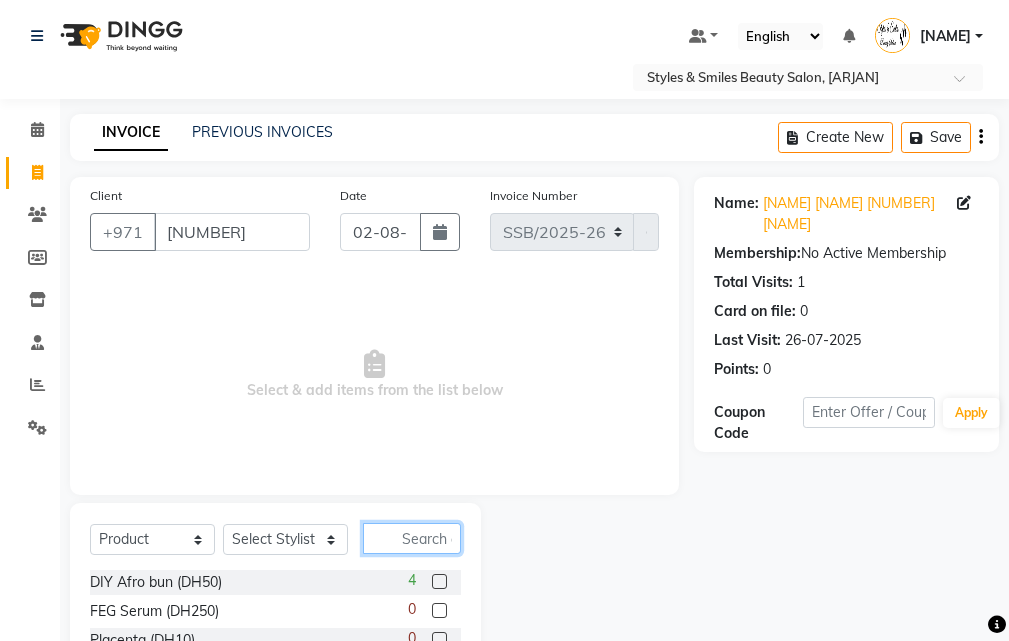 click 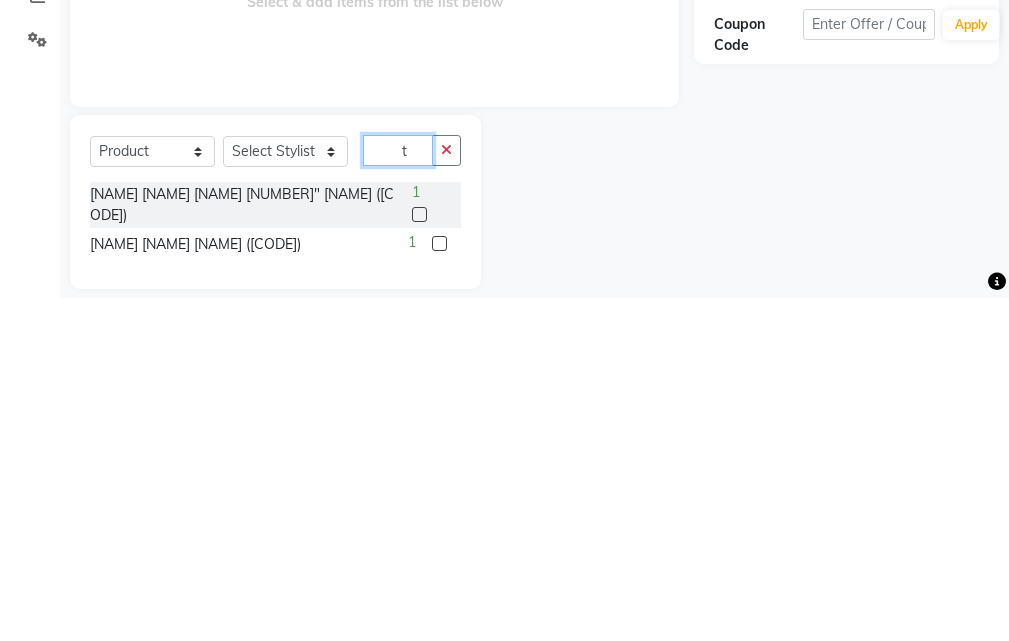 scroll, scrollTop: 46, scrollLeft: 0, axis: vertical 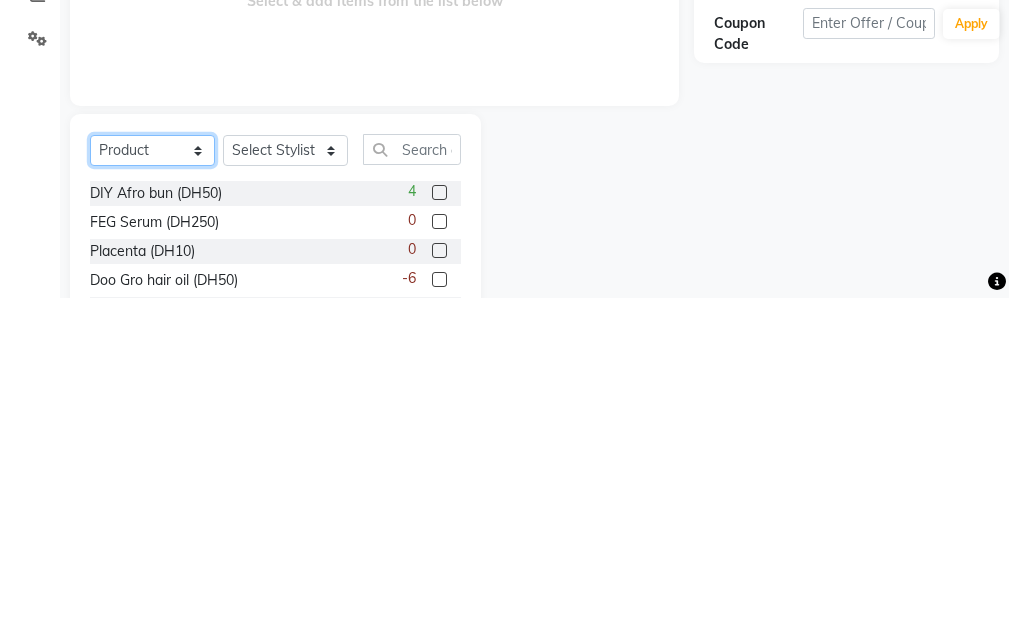 click on "Select  Service  Product  Membership  Package Voucher Prepaid Gift Card" 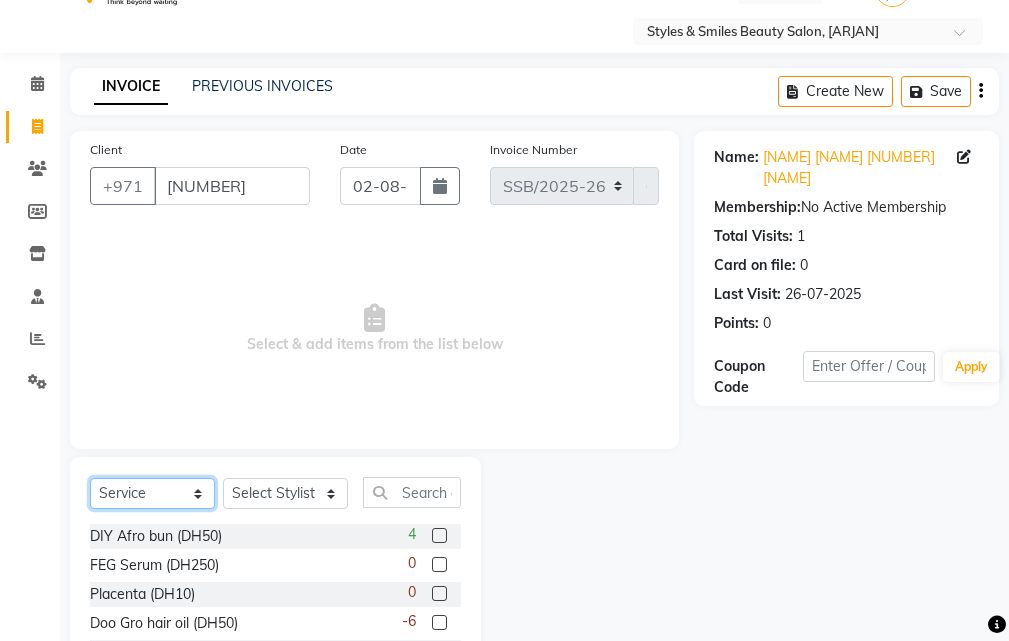 click on "Select  Service  Product  Membership  Package Voucher Prepaid Gift Card" 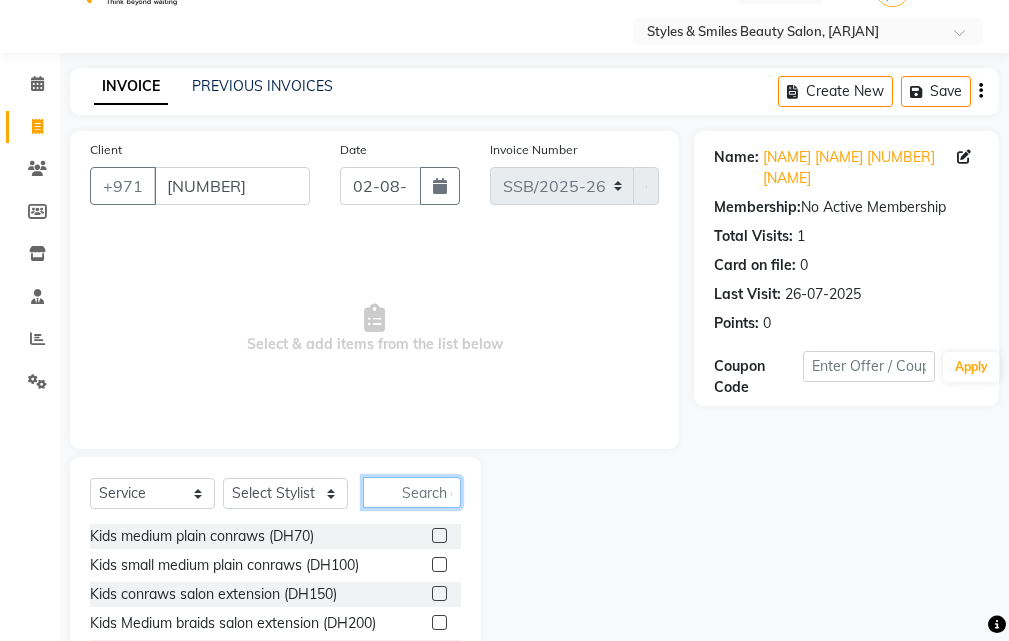 click 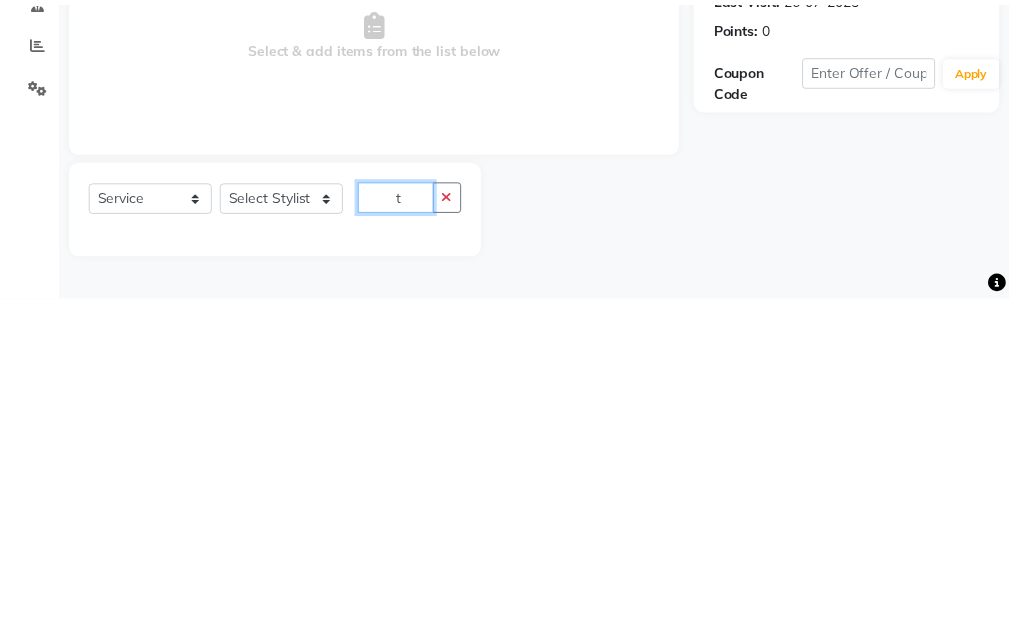 scroll, scrollTop: 46, scrollLeft: 0, axis: vertical 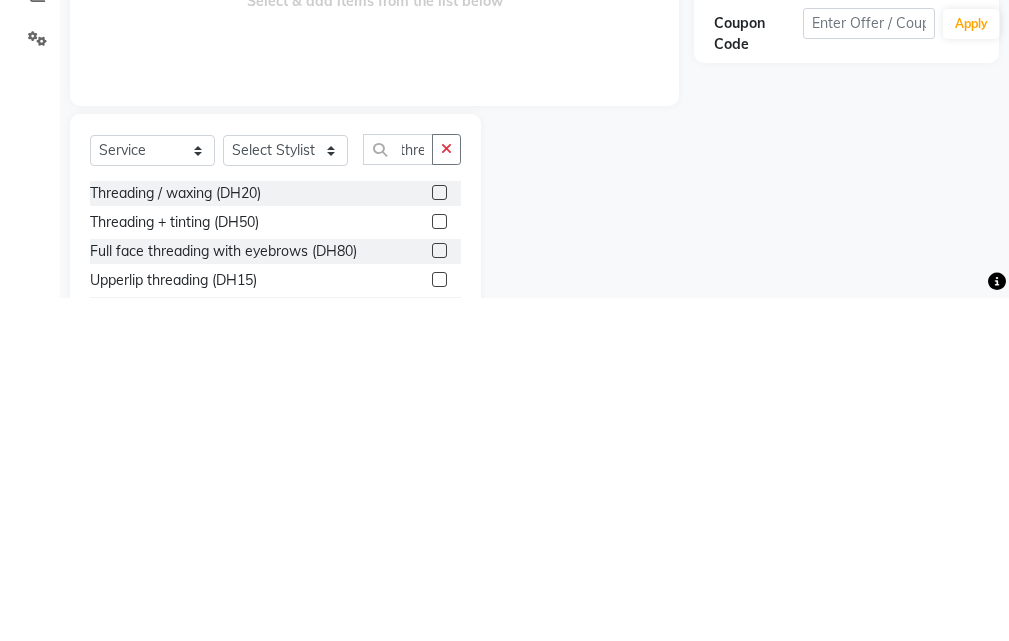 click 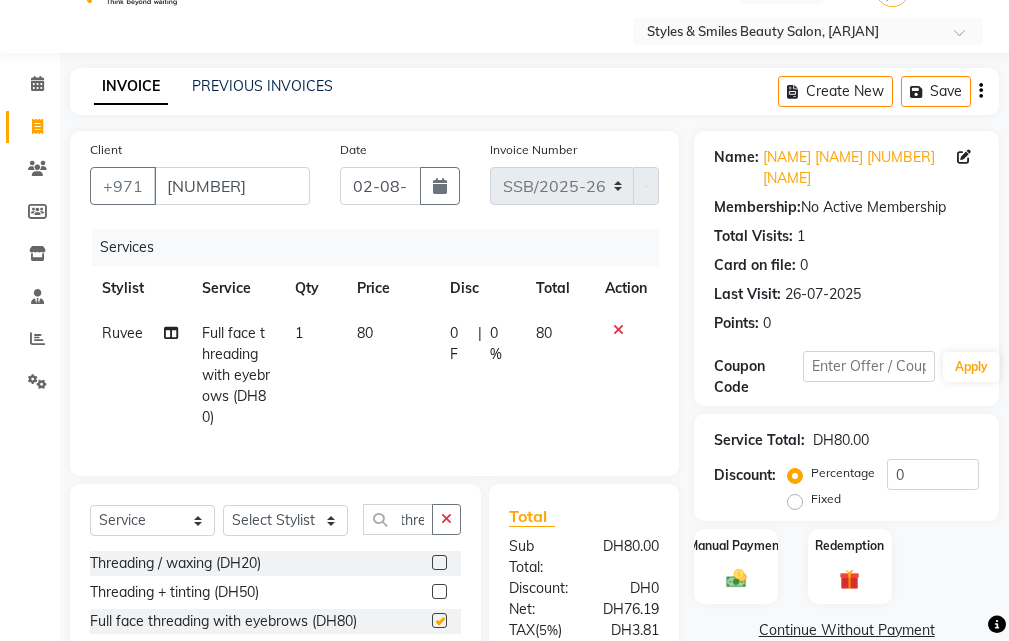 scroll, scrollTop: 0, scrollLeft: 0, axis: both 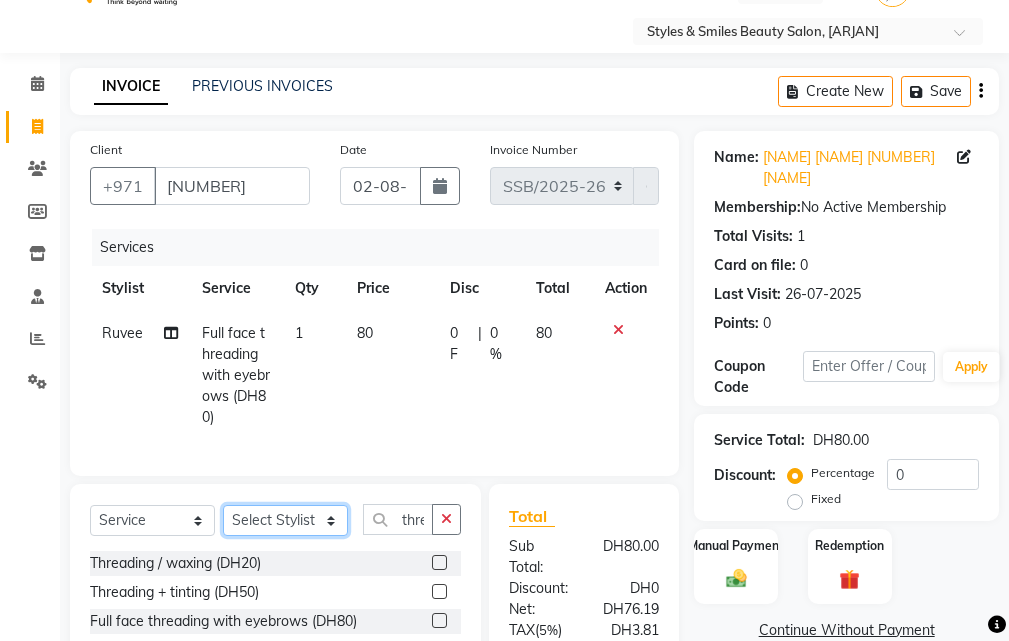 click on "Select Stylist [NAME] [NAME] [NAME] [NAME] [NAME] [NAME] [NAME] [NAME] [NAME] [NAME]" 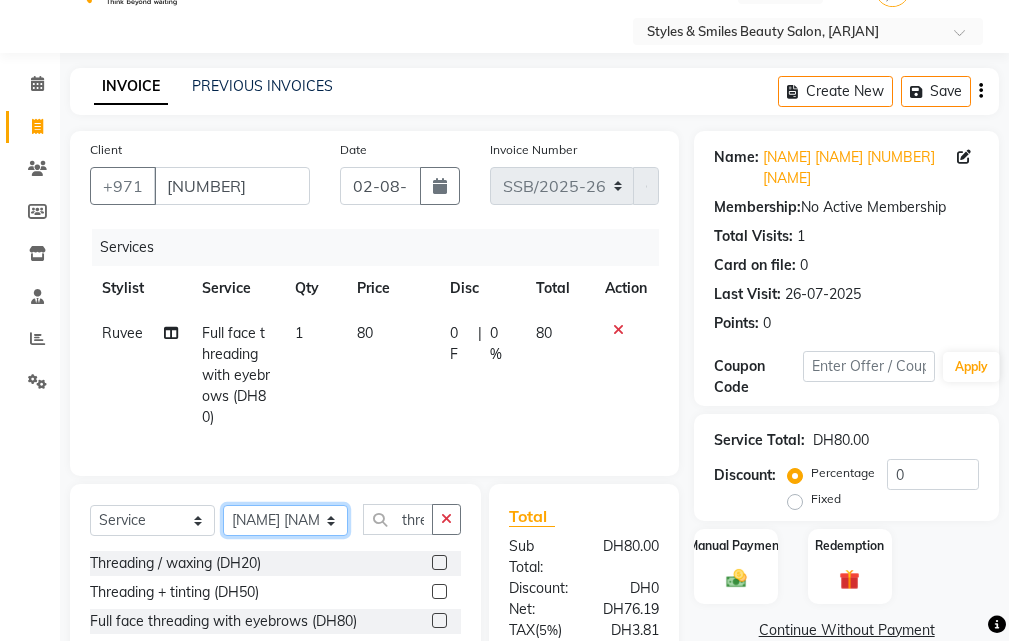click on "Select Stylist [NAME] [NAME] [NAME] [NAME] [NAME] [NAME] [NAME] [NAME] [NAME] [NAME]" 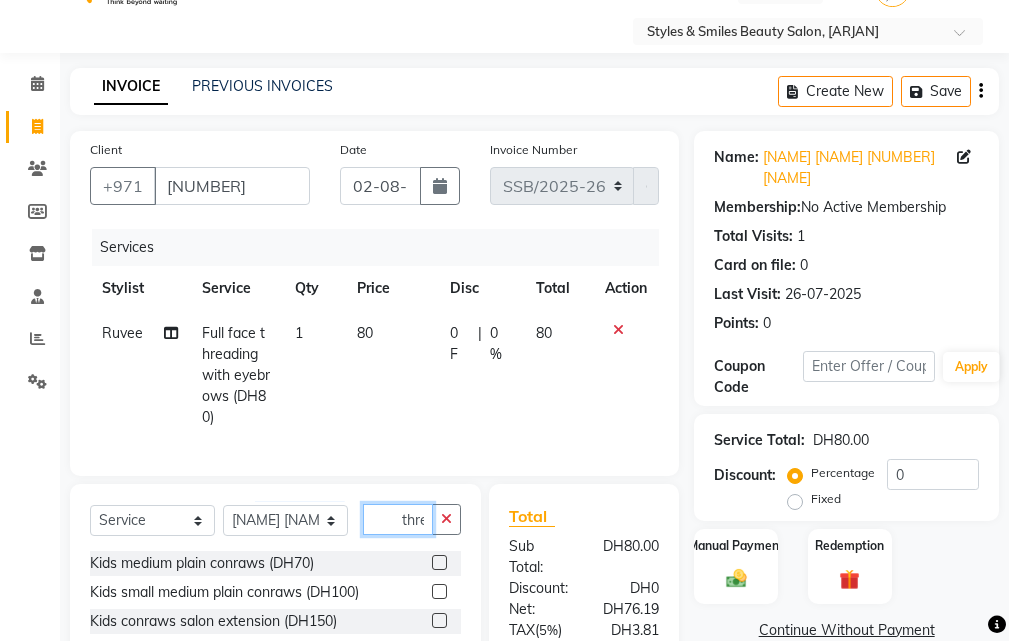 click on "thre" 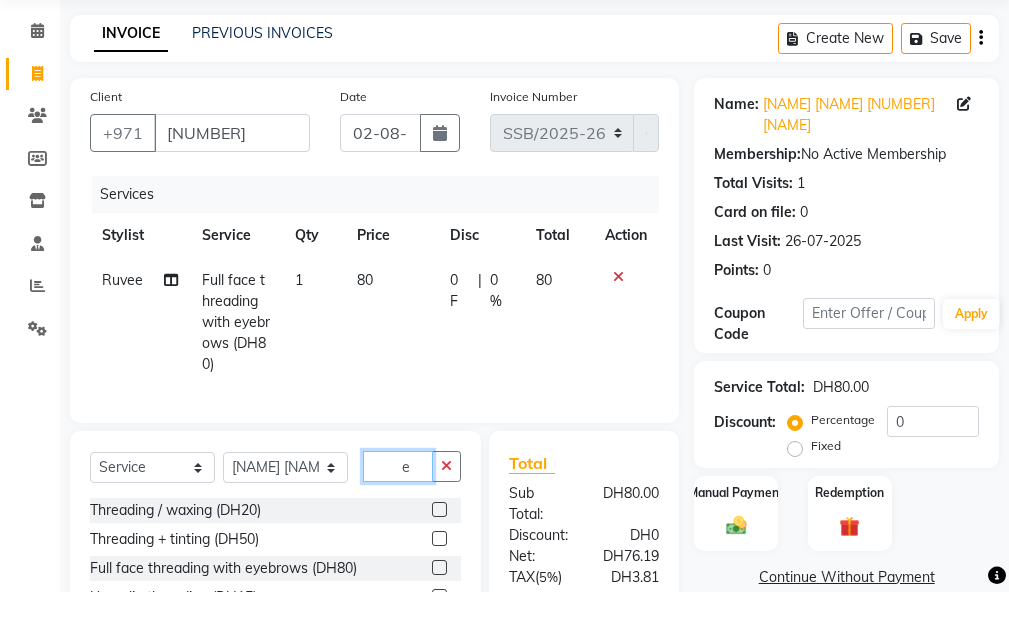 scroll, scrollTop: 88, scrollLeft: 0, axis: vertical 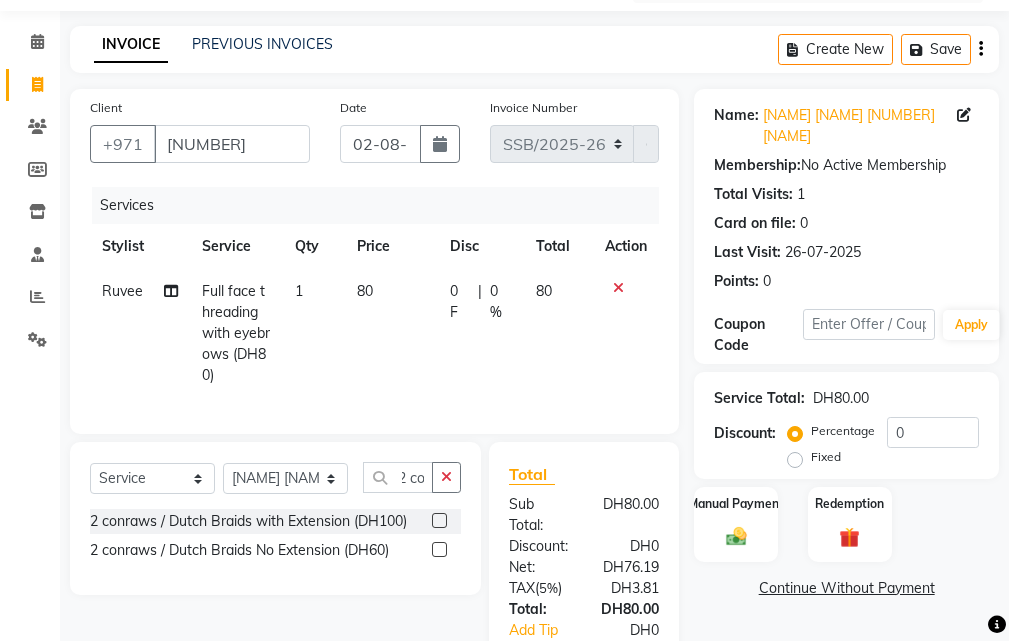 click 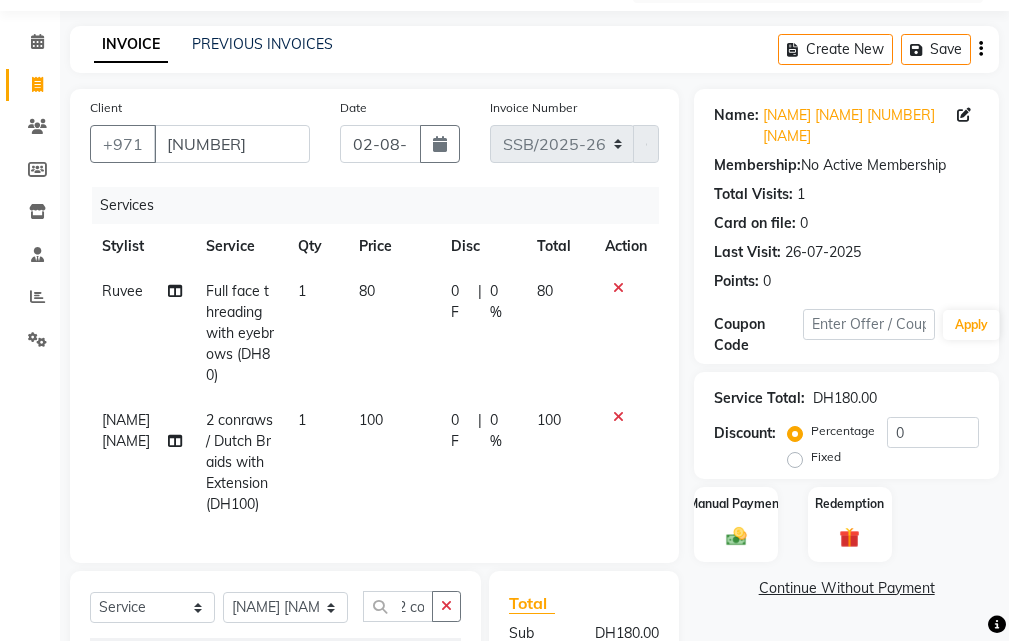 scroll, scrollTop: 0, scrollLeft: 0, axis: both 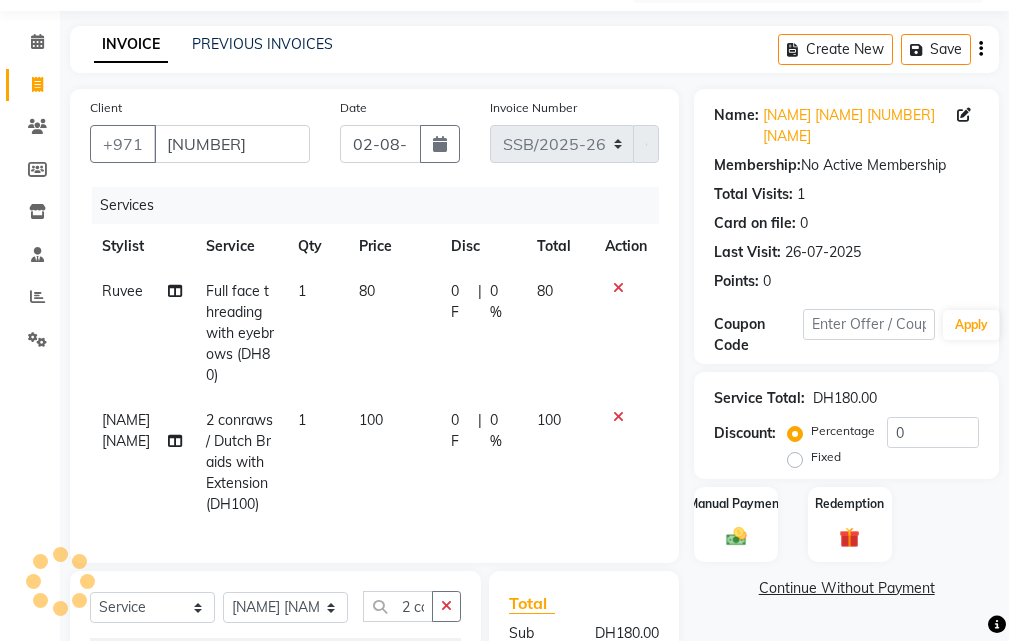 click on "100" 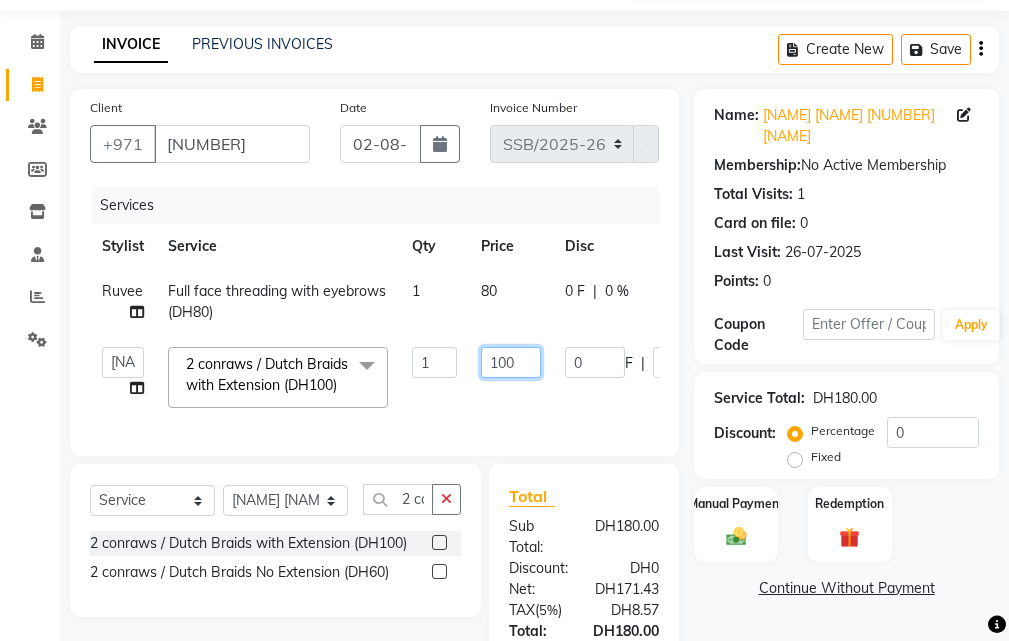 click on "100" 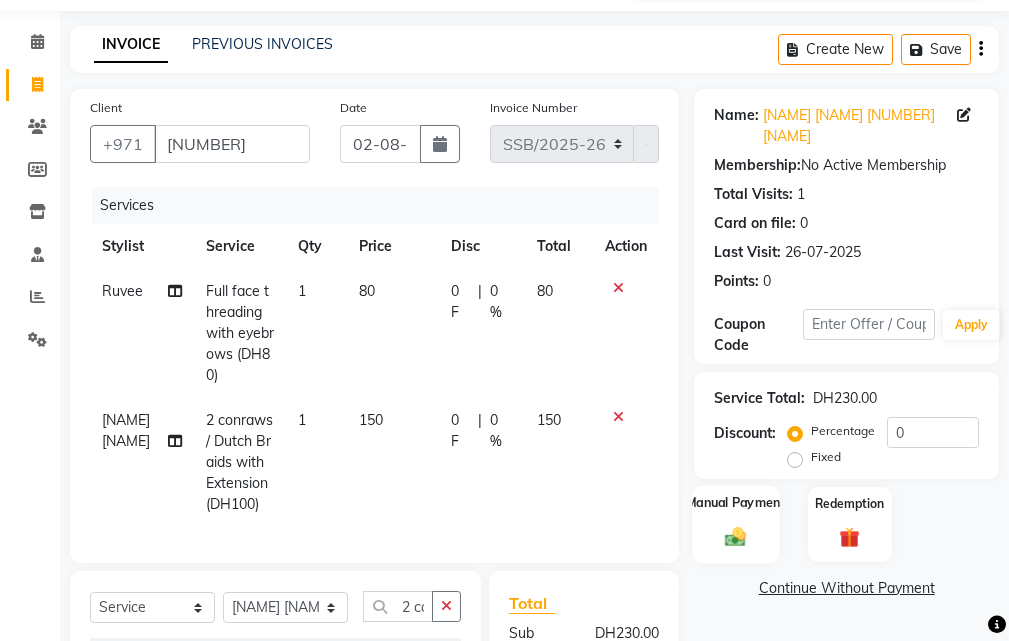 click 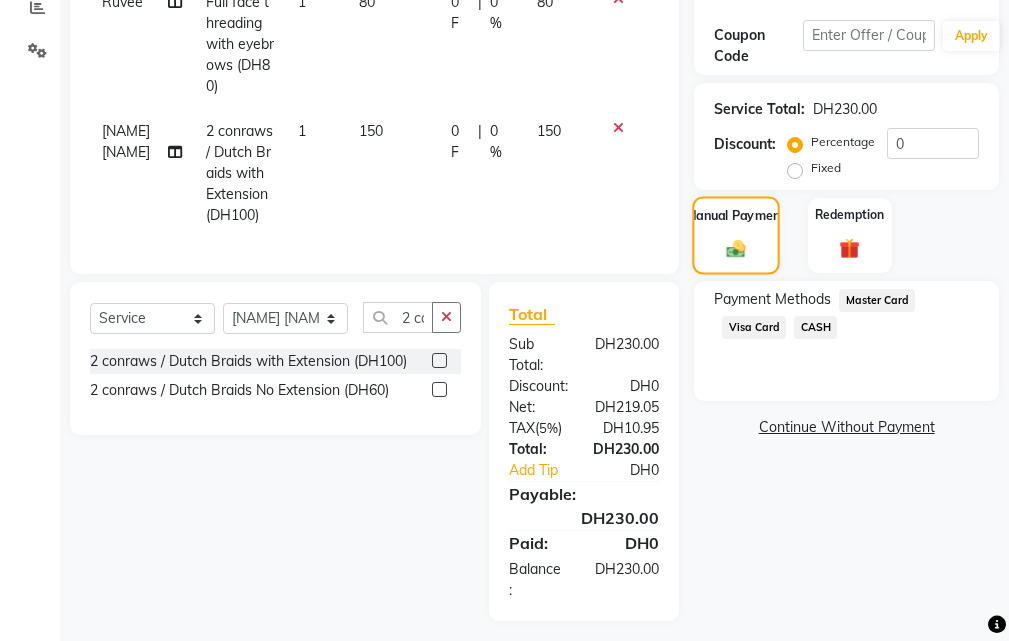 scroll, scrollTop: 391, scrollLeft: 0, axis: vertical 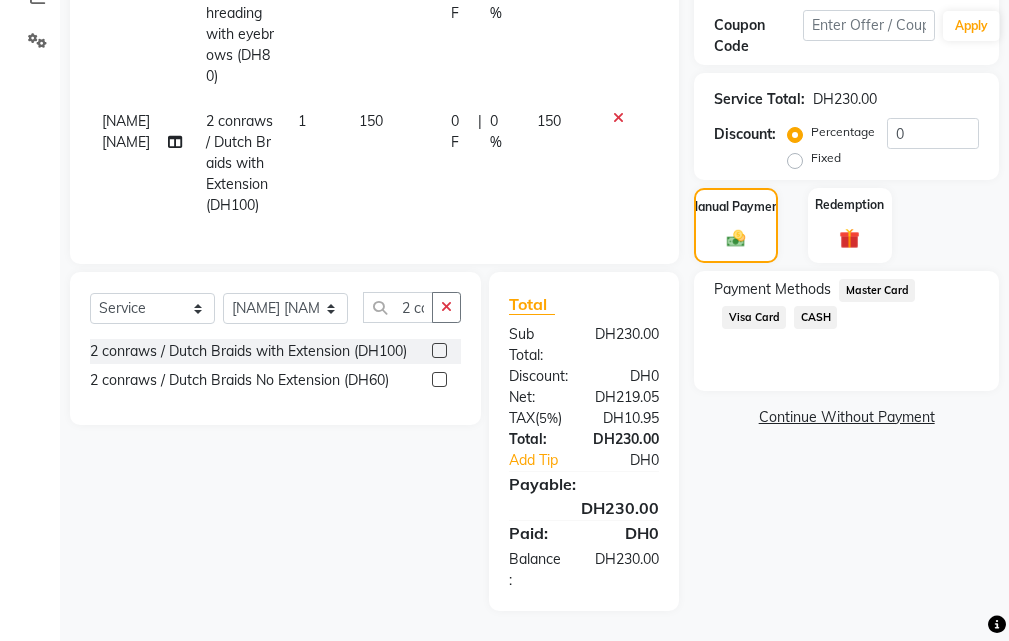 click on "Visa Card" 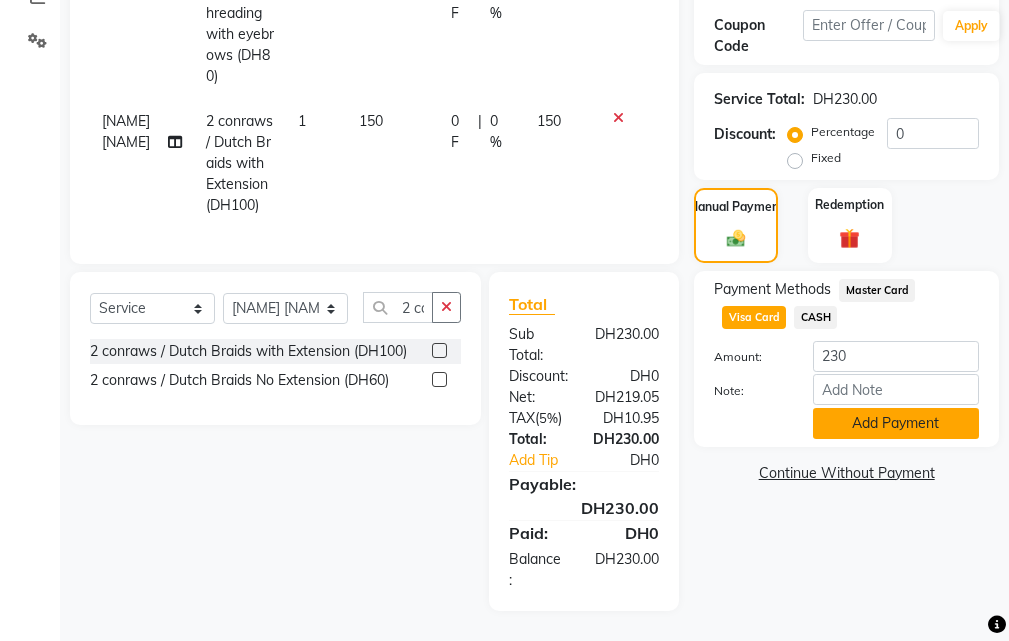 click on "Add Payment" 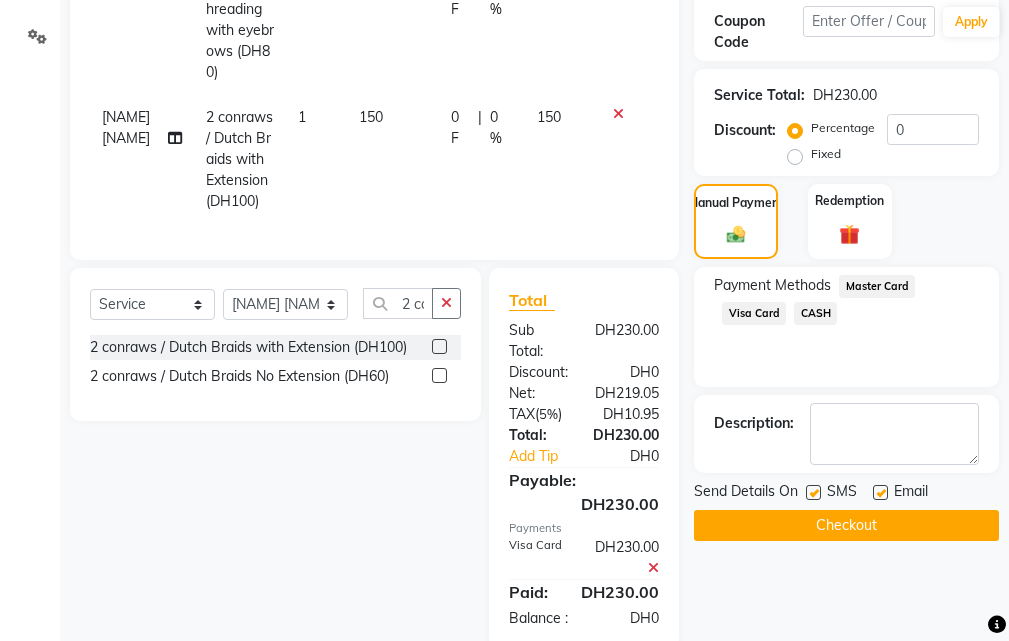 click 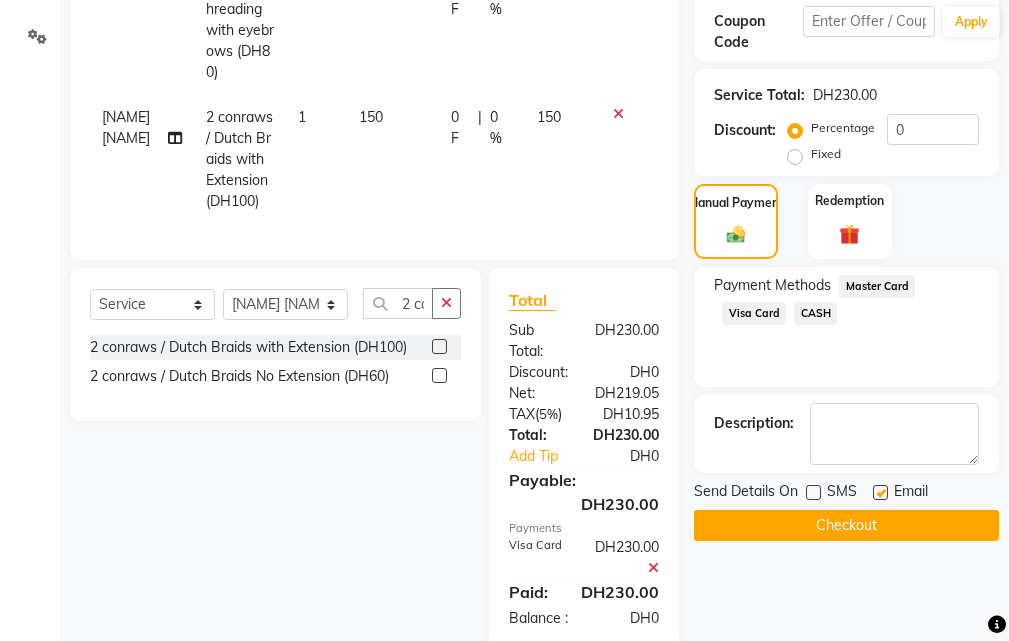 click 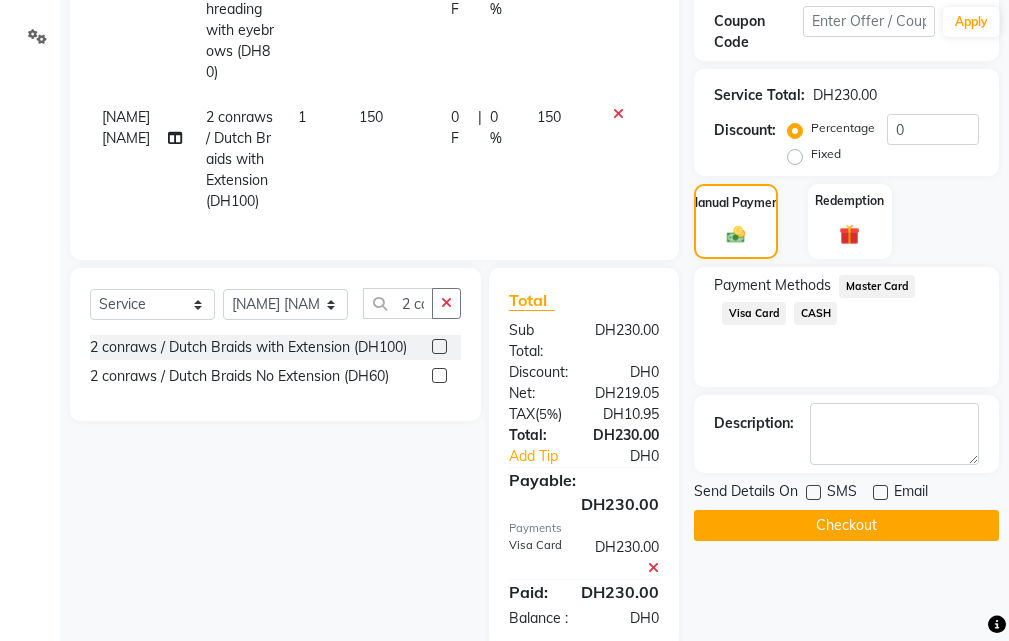 click on "Checkout" 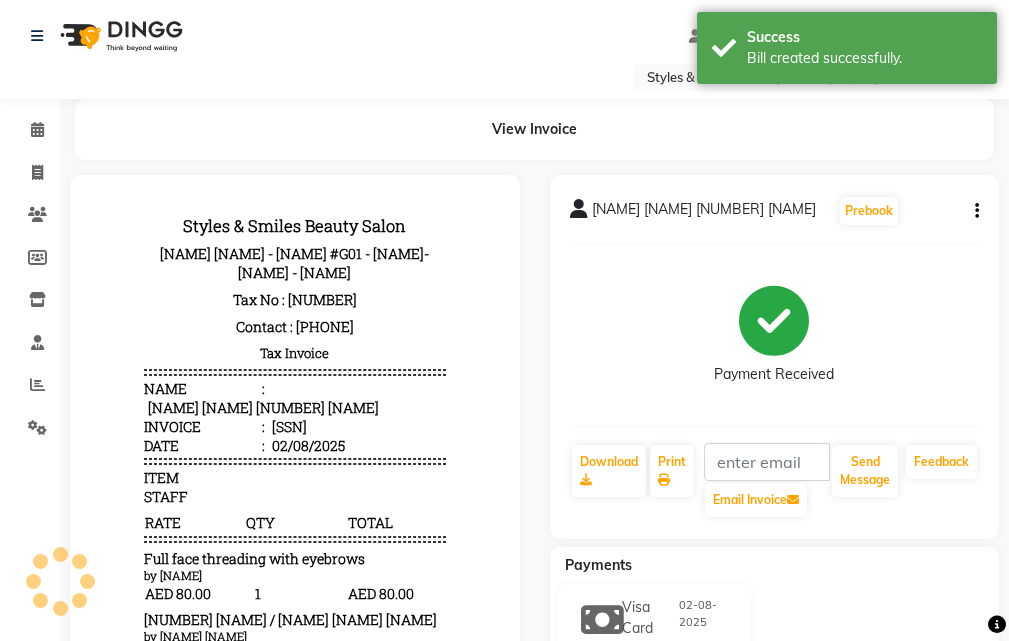 scroll, scrollTop: 0, scrollLeft: 0, axis: both 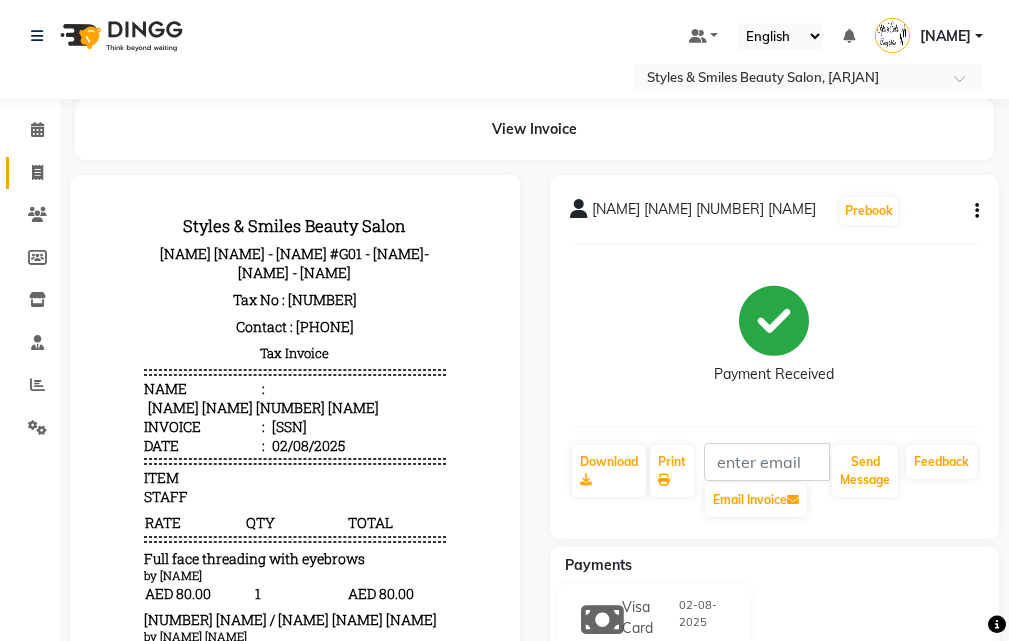 click 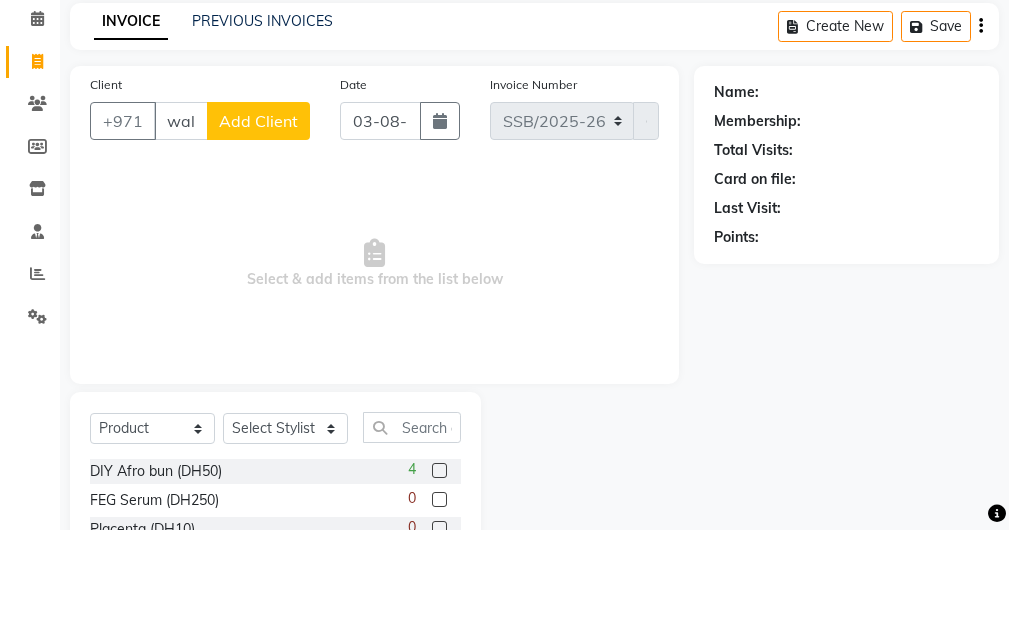 scroll, scrollTop: 0, scrollLeft: 4, axis: horizontal 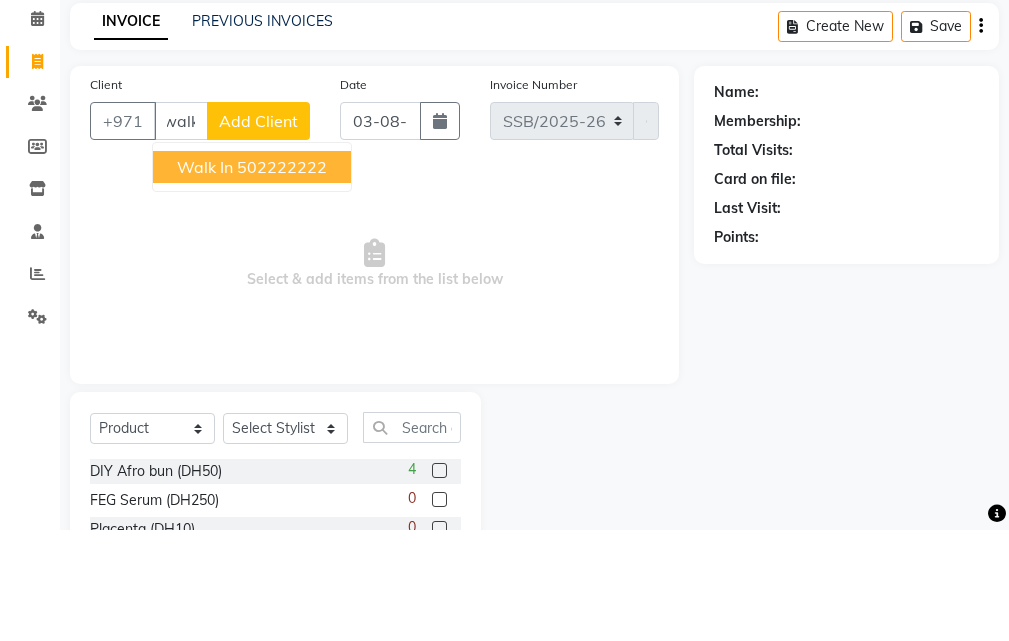 click on "502222222" at bounding box center [282, 278] 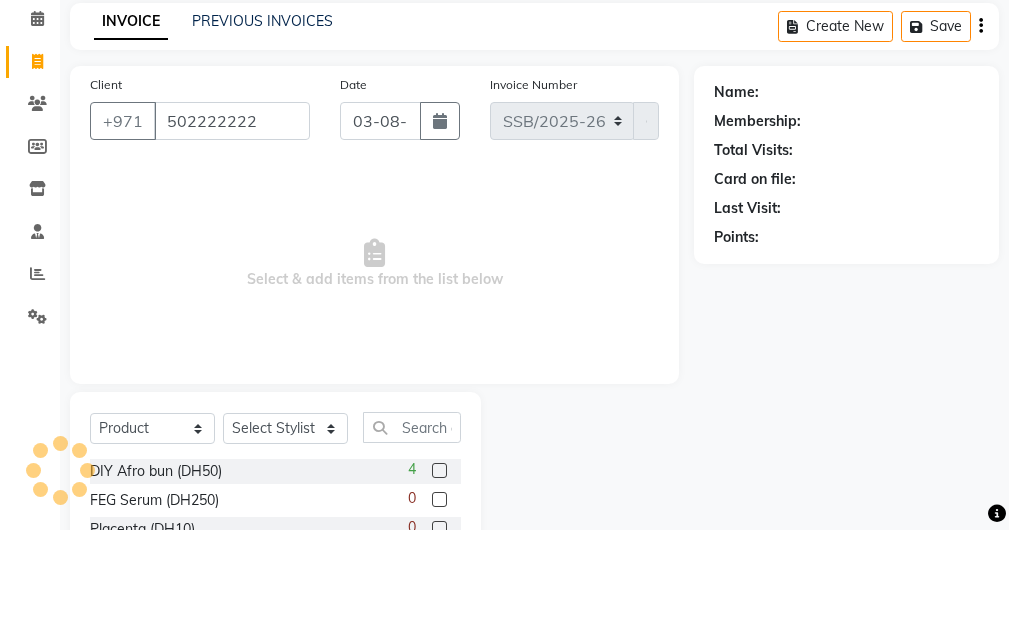 scroll, scrollTop: 0, scrollLeft: 0, axis: both 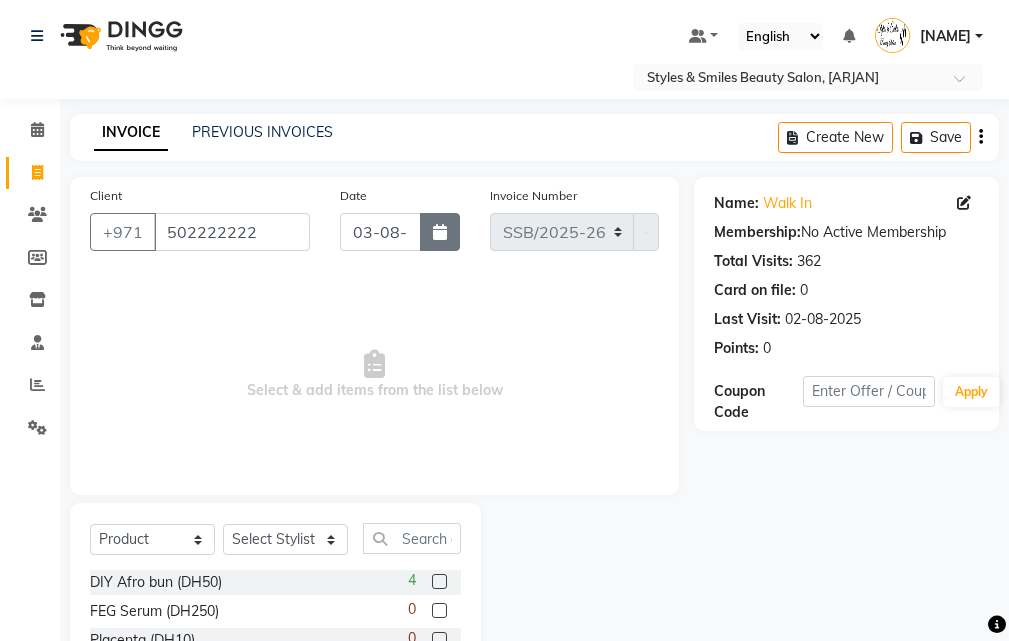 click 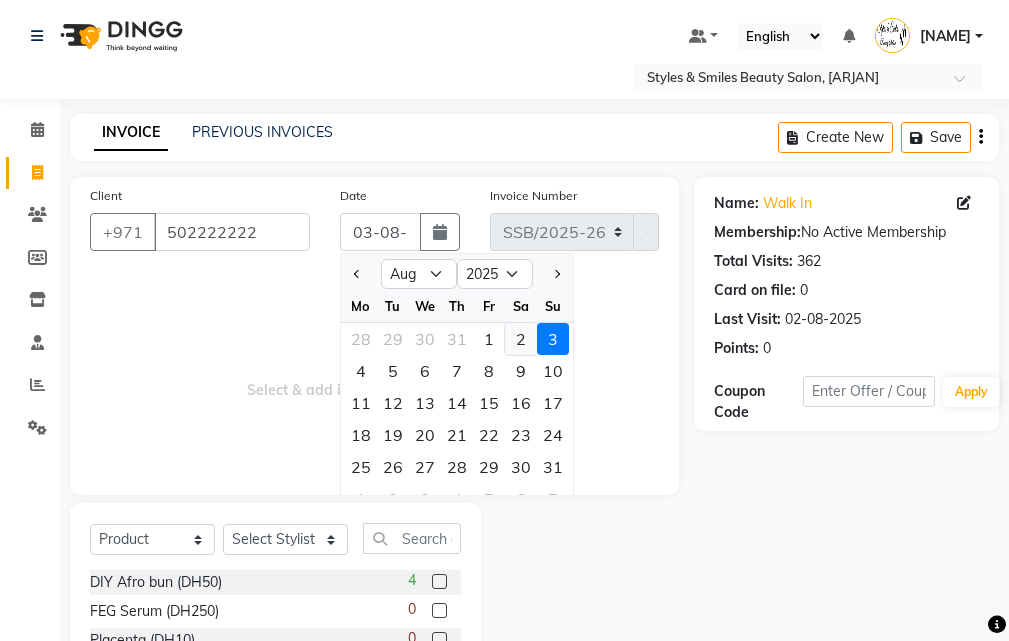 click on "2" 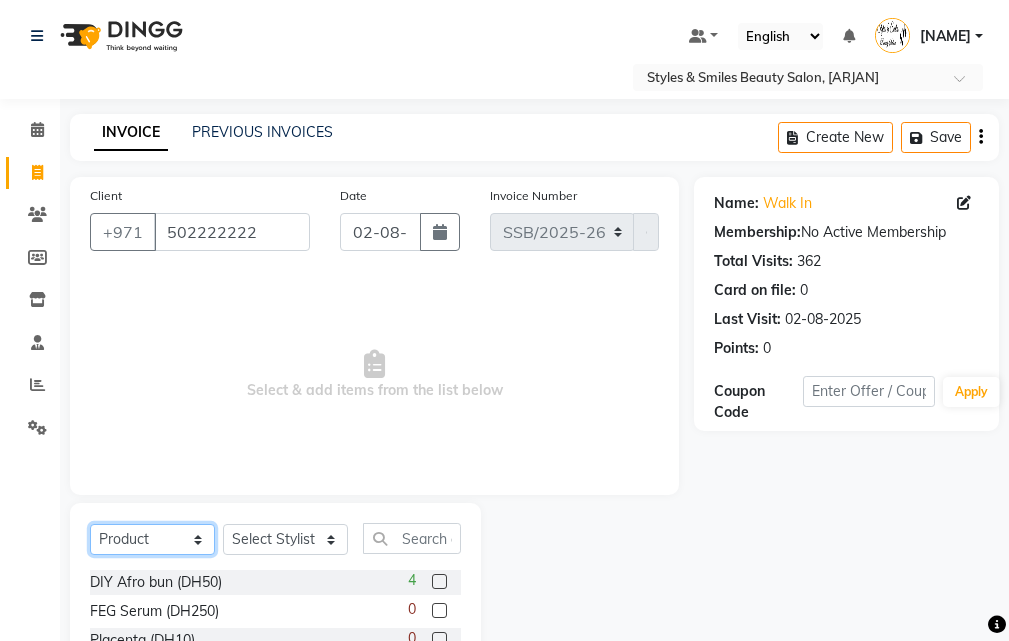 click on "Select  Service  Product  Membership  Package Voucher Prepaid Gift Card" 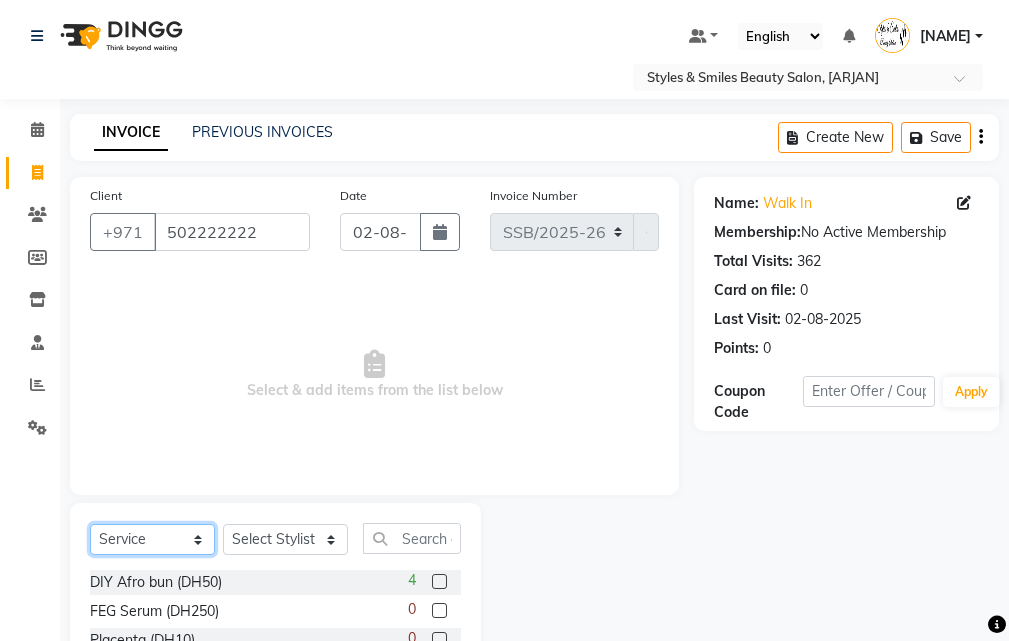 click on "Select  Service  Product  Membership  Package Voucher Prepaid Gift Card" 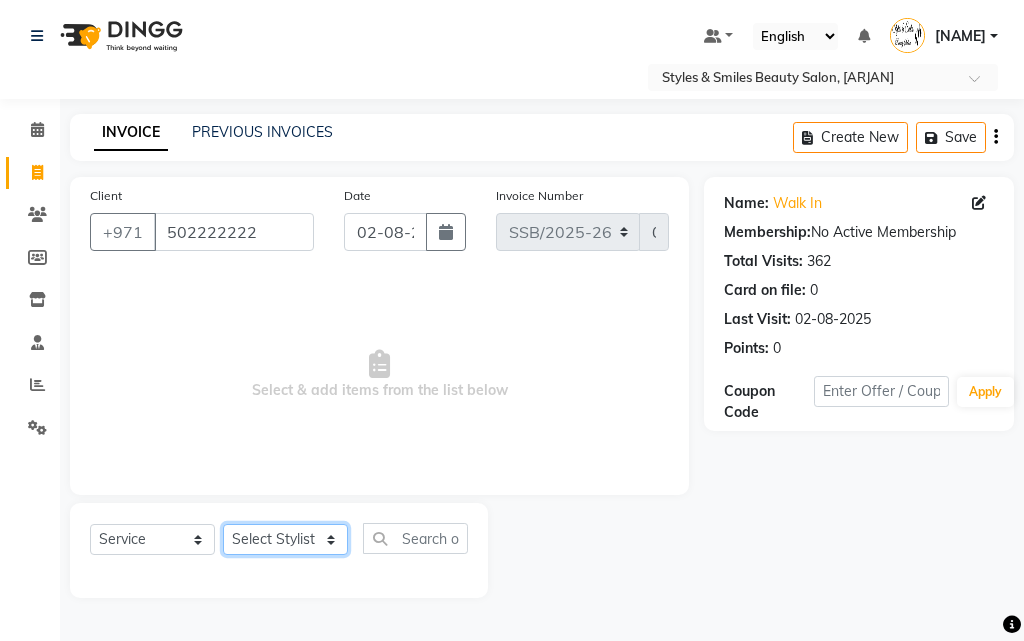 click on "Select Stylist [NAME] [NAME] [NAME] [NAME] [NAME] [NAME] [NAME] [NAME] [NAME] [NAME]" 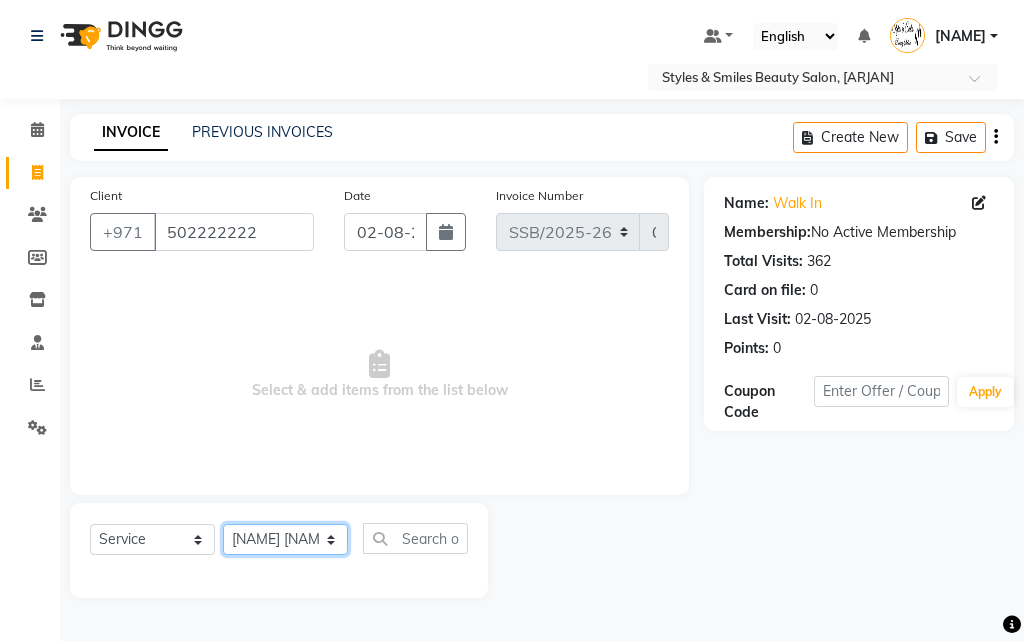 click on "Select Stylist [NAME] [NAME] [NAME] [NAME] [NAME] [NAME] [NAME] [NAME] [NAME] [NAME]" 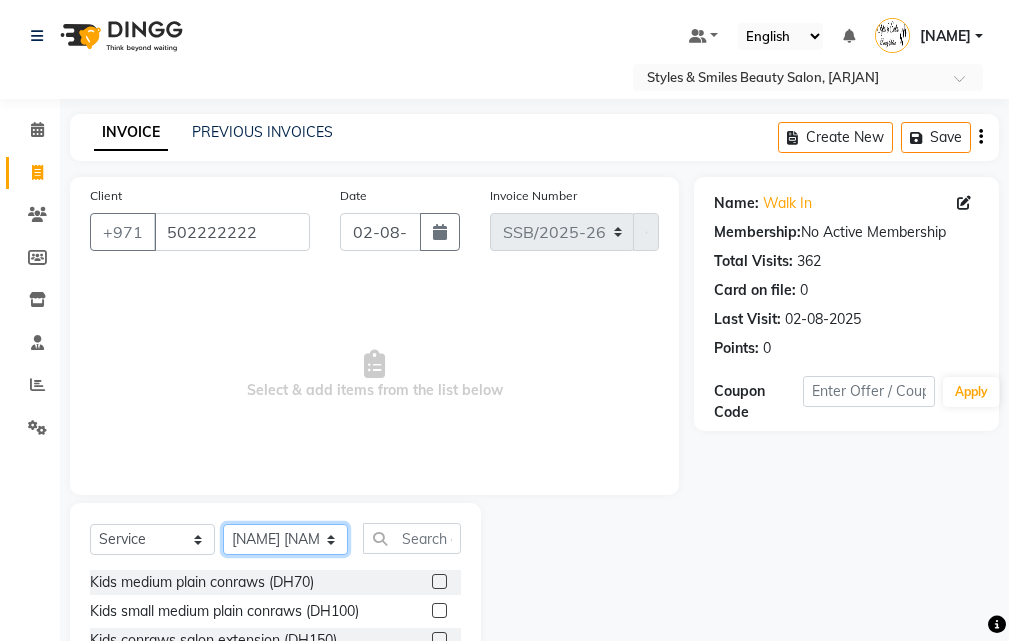 click on "Select Stylist [NAME] [NAME] [NAME] [NAME] [NAME] [NAME] [NAME] [NAME] [NAME] [NAME]" 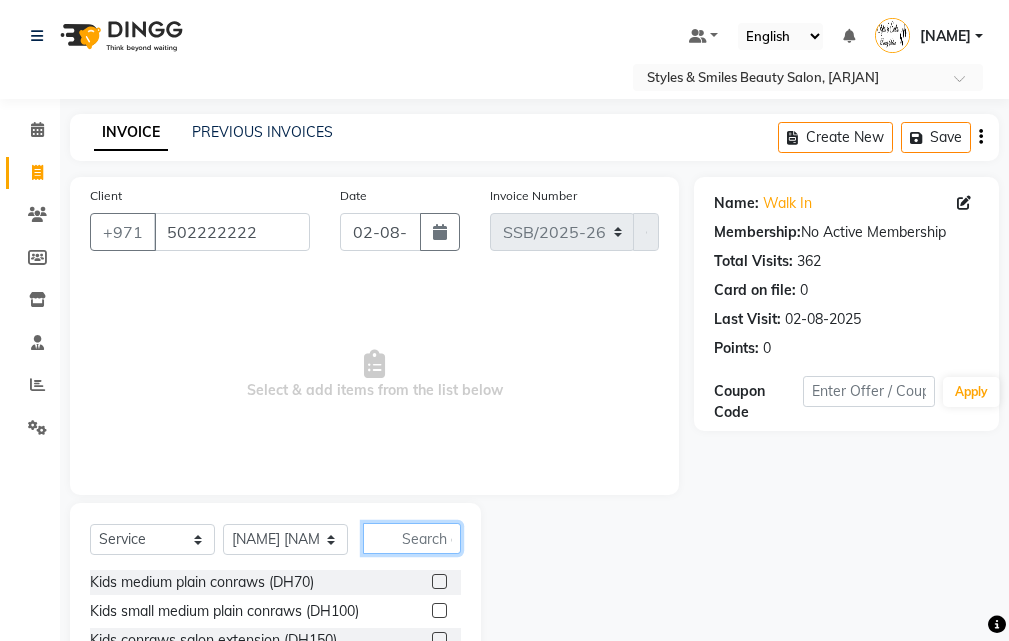 click 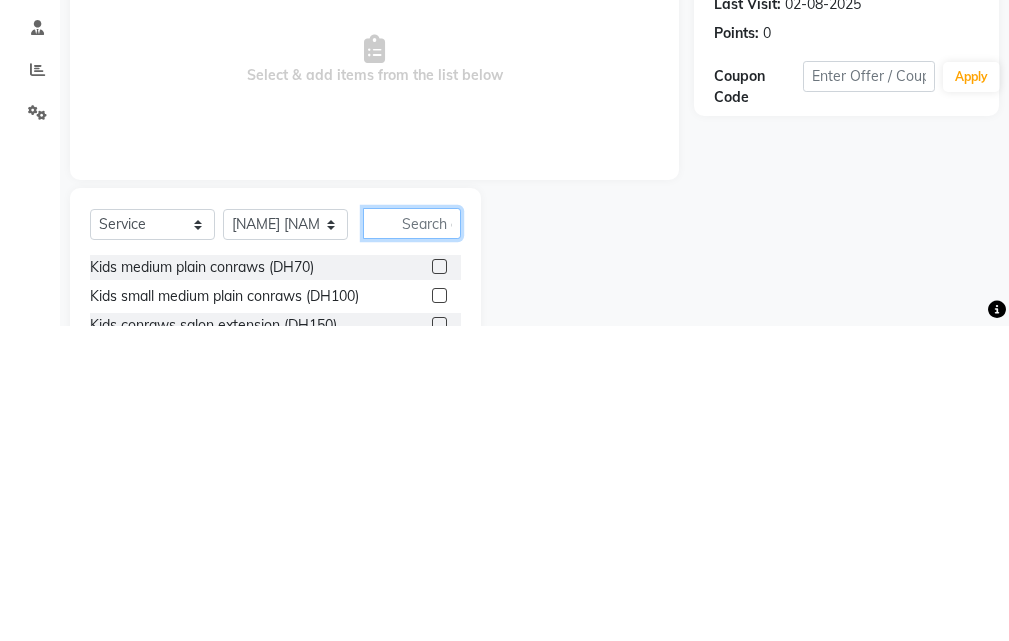 scroll, scrollTop: 46, scrollLeft: 0, axis: vertical 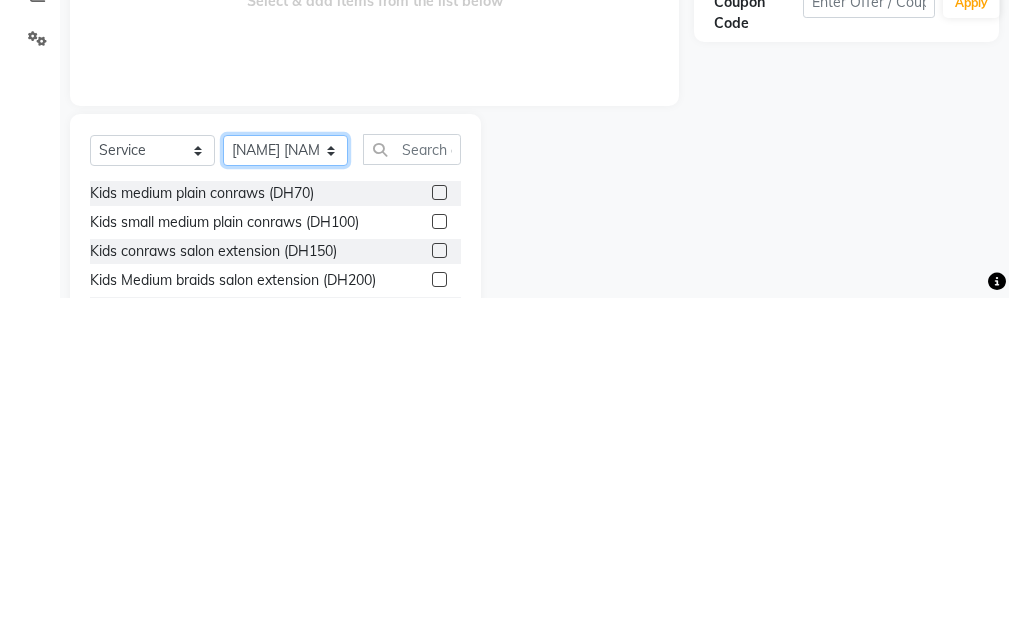 click on "Select Stylist [NAME] [NAME] [NAME] [NAME] [NAME] [NAME] [NAME] [NAME] [NAME] [NAME]" 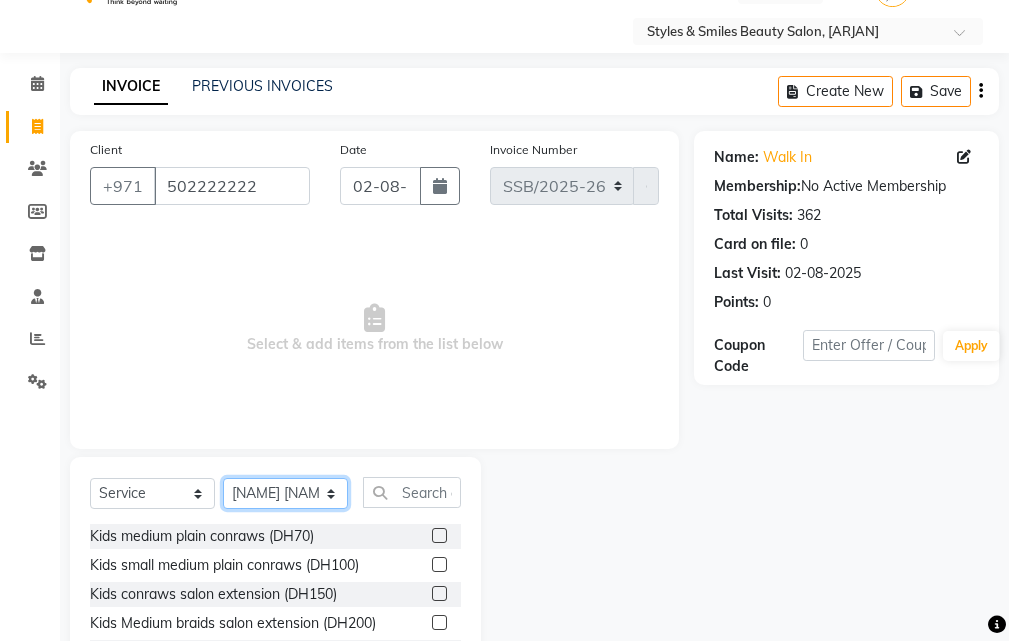 click on "Select Stylist [NAME] [NAME] [NAME] [NAME] [NAME] [NAME] [NAME] [NAME] [NAME] [NAME]" 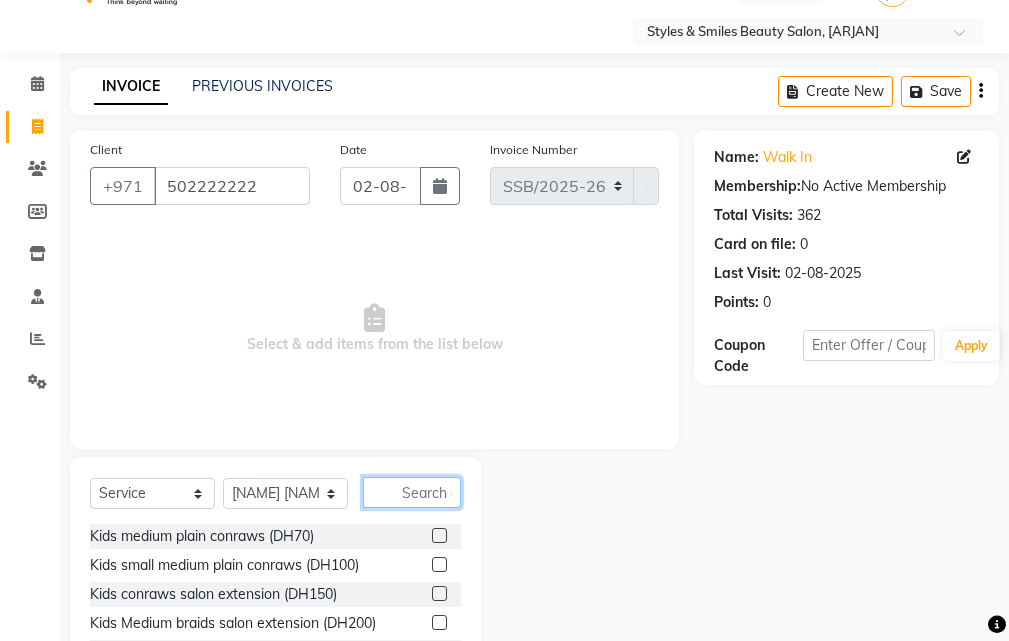 click 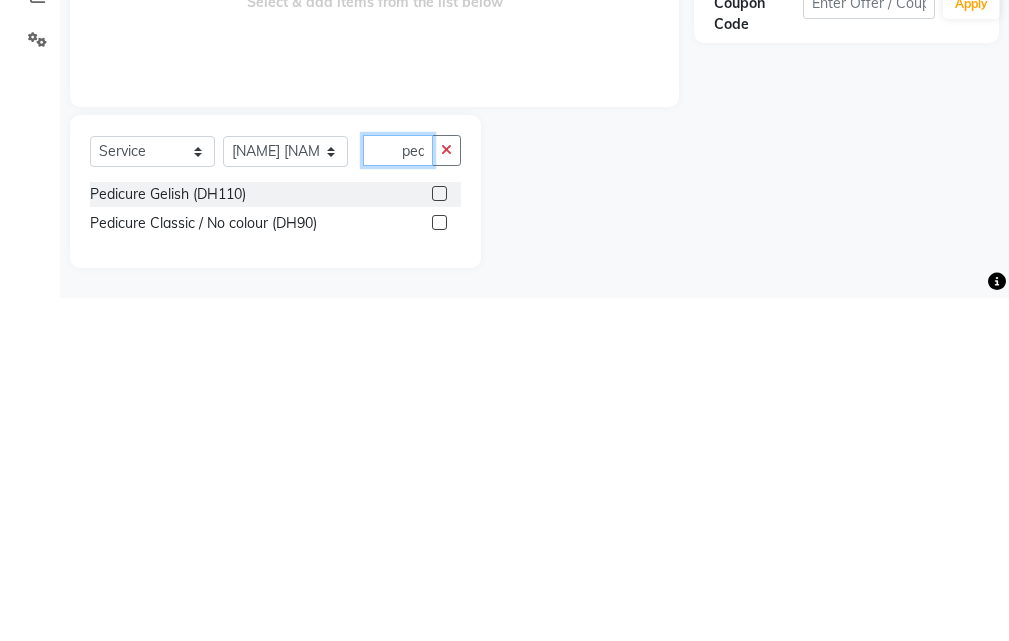 scroll, scrollTop: 0, scrollLeft: 1, axis: horizontal 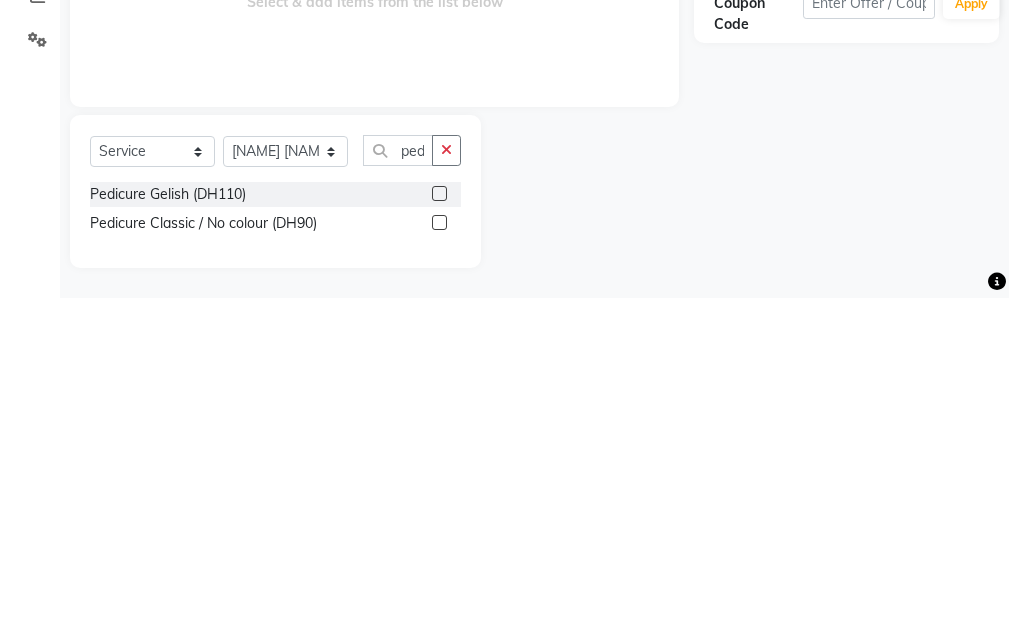 click 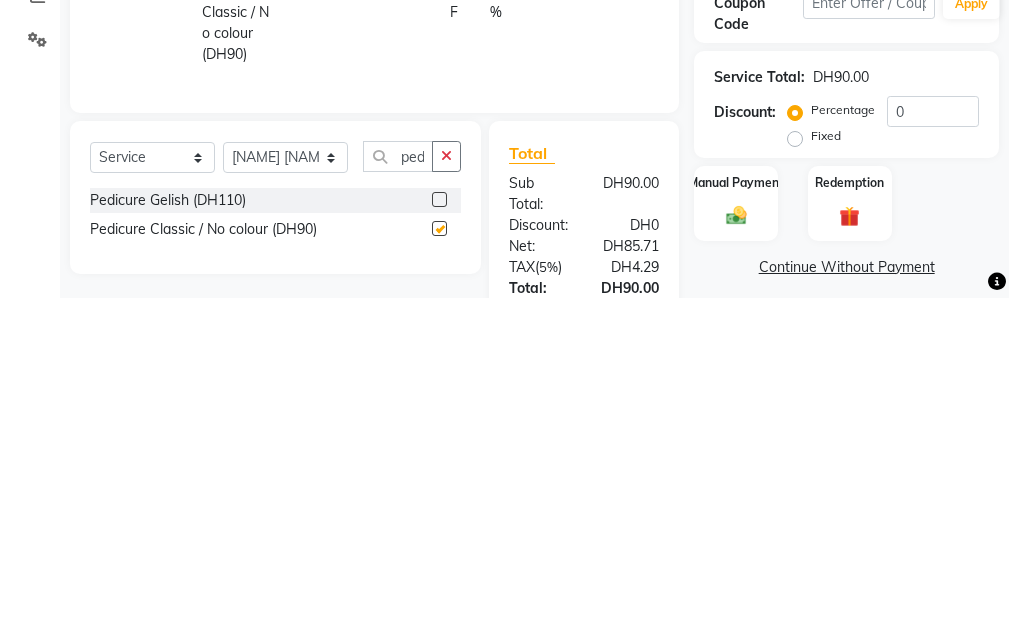 scroll, scrollTop: 0, scrollLeft: 0, axis: both 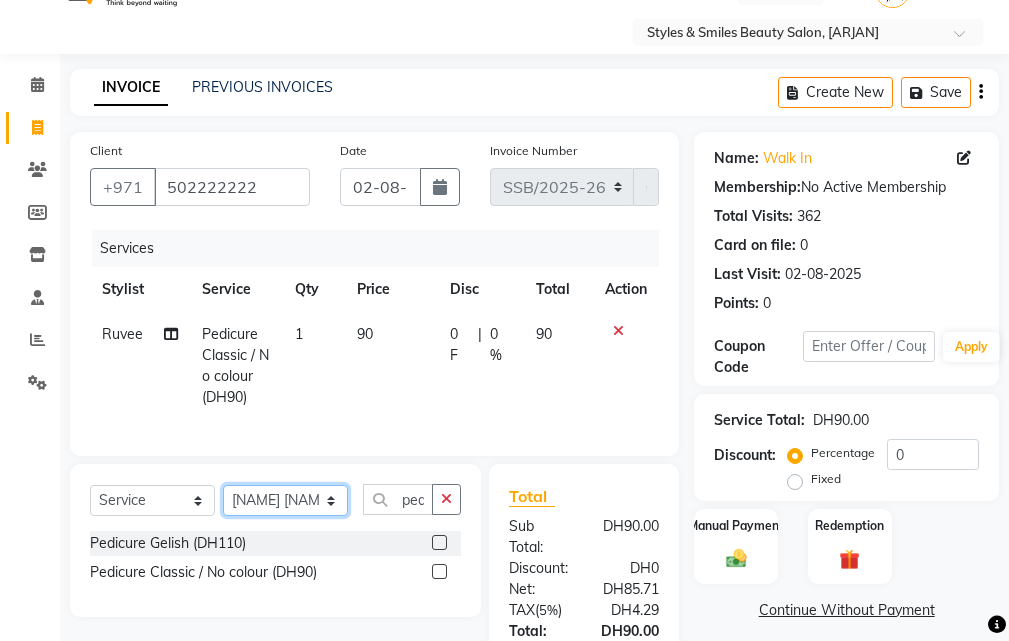 click on "Select Stylist [NAME] [NAME] [NAME] [NAME] [NAME] [NAME] [NAME] [NAME] [NAME] [NAME]" 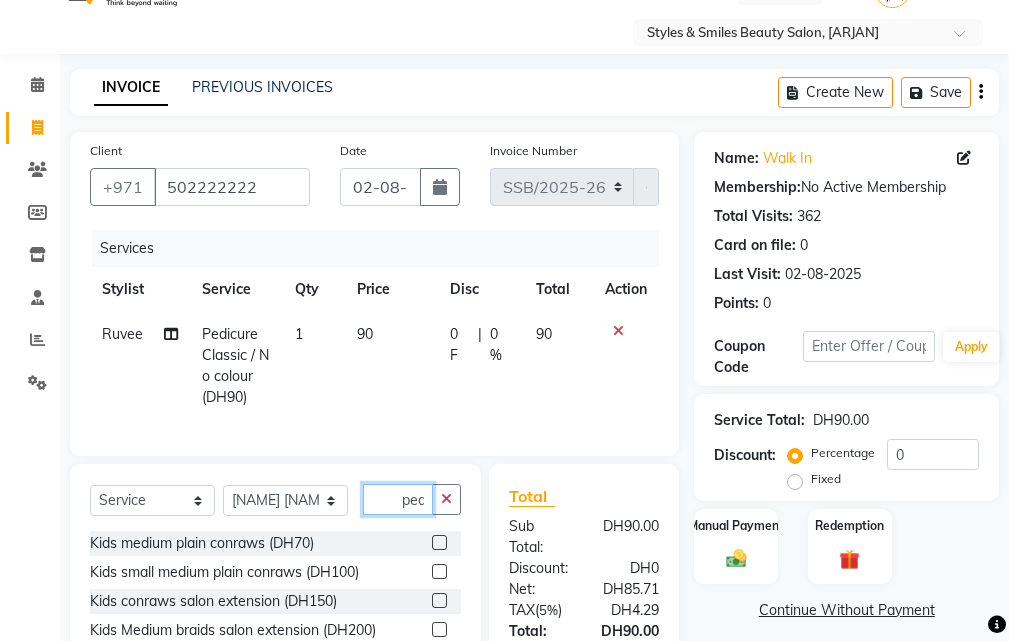 click on "ped" 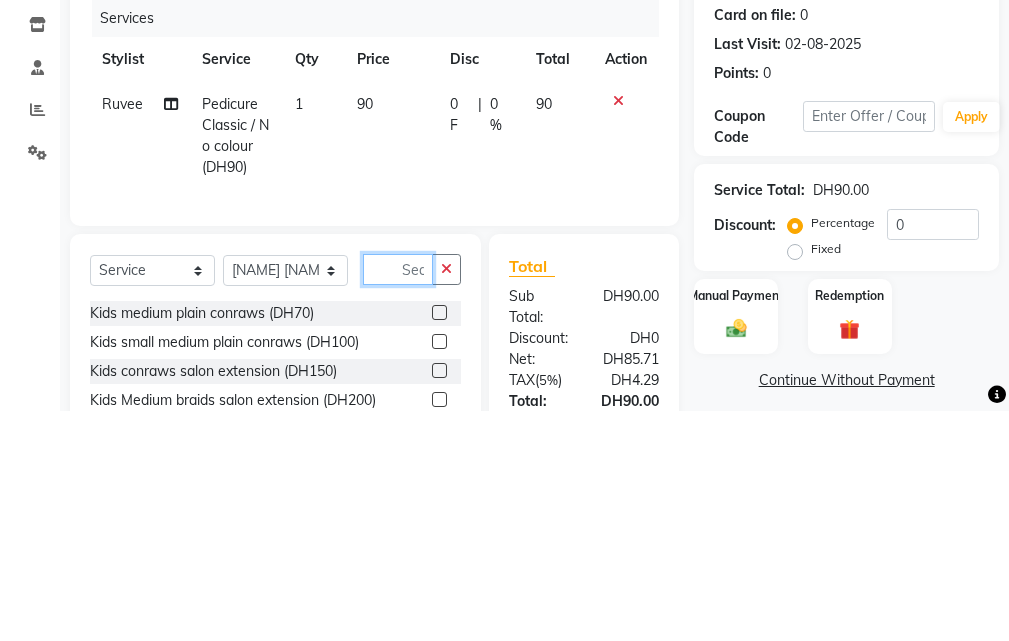 scroll, scrollTop: 67, scrollLeft: 0, axis: vertical 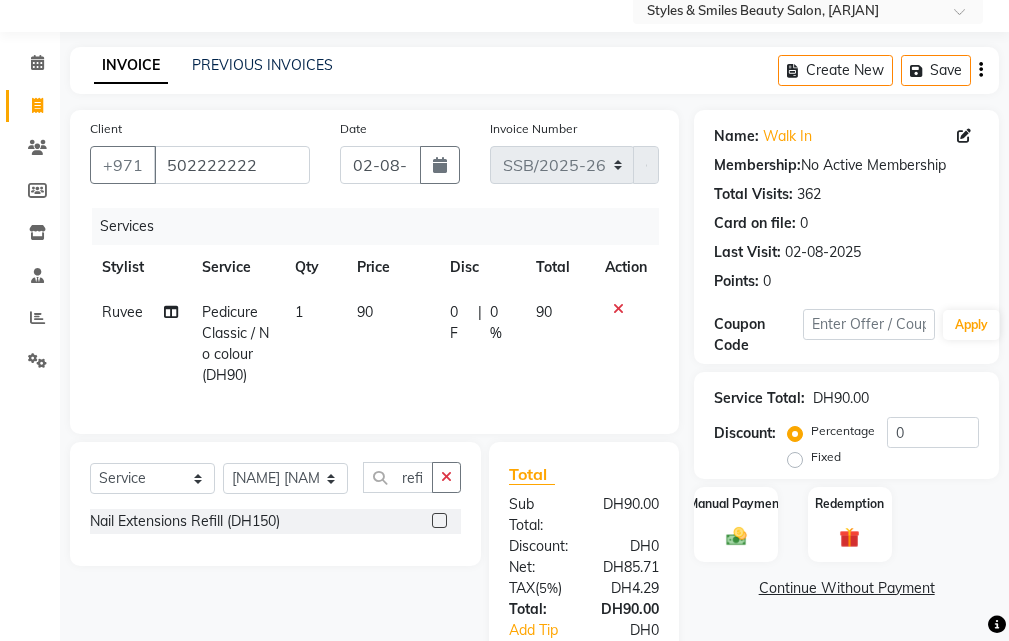 click 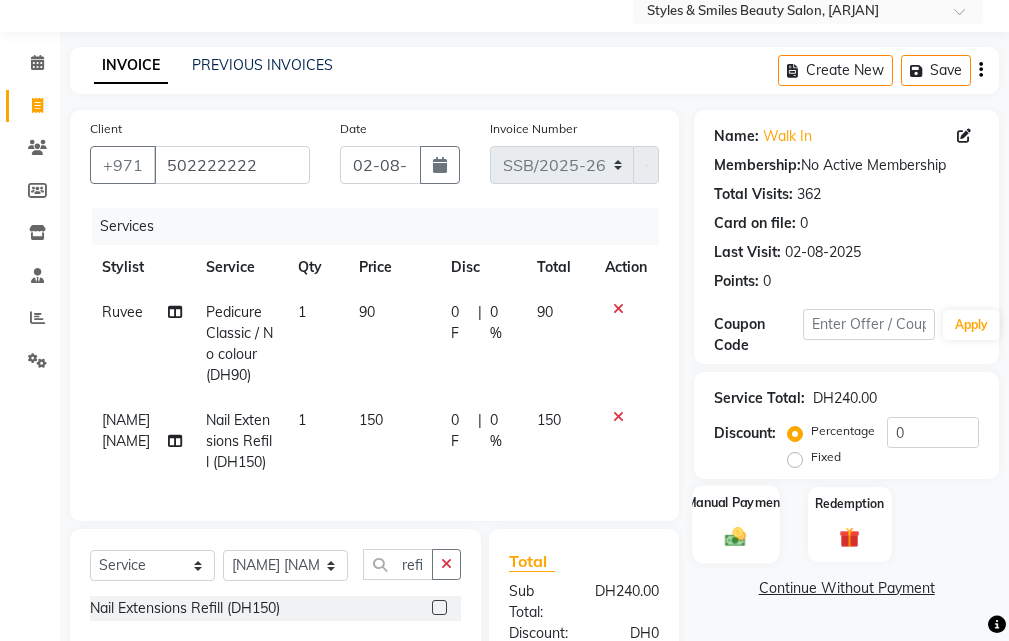 click 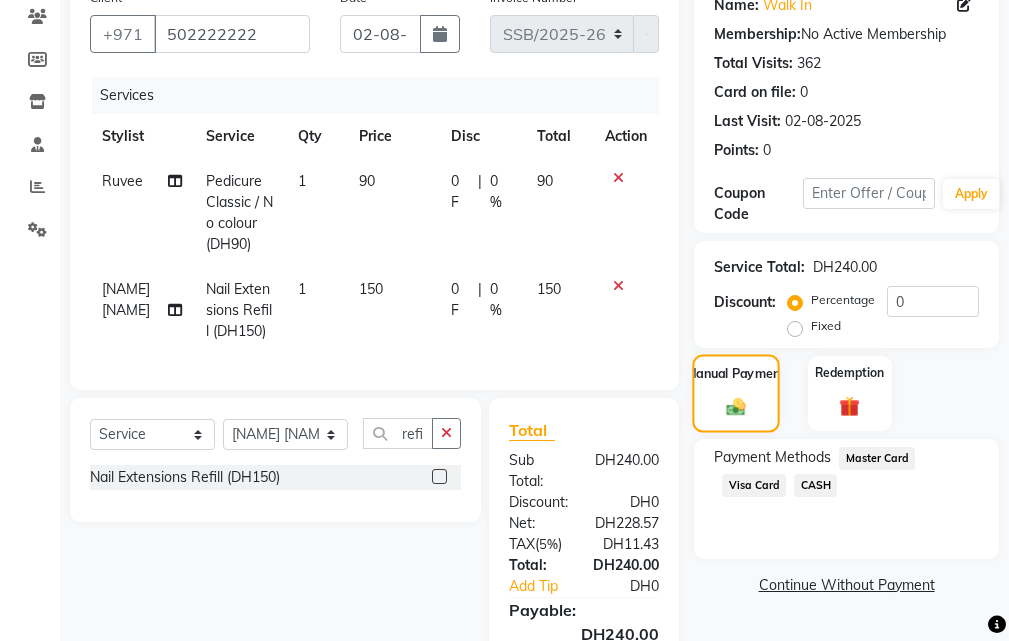 scroll, scrollTop: 339, scrollLeft: 0, axis: vertical 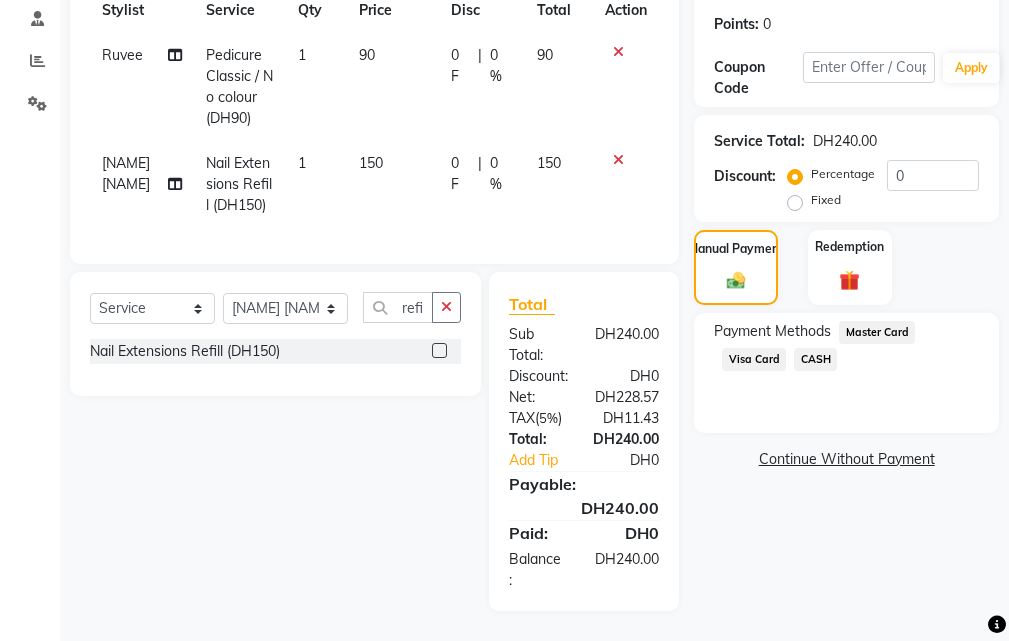 click on "Visa Card" 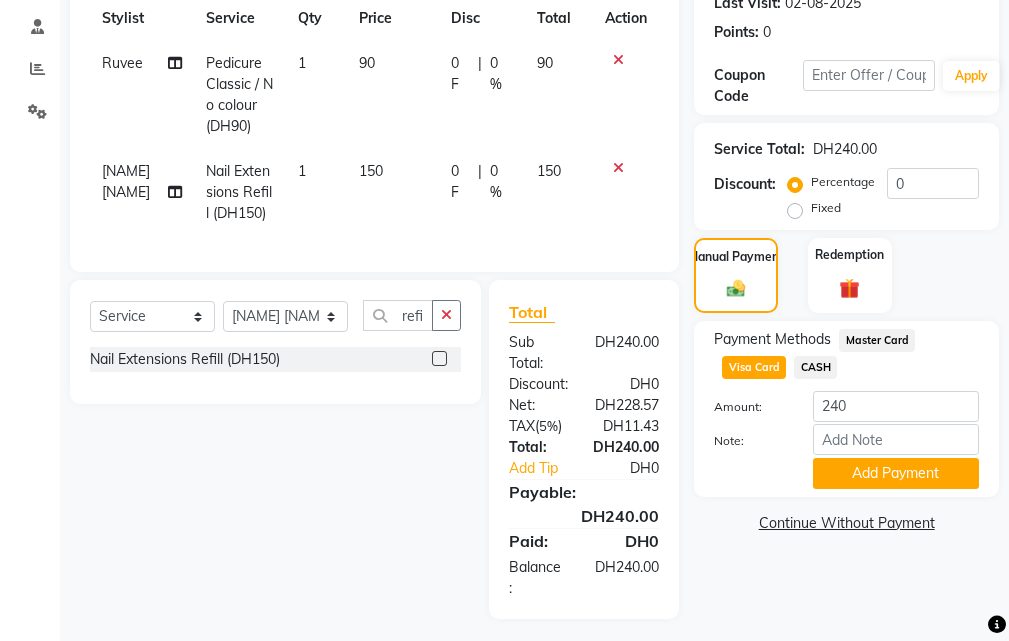 scroll, scrollTop: 320, scrollLeft: 0, axis: vertical 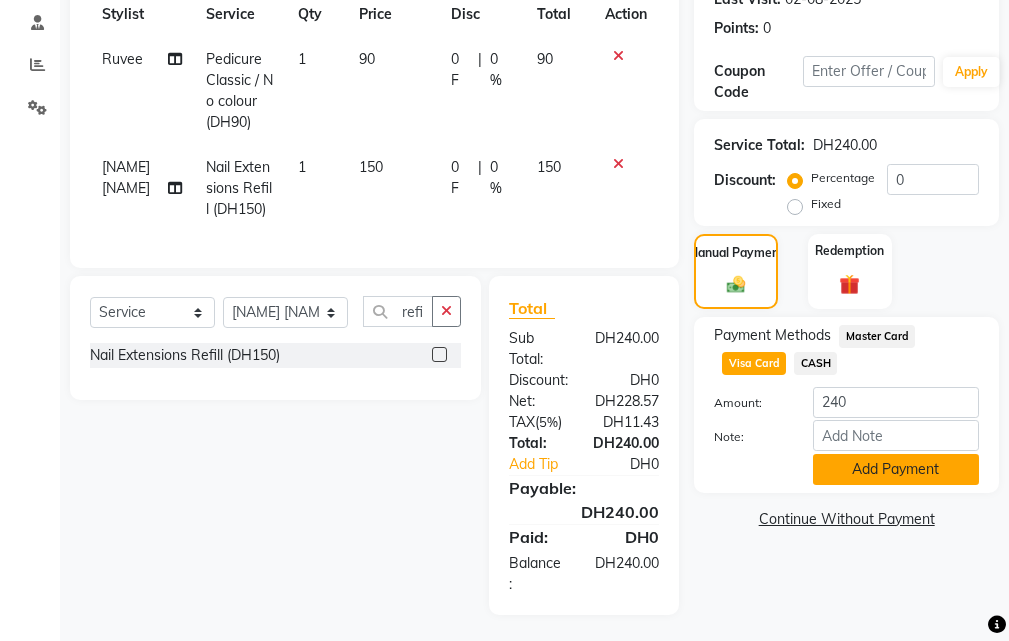 click on "Add Payment" 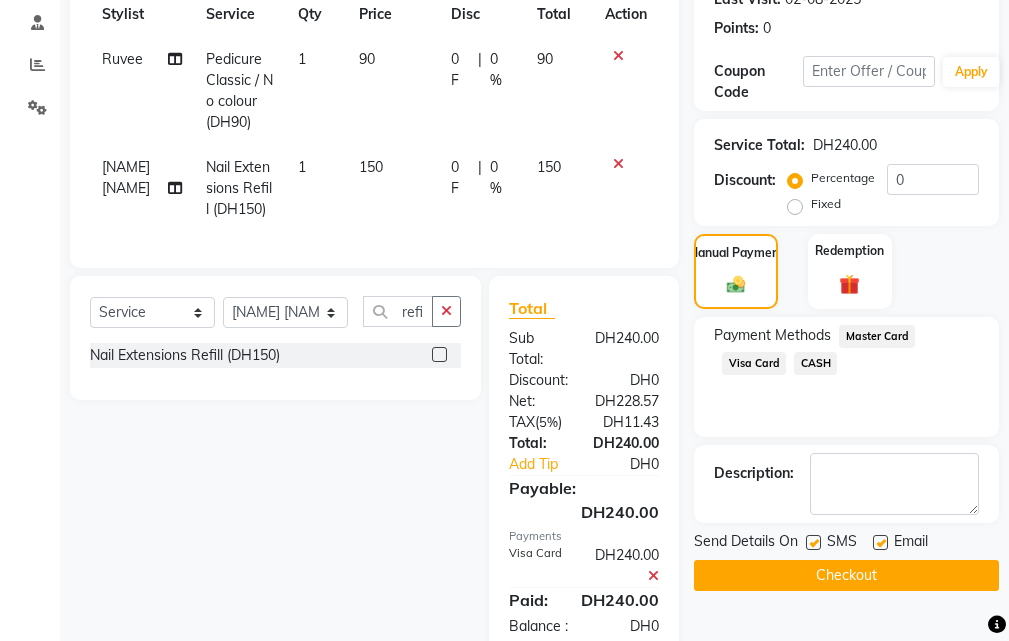 click 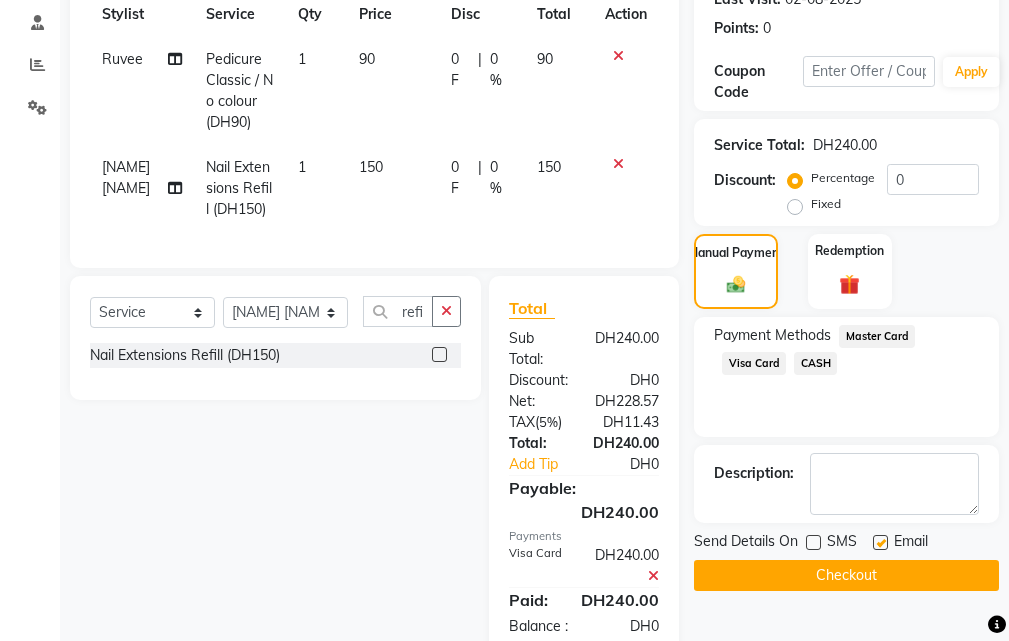 click 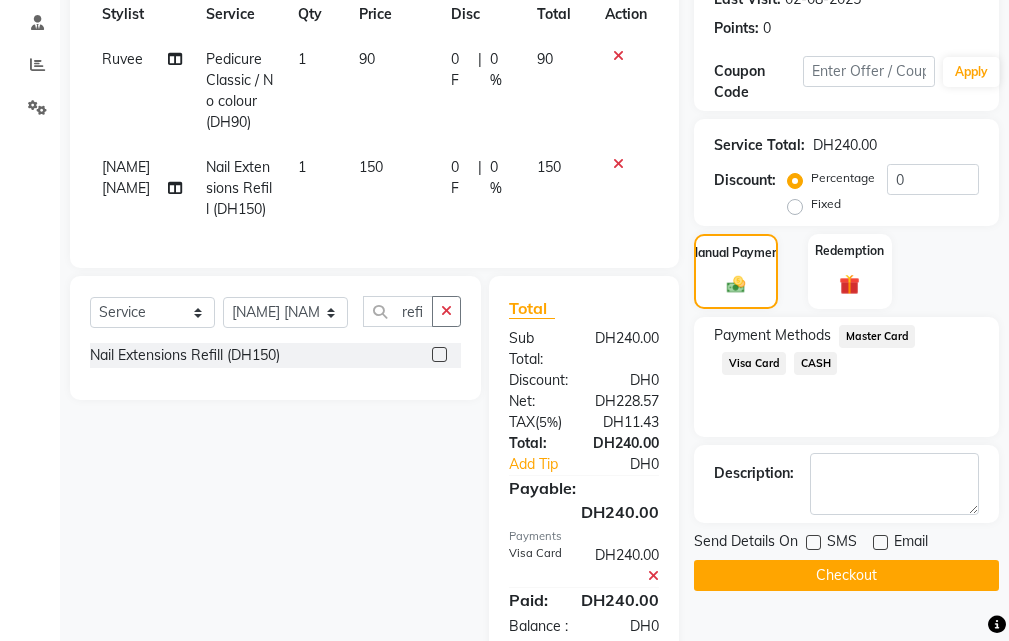 click on "Checkout" 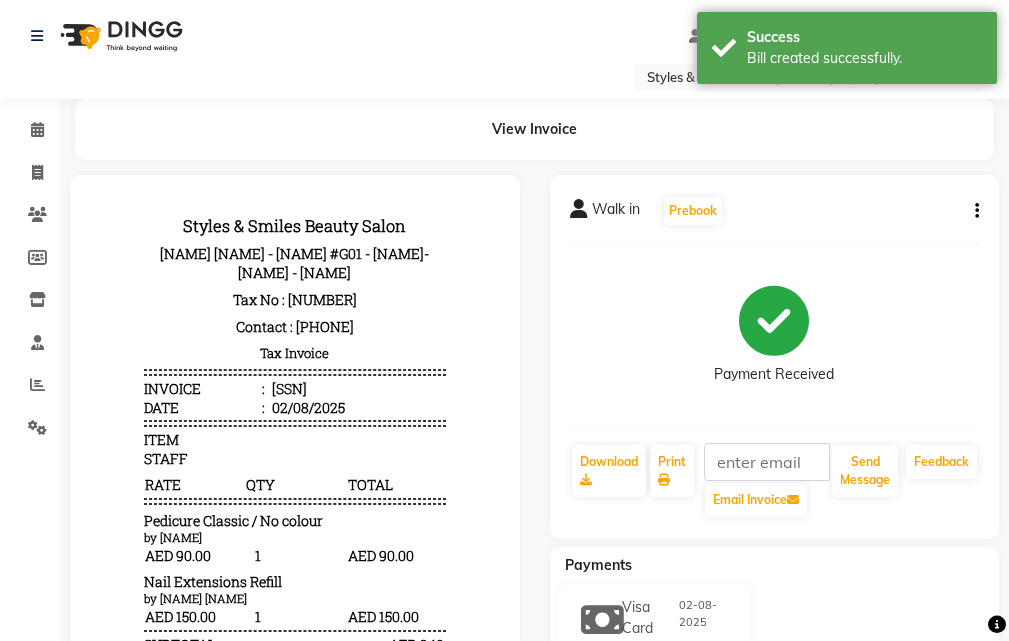 scroll, scrollTop: 0, scrollLeft: 0, axis: both 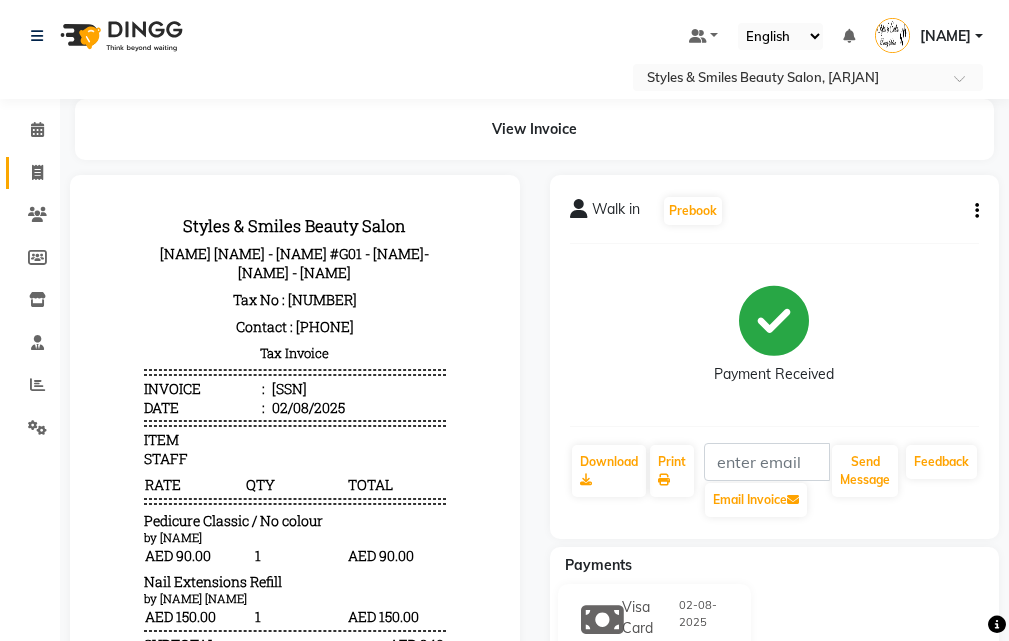 click 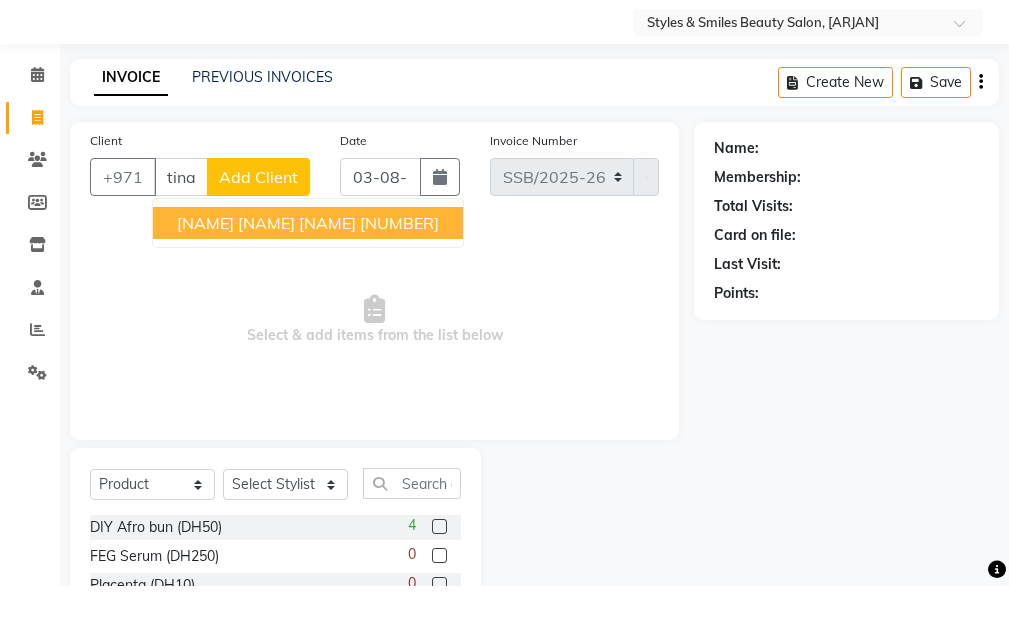 click on "[NAME] [NAME] [NAME]" at bounding box center (266, 278) 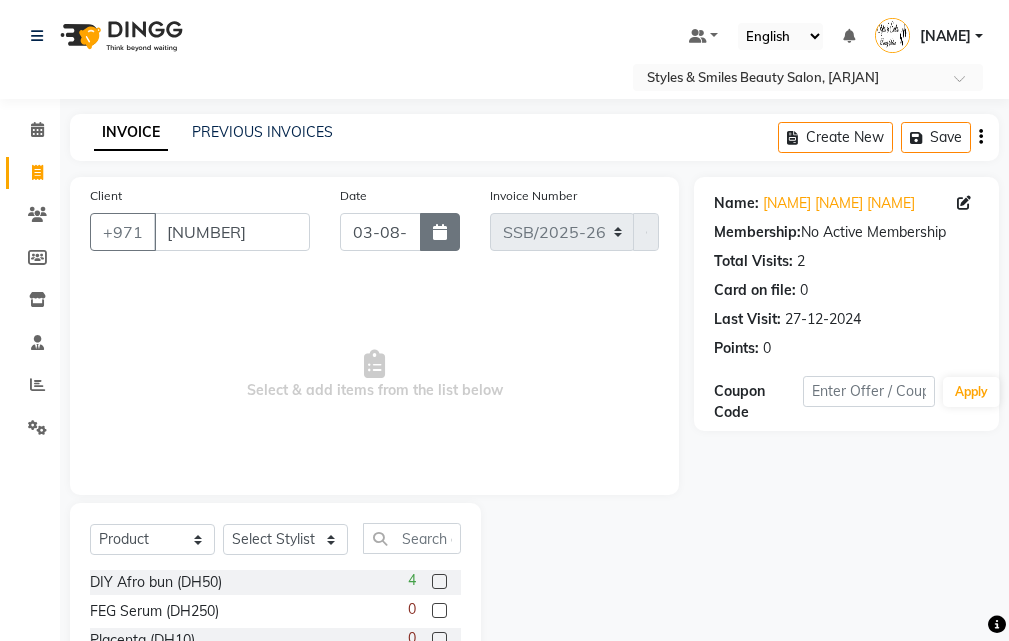click 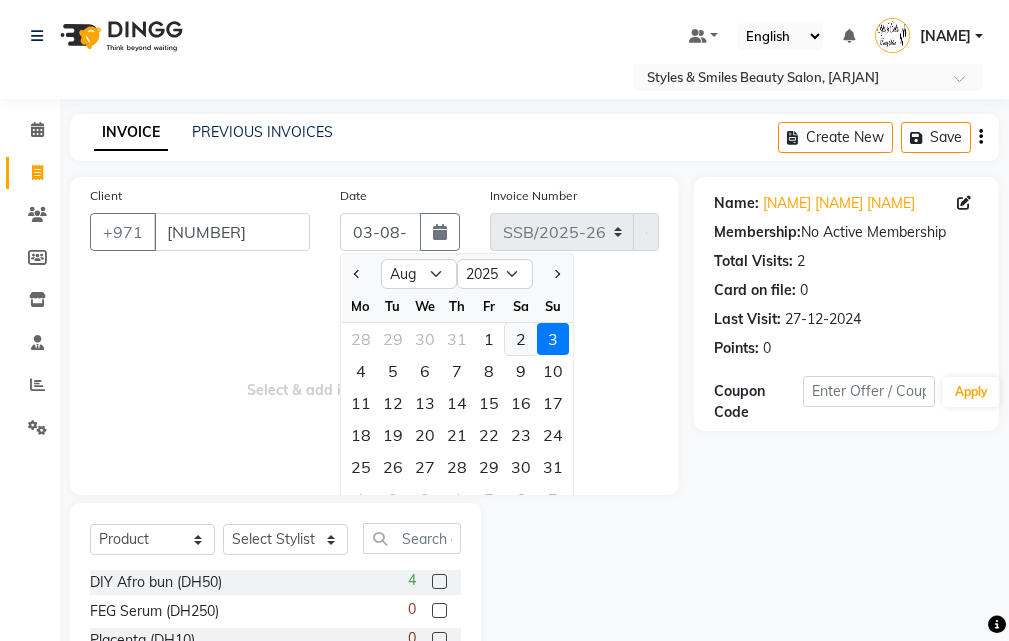 click on "2" 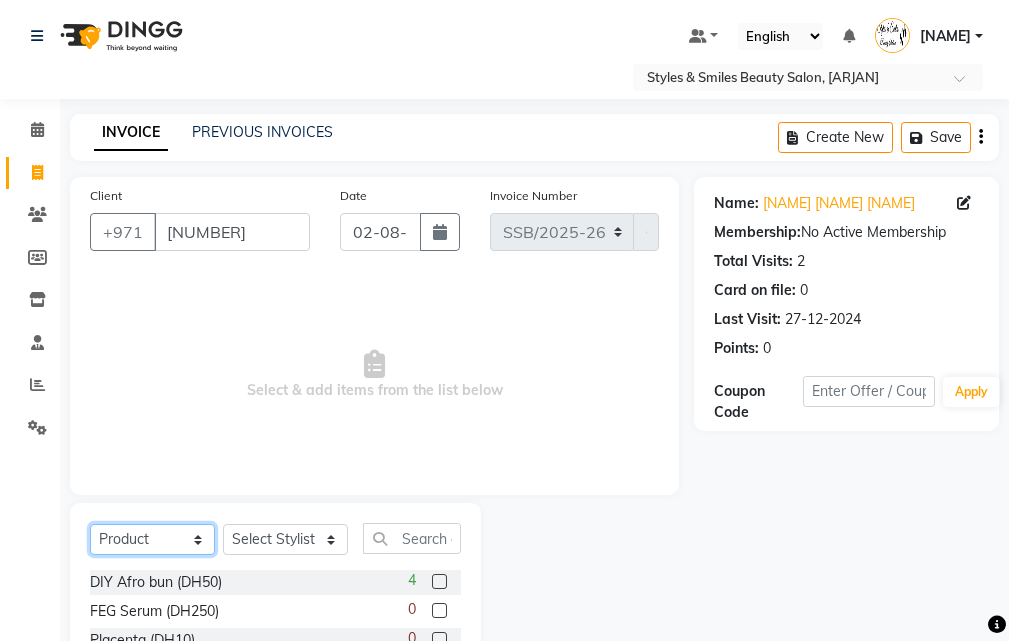 click on "Select  Service  Product  Membership  Package Voucher Prepaid Gift Card" 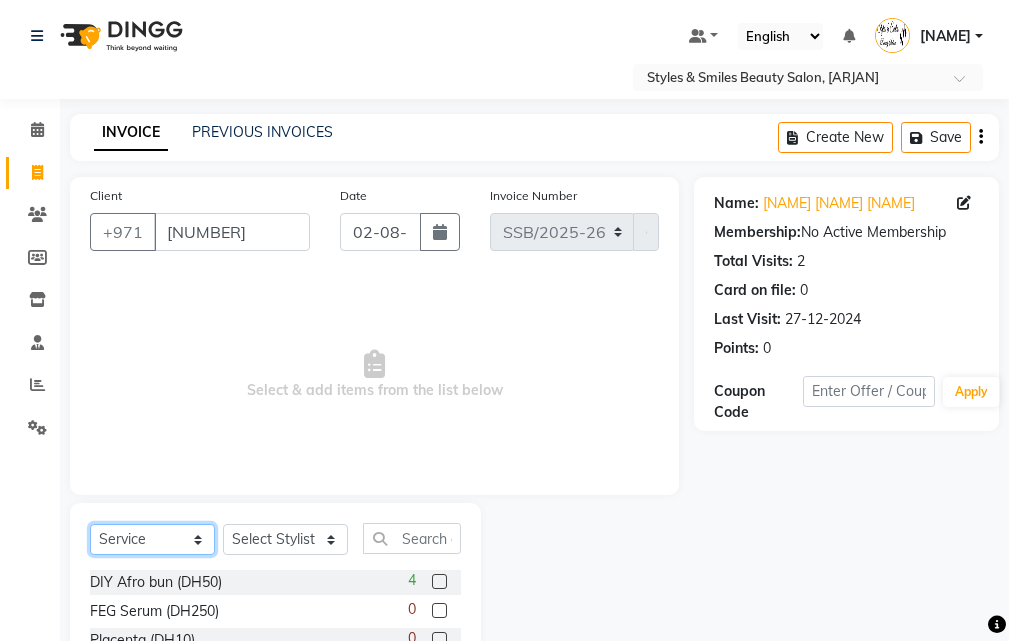 click on "Select  Service  Product  Membership  Package Voucher Prepaid Gift Card" 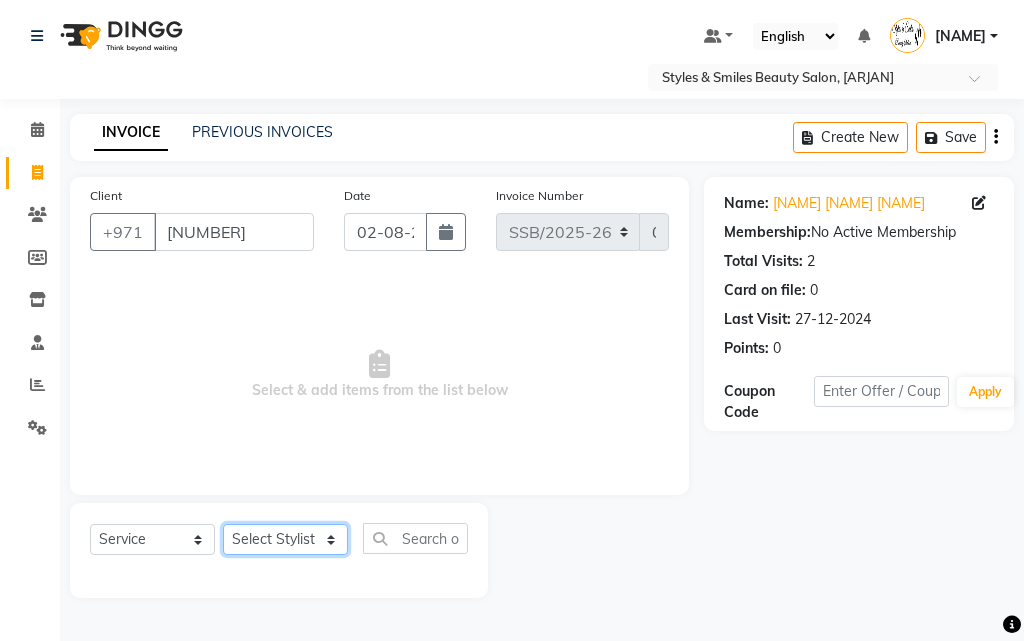click on "Select Stylist [NAME] [NAME] [NAME] [NAME] [NAME] [NAME] [NAME] [NAME] [NAME] [NAME]" 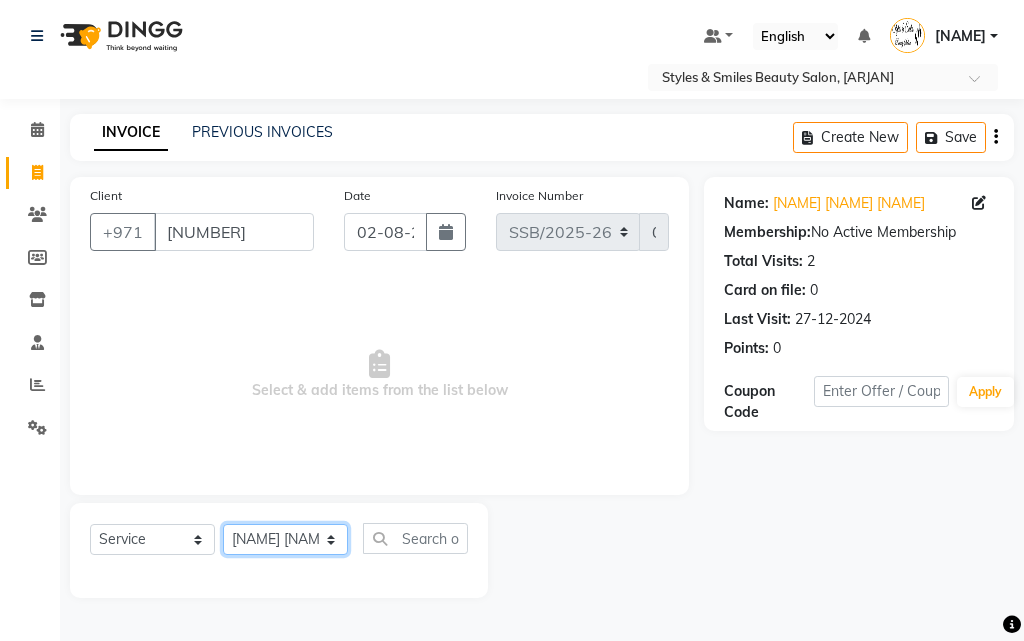 click on "Select Stylist [NAME] [NAME] [NAME] [NAME] [NAME] [NAME] [NAME] [NAME] [NAME] [NAME]" 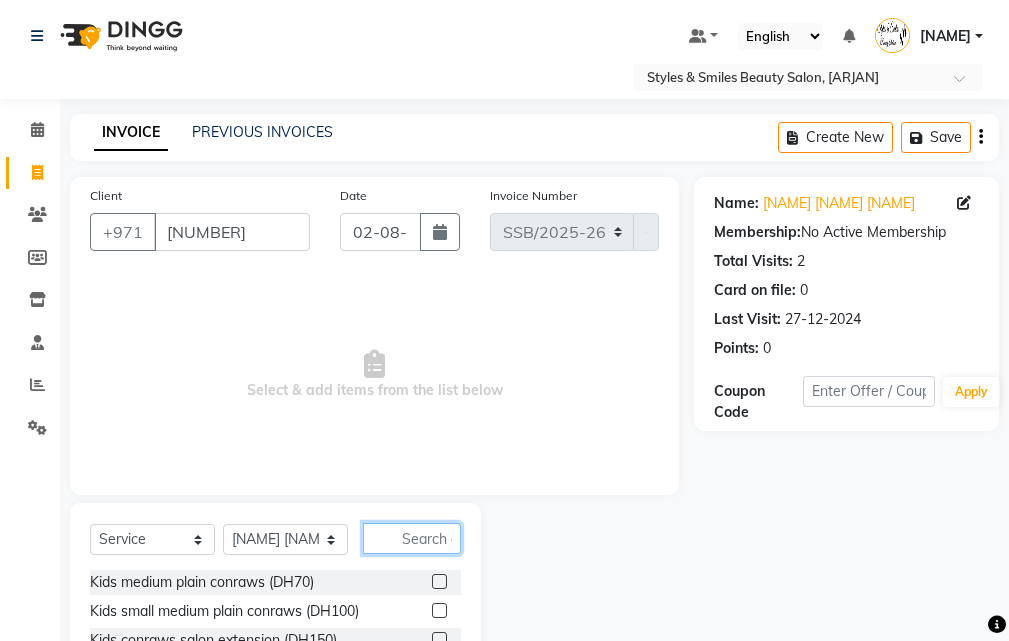 click 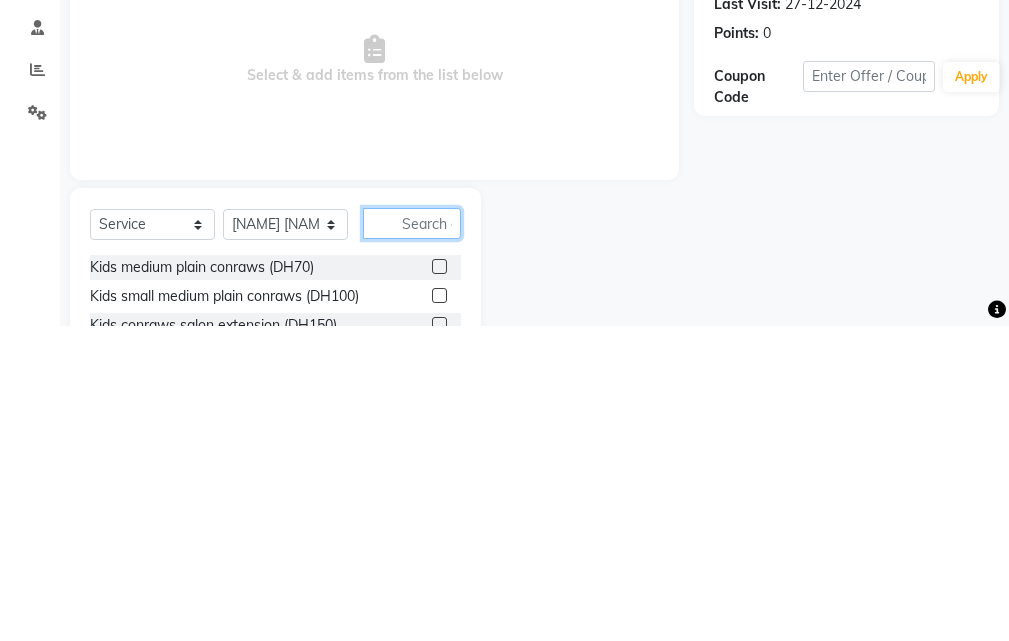 scroll, scrollTop: 46, scrollLeft: 0, axis: vertical 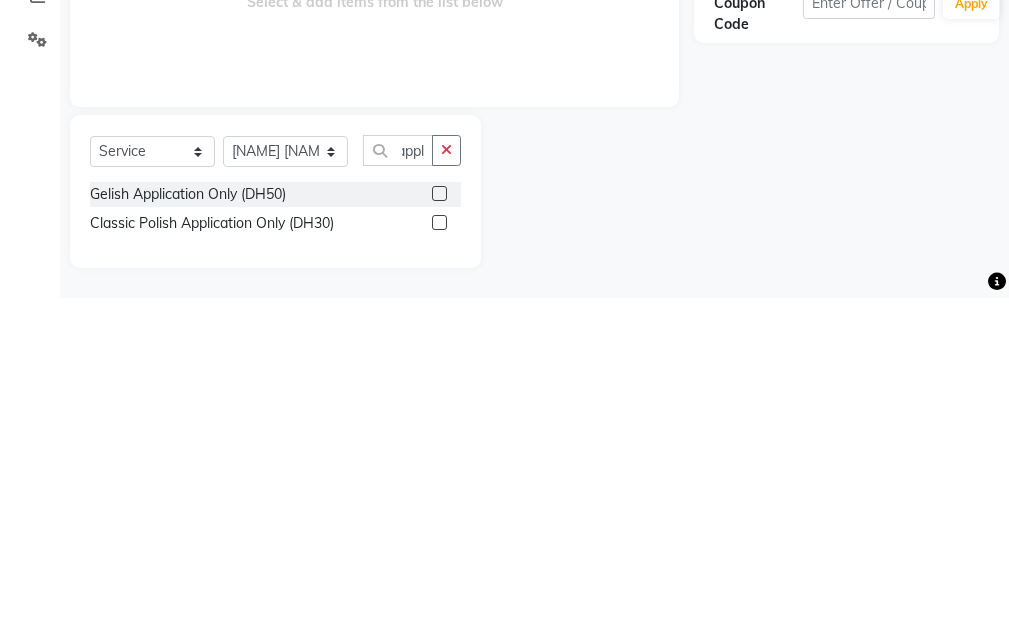 click 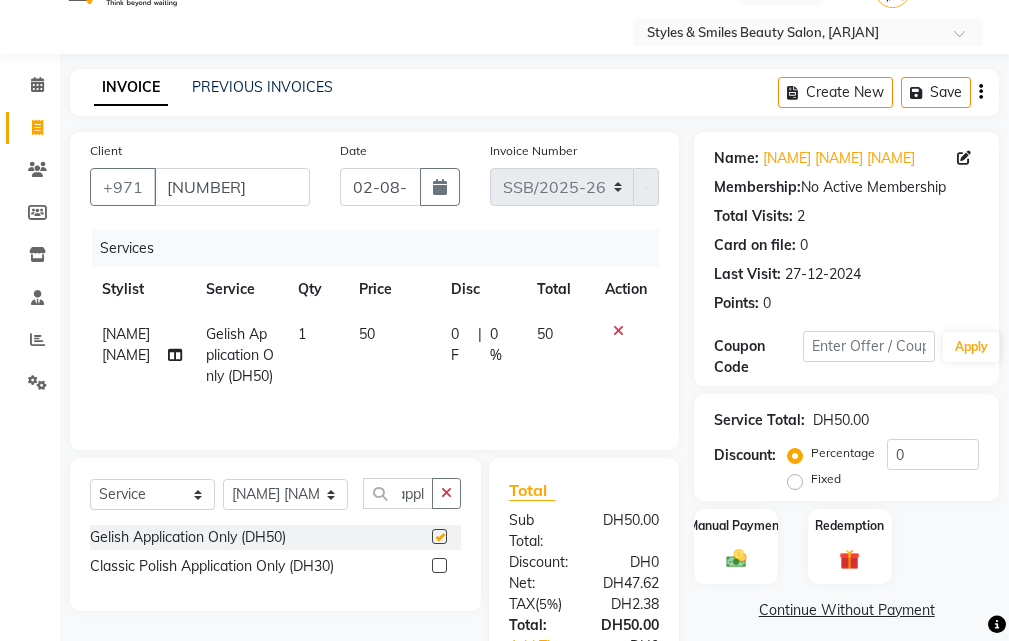 scroll, scrollTop: 0, scrollLeft: 0, axis: both 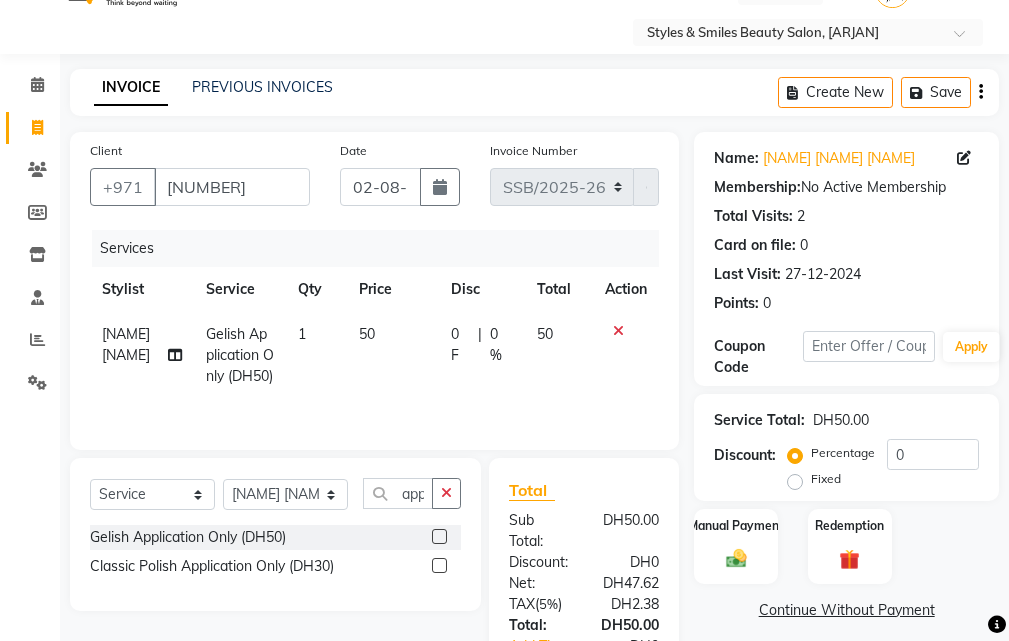 click on "50" 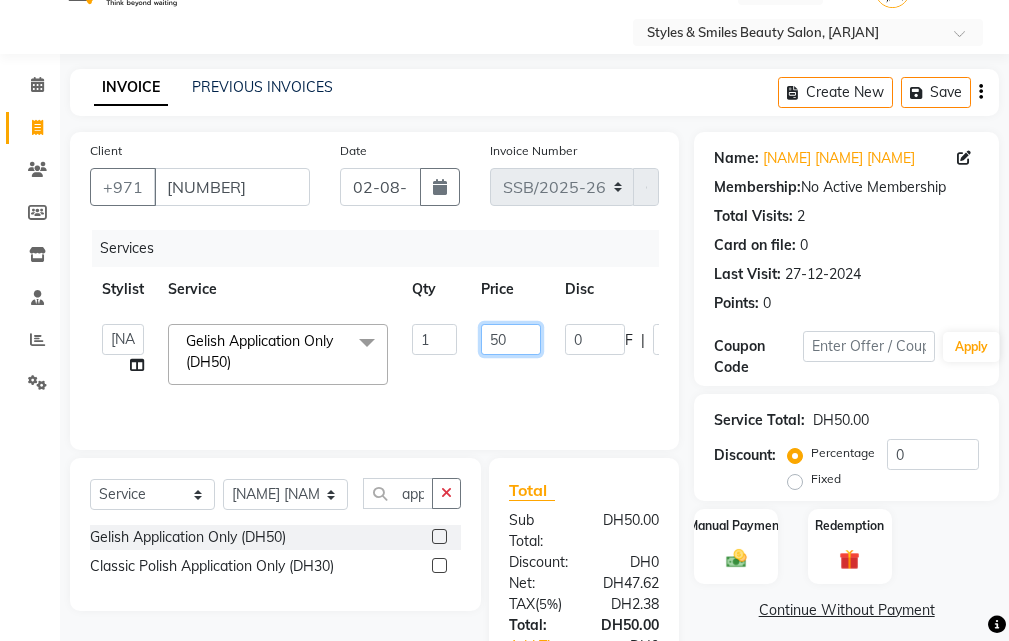 click on "50" 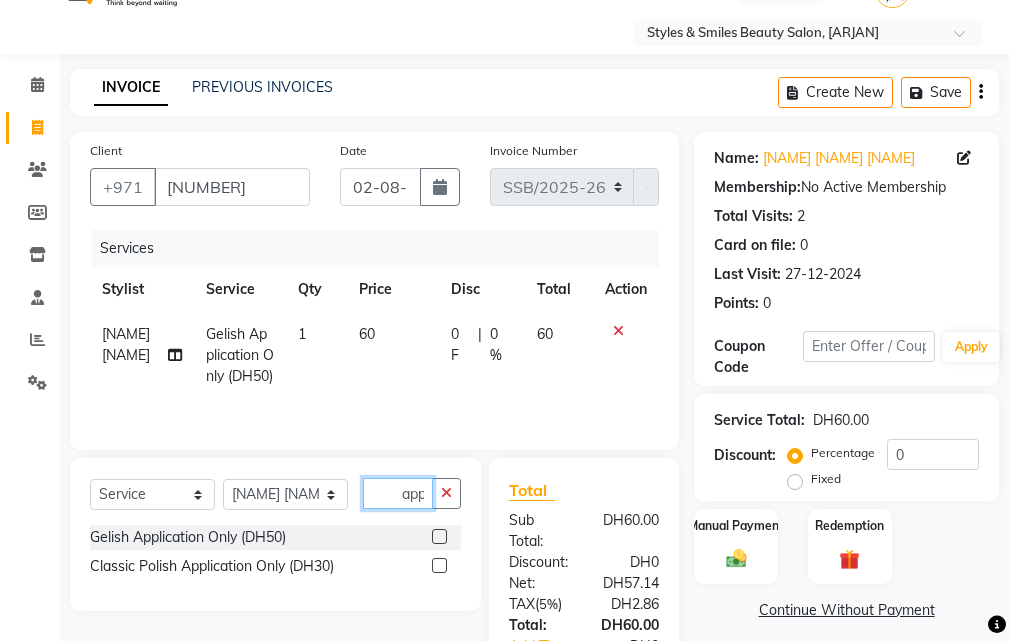click on "appl" 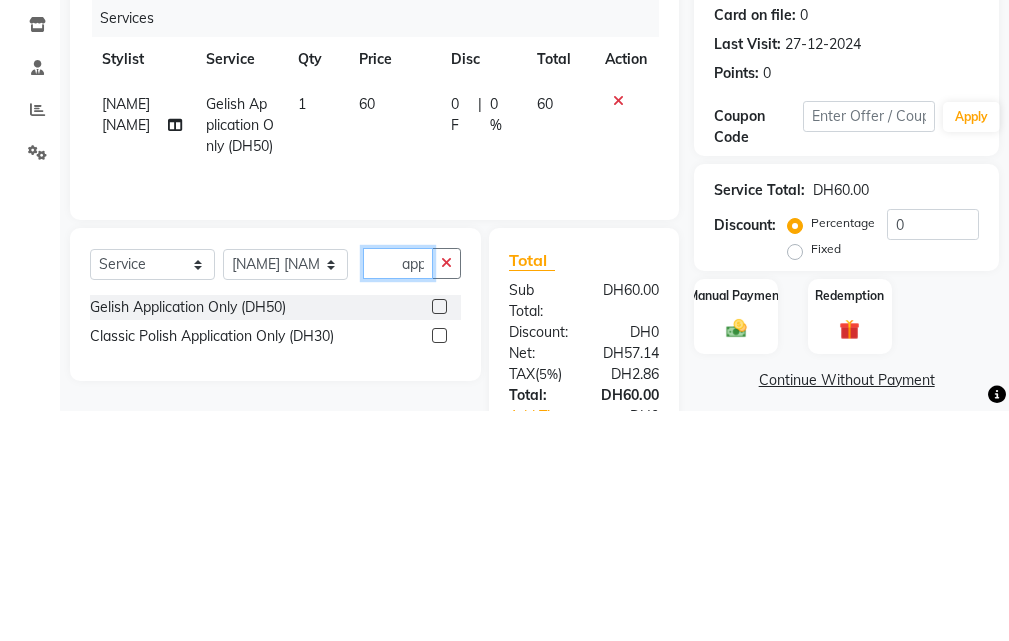scroll, scrollTop: 67, scrollLeft: 0, axis: vertical 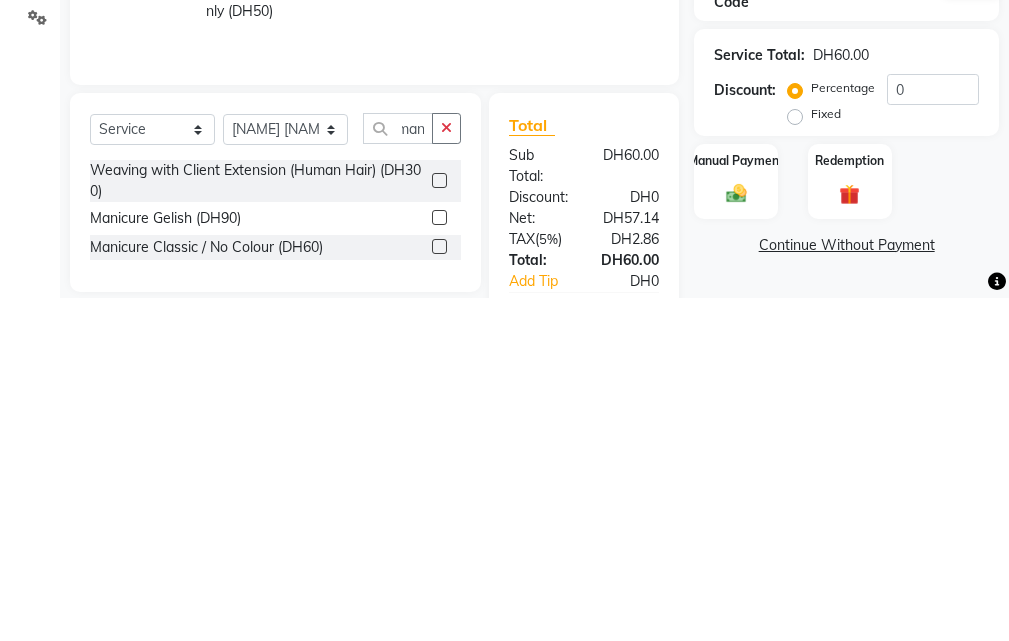 click 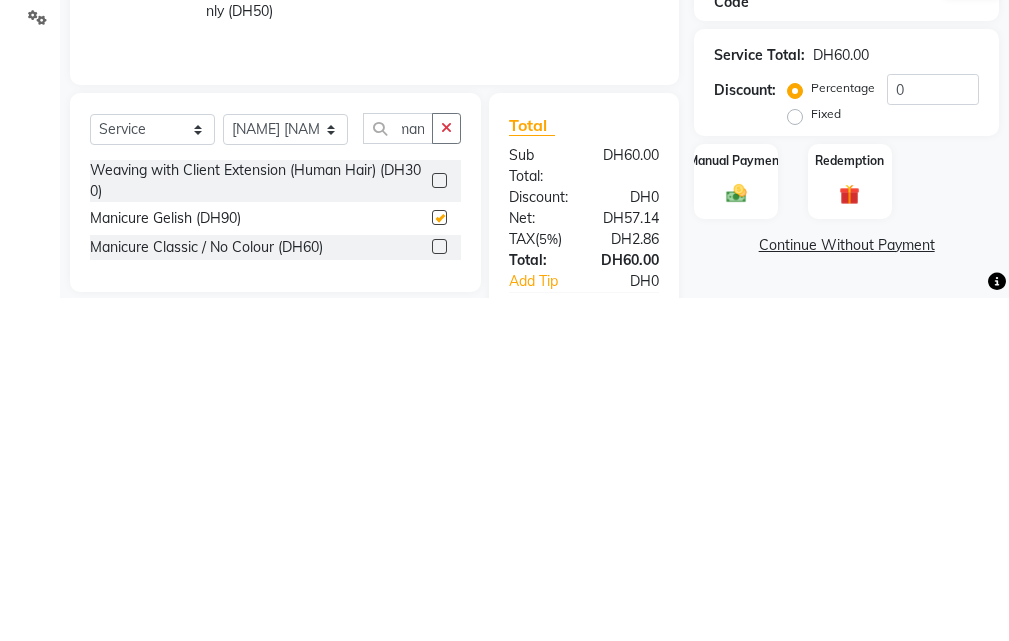 scroll, scrollTop: 0, scrollLeft: 0, axis: both 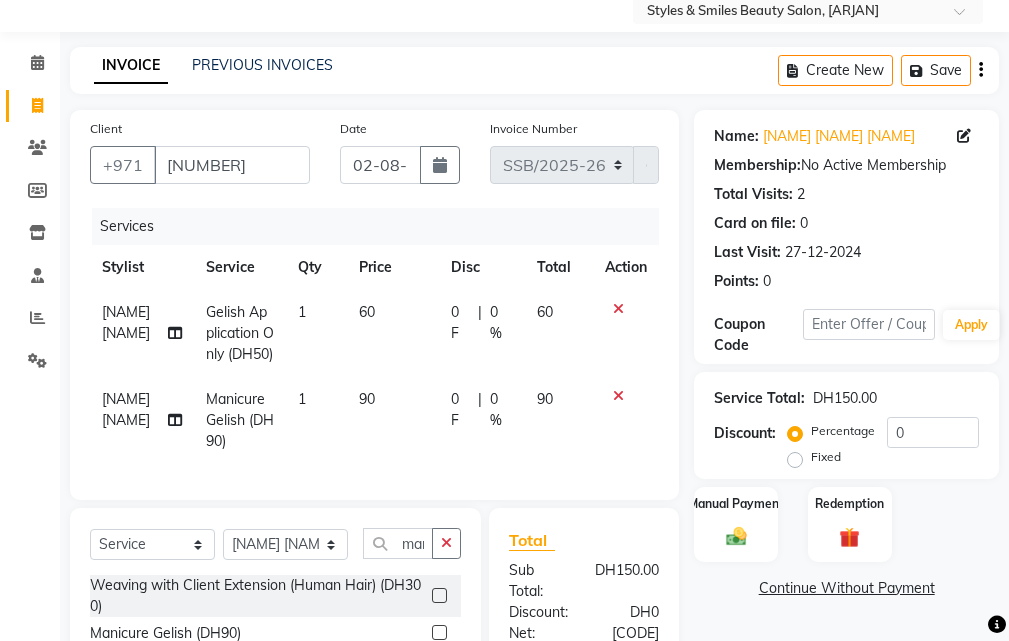 click on "90" 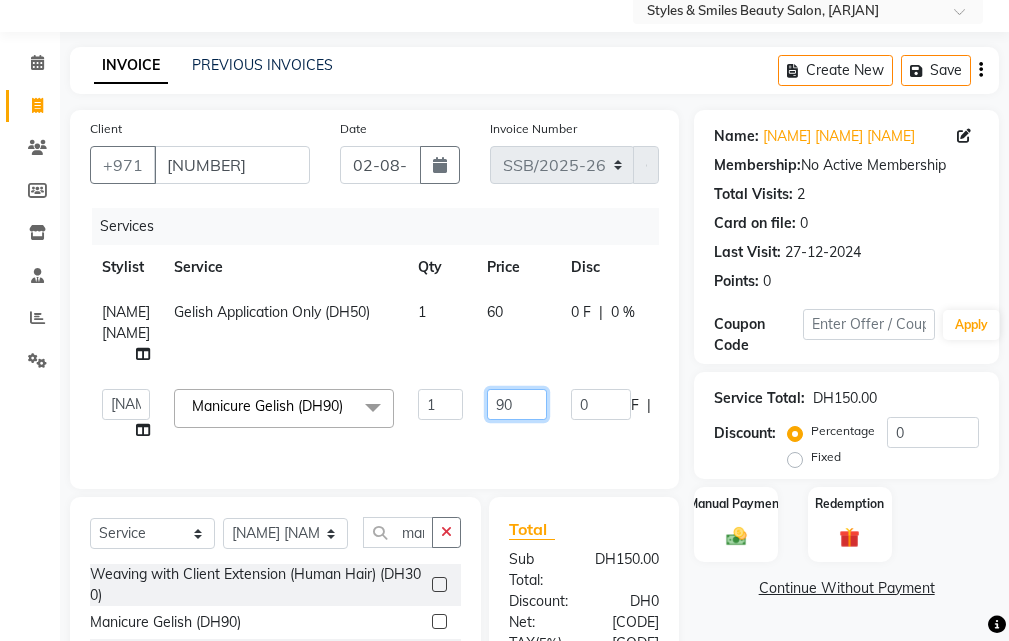 click on "90" 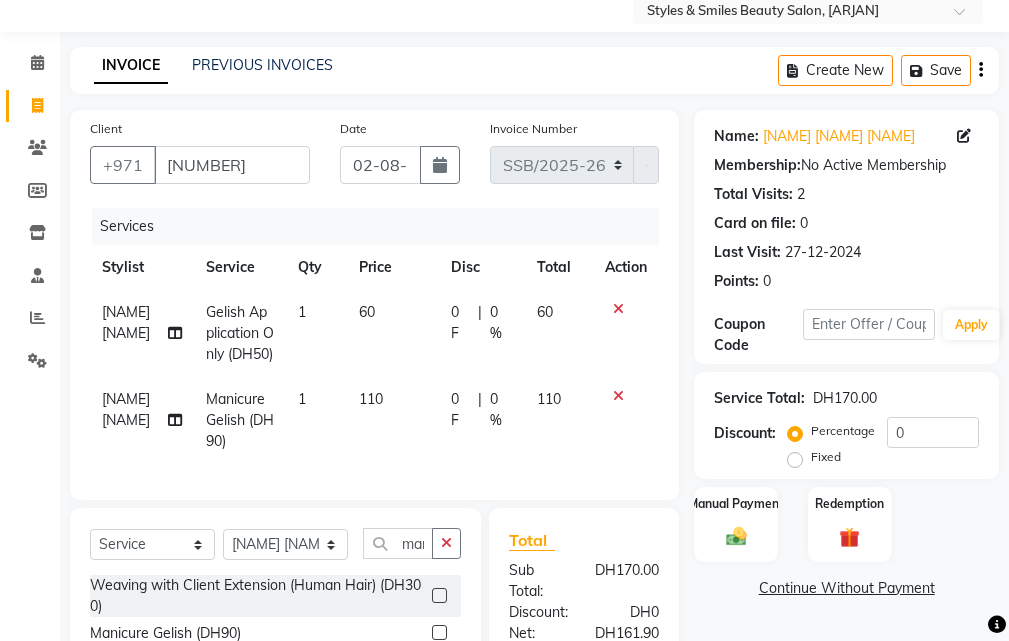 click on "110" 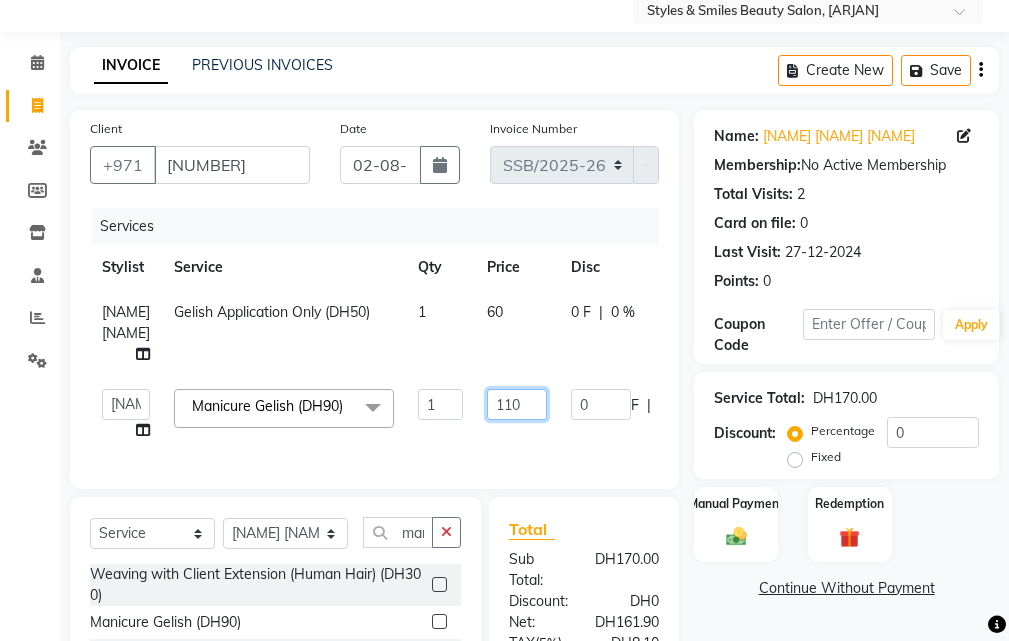 click on "110" 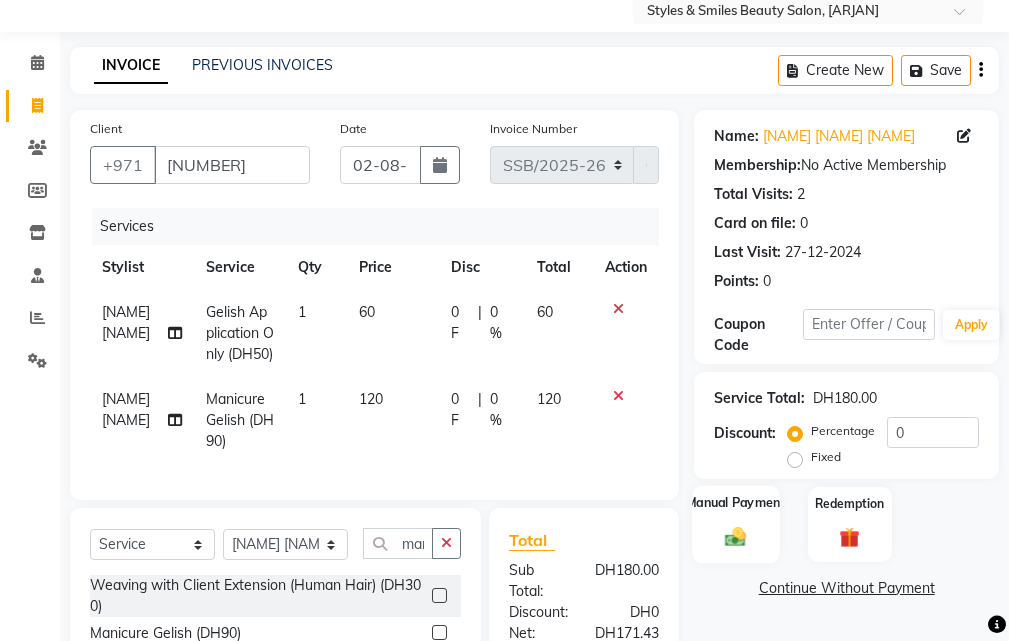 click 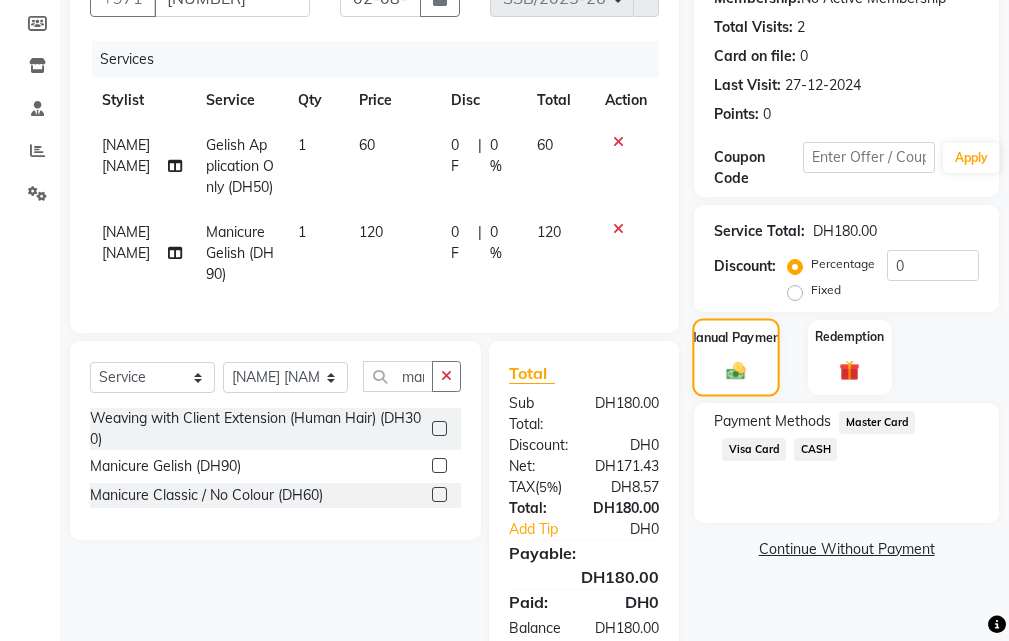 scroll, scrollTop: 255, scrollLeft: 0, axis: vertical 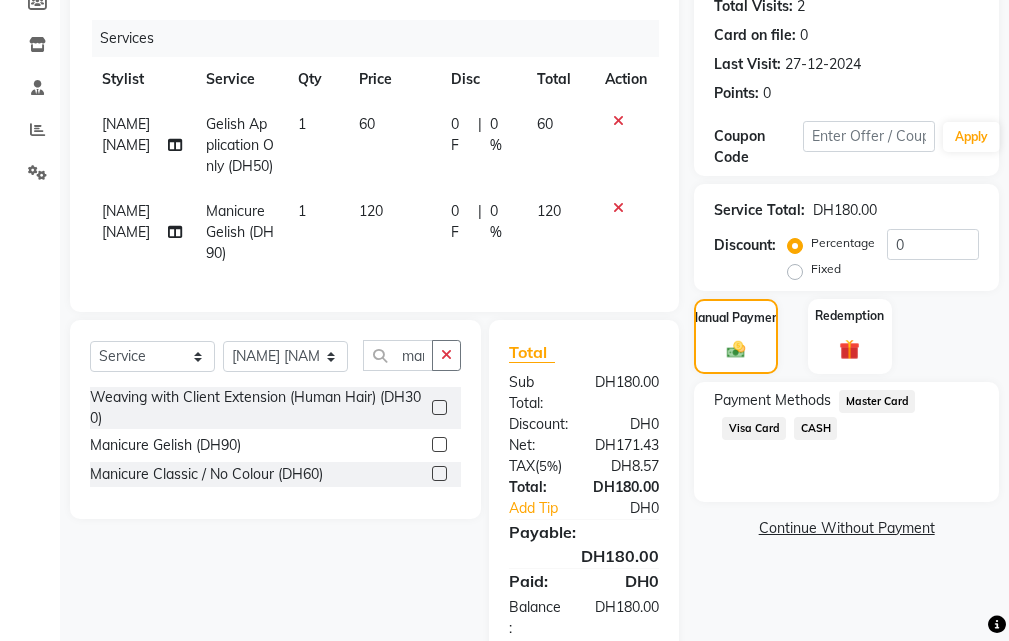 click on "Visa Card" 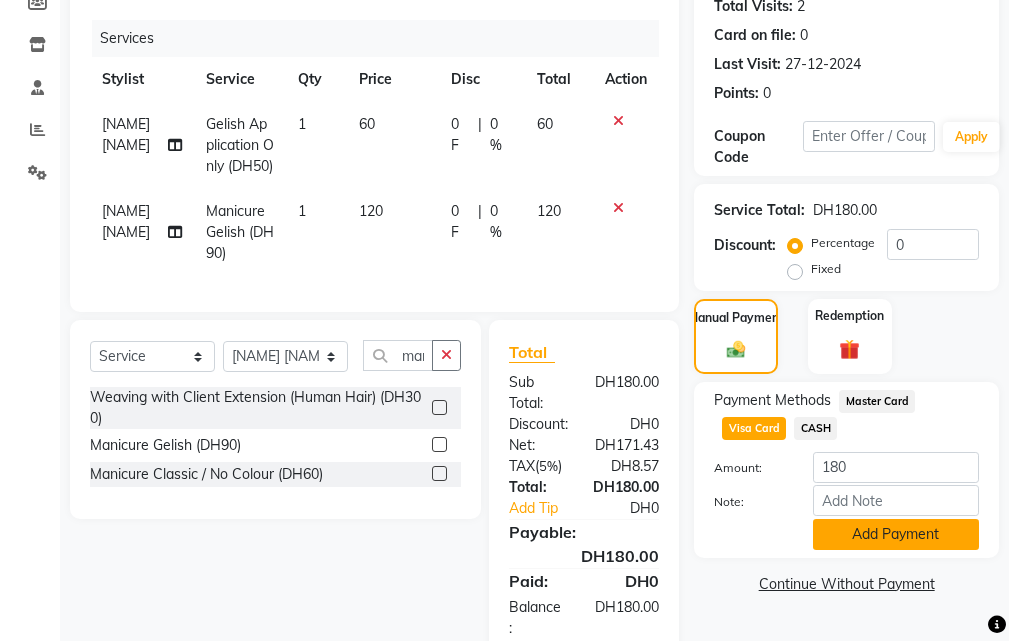 click on "Add Payment" 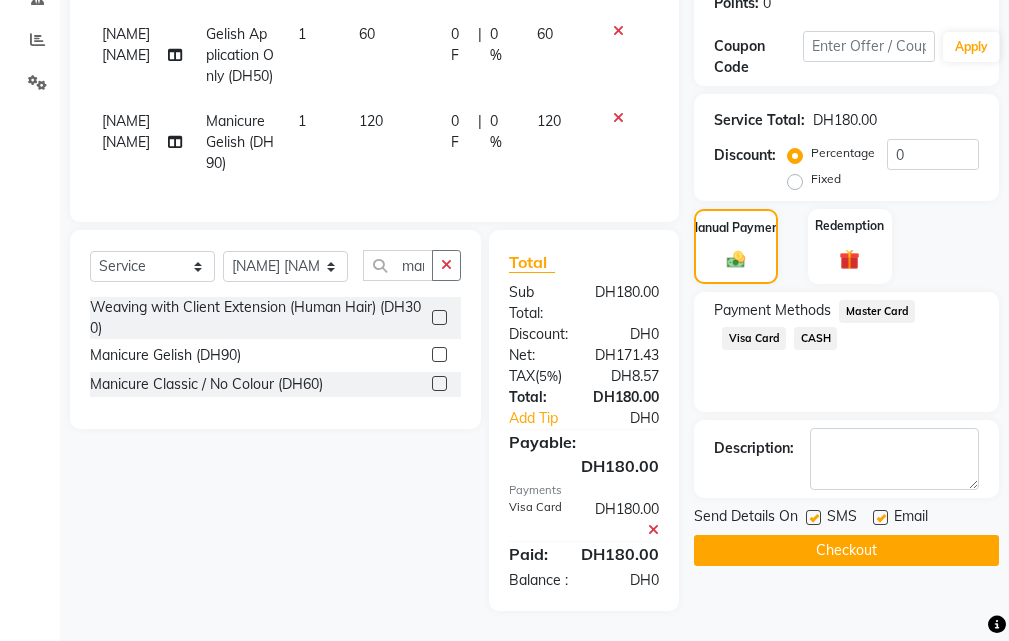 scroll, scrollTop: 402, scrollLeft: 0, axis: vertical 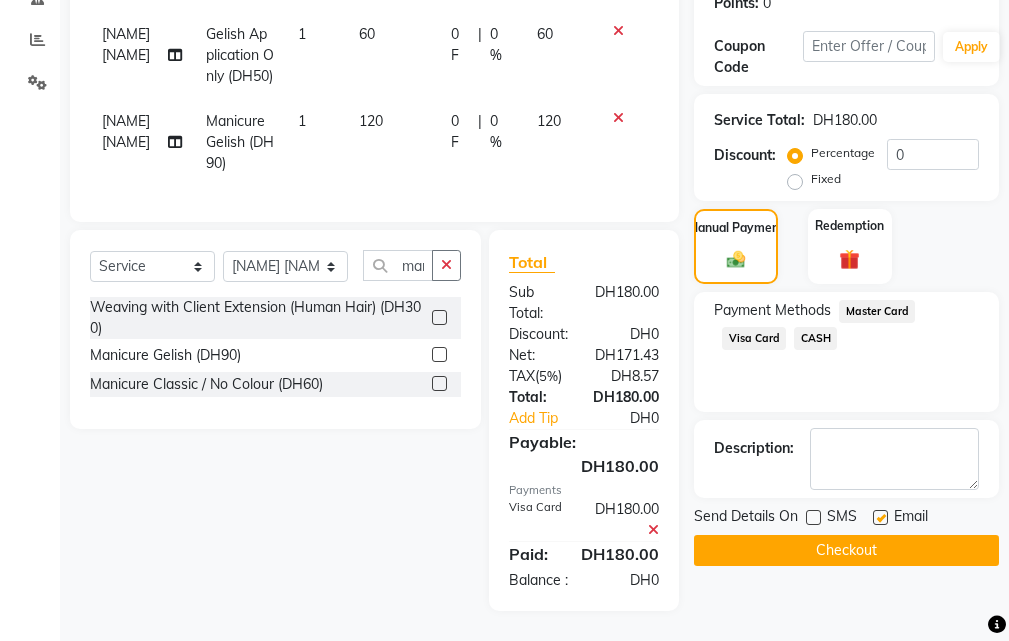 click 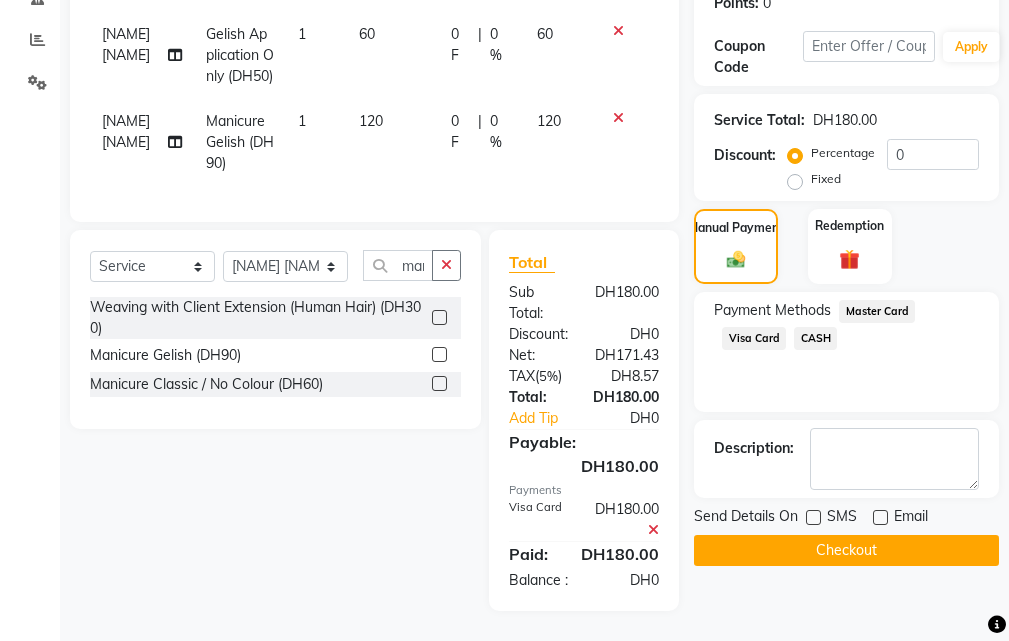 click on "Checkout" 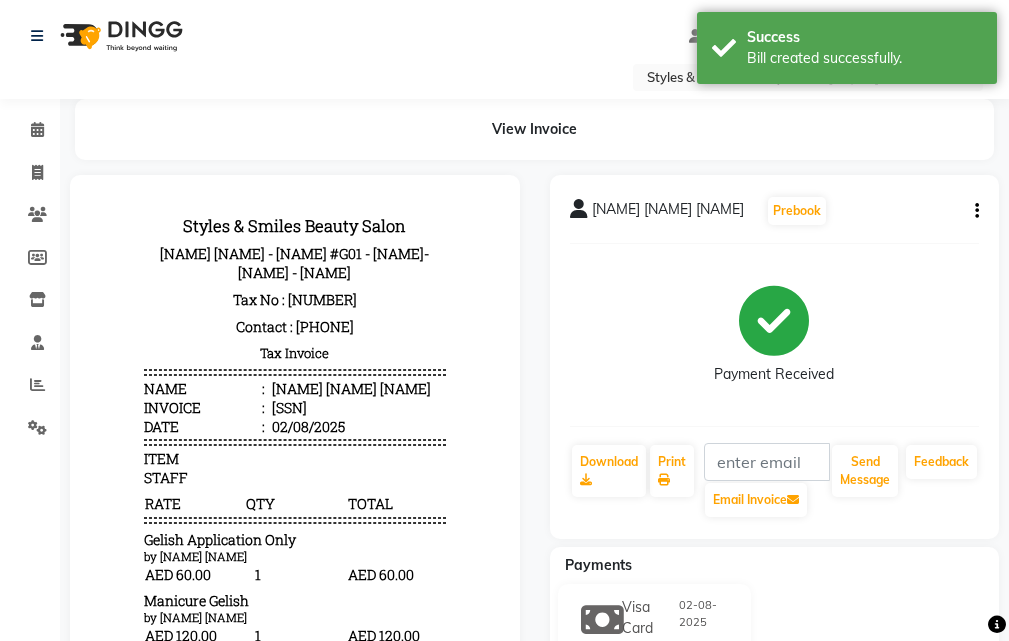 scroll, scrollTop: 0, scrollLeft: 0, axis: both 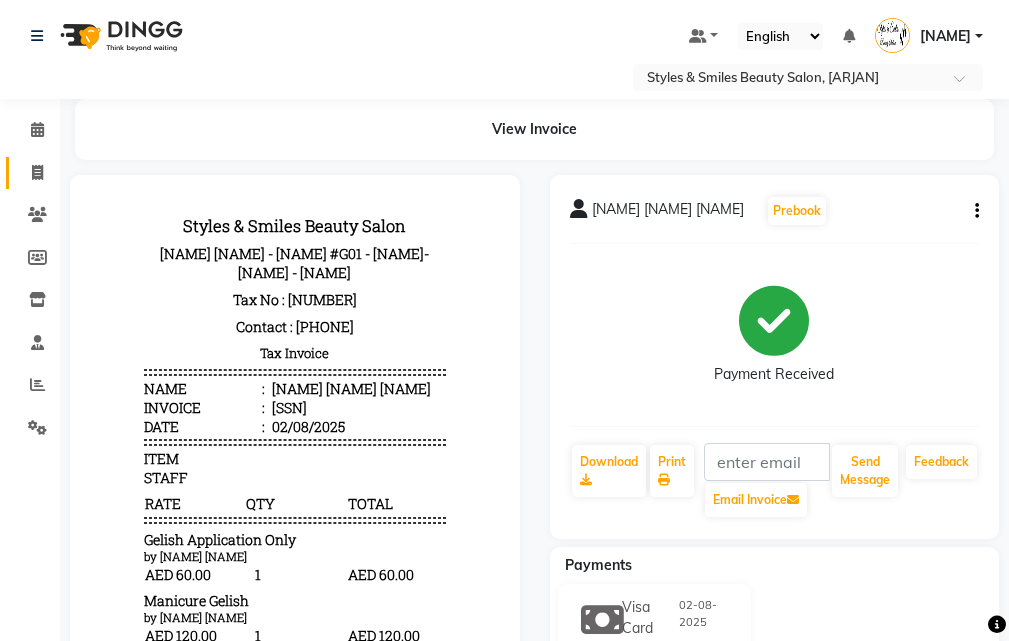 click on "Invoice" 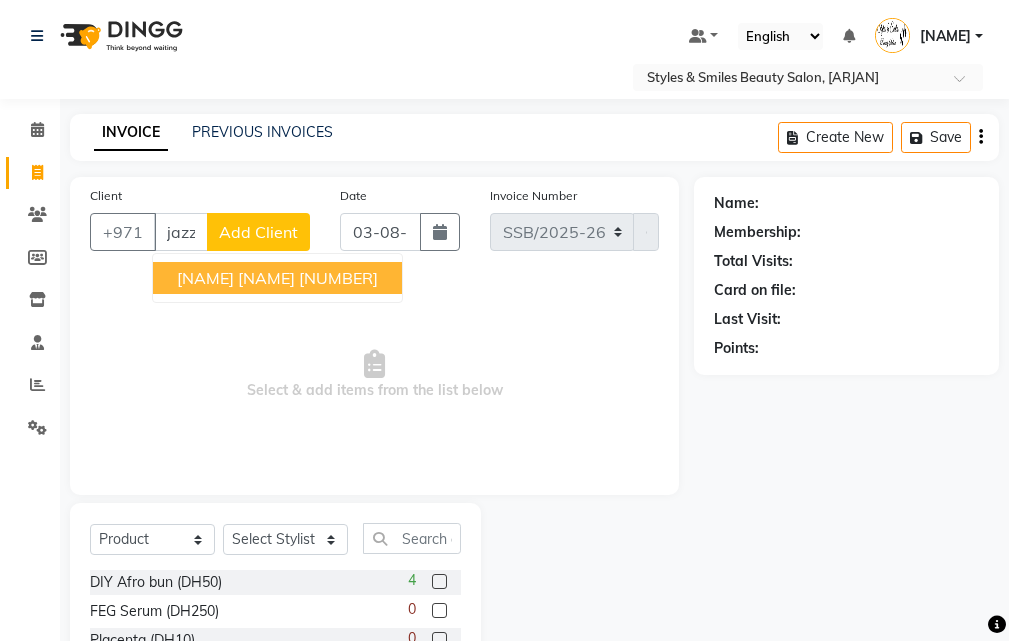 click on "[NUMBER]" at bounding box center [338, 278] 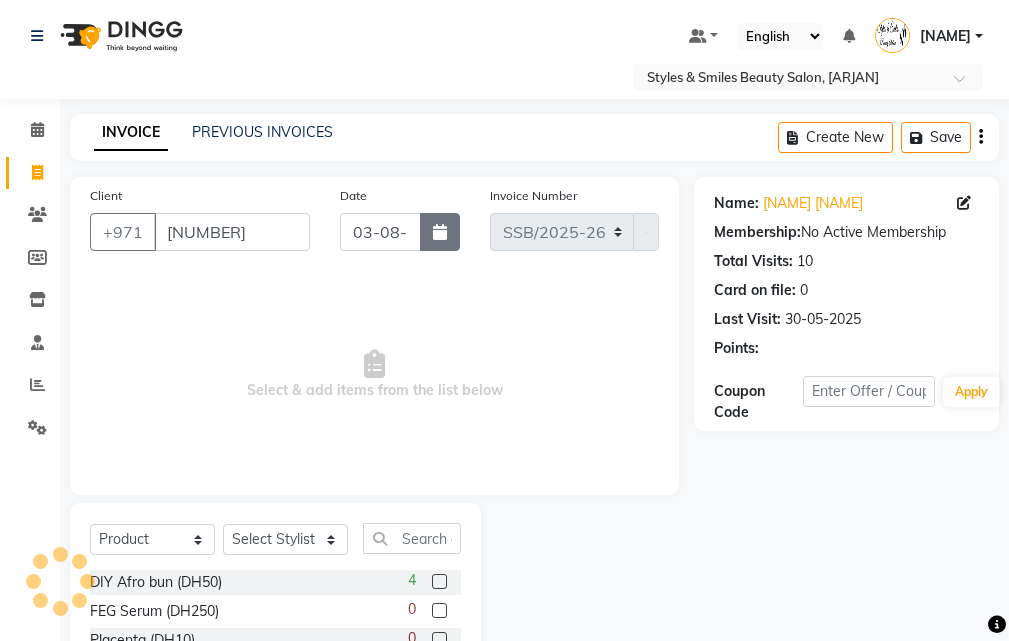 click 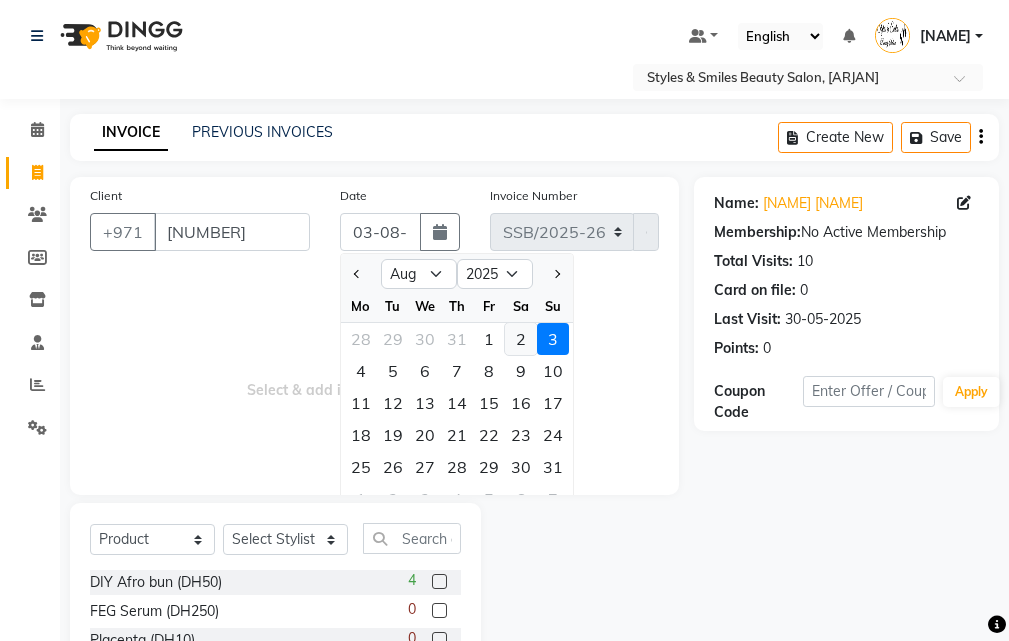 click on "2" 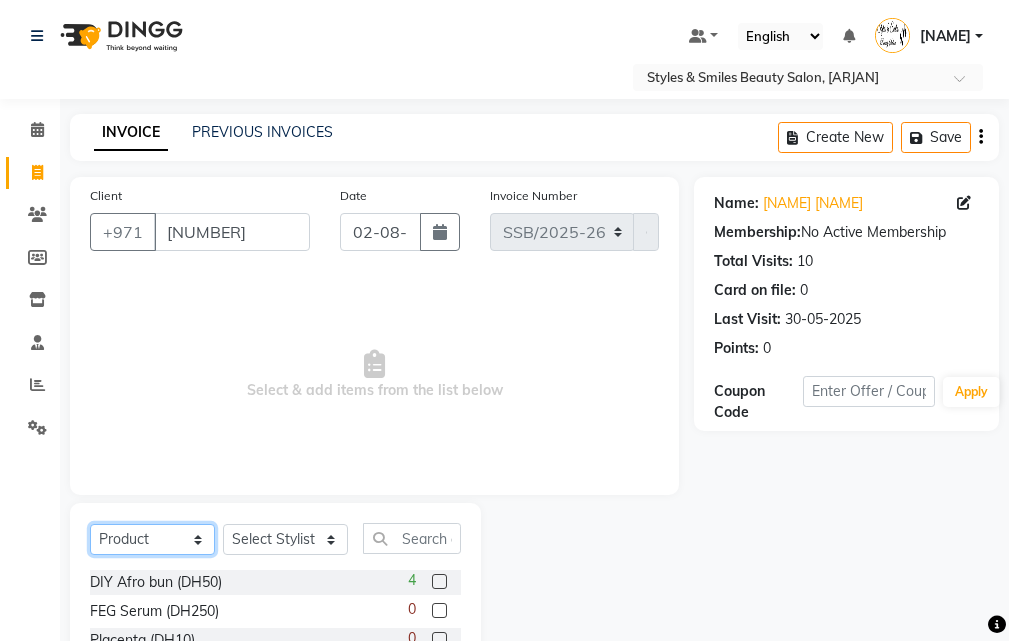 click on "Select  Service  Product  Membership  Package Voucher Prepaid Gift Card" 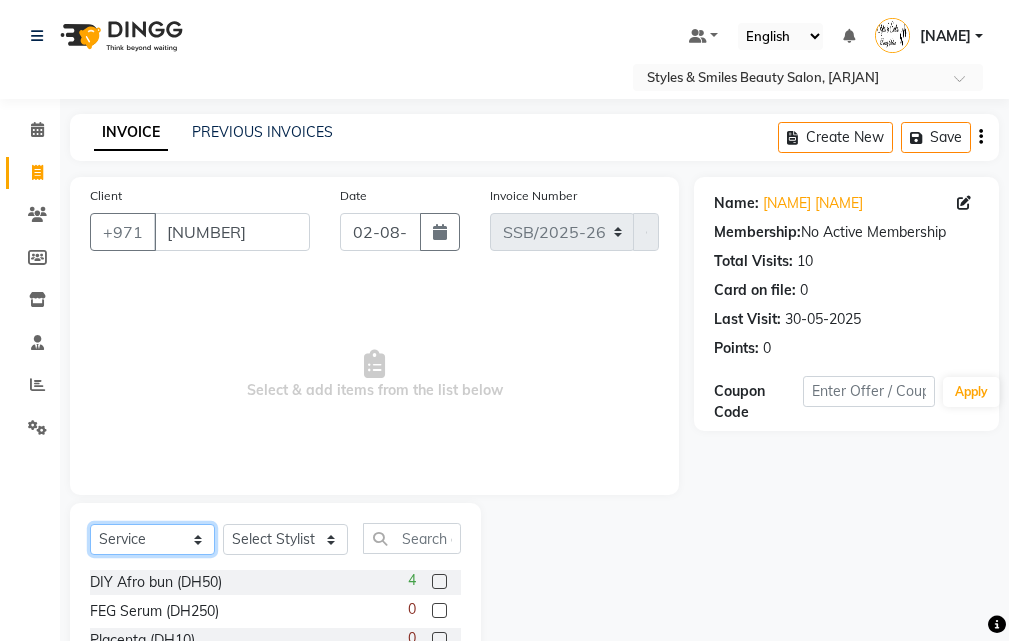 click on "Select  Service  Product  Membership  Package Voucher Prepaid Gift Card" 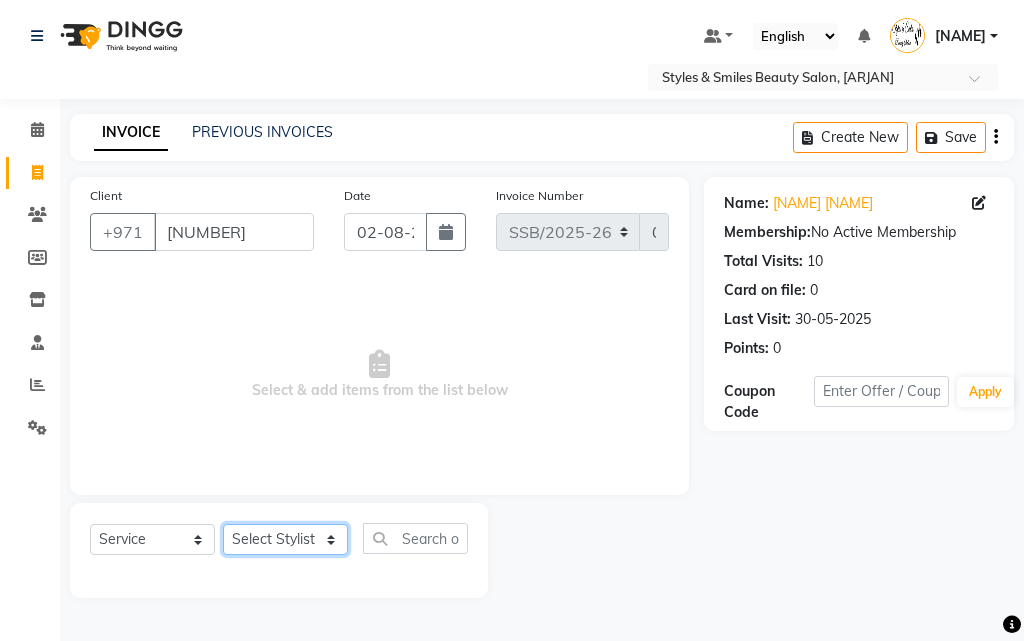 click on "Select Stylist [NAME] [NAME] [NAME] [NAME] [NAME] [NAME] [NAME] [NAME] [NAME] [NAME]" 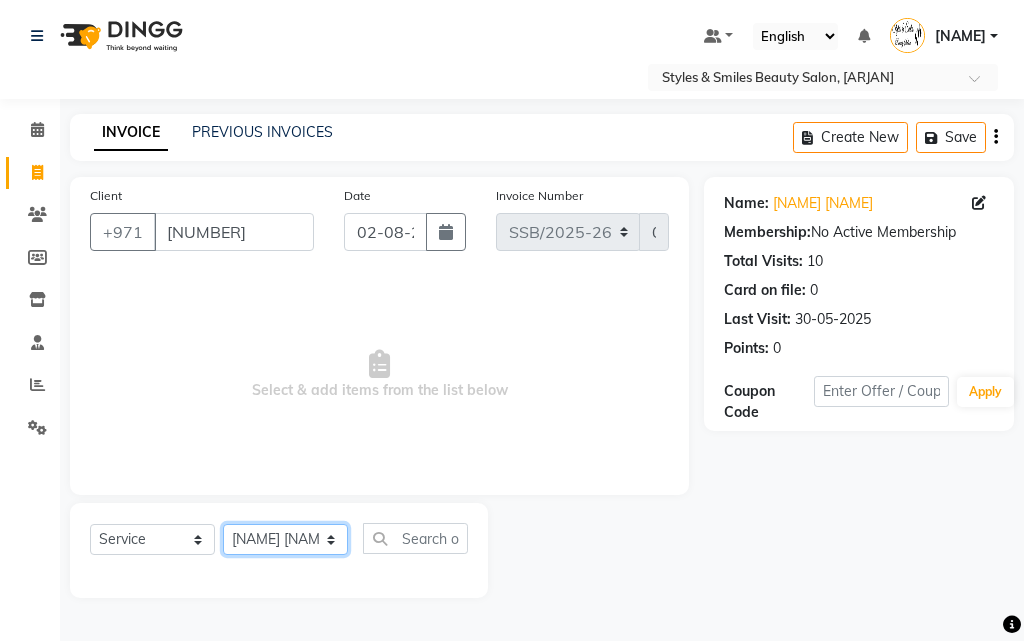 click on "Select Stylist [NAME] [NAME] [NAME] [NAME] [NAME] [NAME] [NAME] [NAME] [NAME] [NAME]" 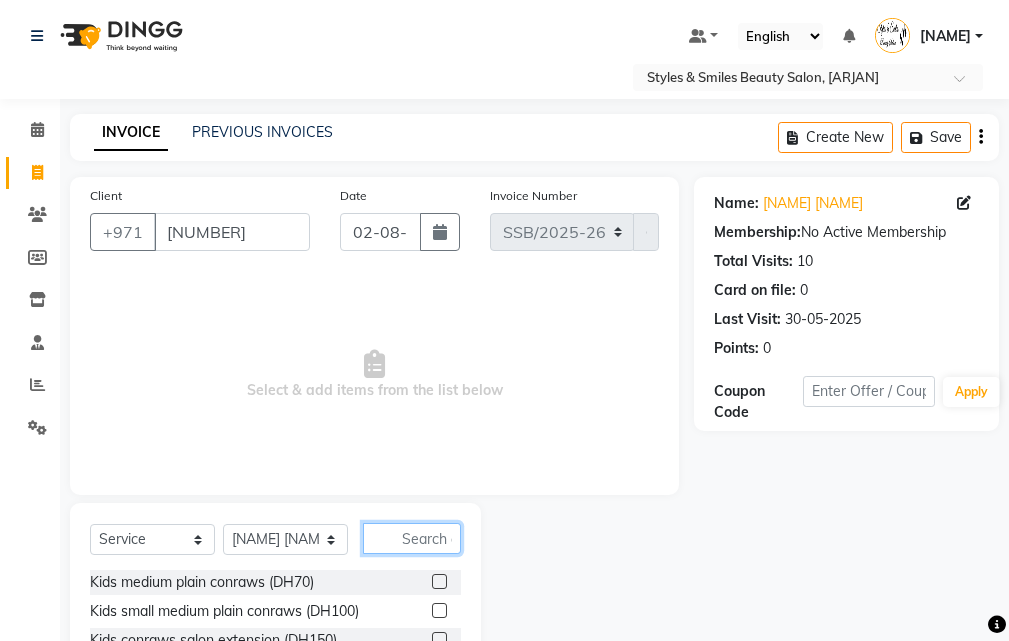 click 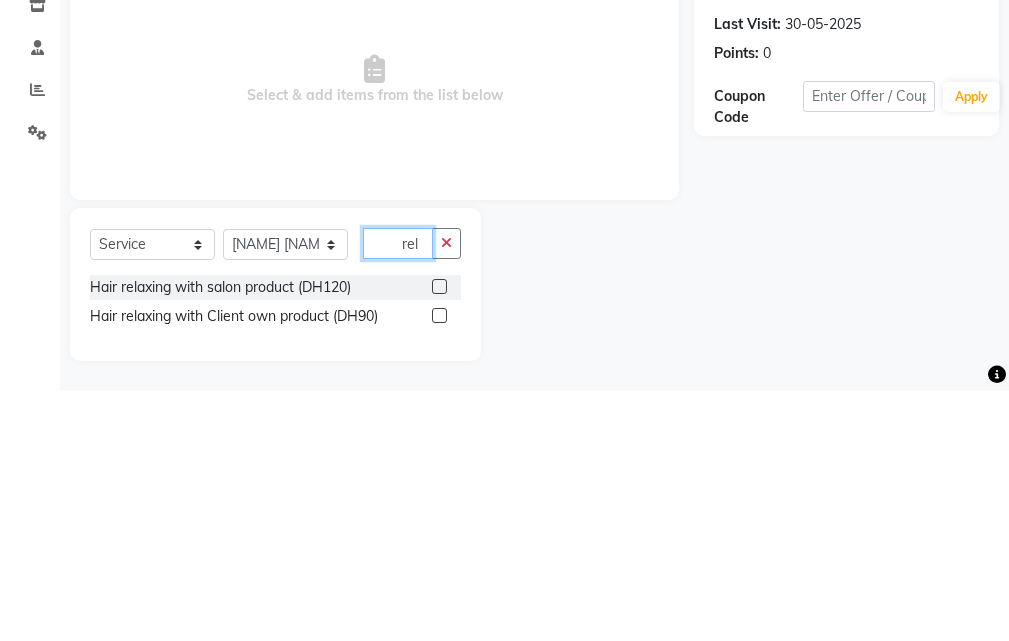 scroll, scrollTop: 45, scrollLeft: 0, axis: vertical 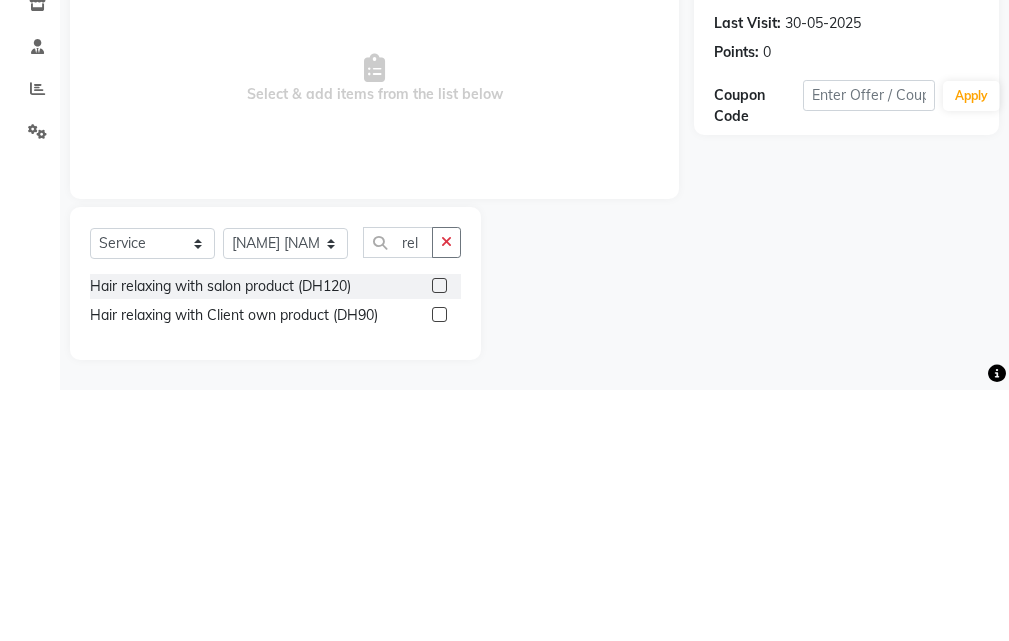 click 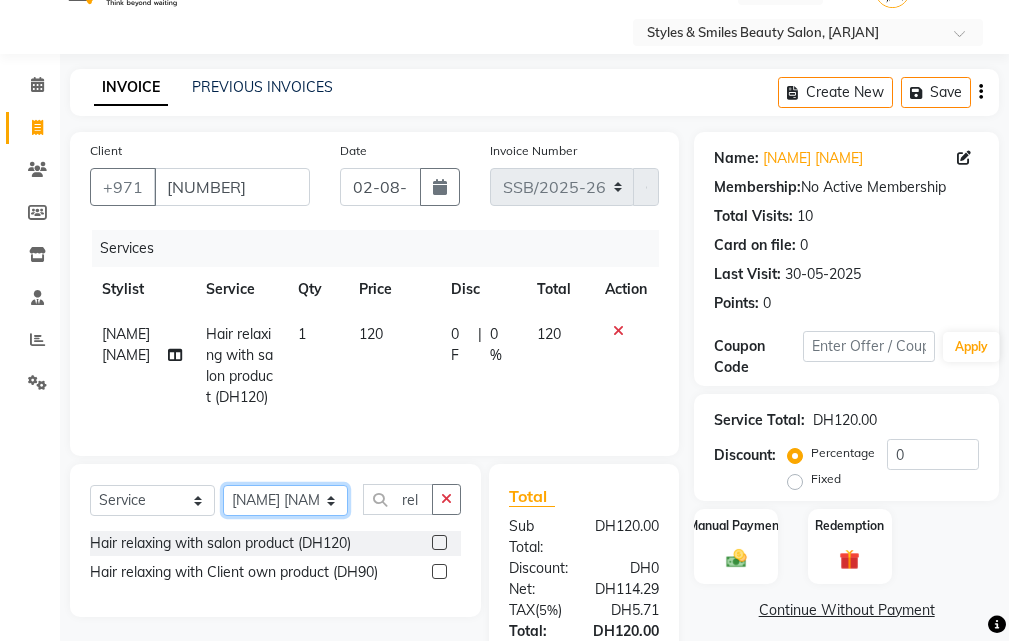 click on "Select Stylist [NAME] [NAME] [NAME] [NAME] [NAME] [NAME] [NAME] [NAME] [NAME] [NAME]" 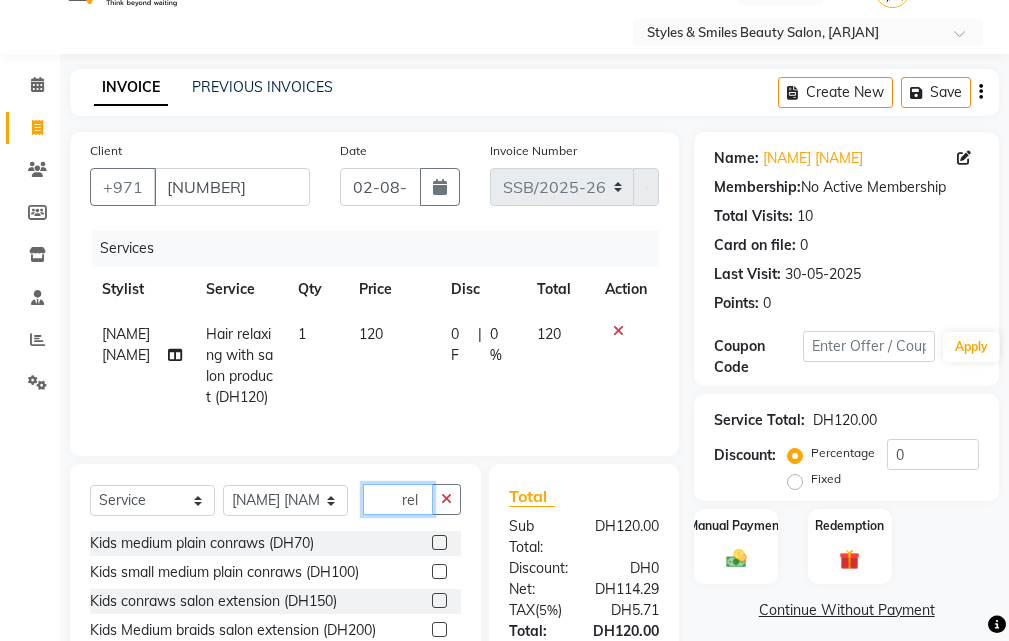 click on "rel" 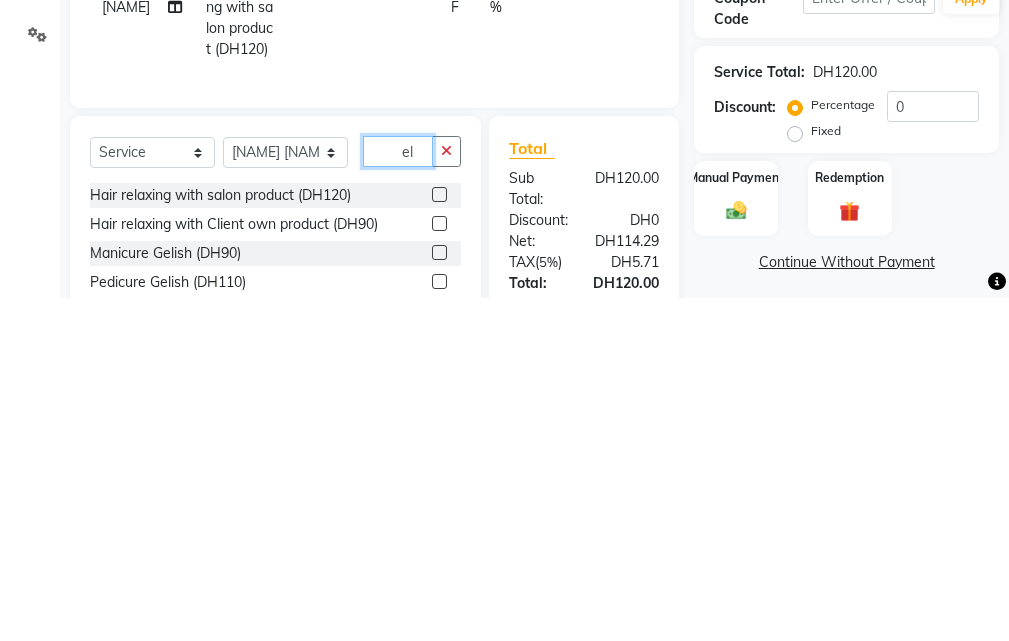 scroll, scrollTop: 88, scrollLeft: 0, axis: vertical 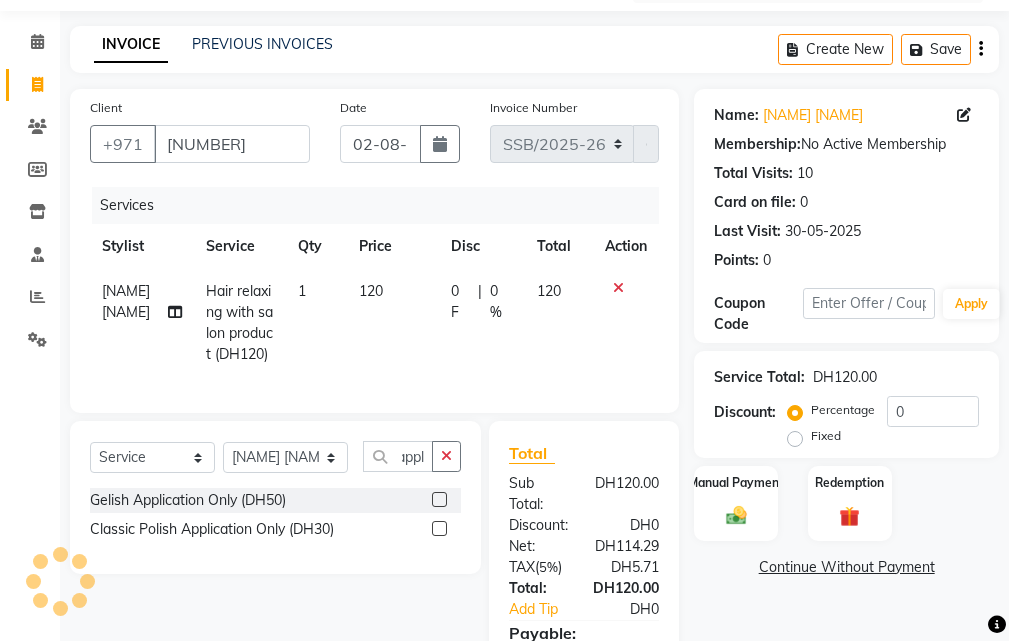 click 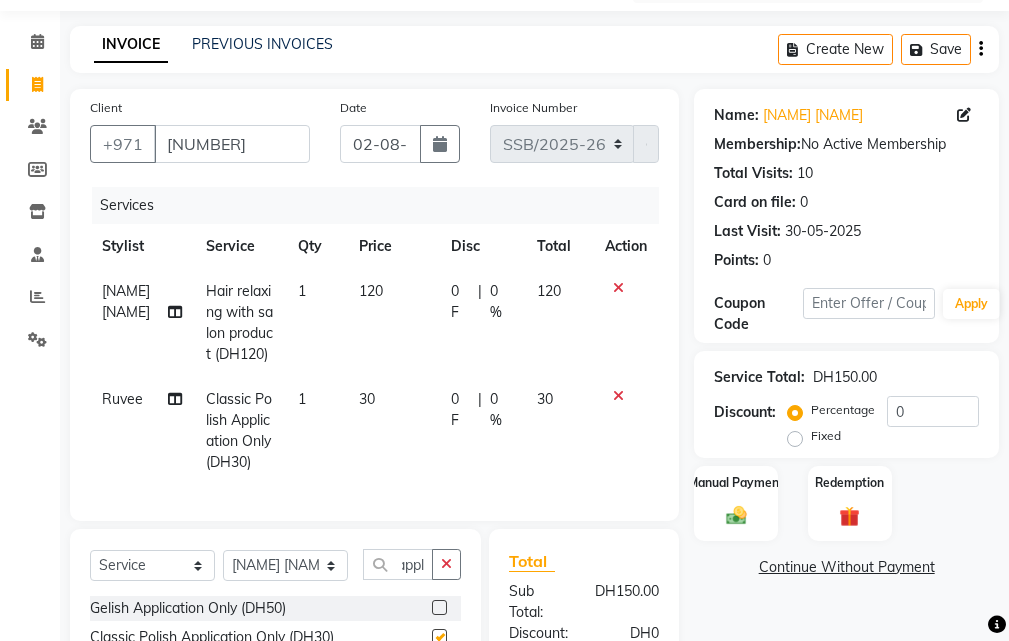 scroll, scrollTop: 0, scrollLeft: 0, axis: both 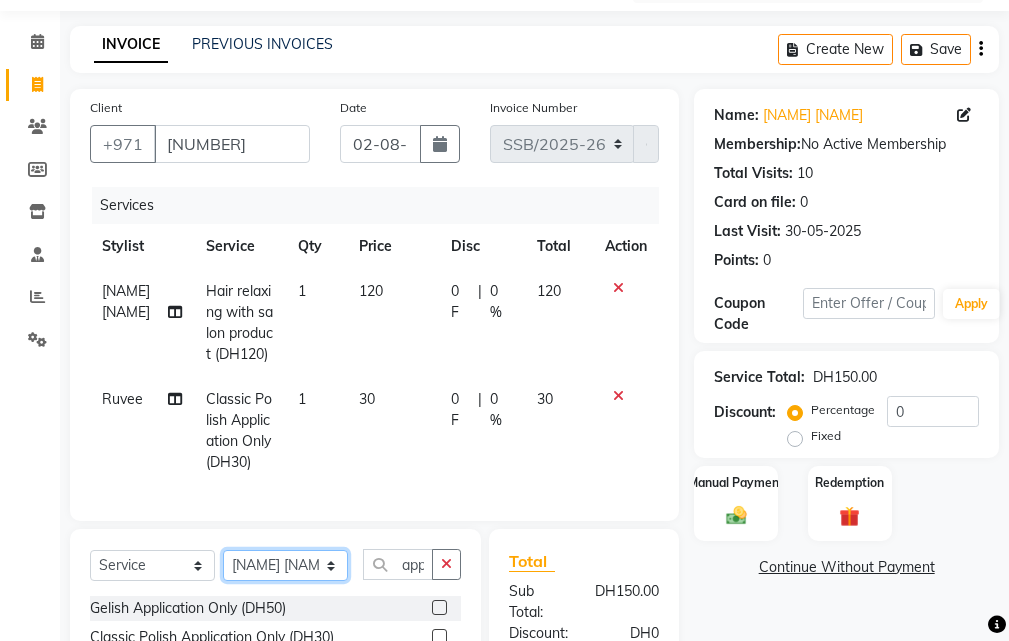 click on "Select Stylist [NAME] [NAME] [NAME] [NAME] [NAME] [NAME] [NAME] [NAME] [NAME] [NAME]" 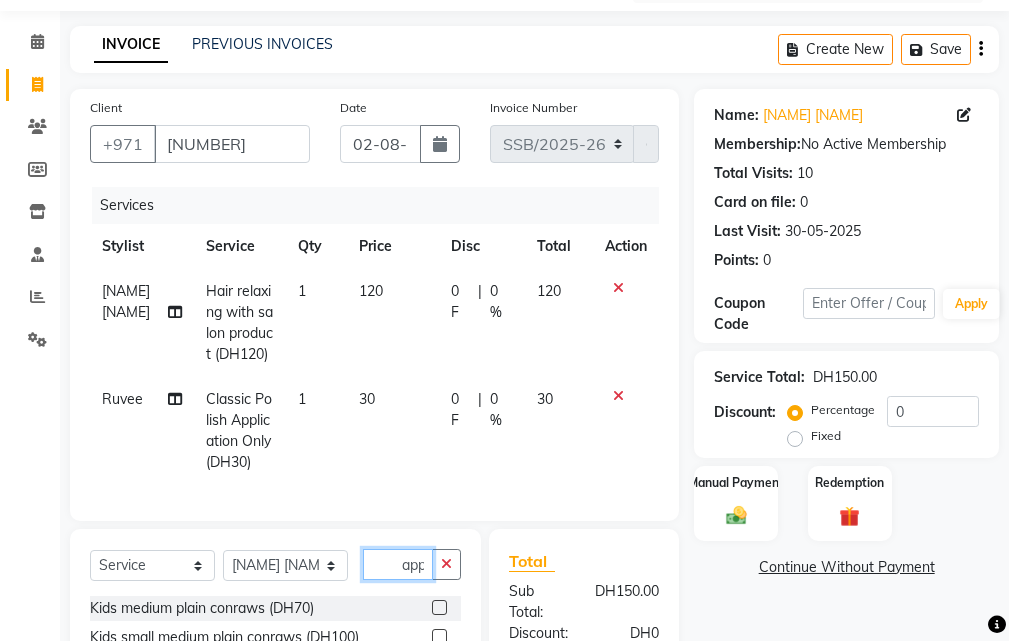 click on "appl" 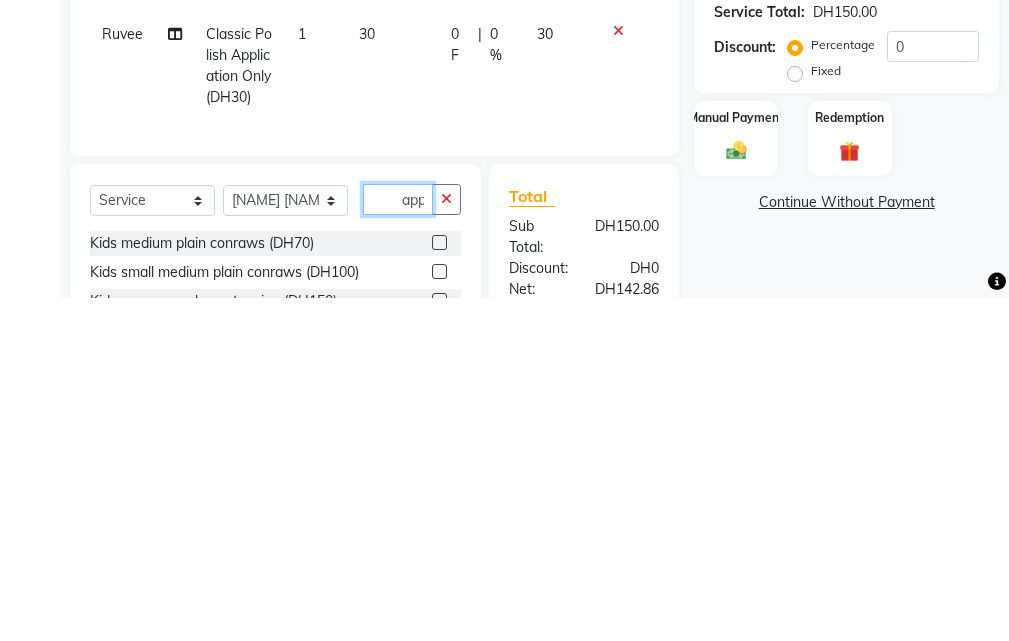 scroll, scrollTop: 196, scrollLeft: 0, axis: vertical 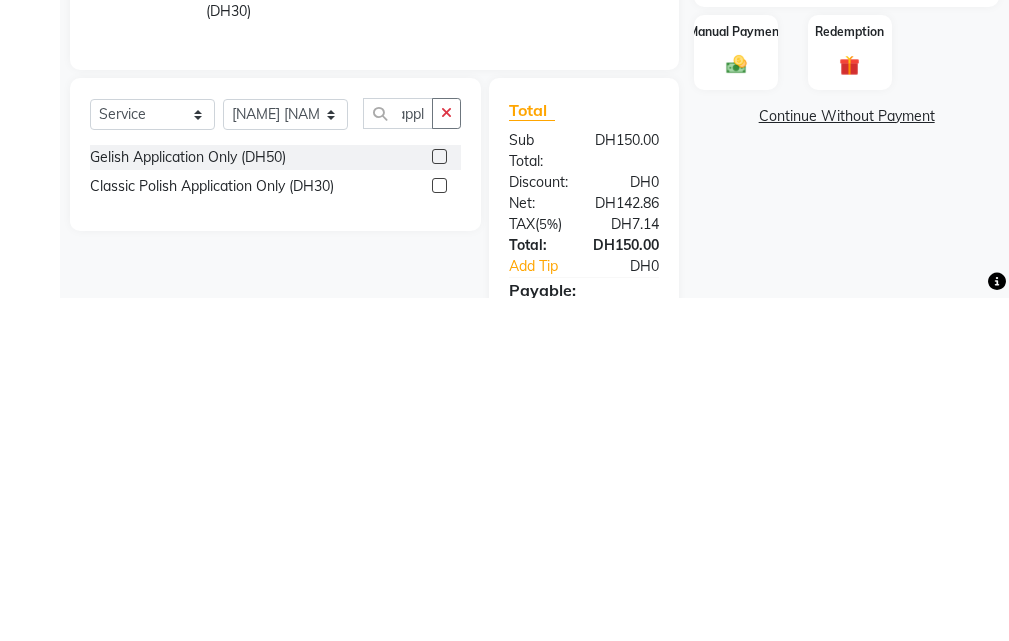 click 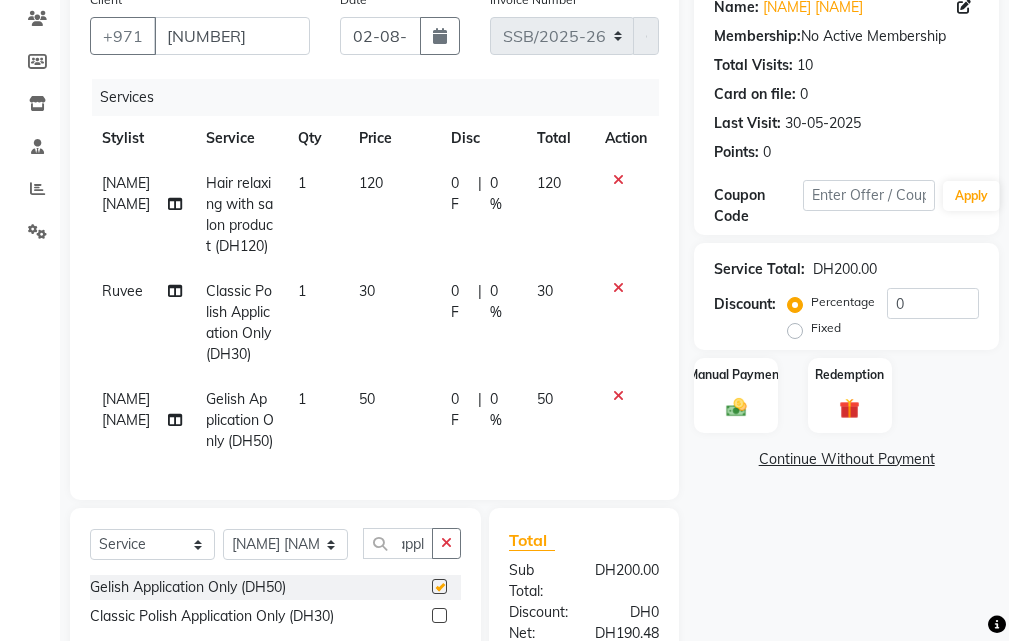 scroll, scrollTop: 0, scrollLeft: 0, axis: both 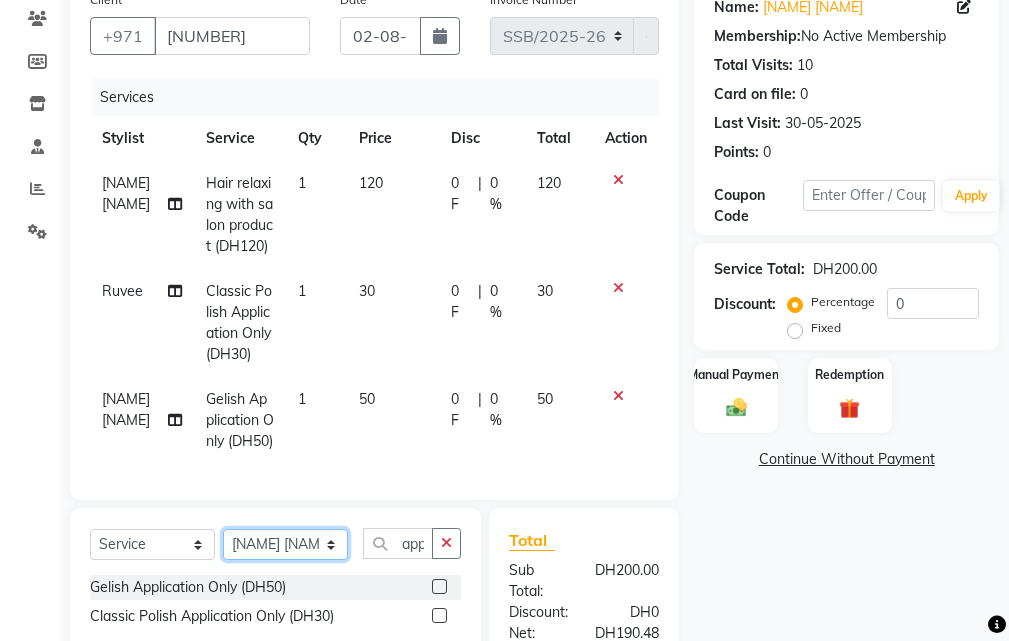 click on "Select Stylist [NAME] [NAME] [NAME] [NAME] [NAME] [NAME] [NAME] [NAME] [NAME] [NAME]" 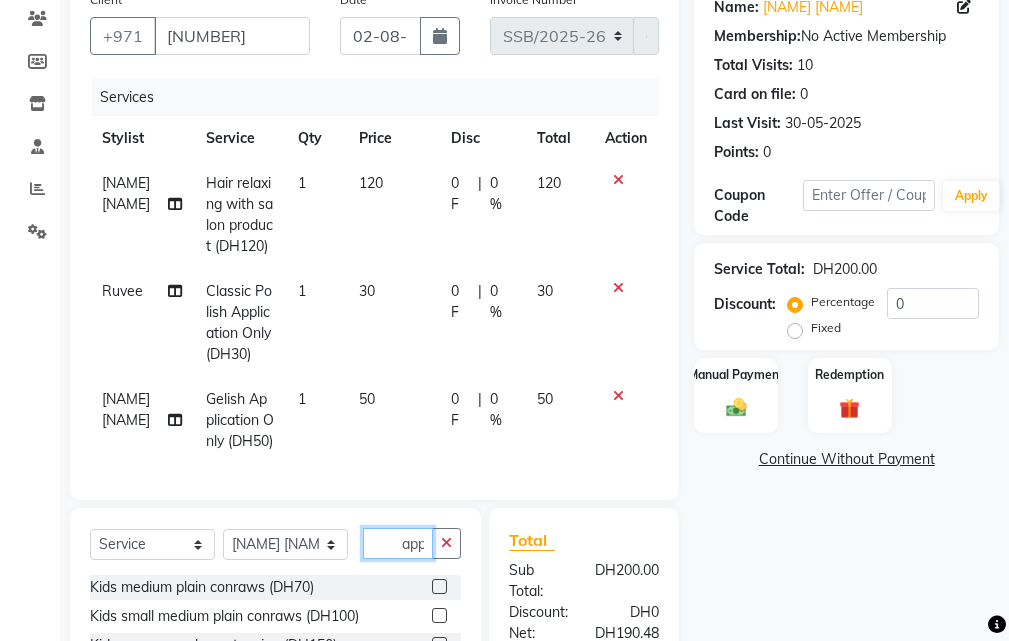 click on "appl" 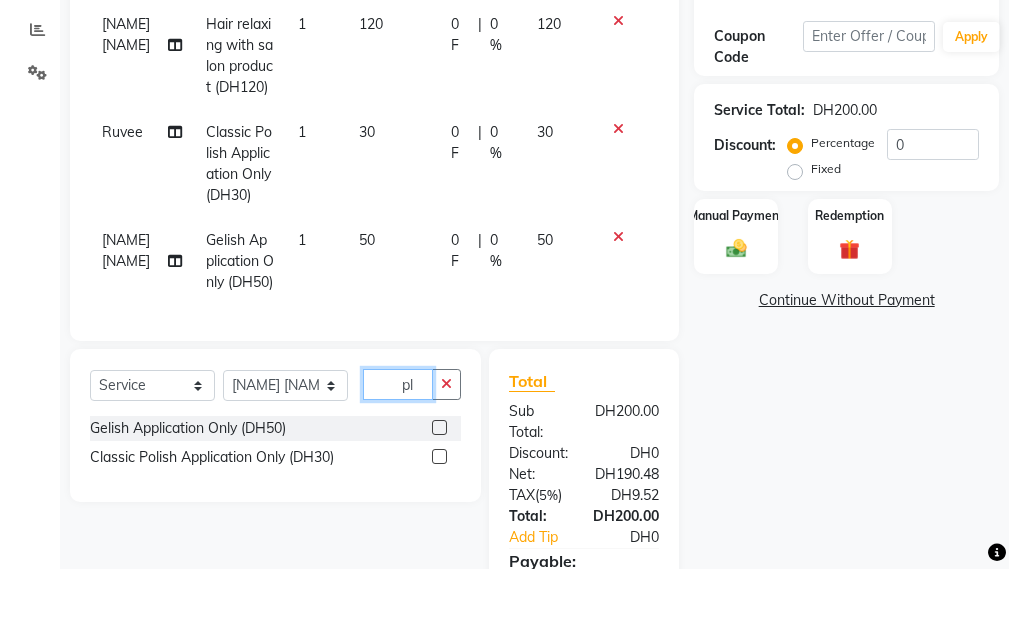 scroll, scrollTop: 304, scrollLeft: 0, axis: vertical 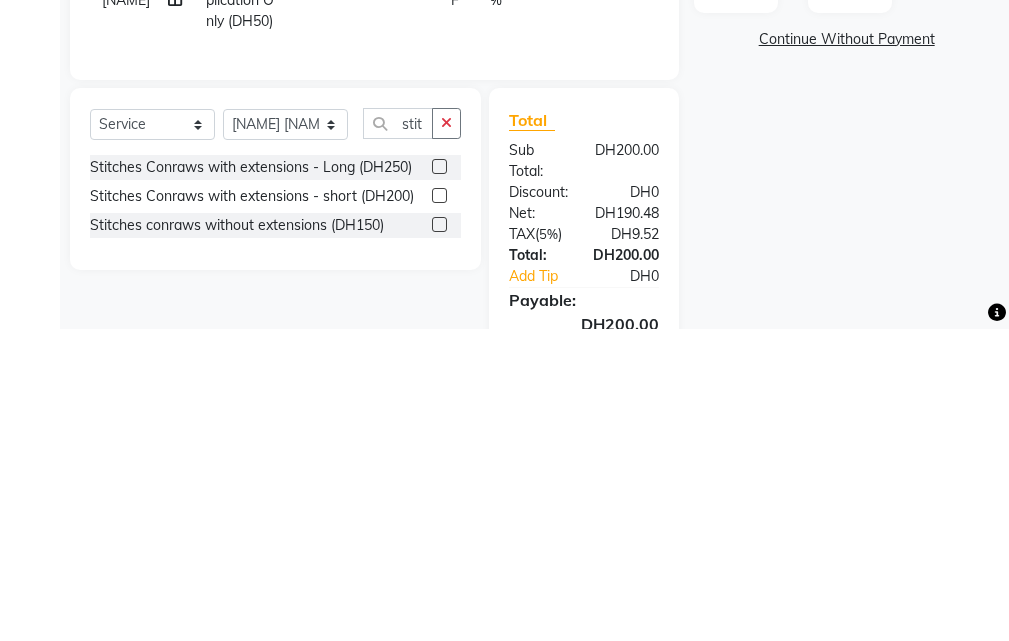 click 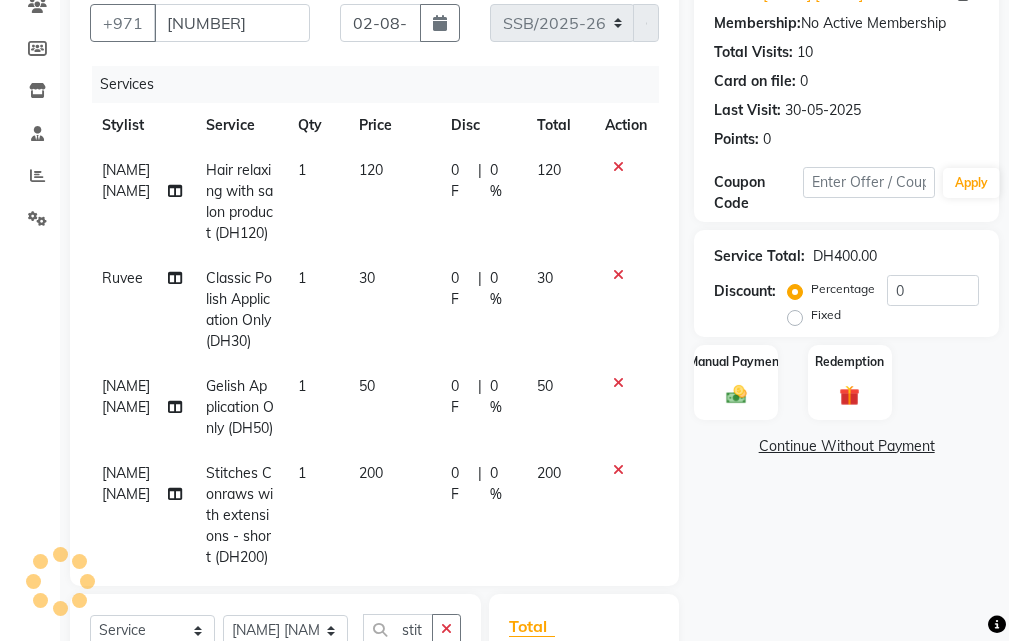 scroll, scrollTop: 212, scrollLeft: 0, axis: vertical 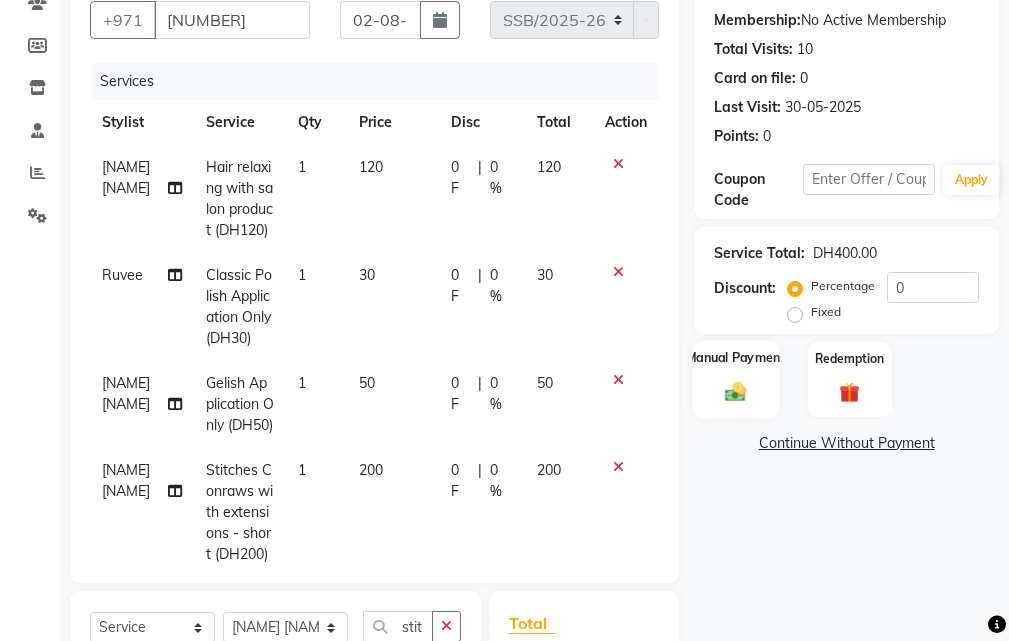 click 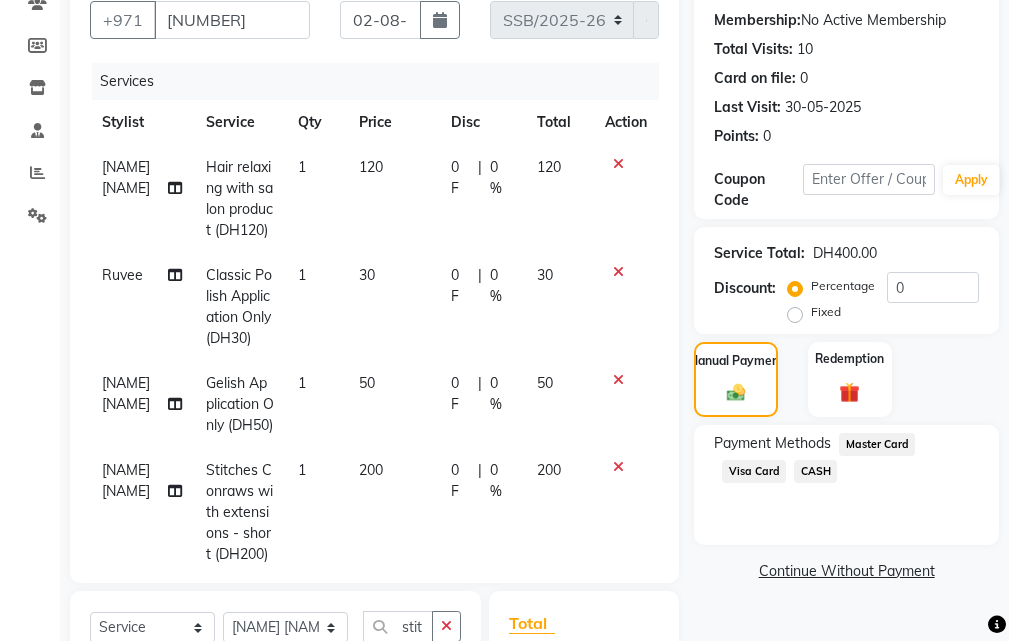 click on "CASH" 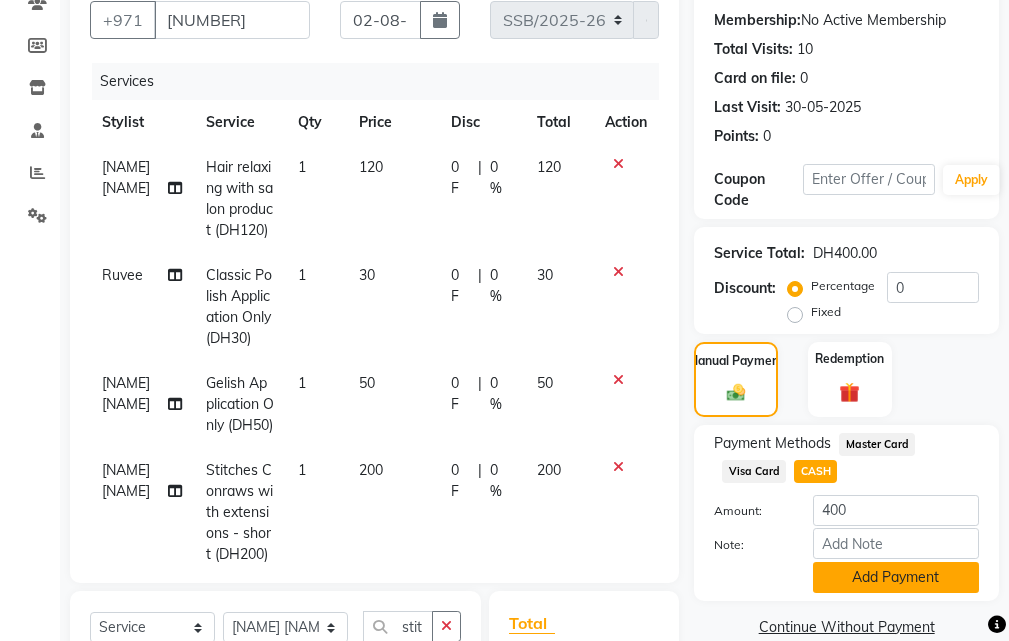 click on "Add Payment" 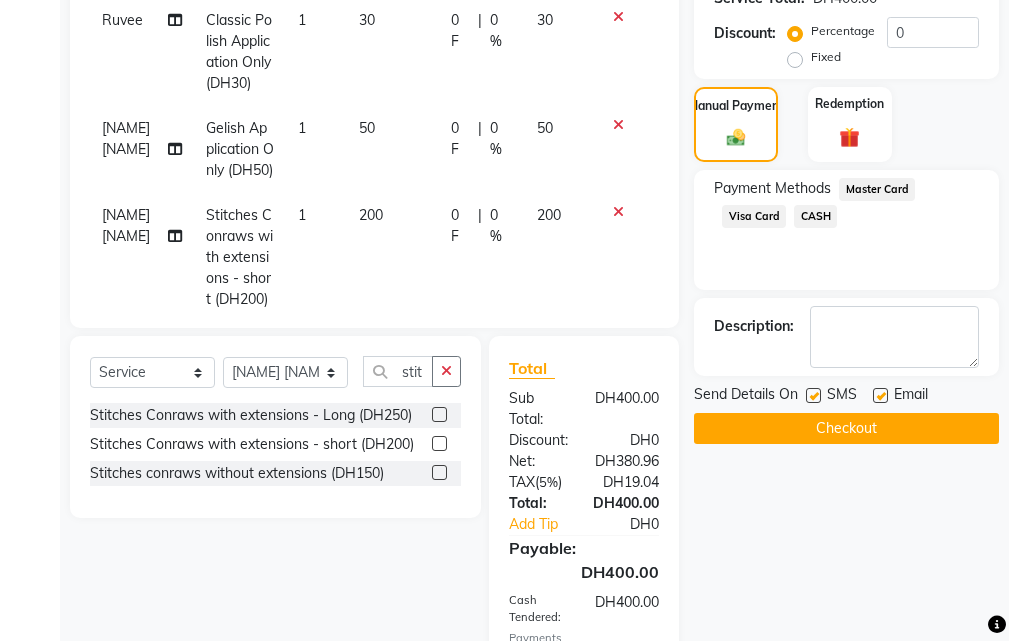 scroll, scrollTop: 506, scrollLeft: 0, axis: vertical 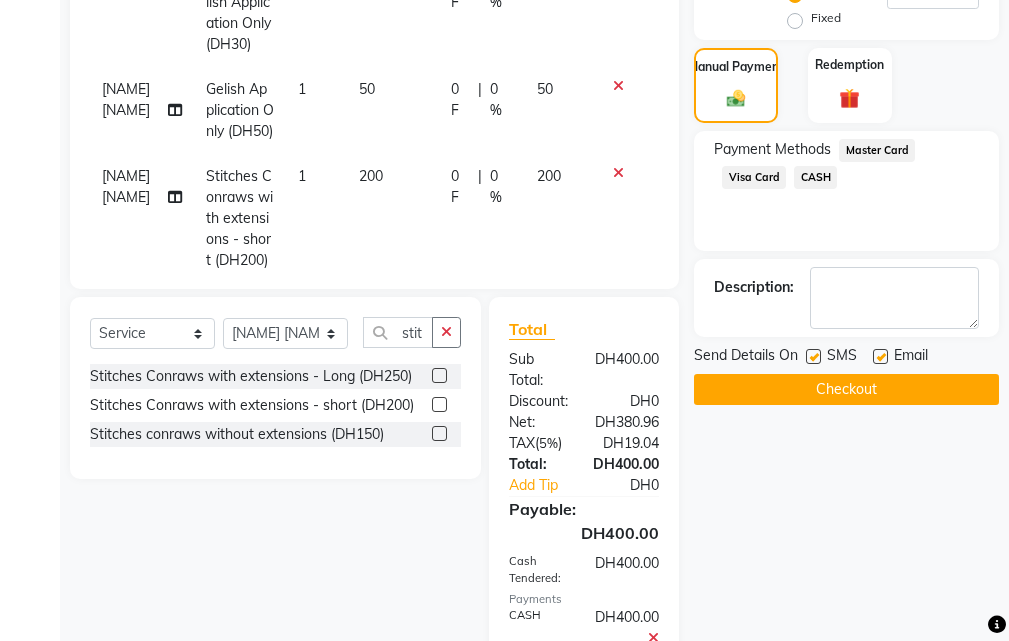 click 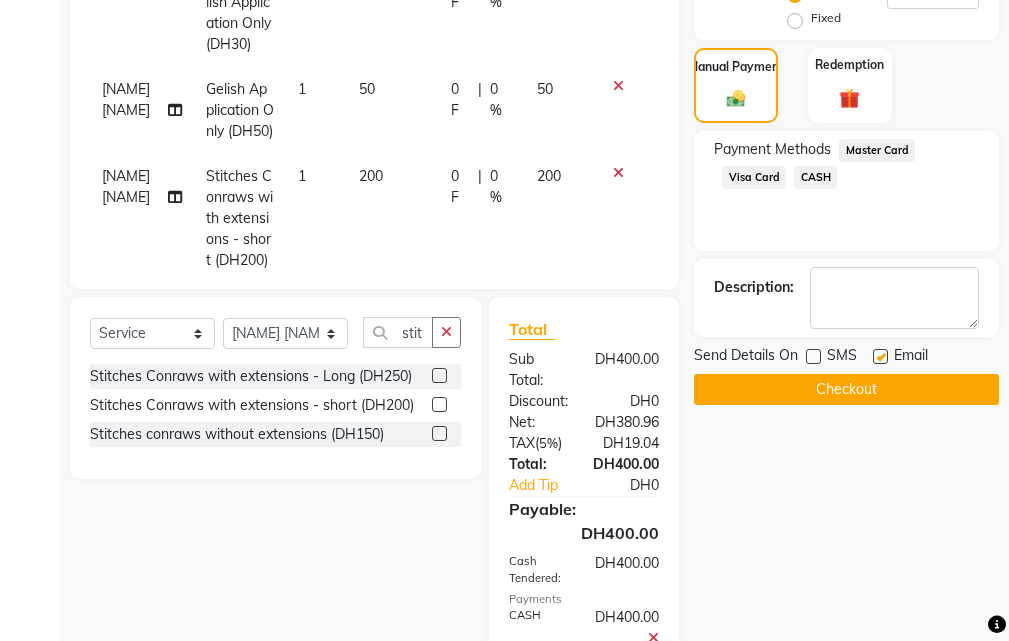 click 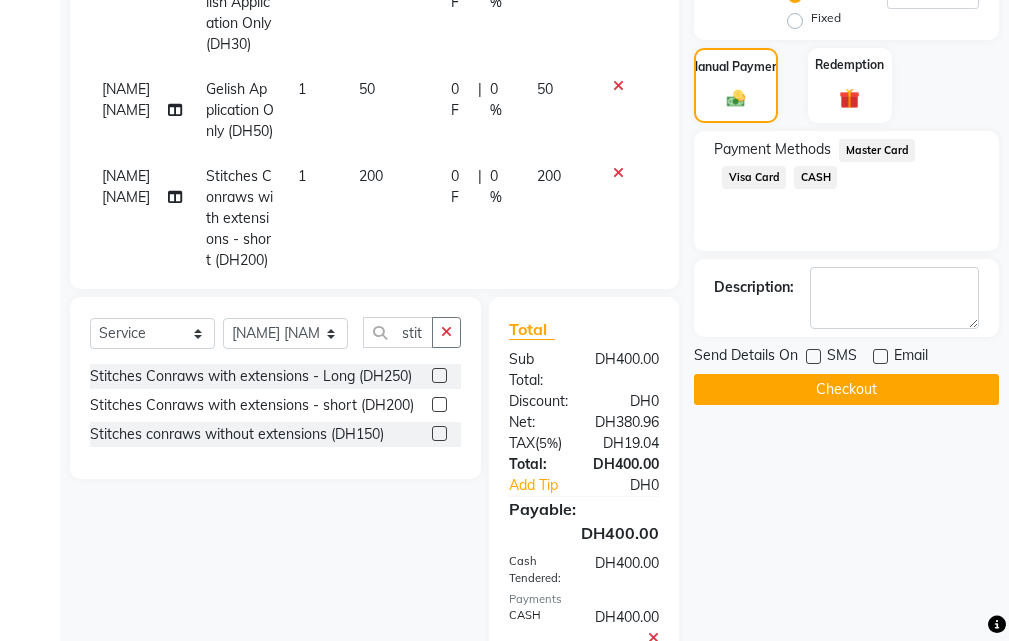 click on "Checkout" 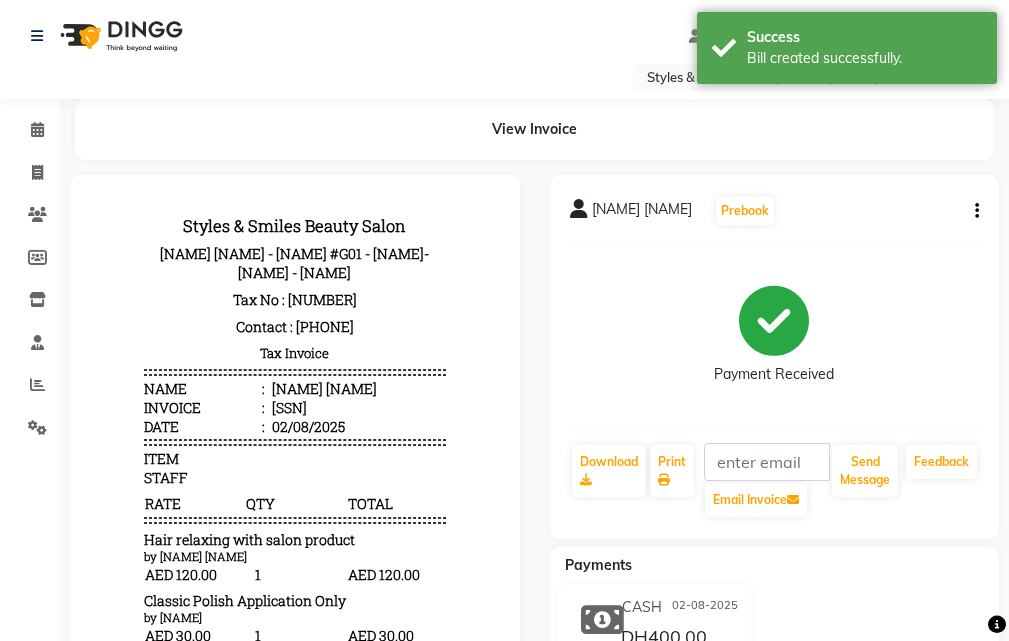 scroll, scrollTop: 0, scrollLeft: 0, axis: both 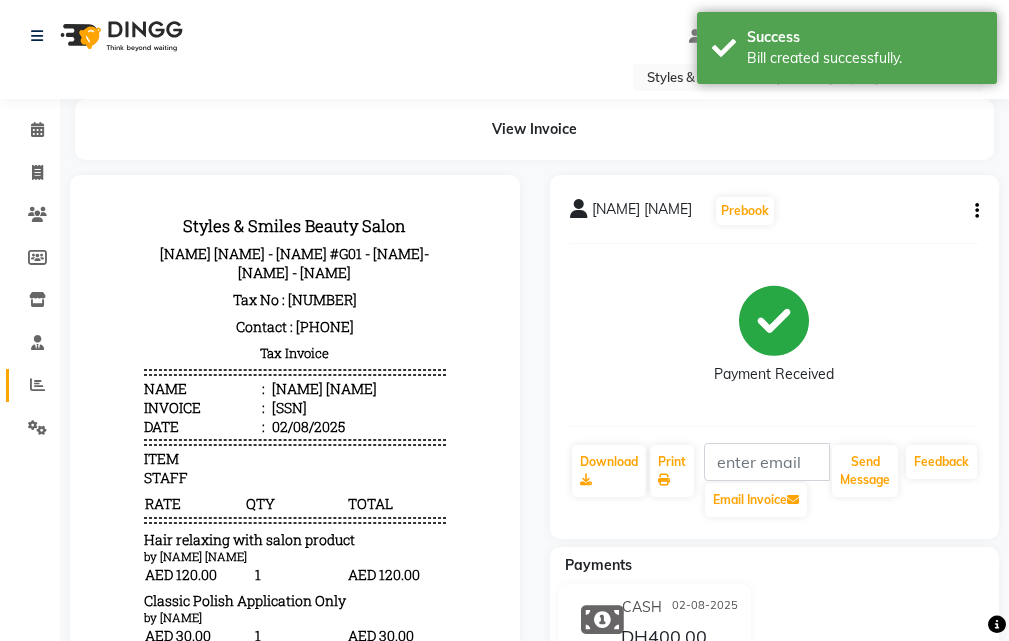 click 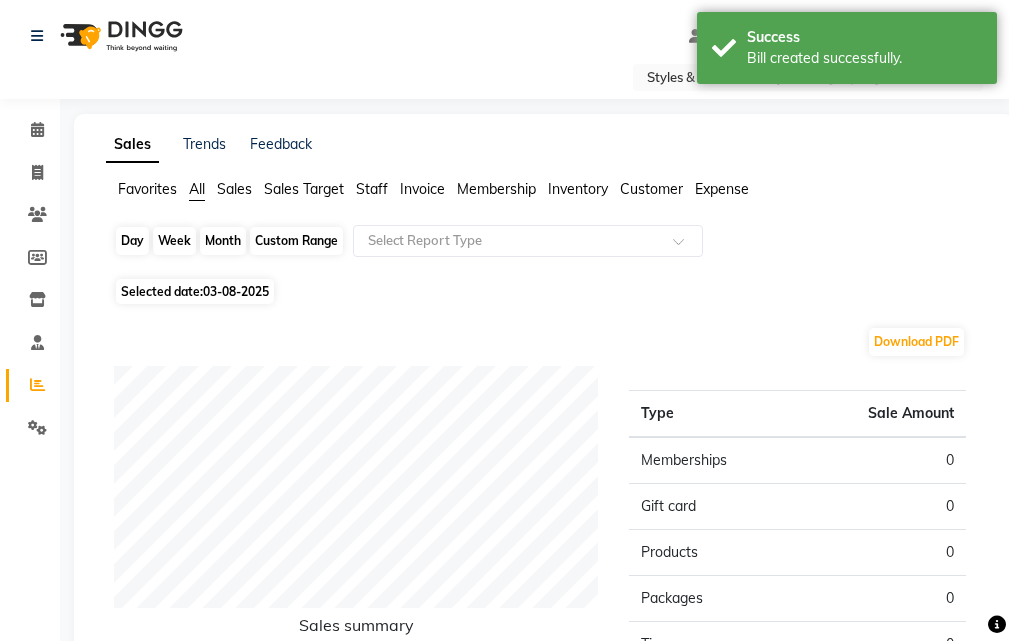 click on "Day" 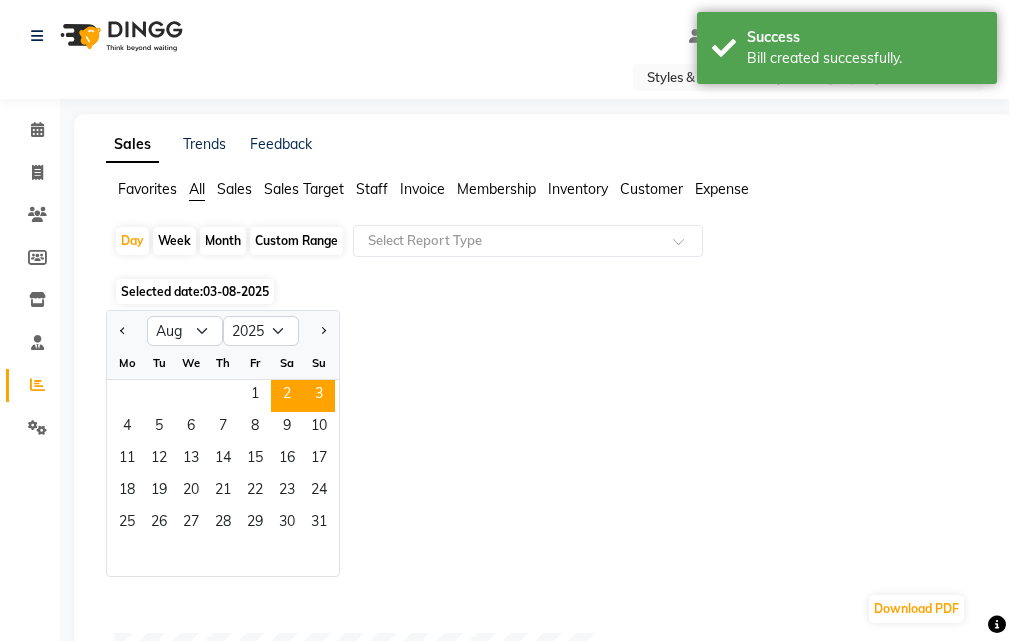 click on "2" 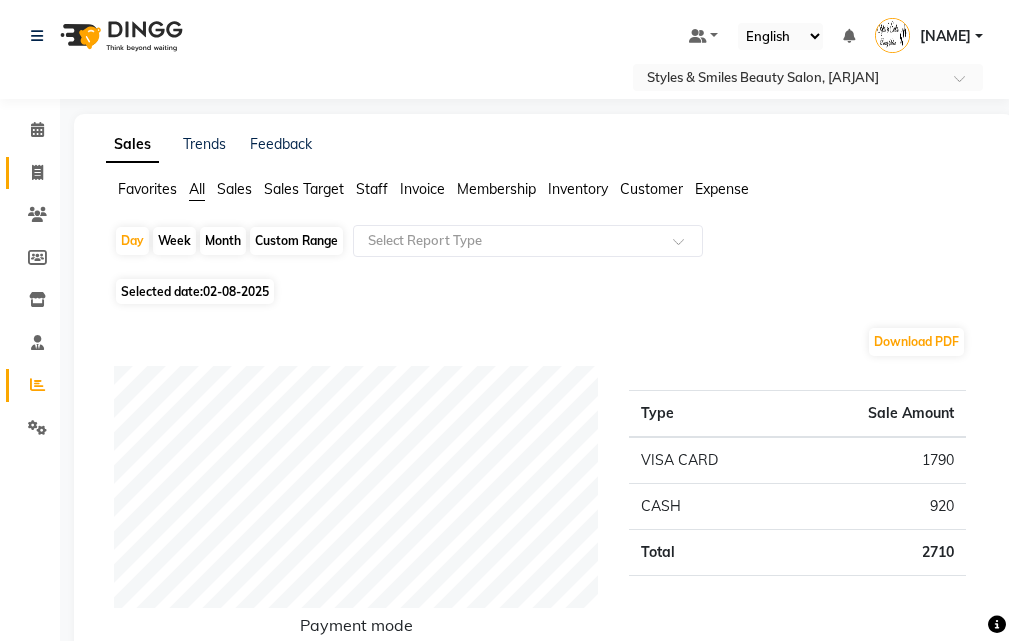 click 